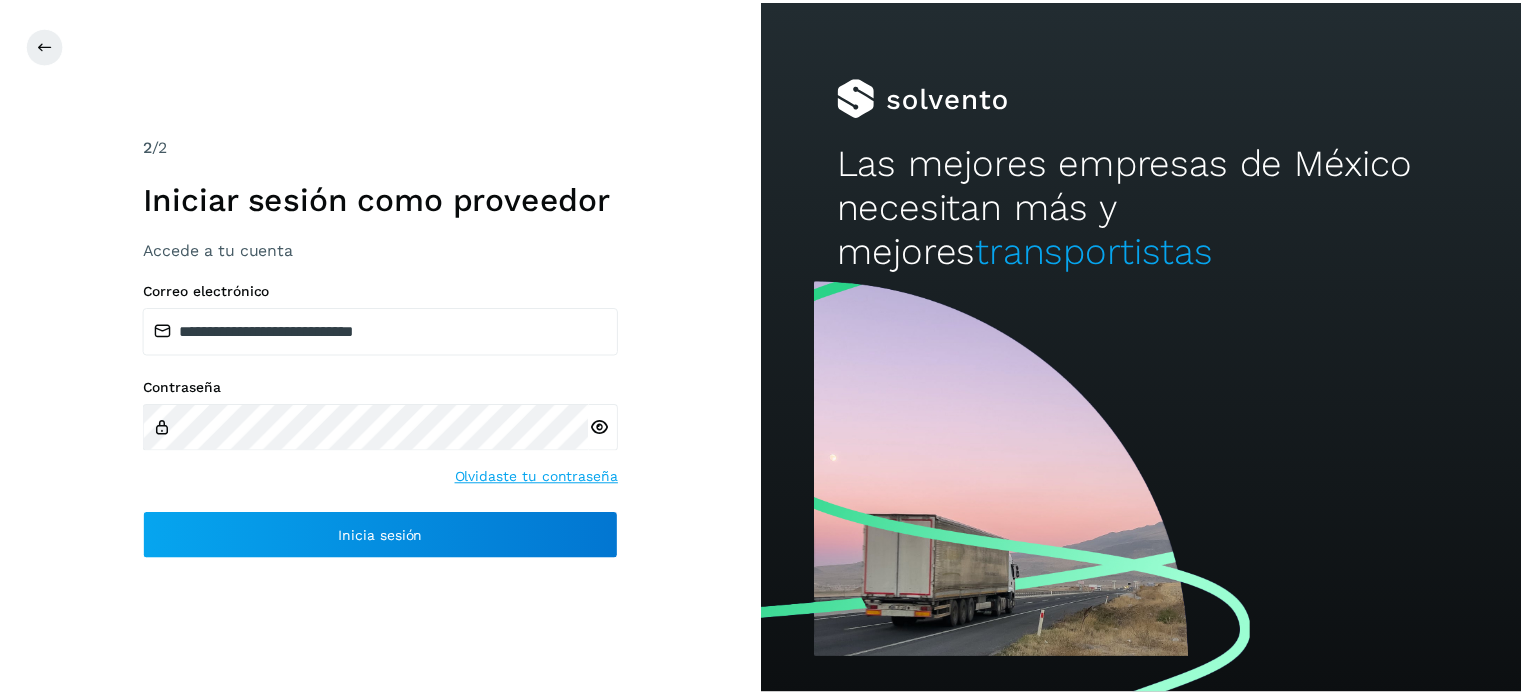 scroll, scrollTop: 0, scrollLeft: 0, axis: both 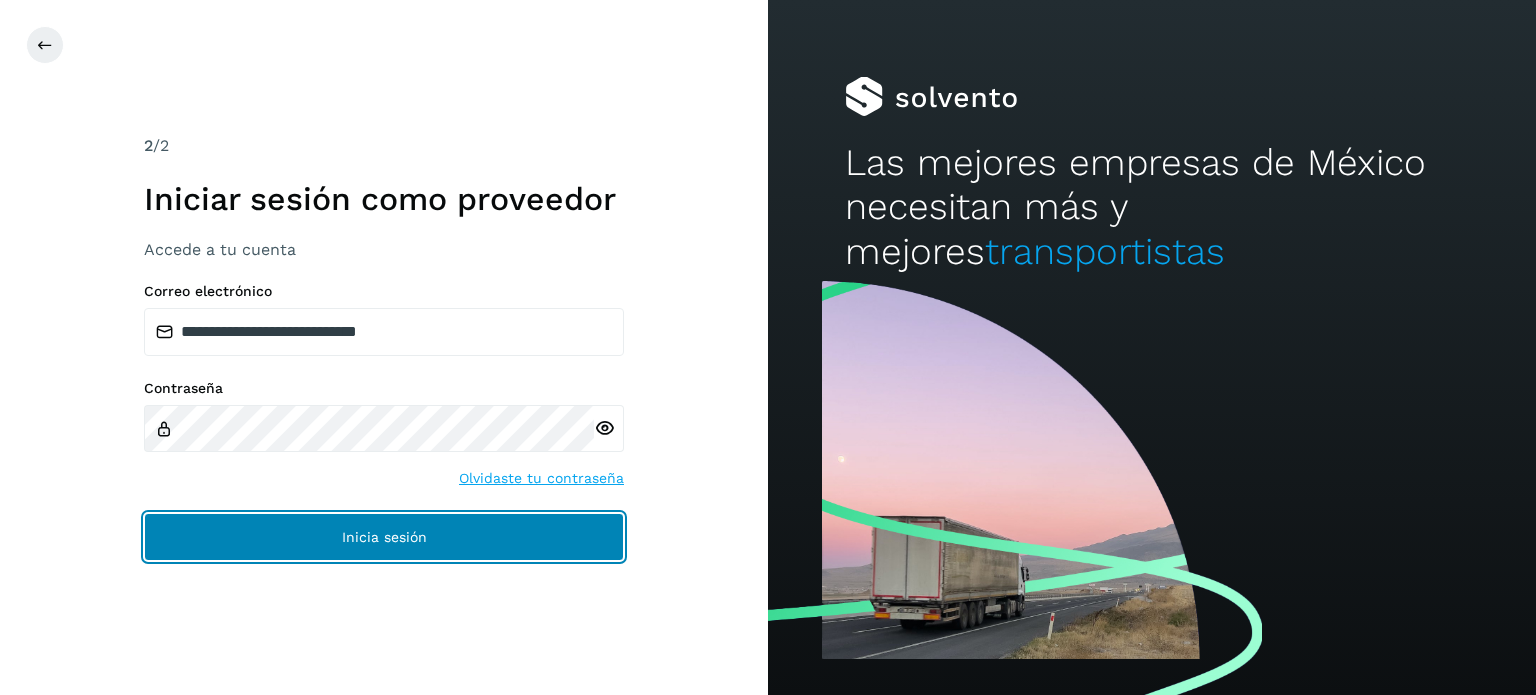click on "Inicia sesión" at bounding box center (384, 537) 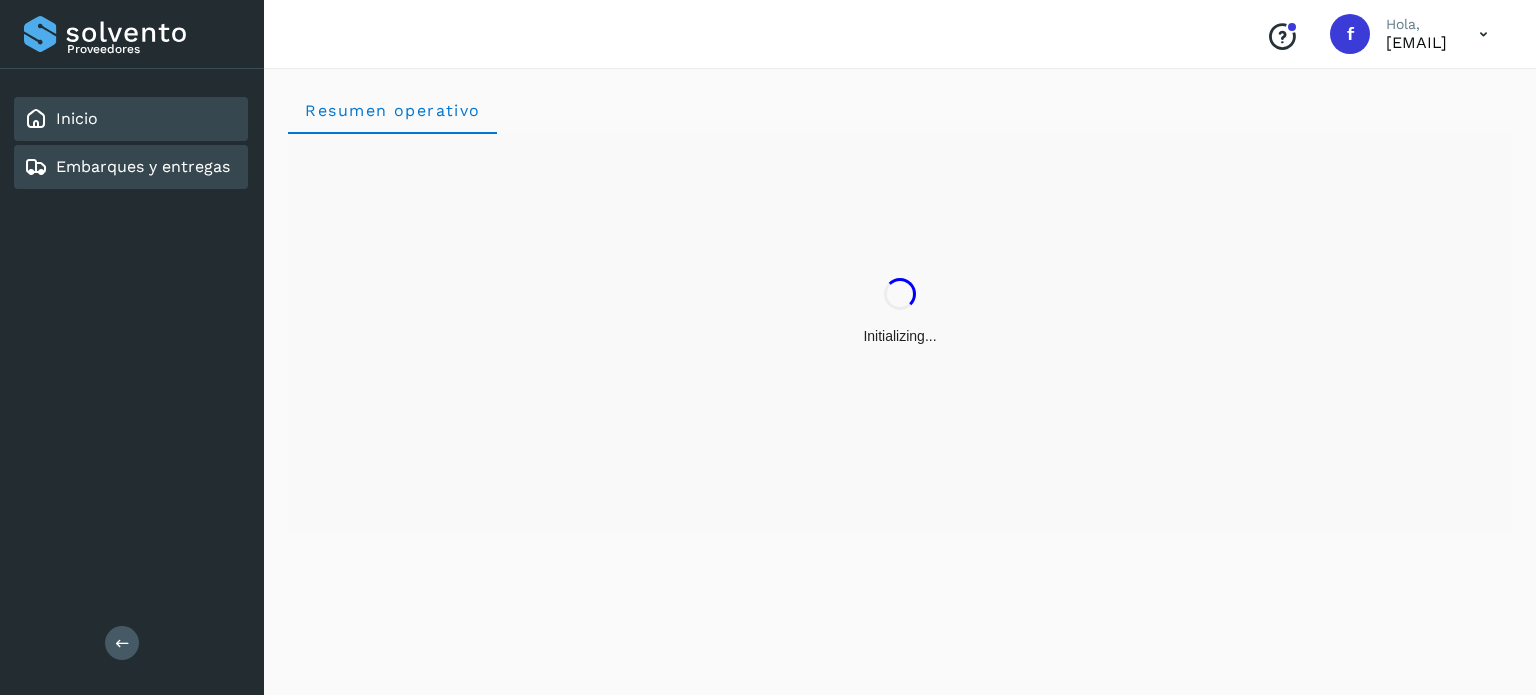 click on "Embarques y entregas" at bounding box center (143, 166) 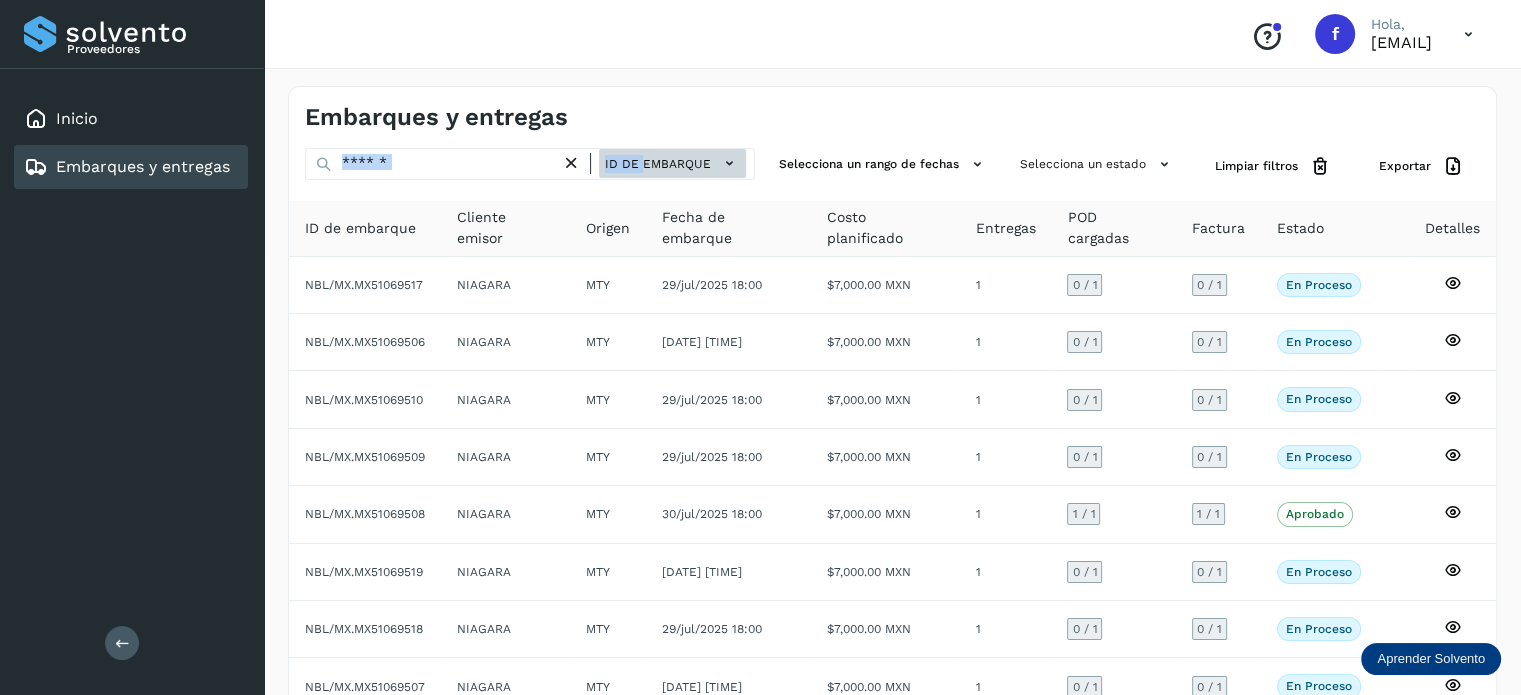 drag, startPoint x: 647, startPoint y: 138, endPoint x: 652, endPoint y: 159, distance: 21.587032 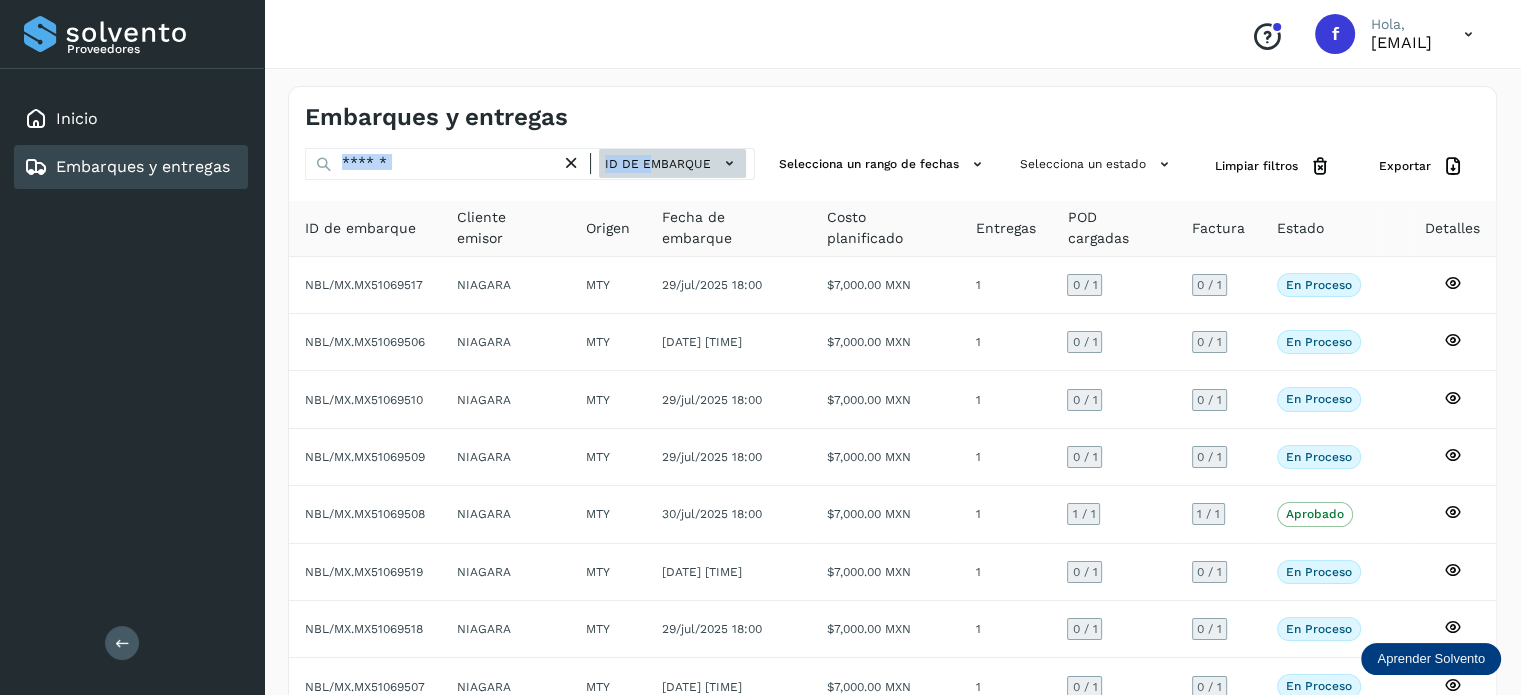 click on "ID de embarque" 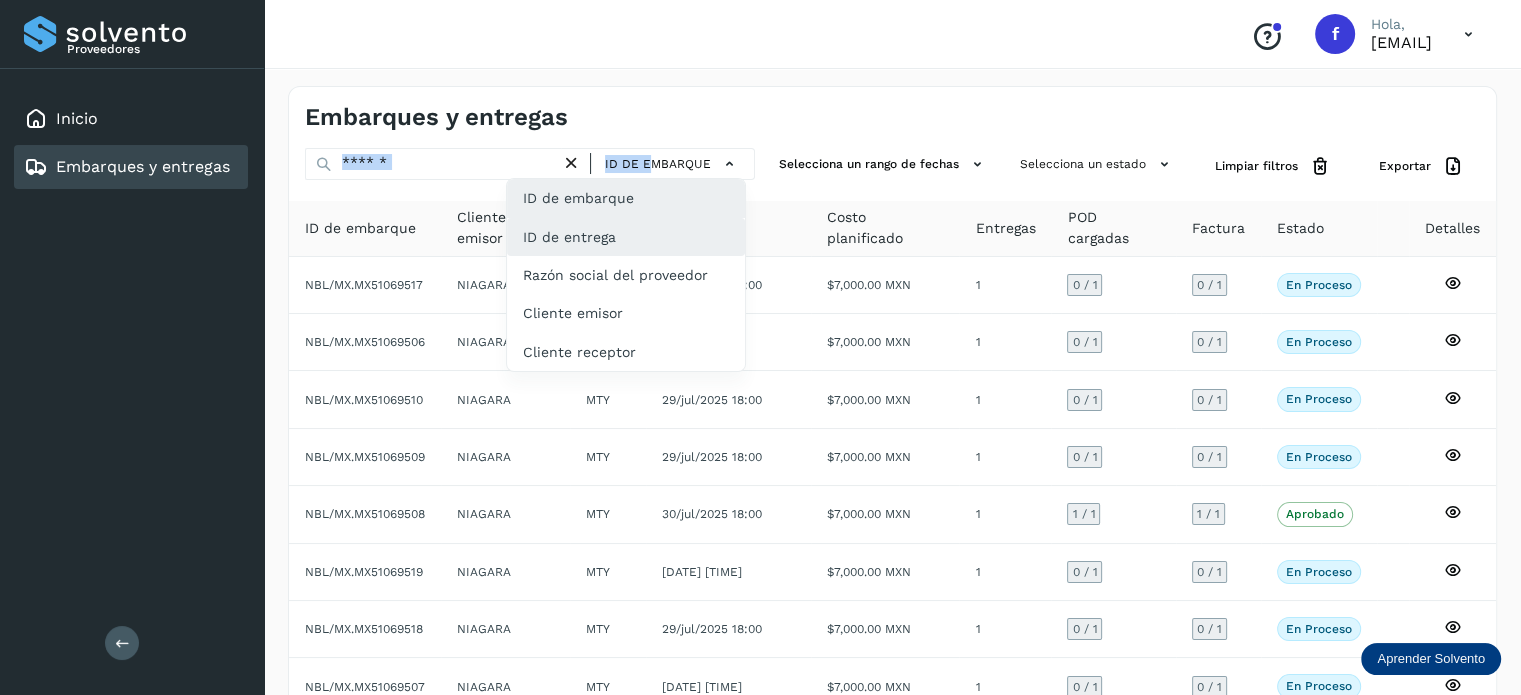 click on "ID de entrega" 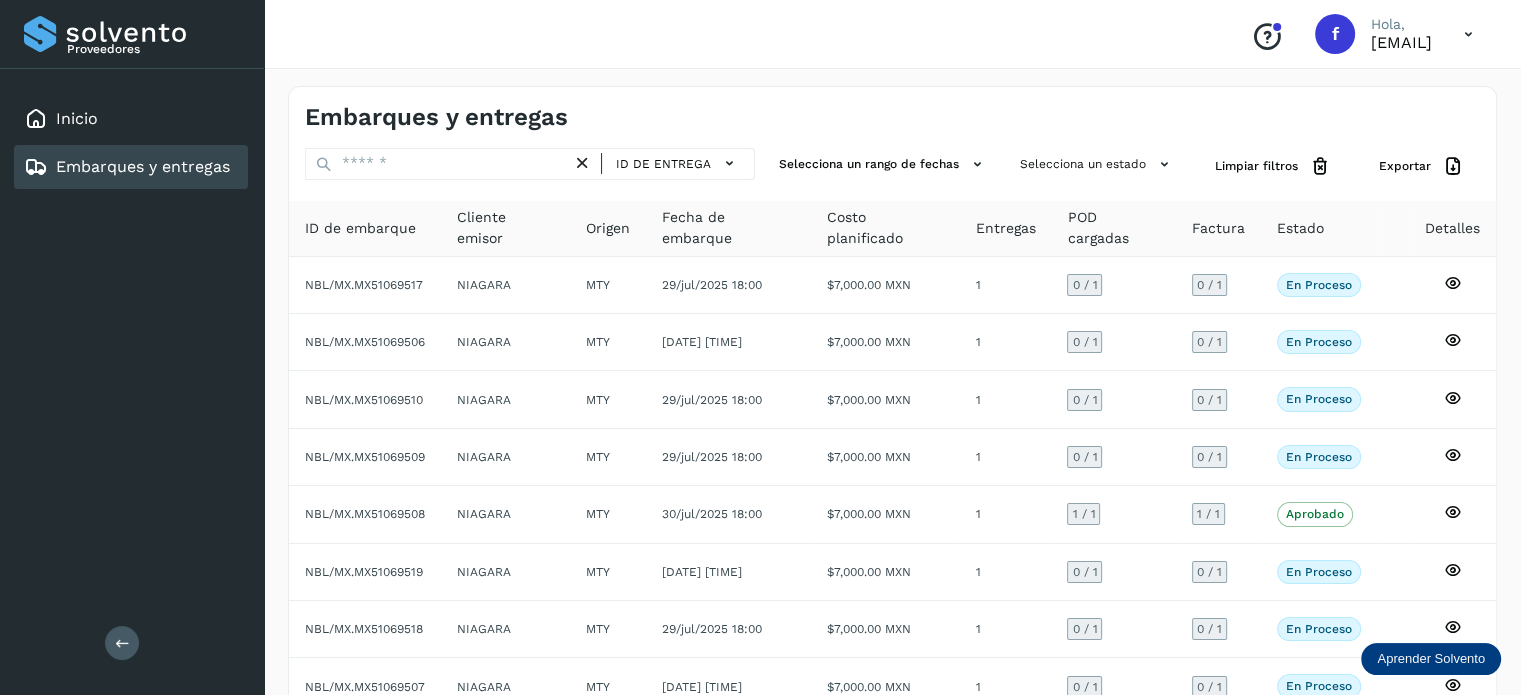click on "Embarques y entregas" at bounding box center (892, 109) 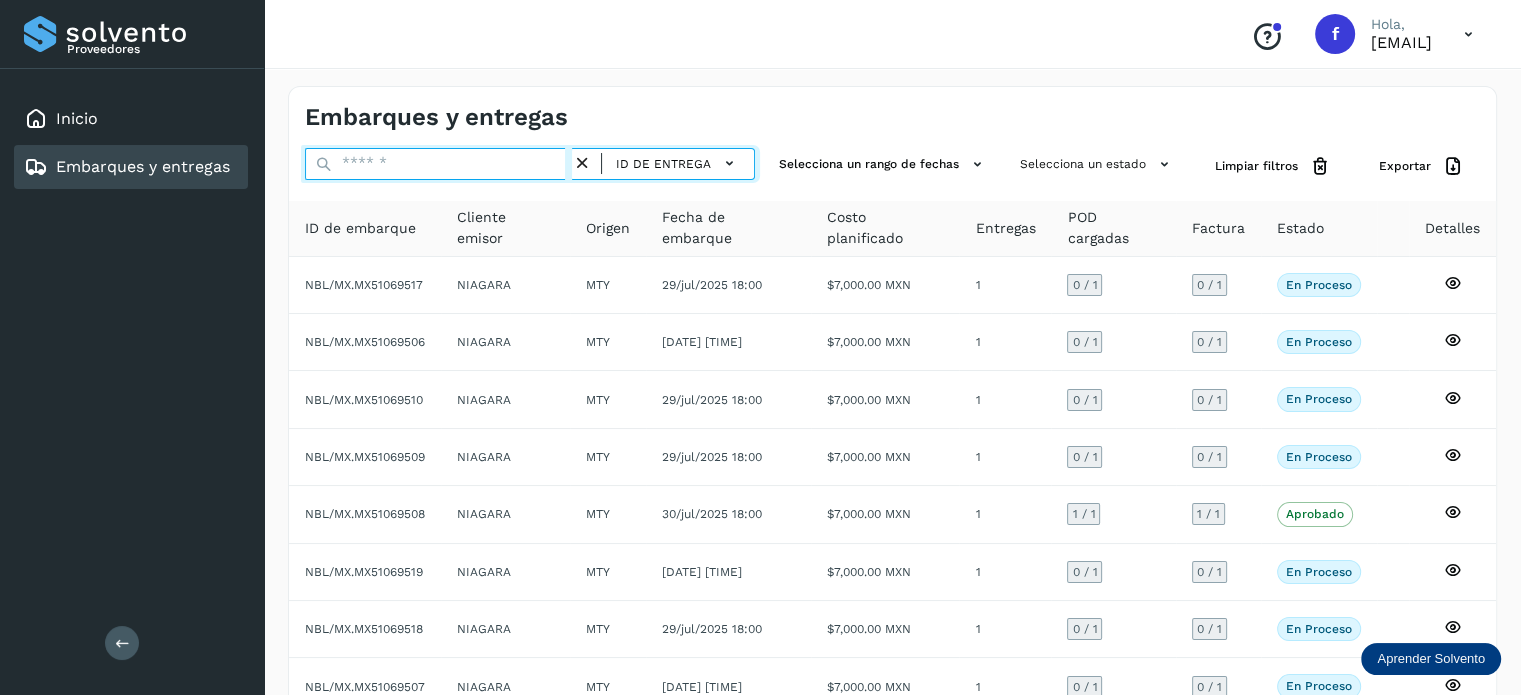 click at bounding box center [438, 164] 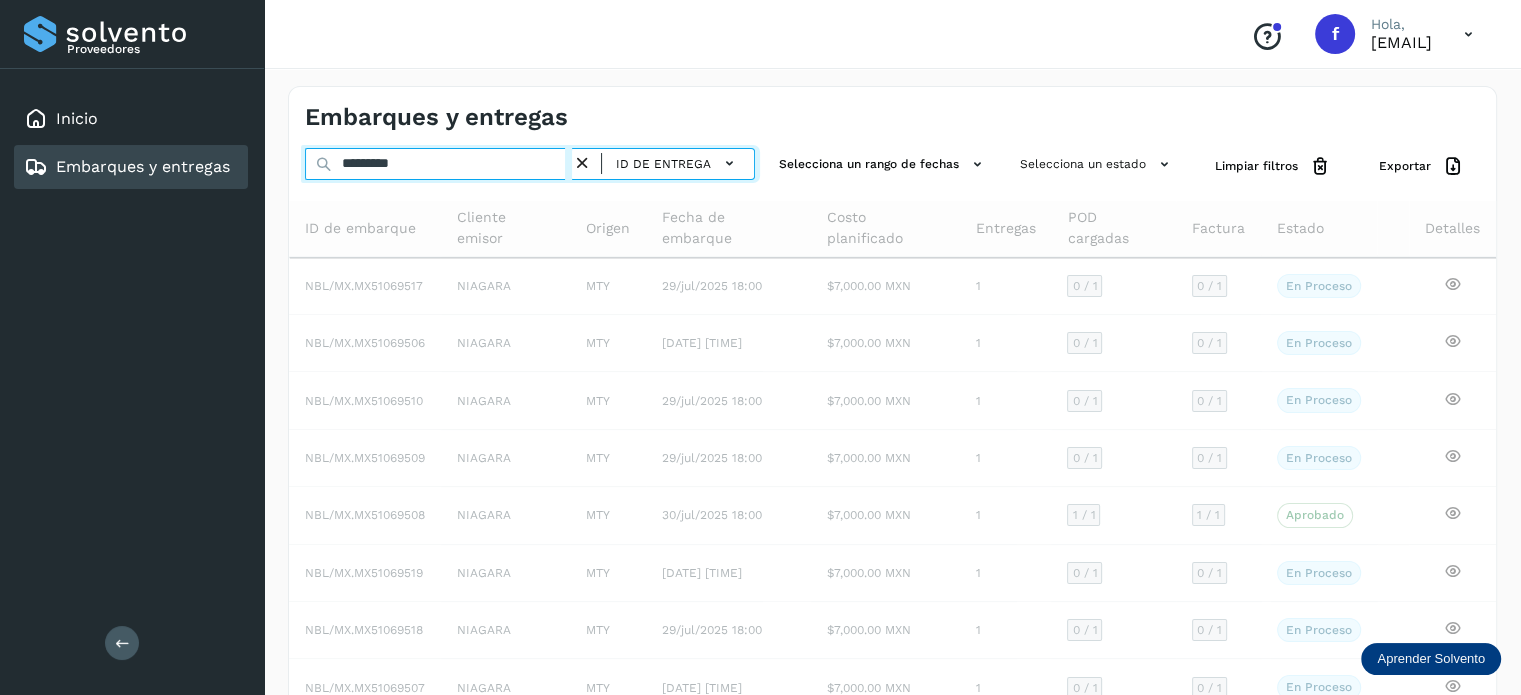 type on "*********" 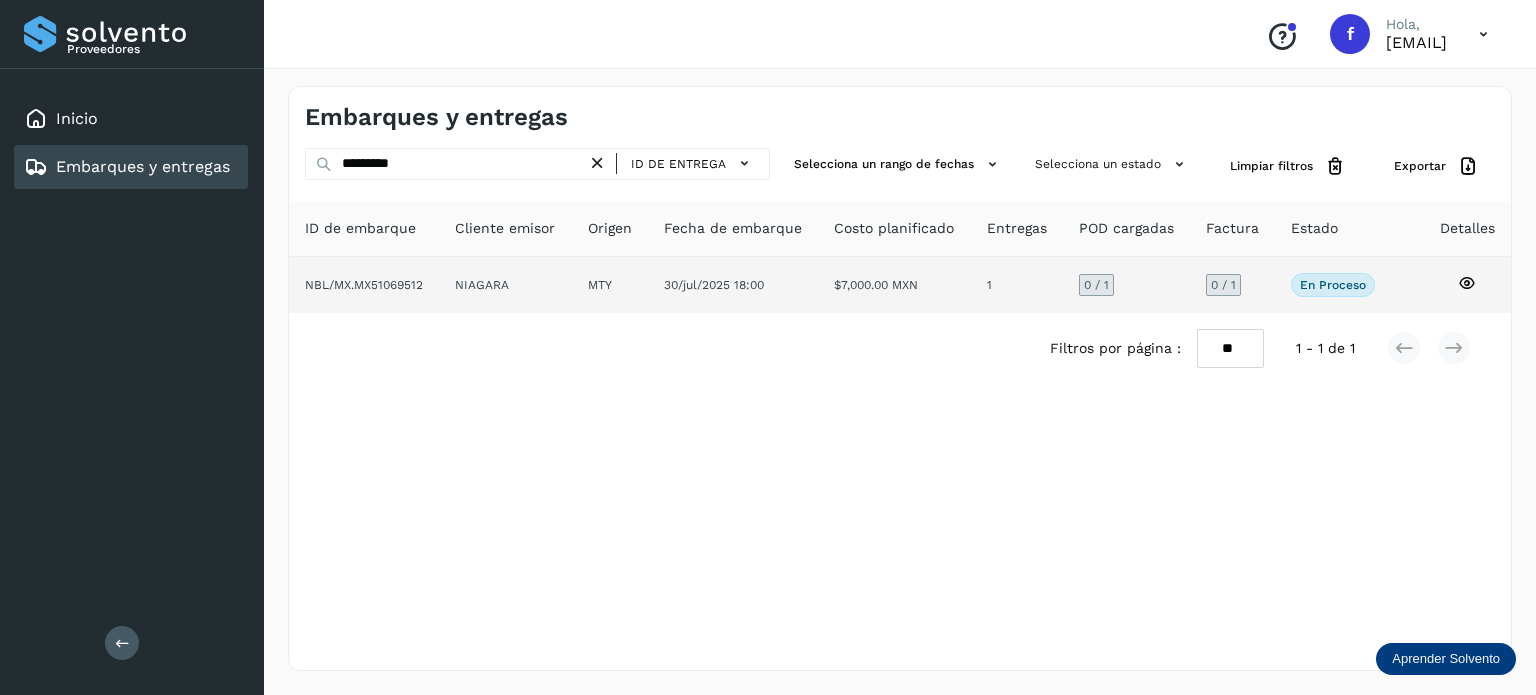 click 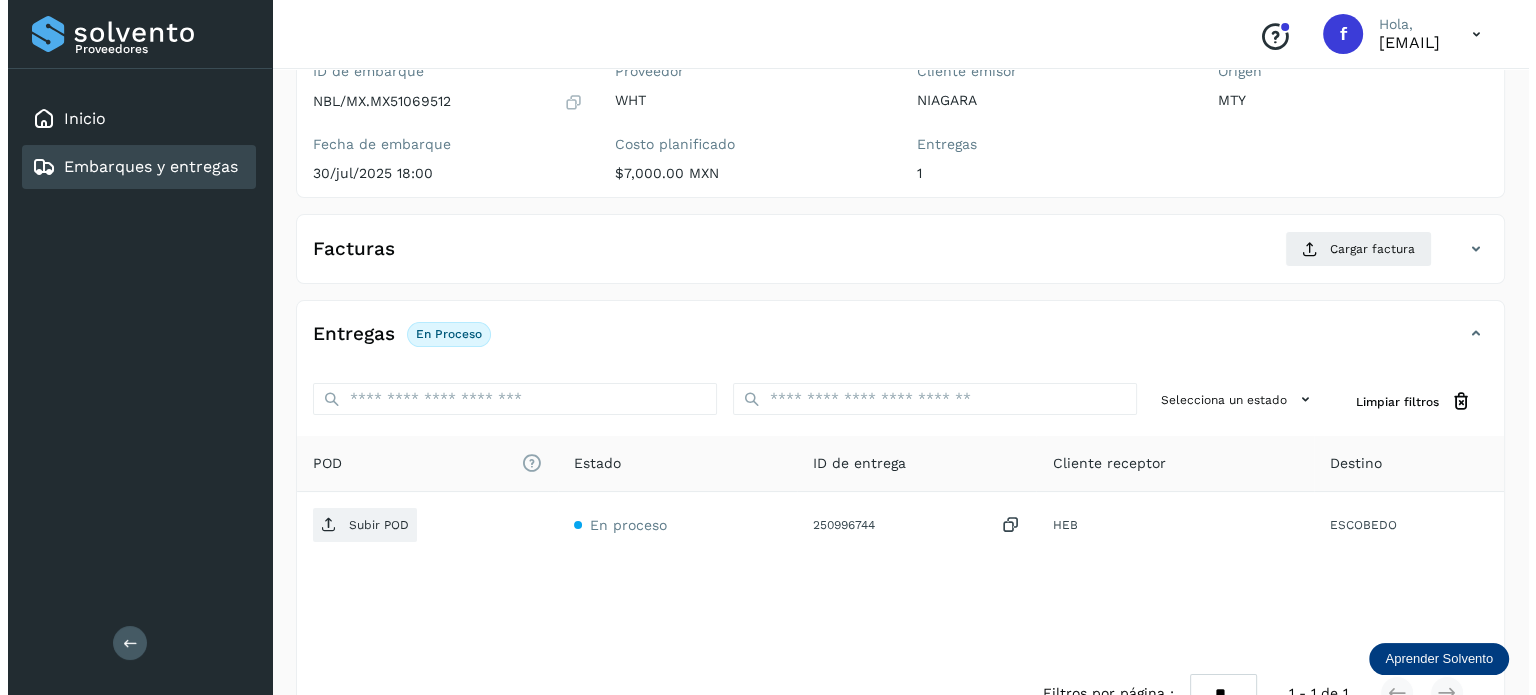 scroll, scrollTop: 252, scrollLeft: 0, axis: vertical 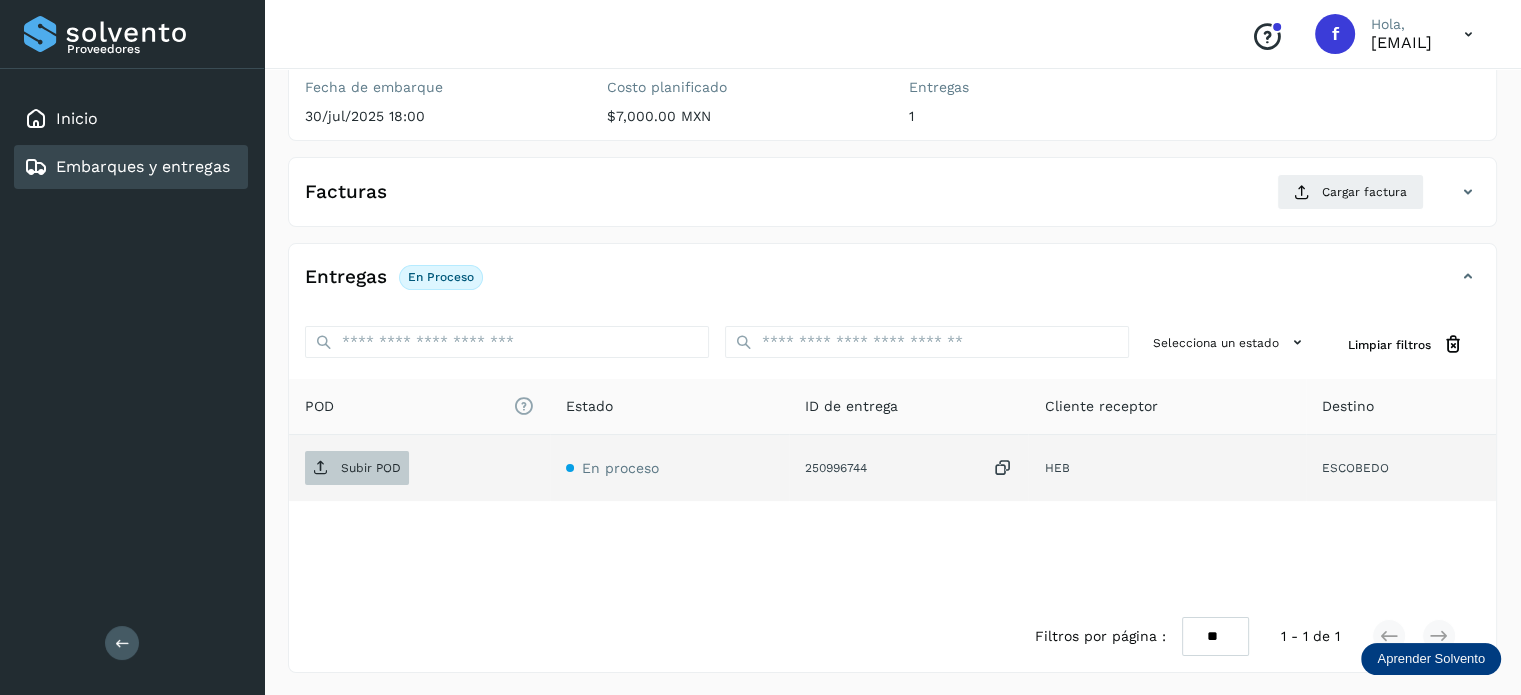 click on "Subir POD" at bounding box center (357, 468) 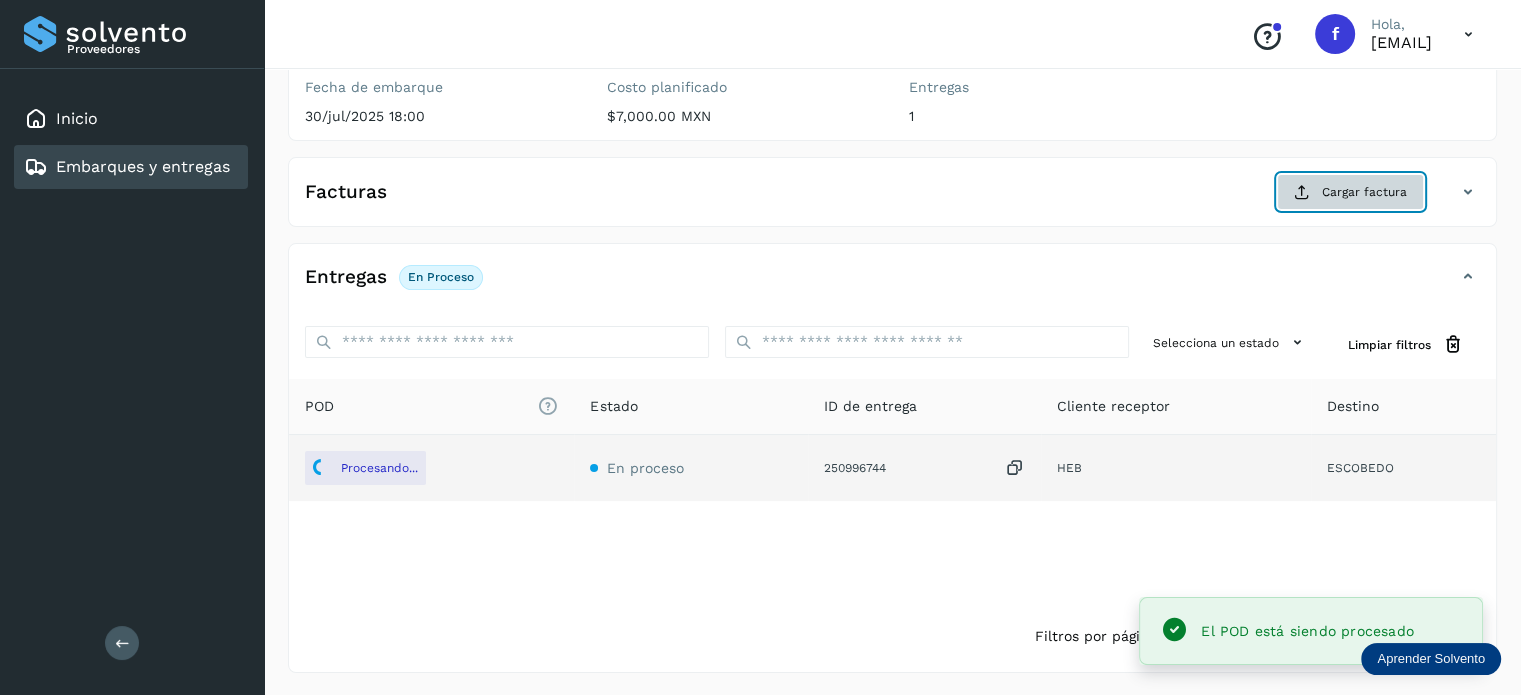 click on "Cargar factura" 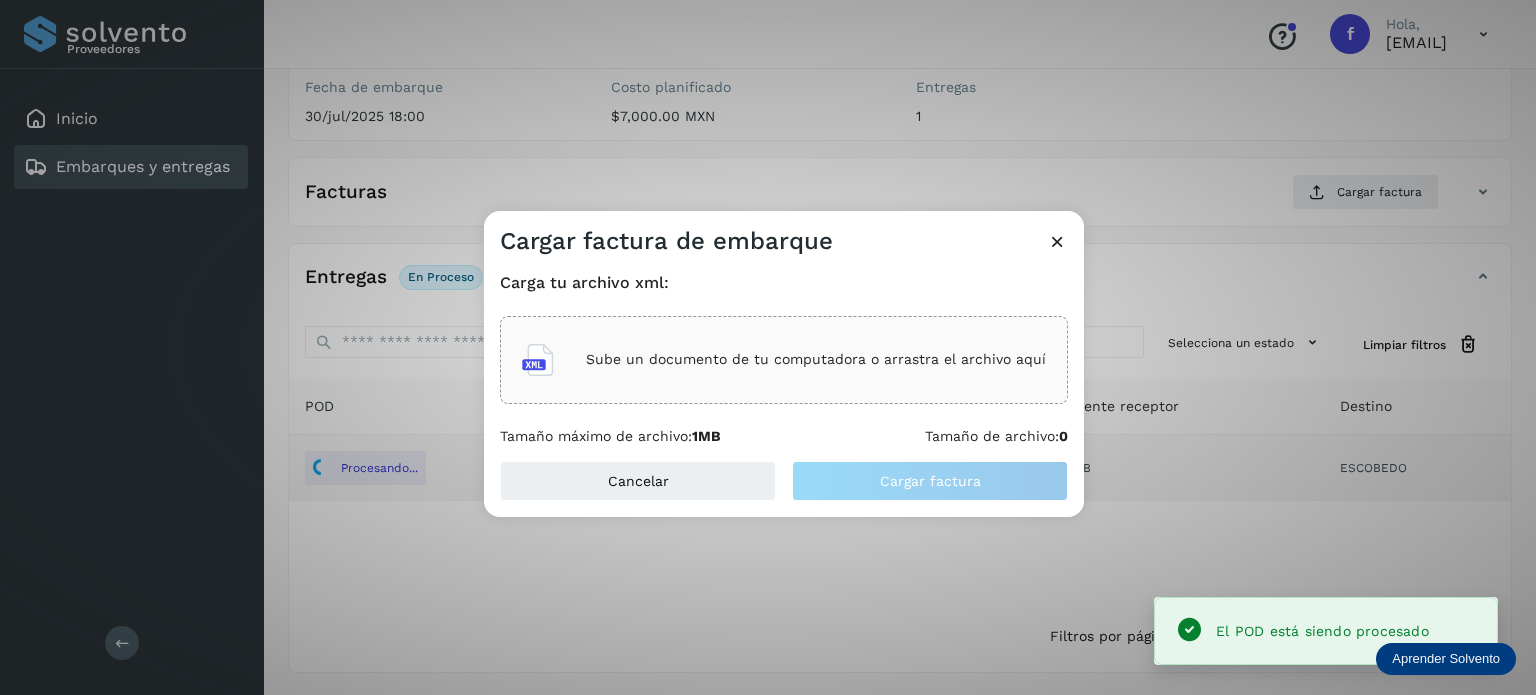 click on "Sube un documento de tu computadora o arrastra el archivo aquí" at bounding box center [784, 360] 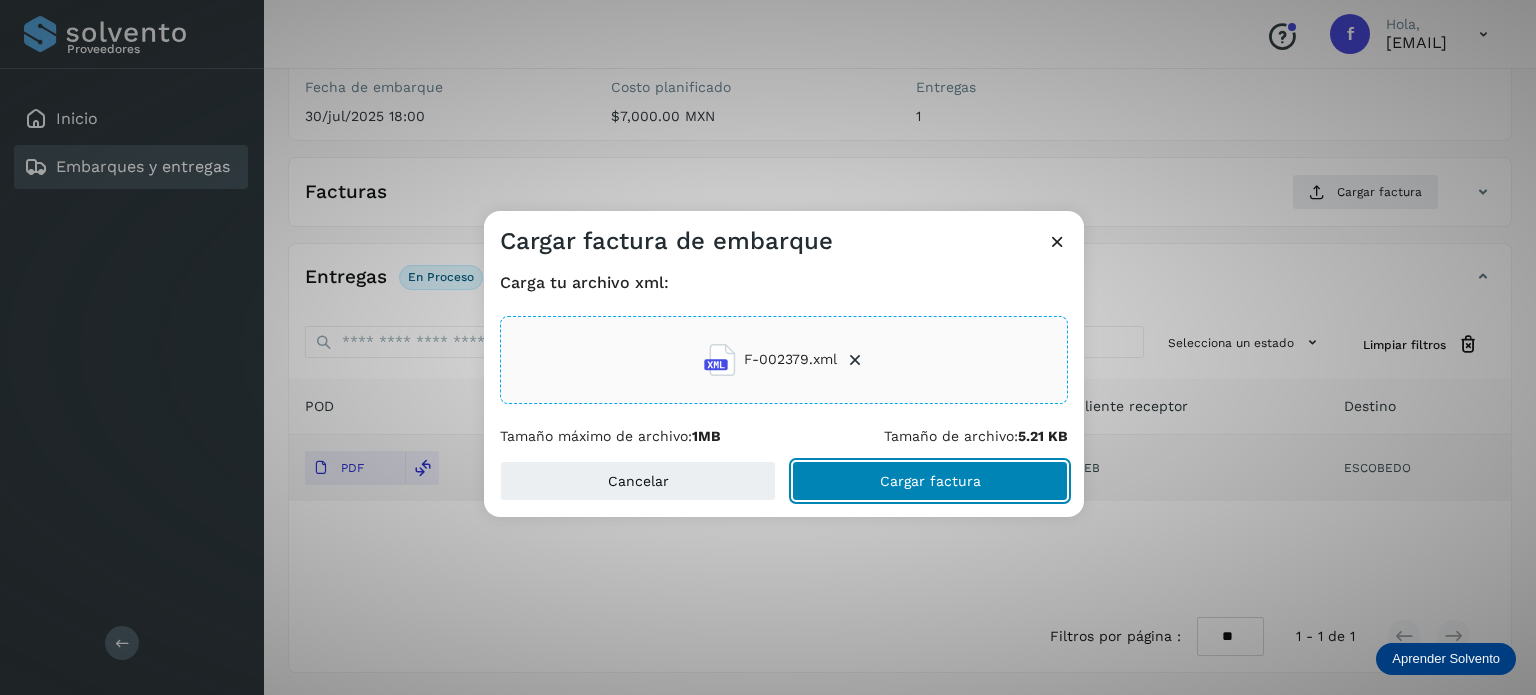 click on "Cargar factura" 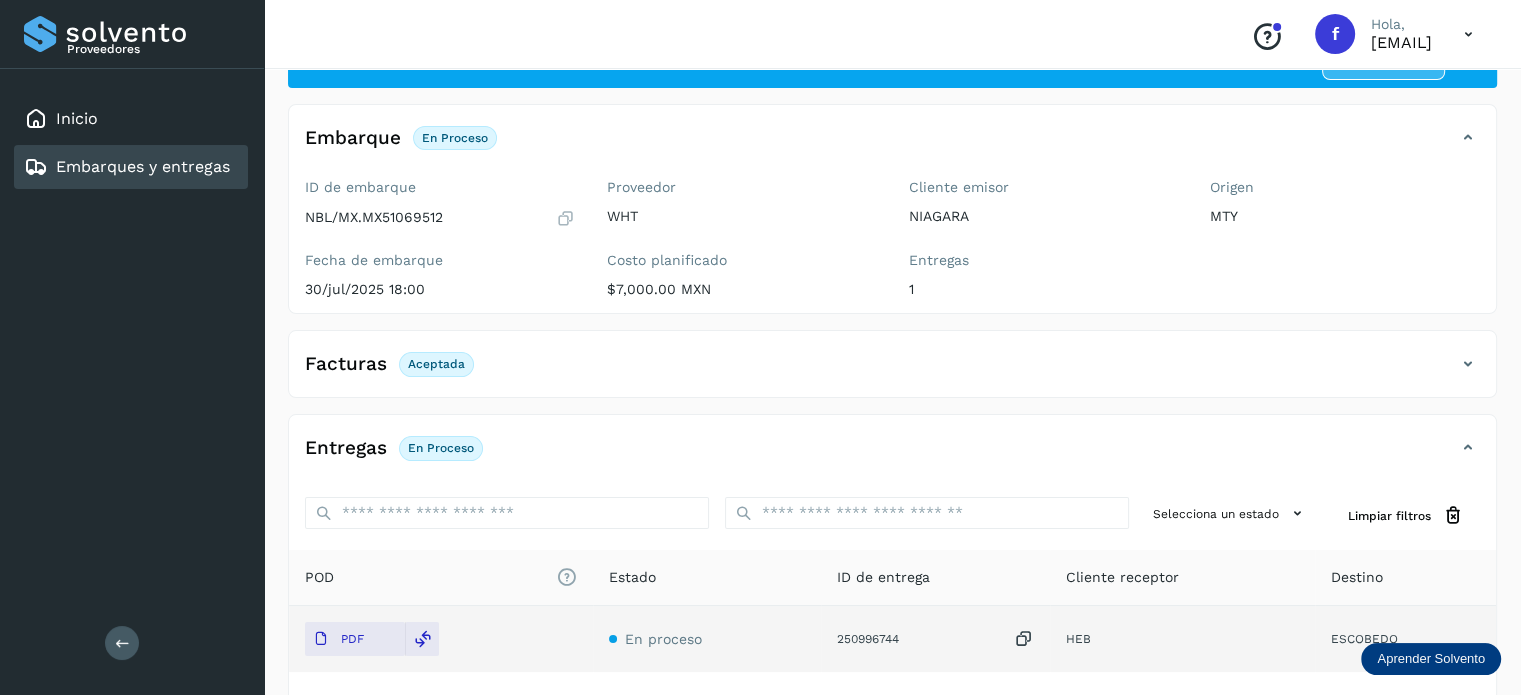 scroll, scrollTop: 0, scrollLeft: 0, axis: both 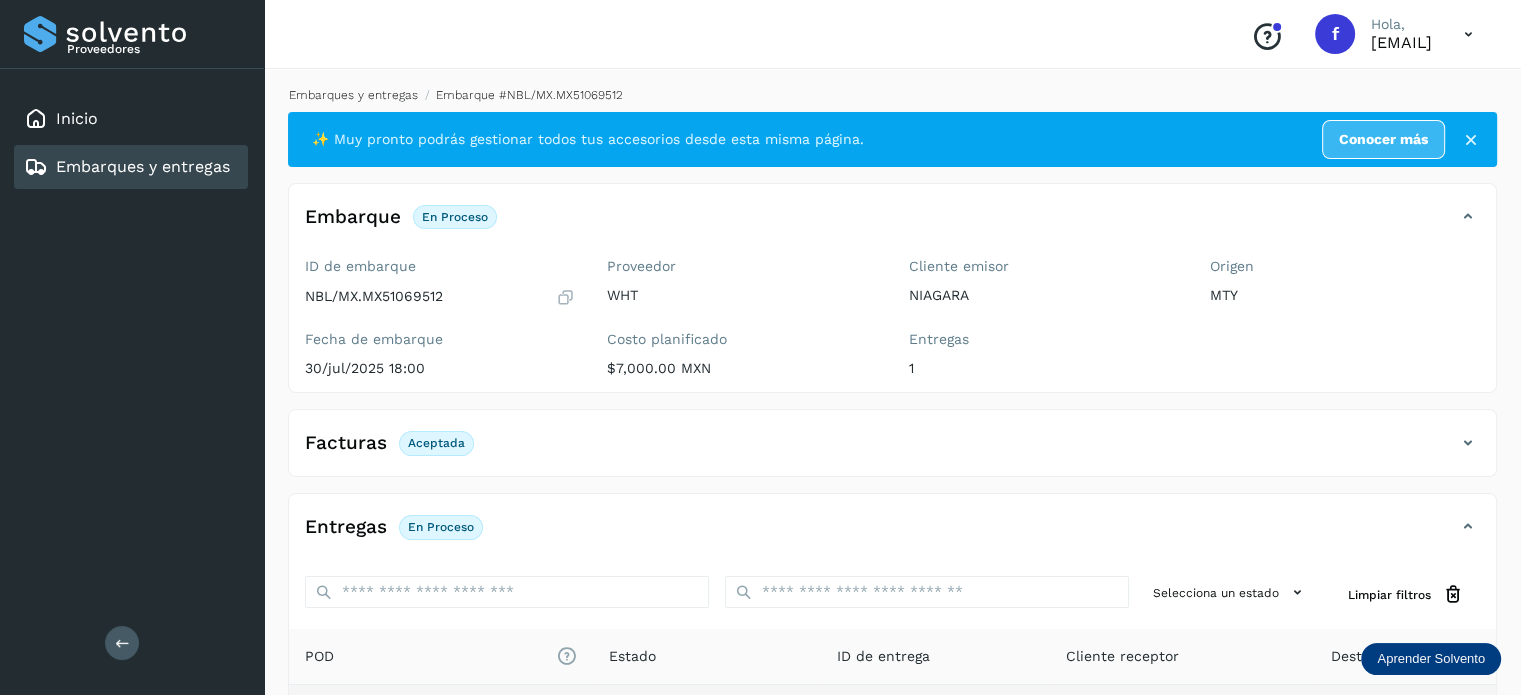 click on "Embarques y entregas" at bounding box center (353, 95) 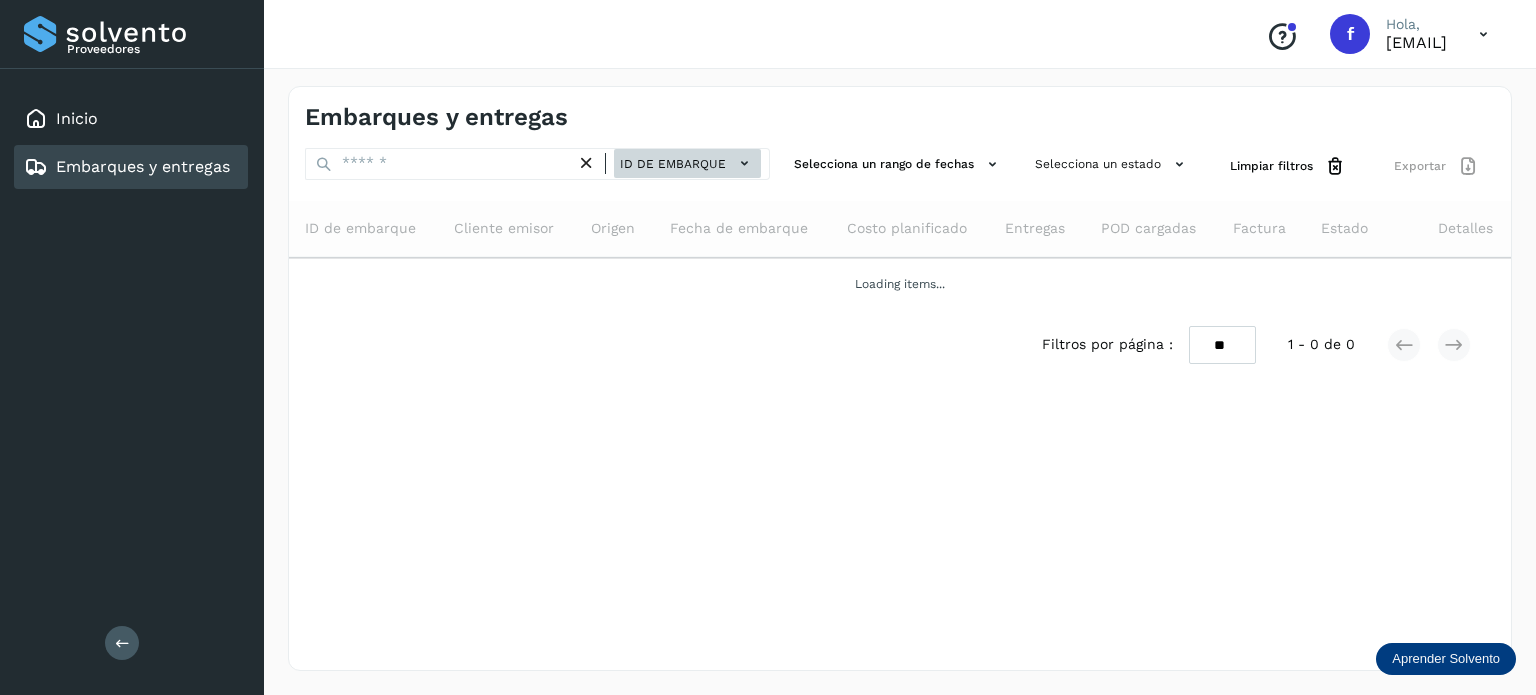 click on "ID de embarque" 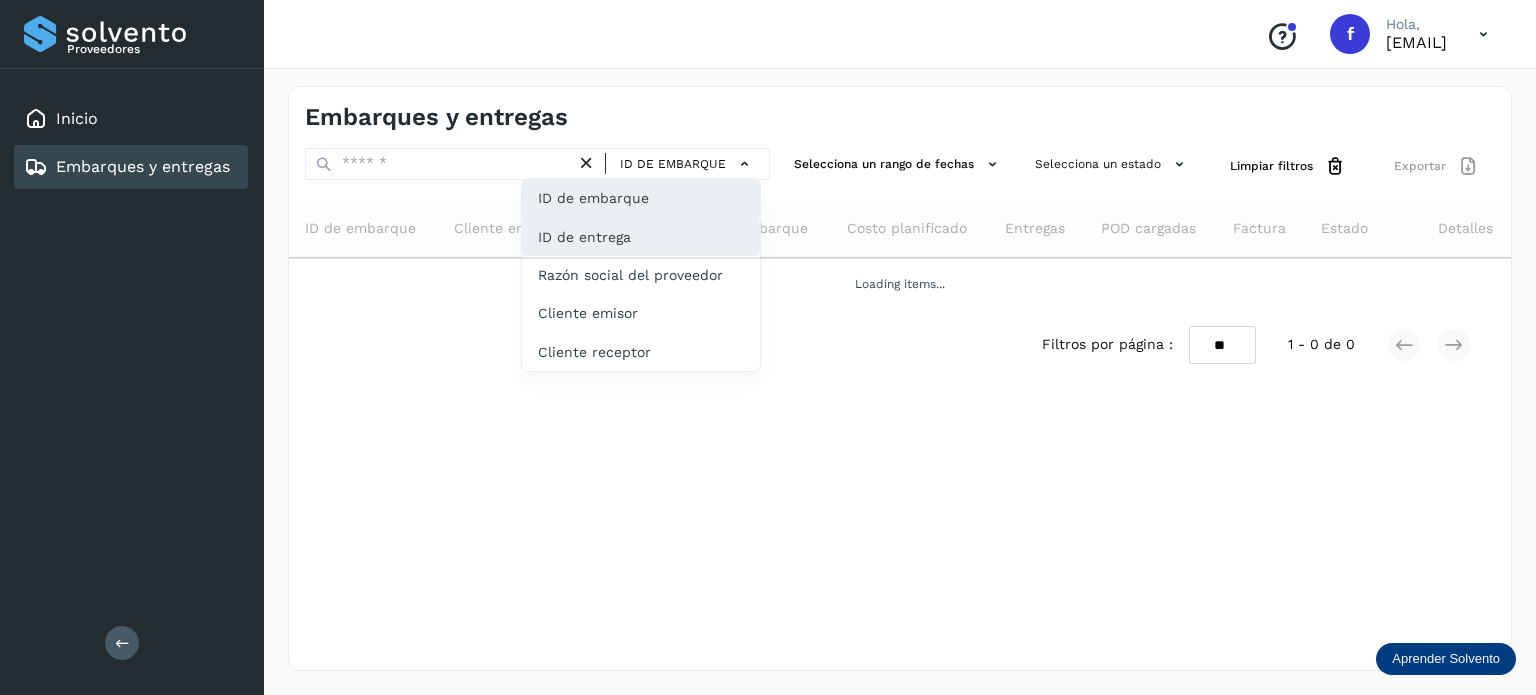 click on "ID de entrega" 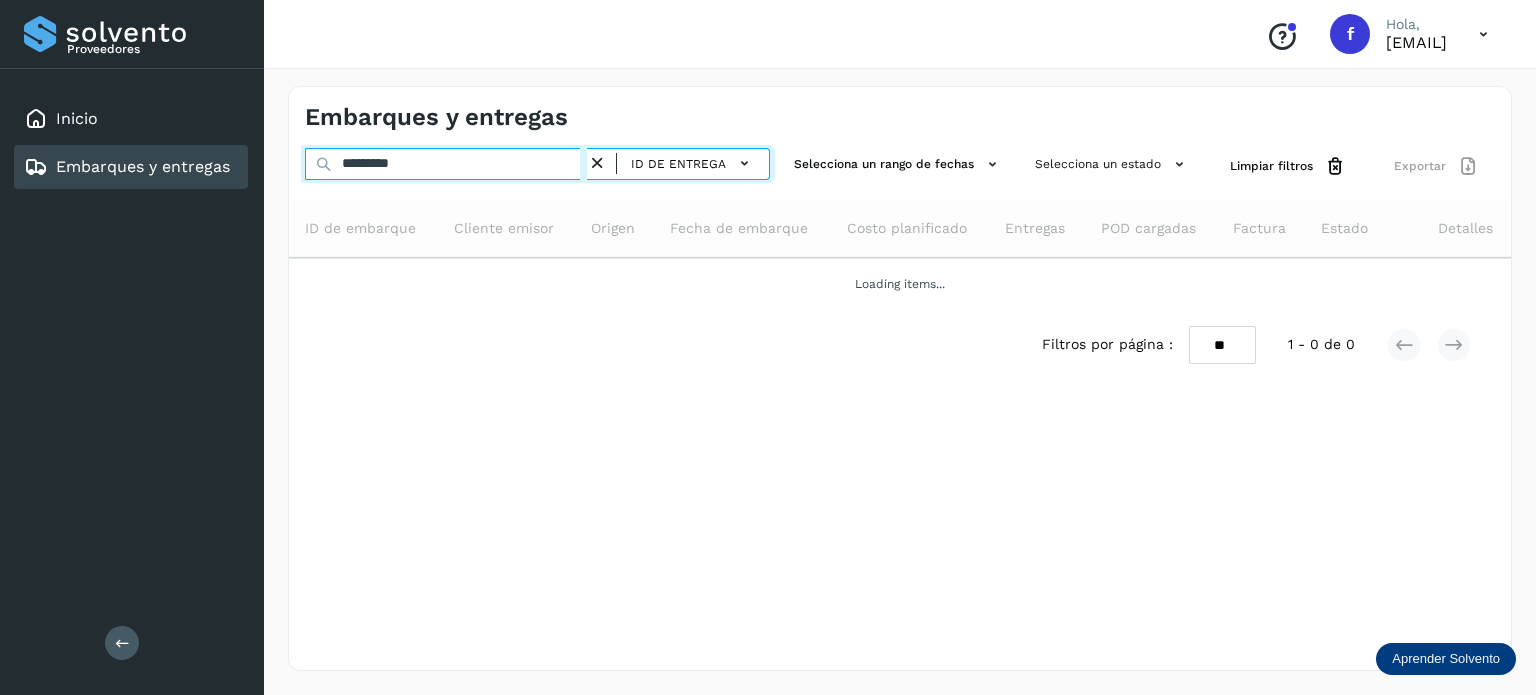click on "*********" at bounding box center (446, 164) 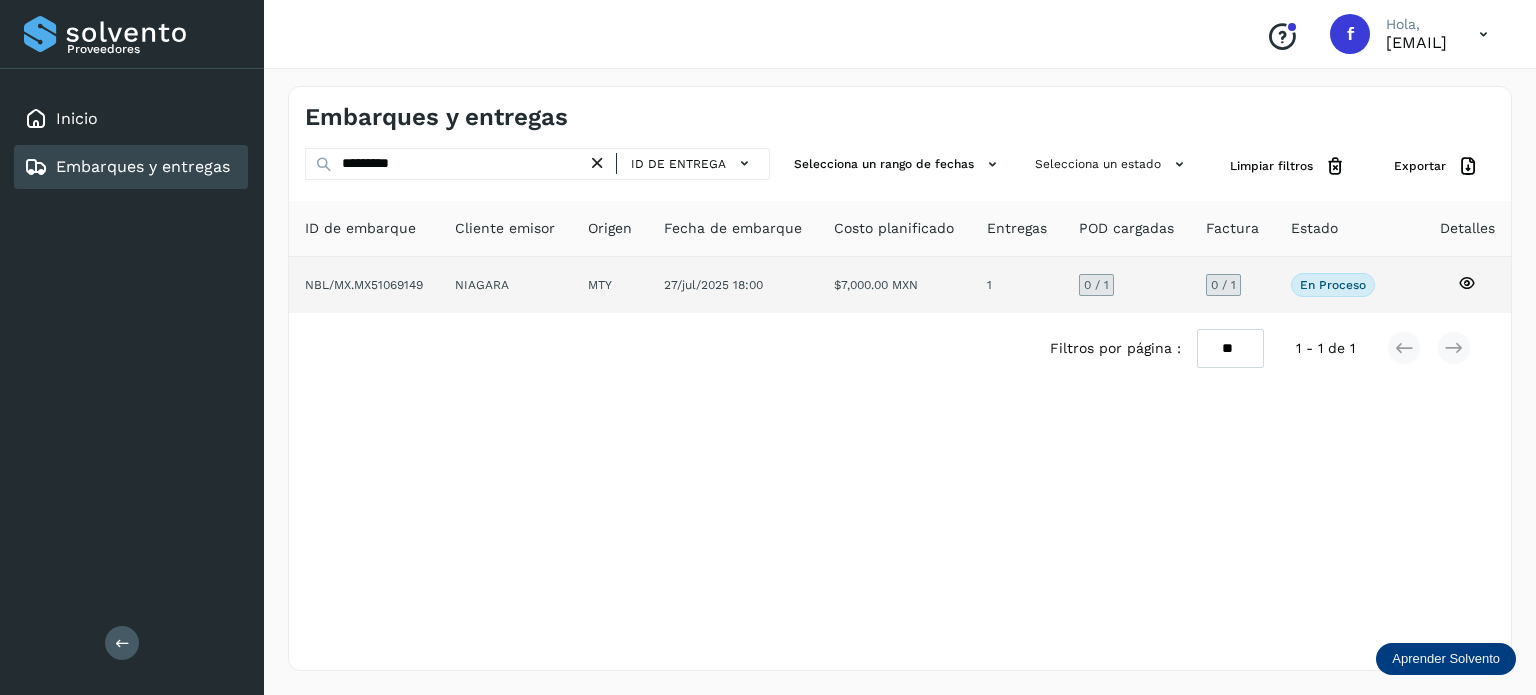 click 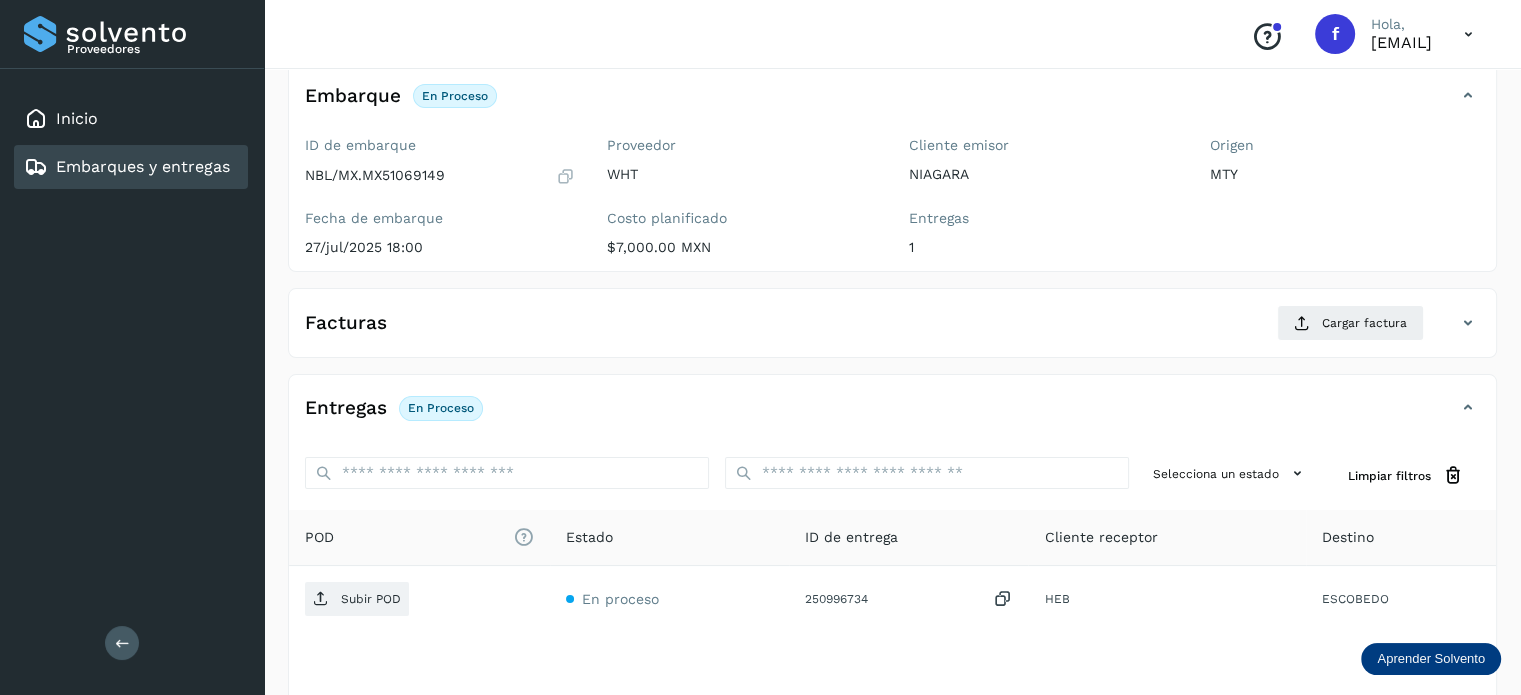 scroll, scrollTop: 252, scrollLeft: 0, axis: vertical 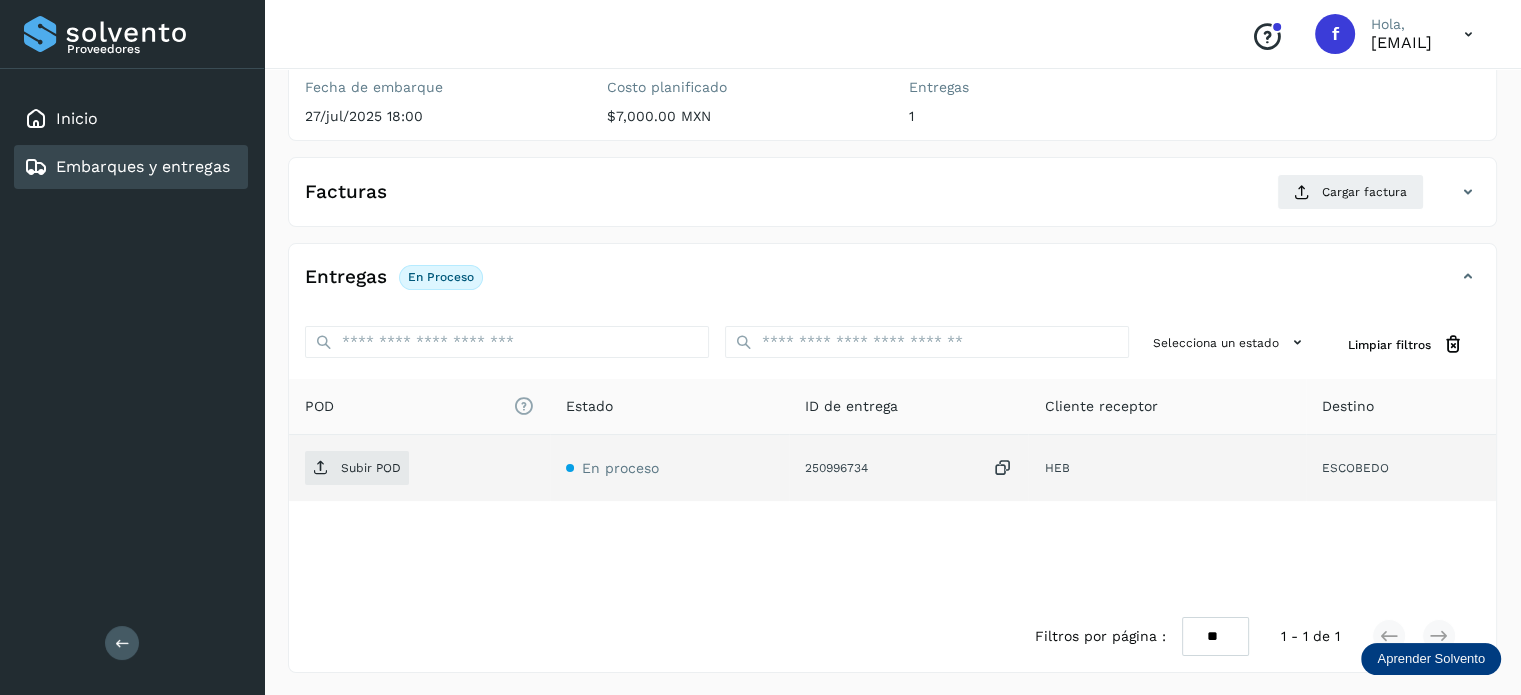 click on "Subir POD" 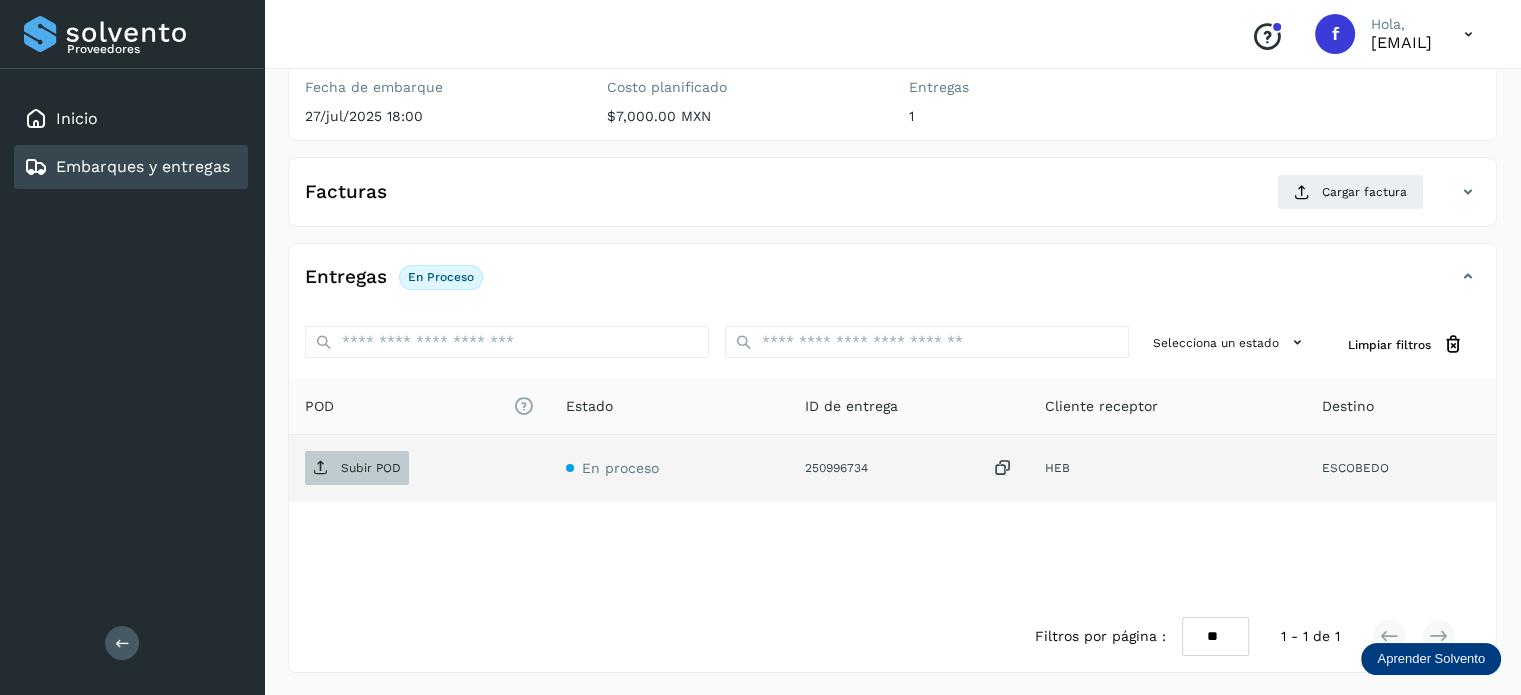 click on "Subir POD" at bounding box center [371, 468] 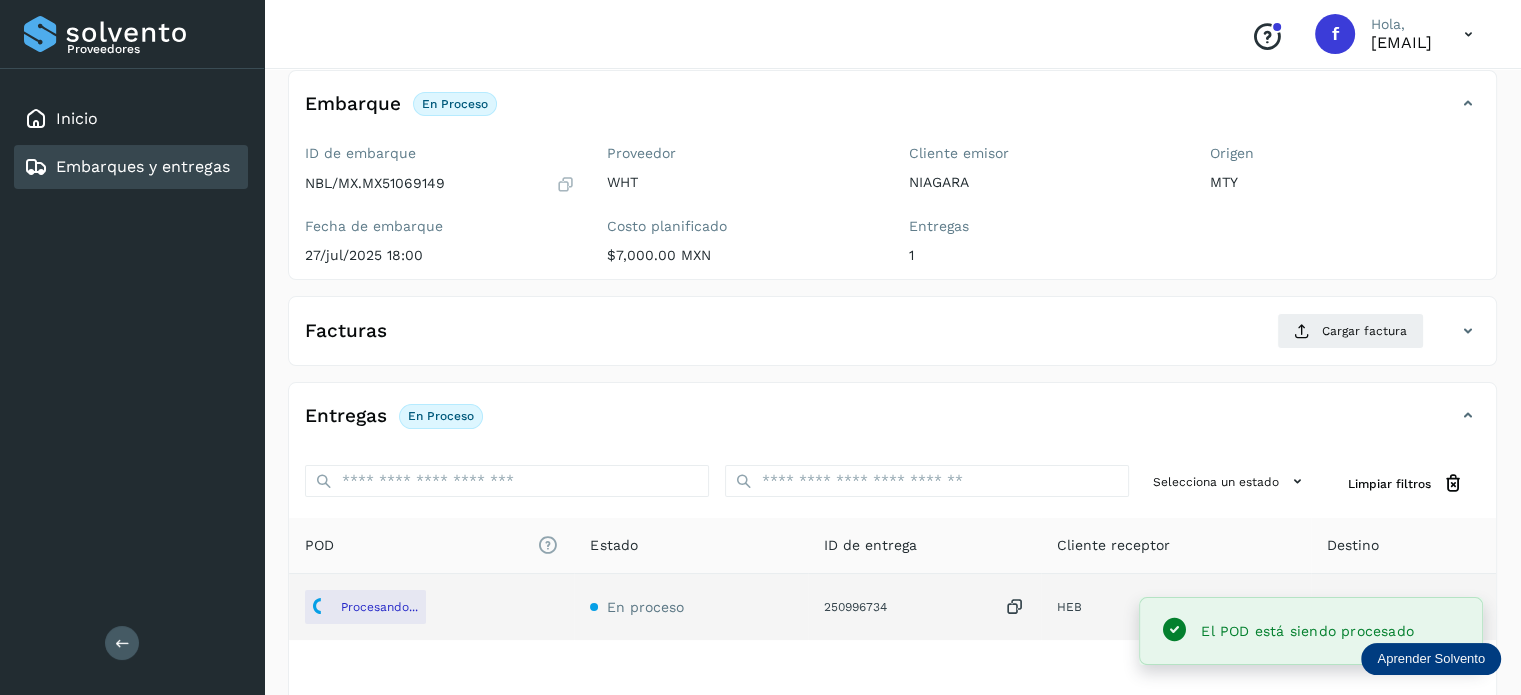 scroll, scrollTop: 0, scrollLeft: 0, axis: both 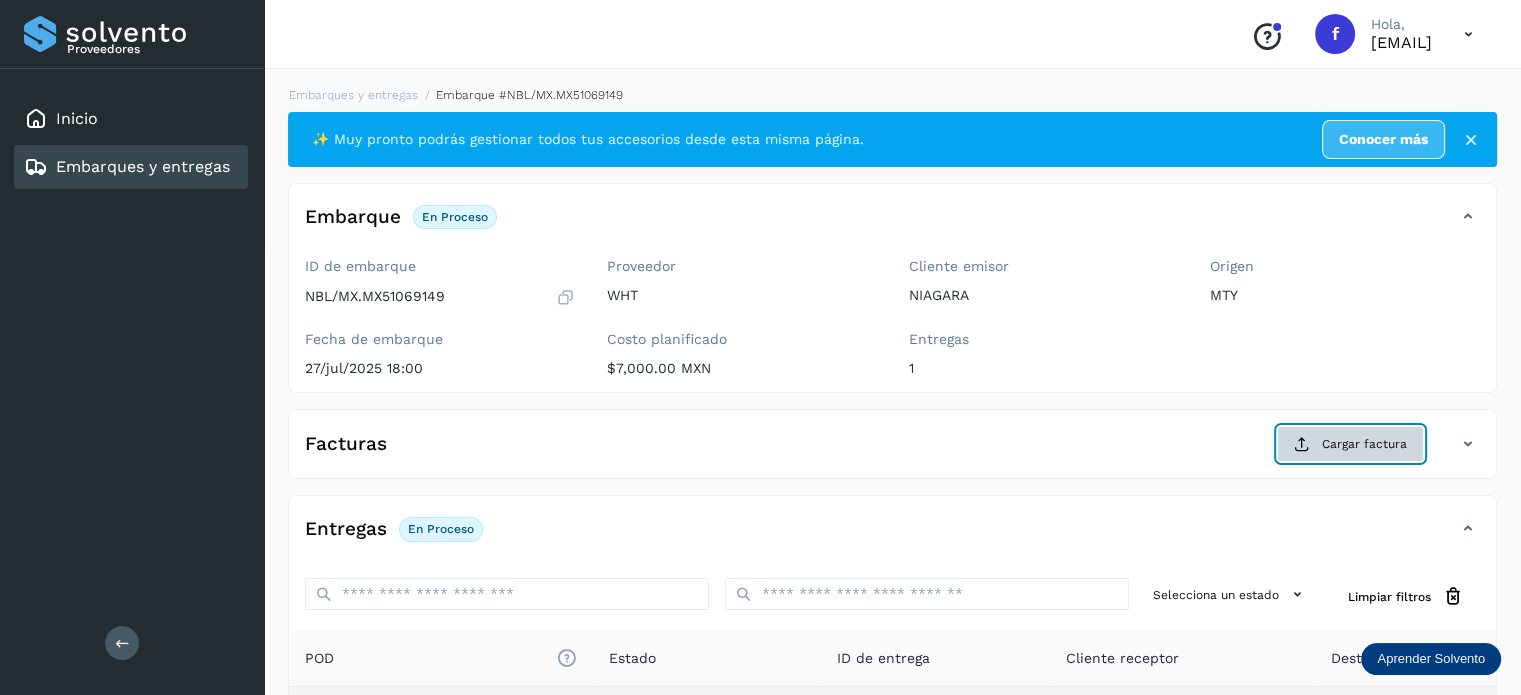 click on "Cargar factura" 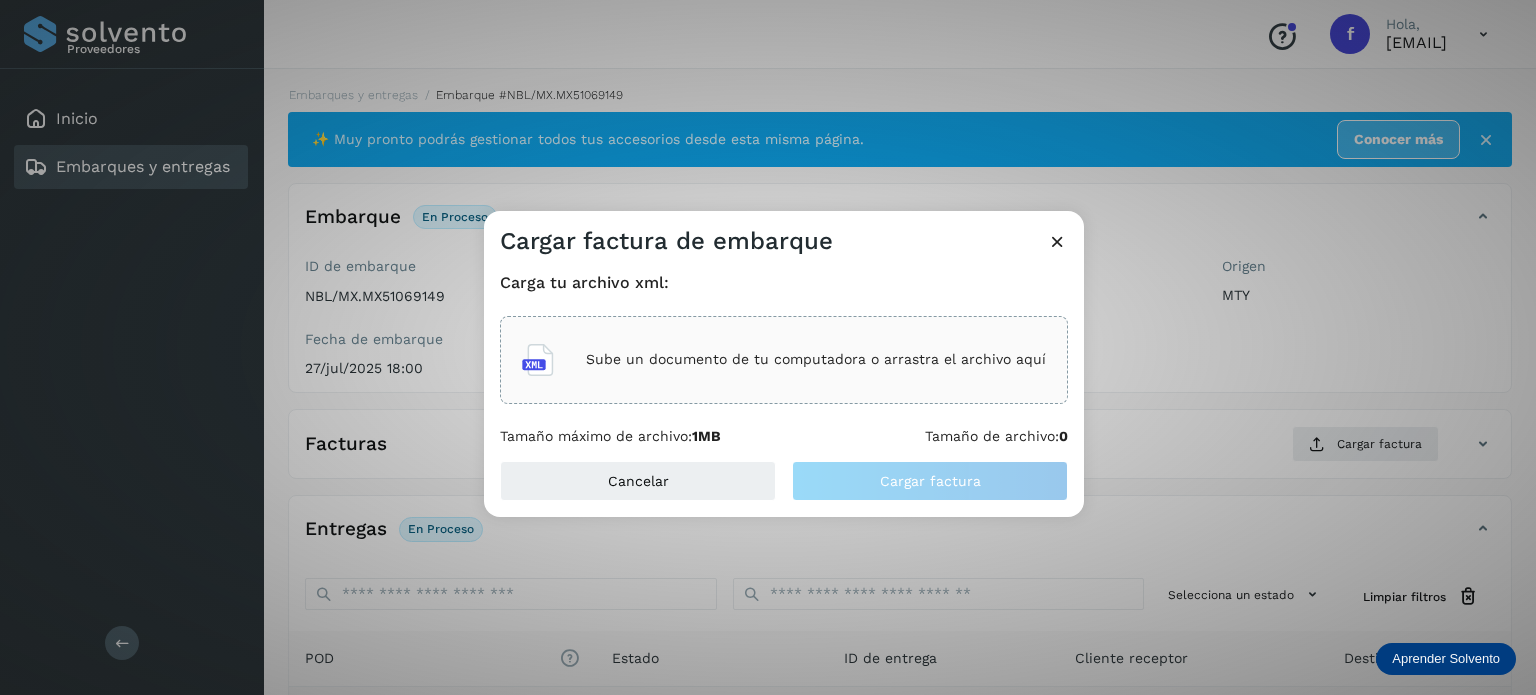click on "Sube un documento de tu computadora o arrastra el archivo aquí" 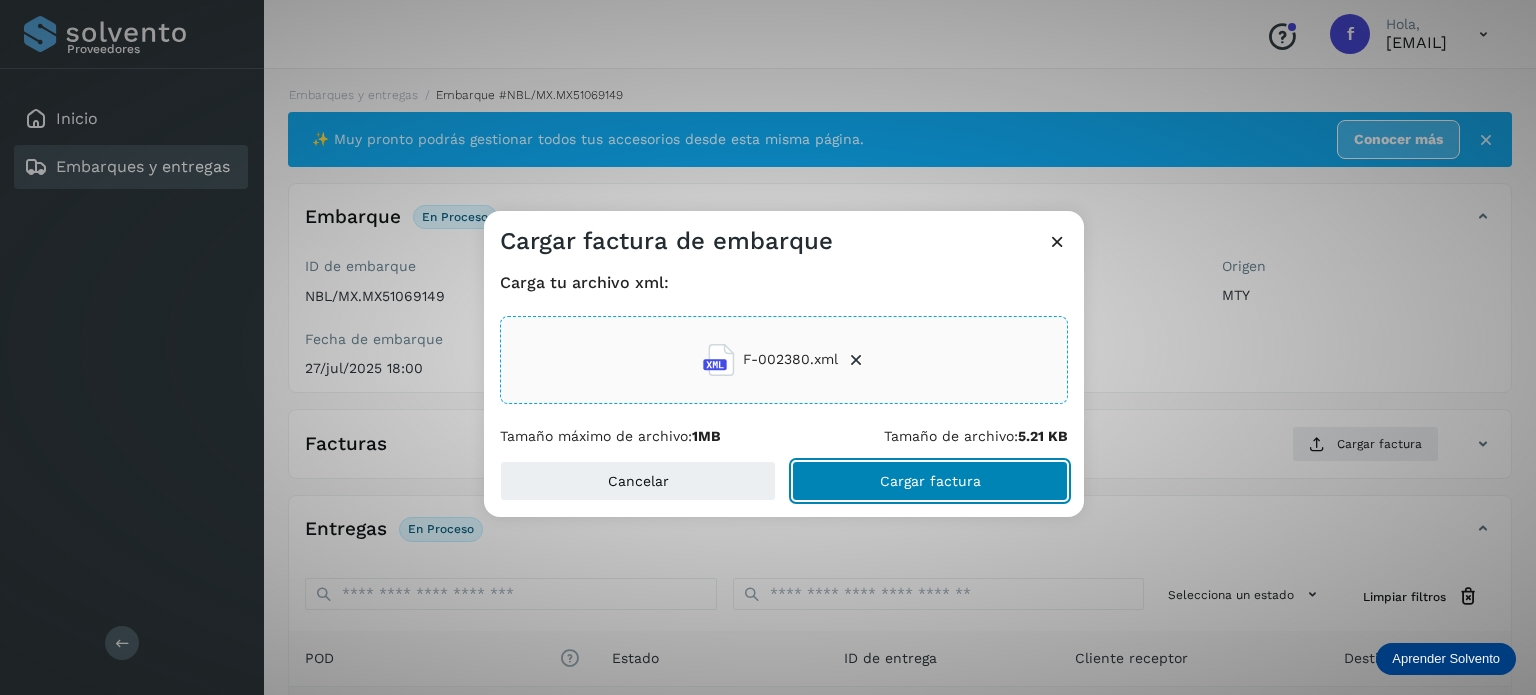 click on "Cargar factura" 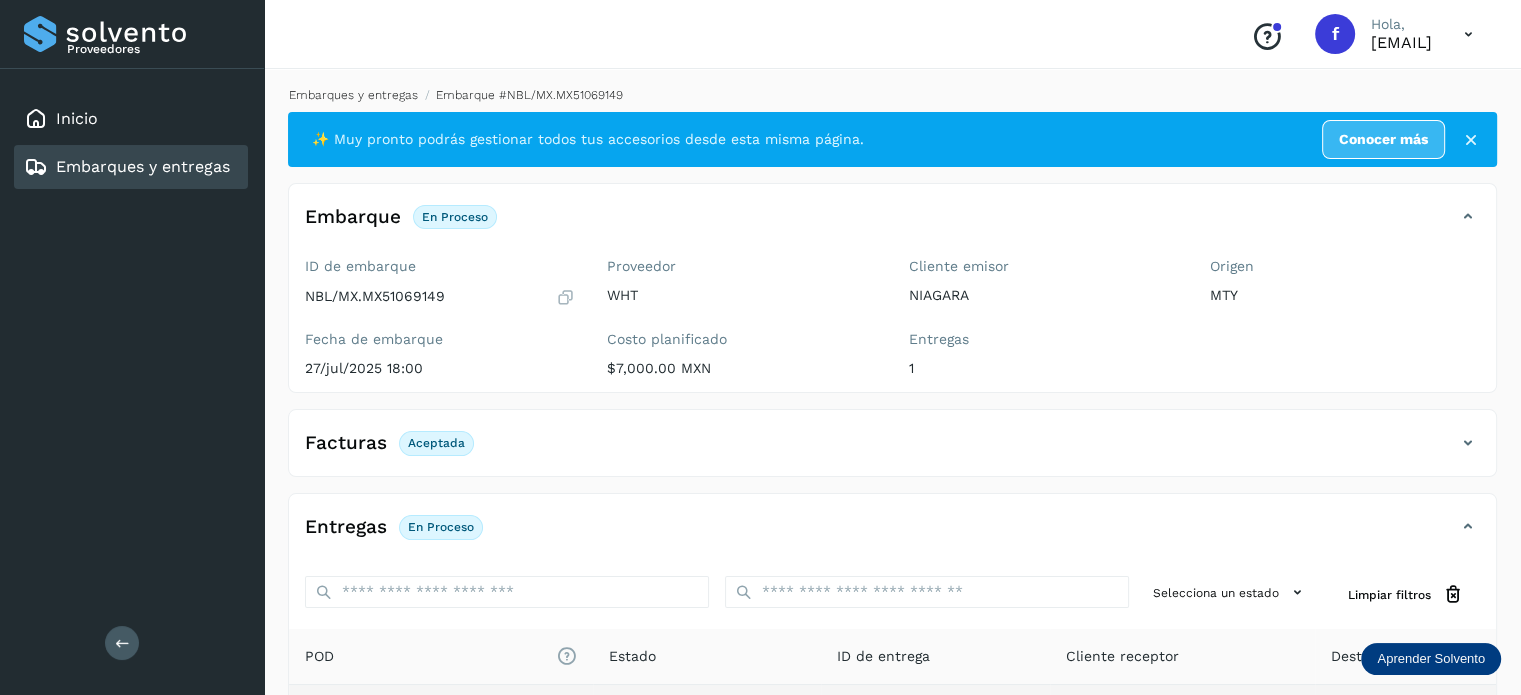 click on "Embarques y entregas" at bounding box center [353, 95] 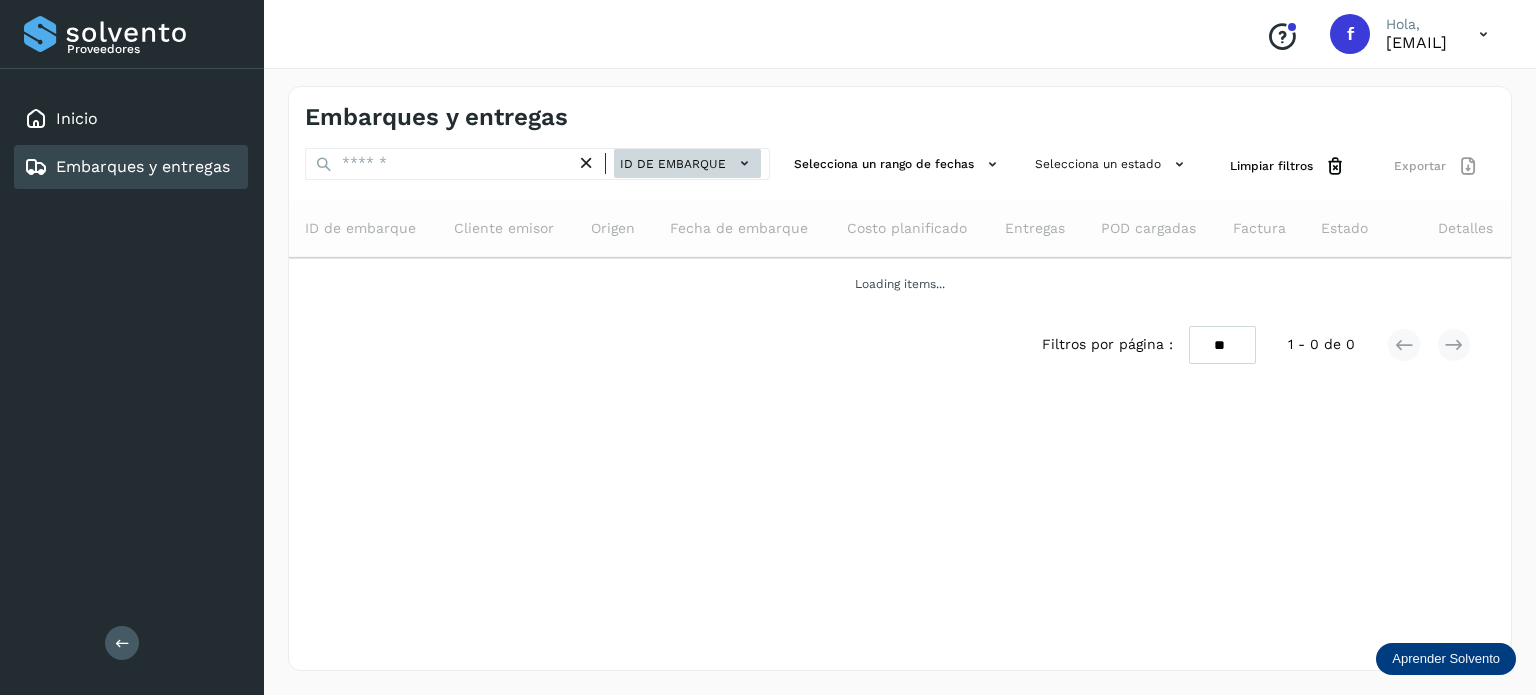 click on "ID de embarque" 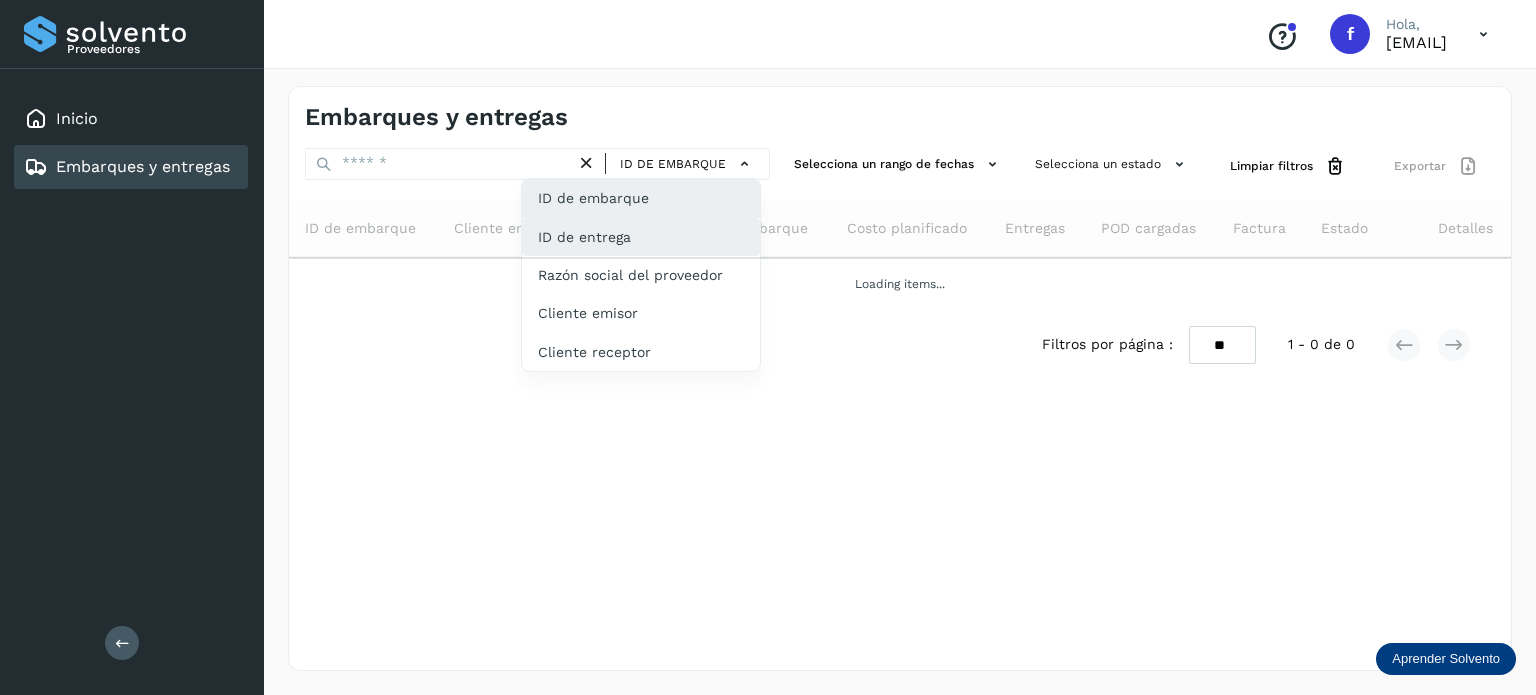 click on "ID de entrega" 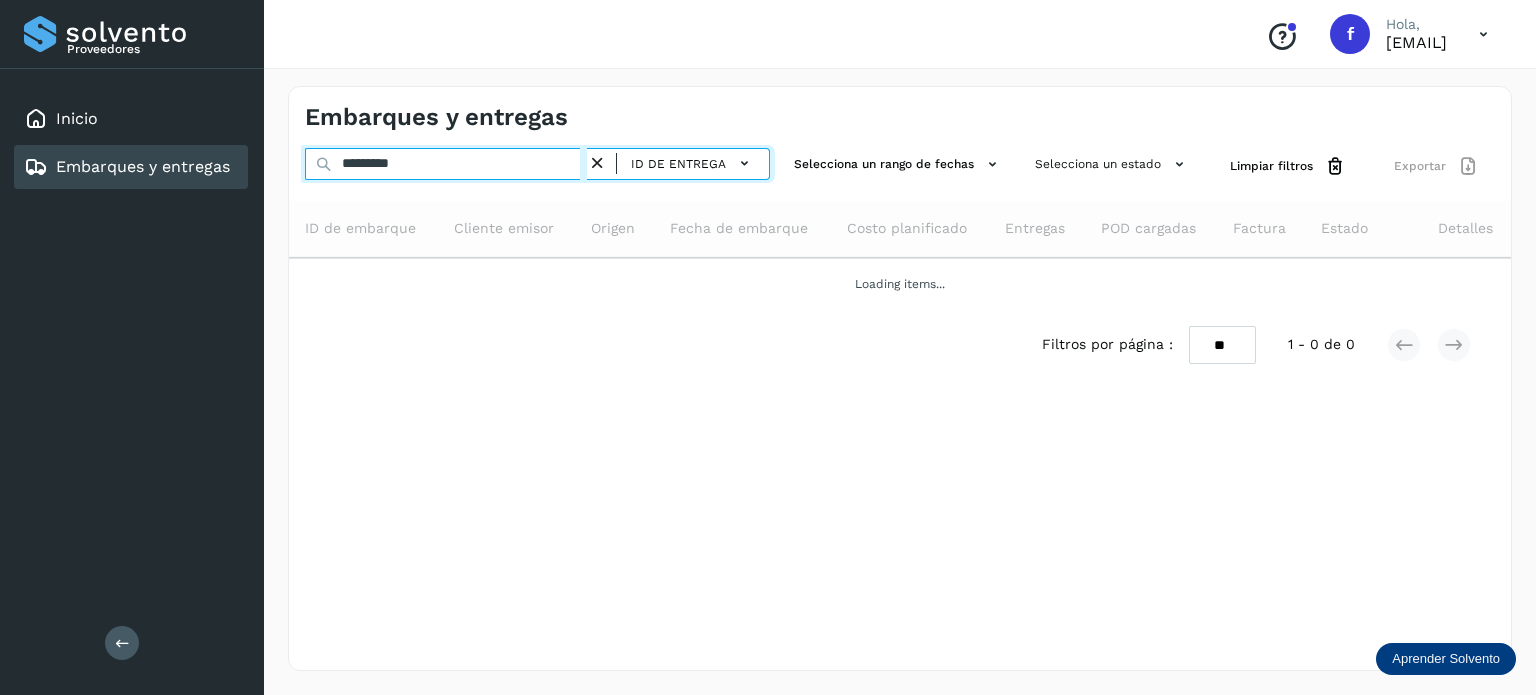 drag, startPoint x: 448, startPoint y: 149, endPoint x: 265, endPoint y: 137, distance: 183.39302 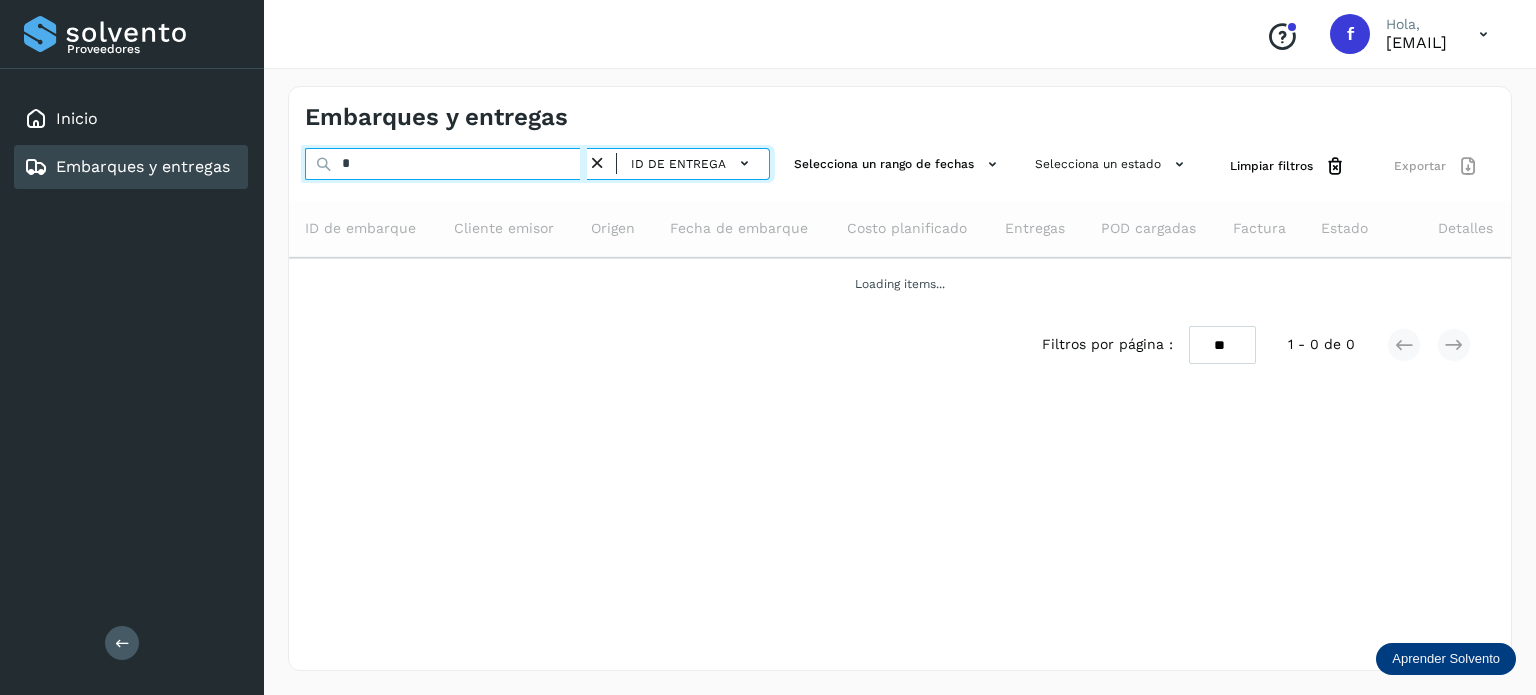 drag, startPoint x: 353, startPoint y: 161, endPoint x: 264, endPoint y: 151, distance: 89.560036 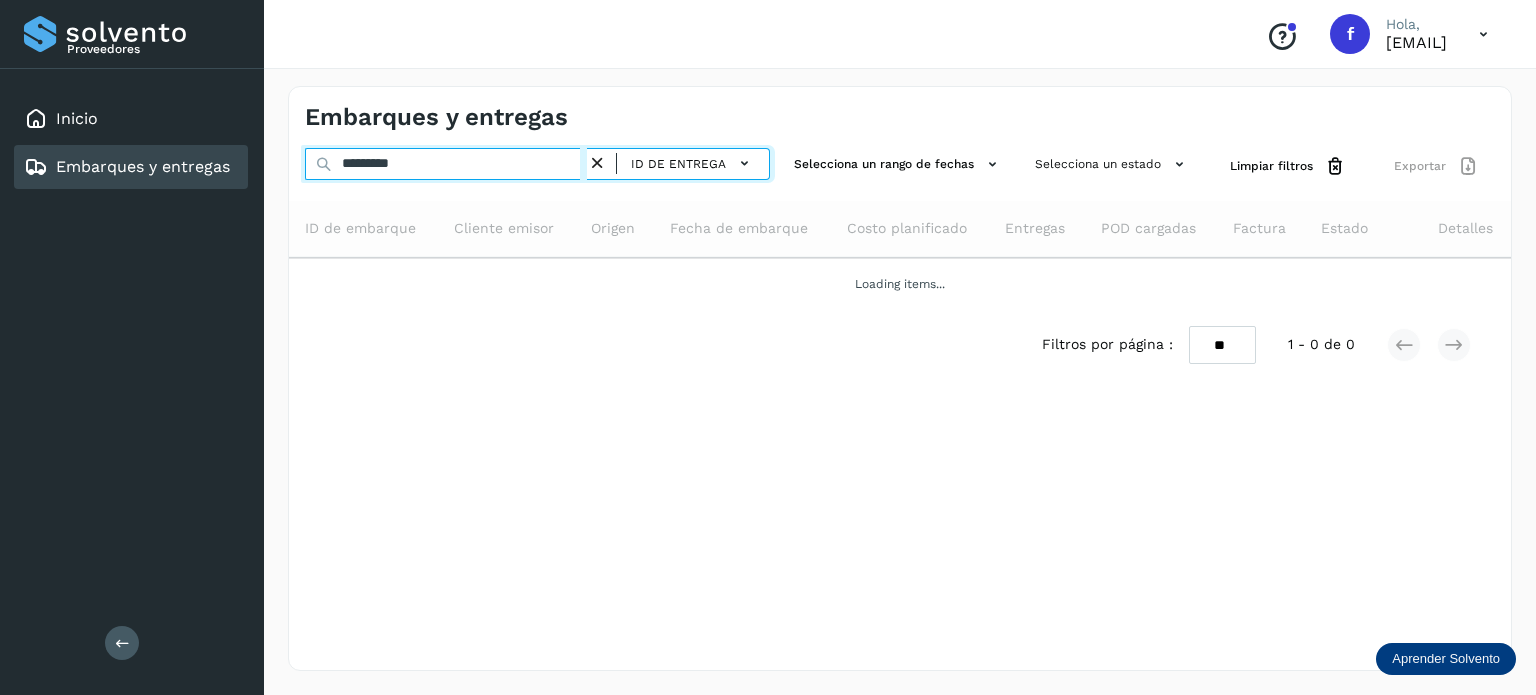 click on "*********" at bounding box center (446, 164) 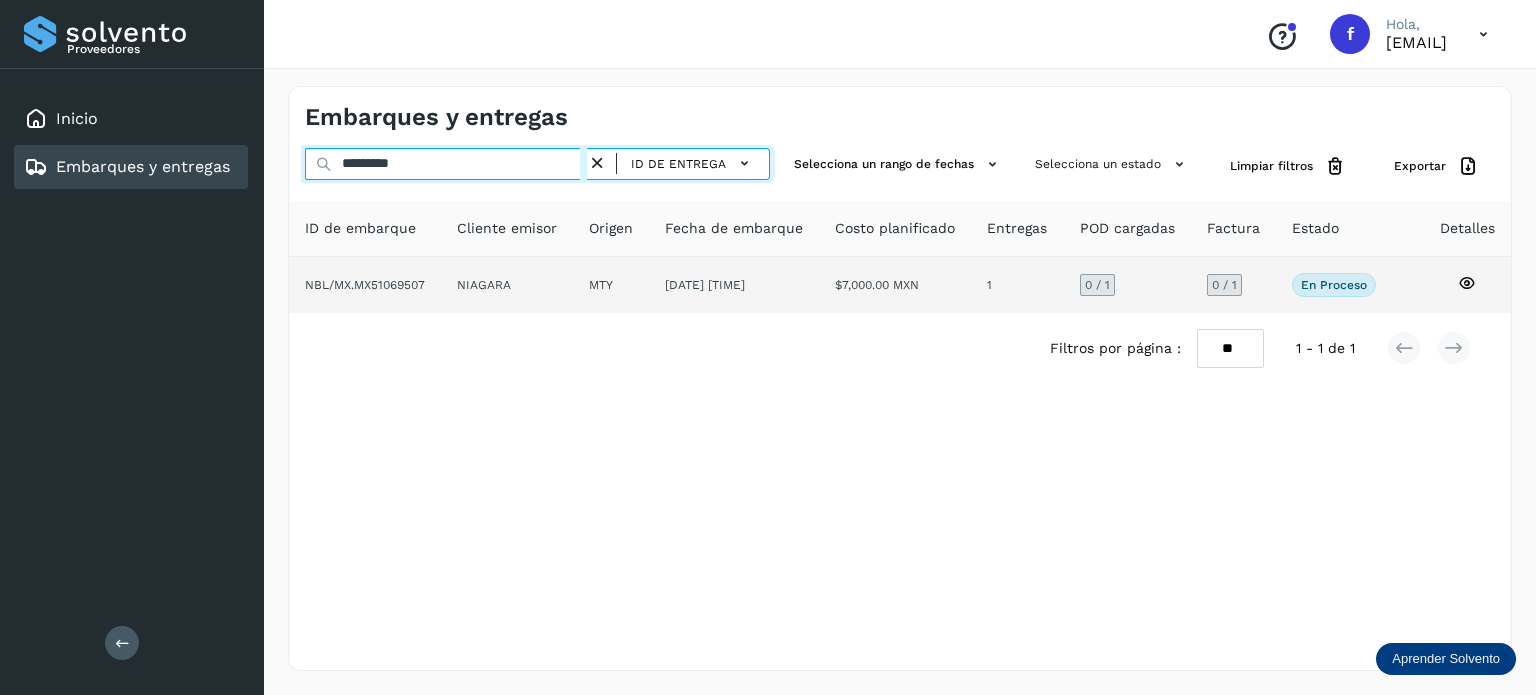 type on "*********" 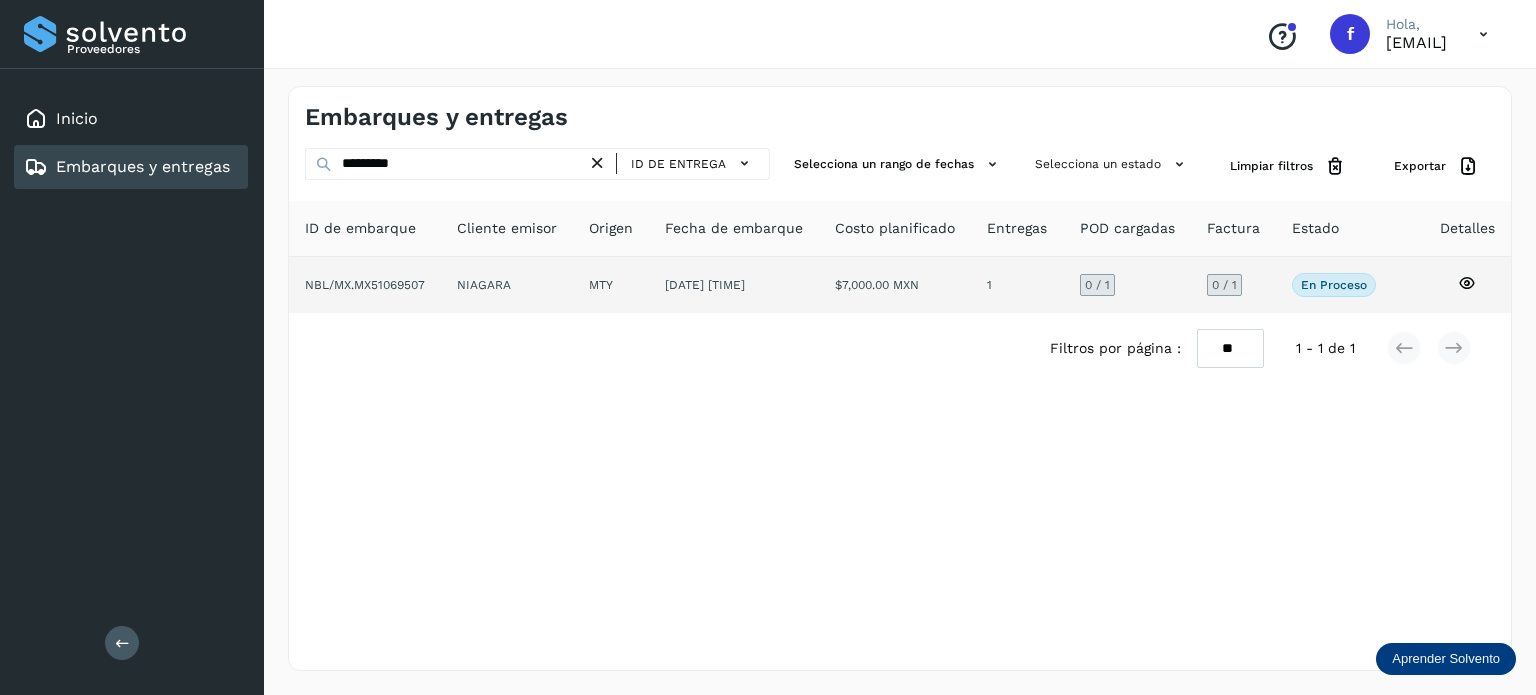 click 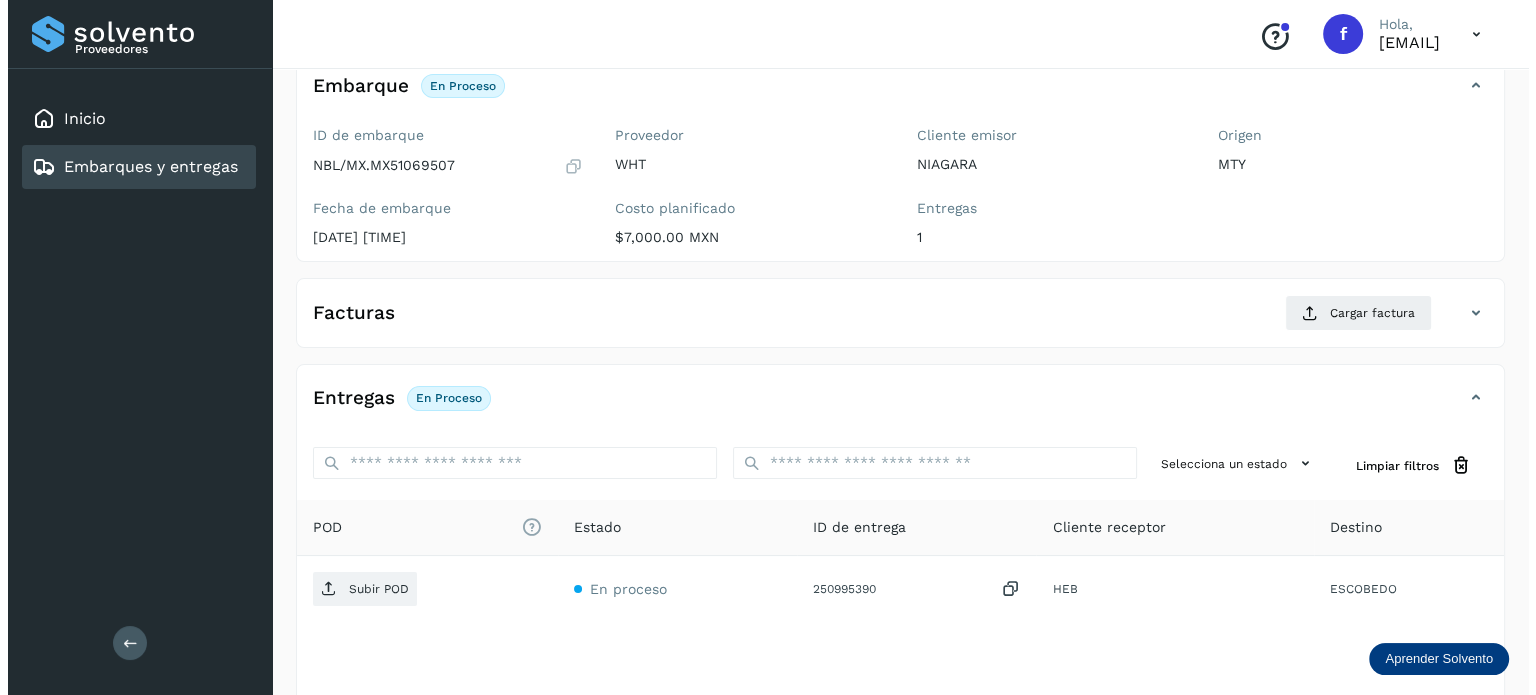 scroll, scrollTop: 252, scrollLeft: 0, axis: vertical 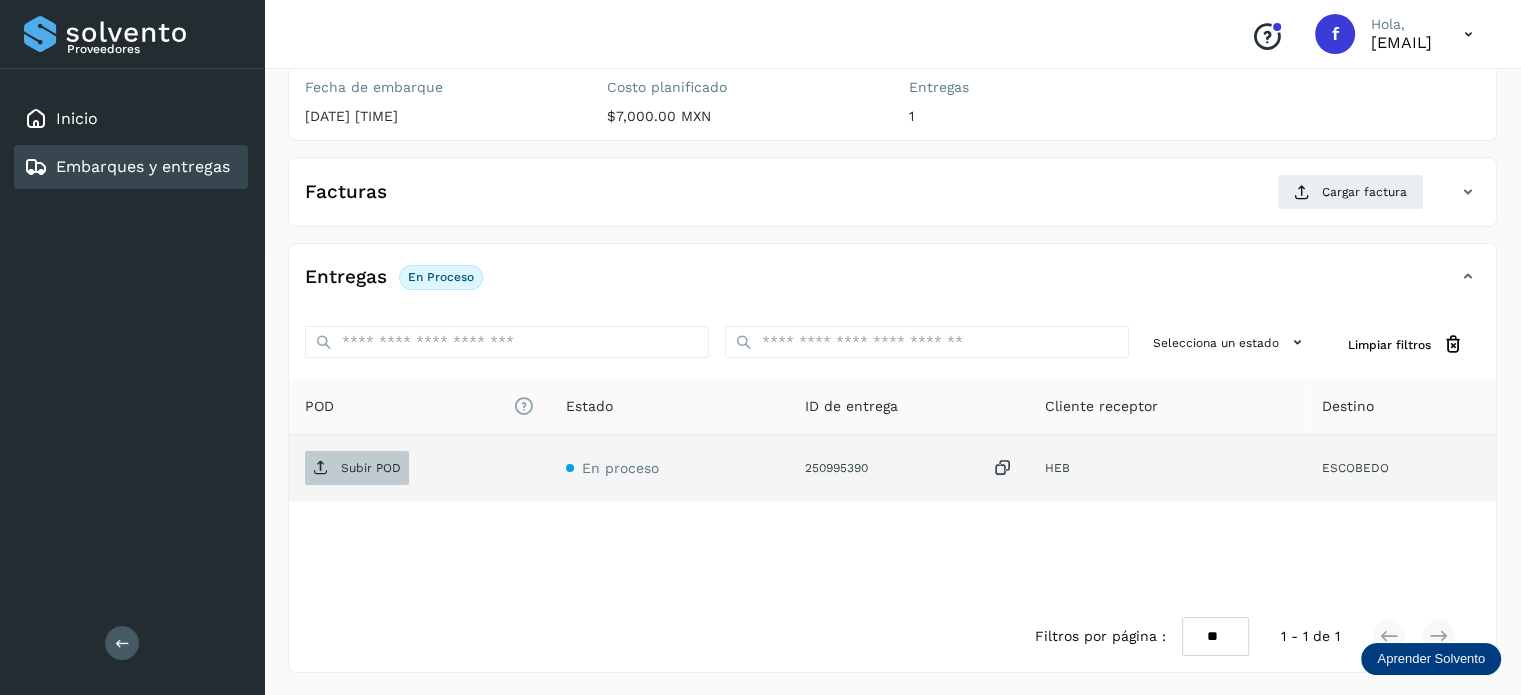 click on "Subir POD" at bounding box center (357, 468) 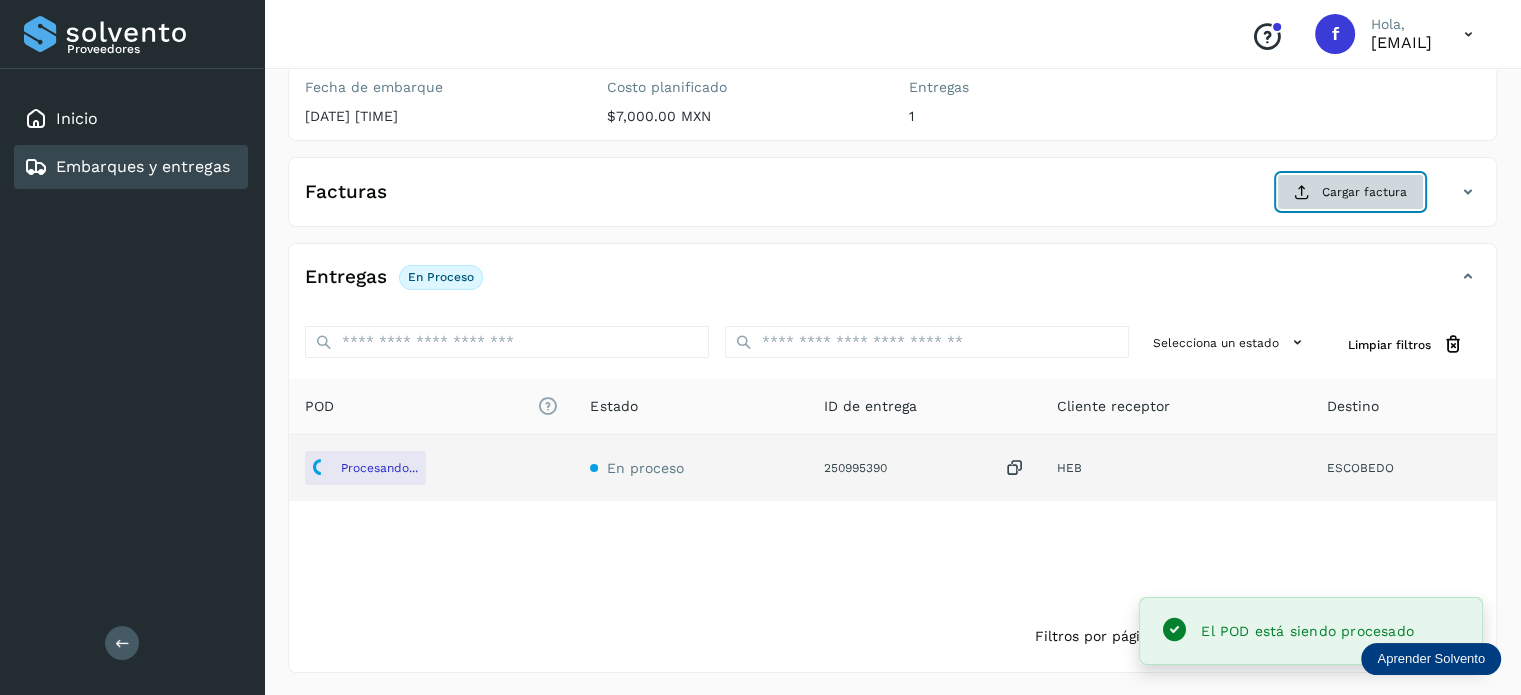 click on "Cargar factura" 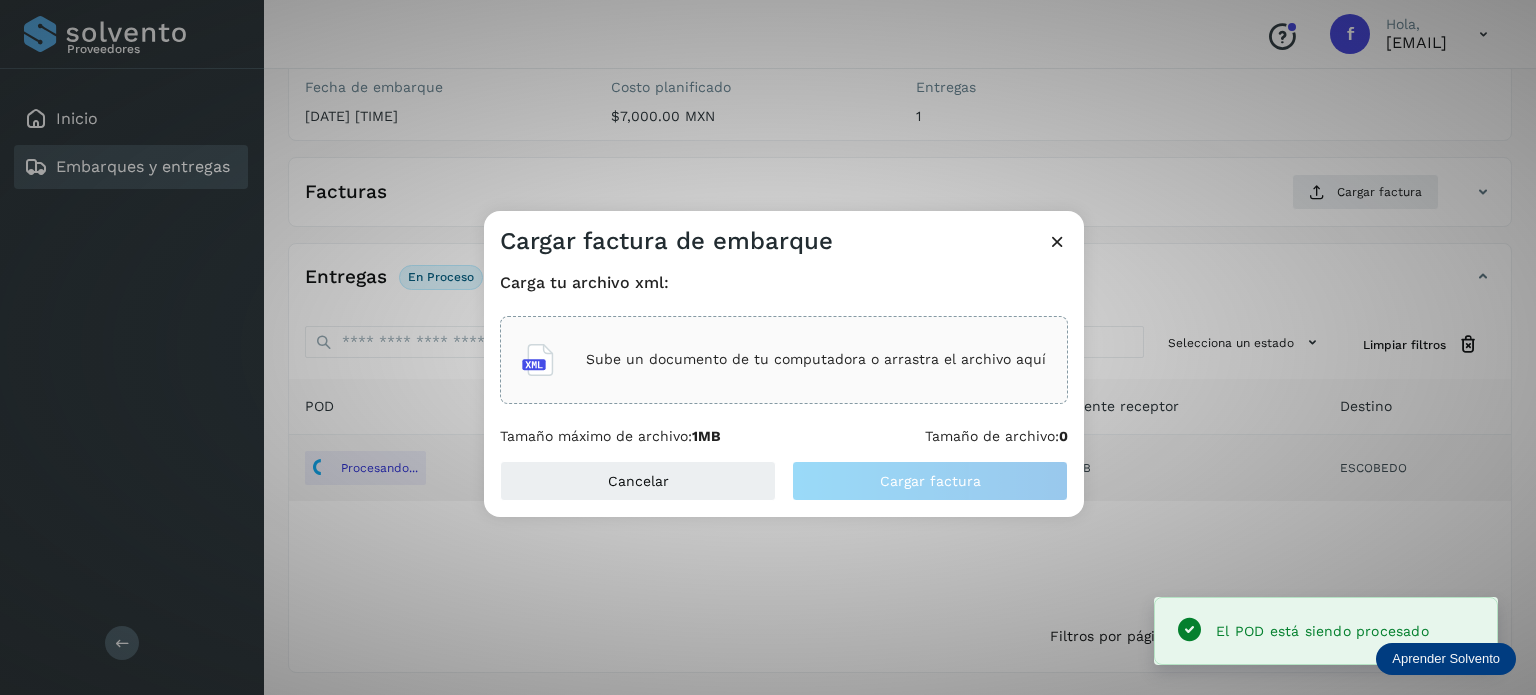 click on "Sube un documento de tu computadora o arrastra el archivo aquí" 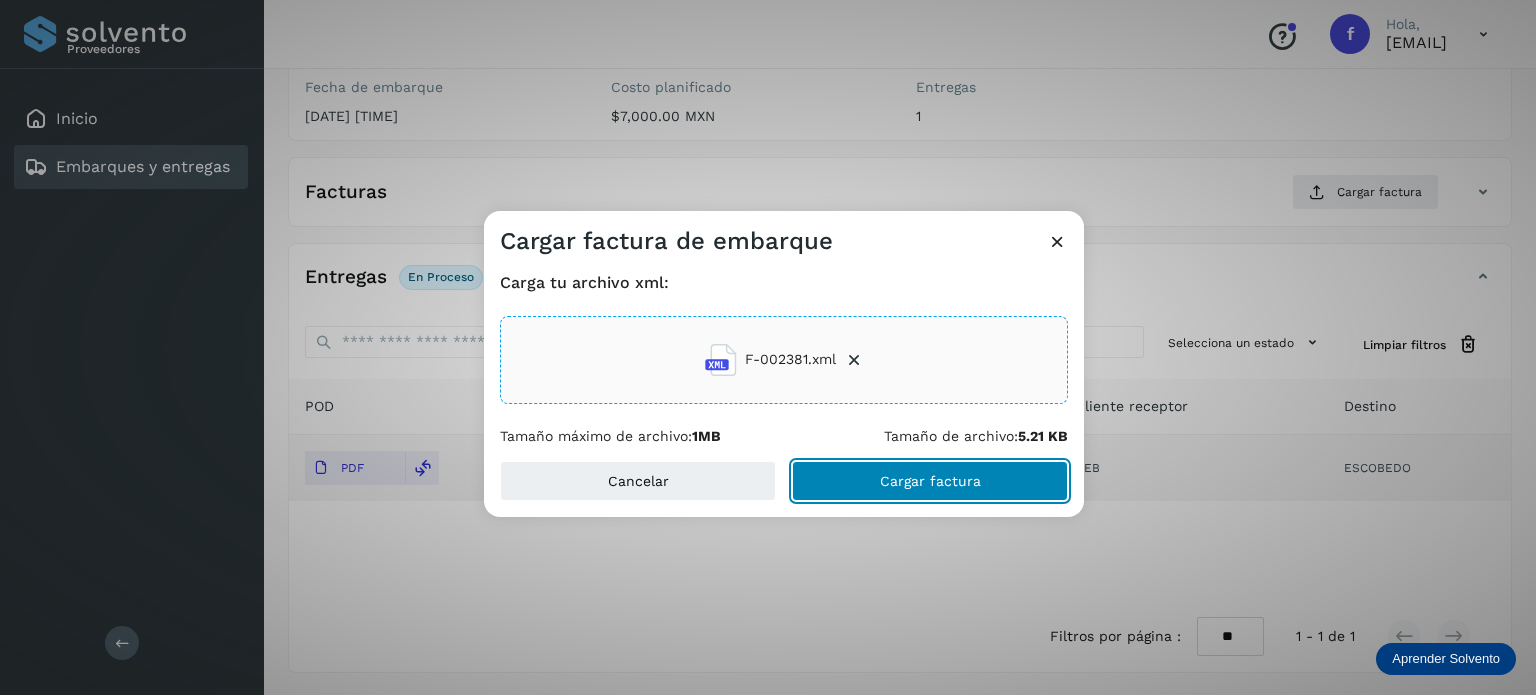 click on "Cargar factura" 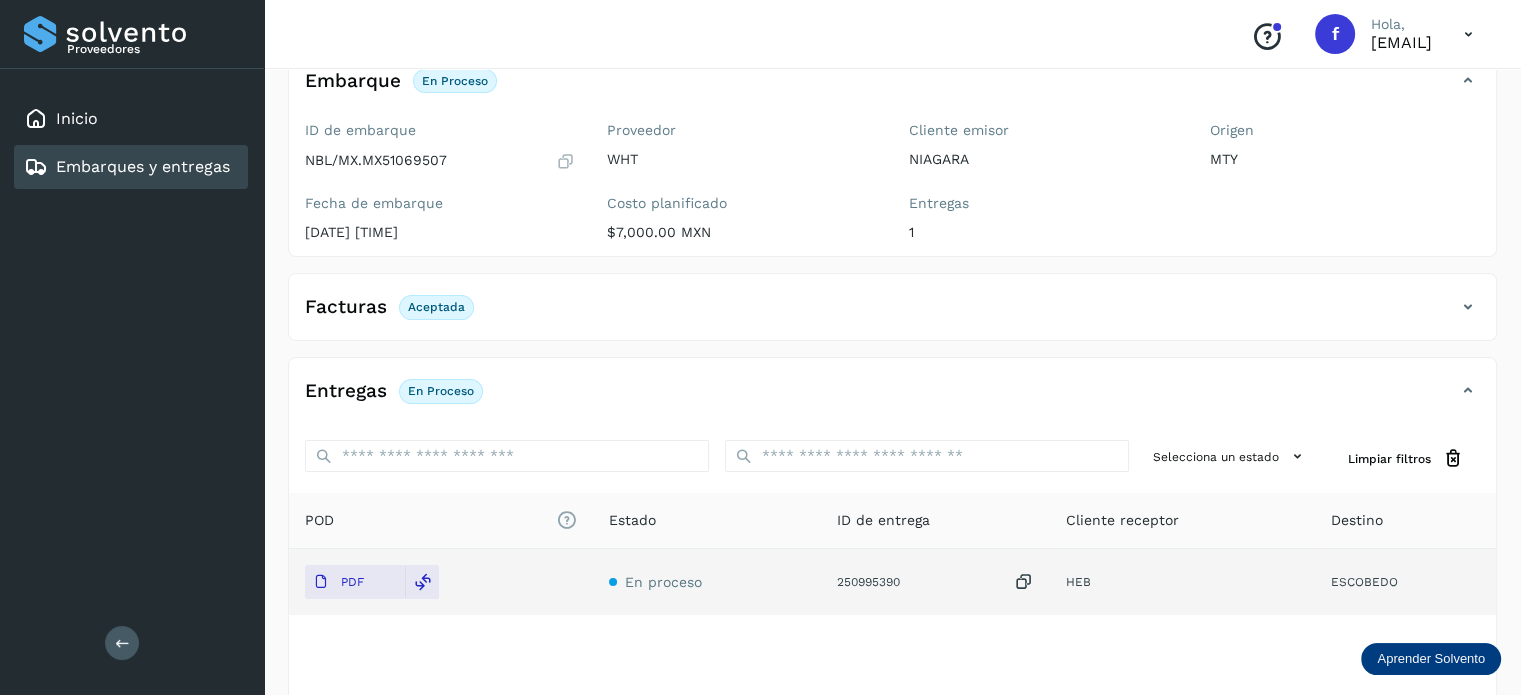 scroll, scrollTop: 0, scrollLeft: 0, axis: both 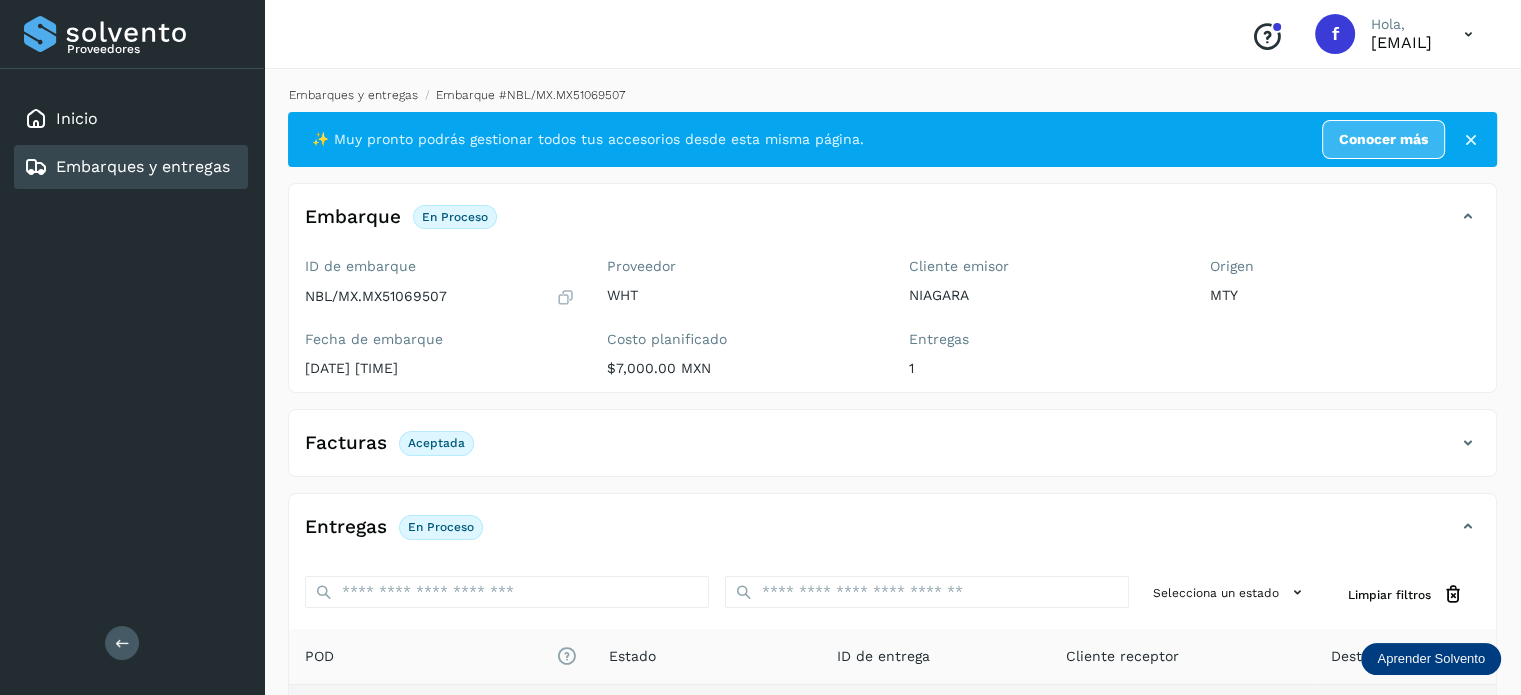 click on "Embarques y entregas" at bounding box center [353, 95] 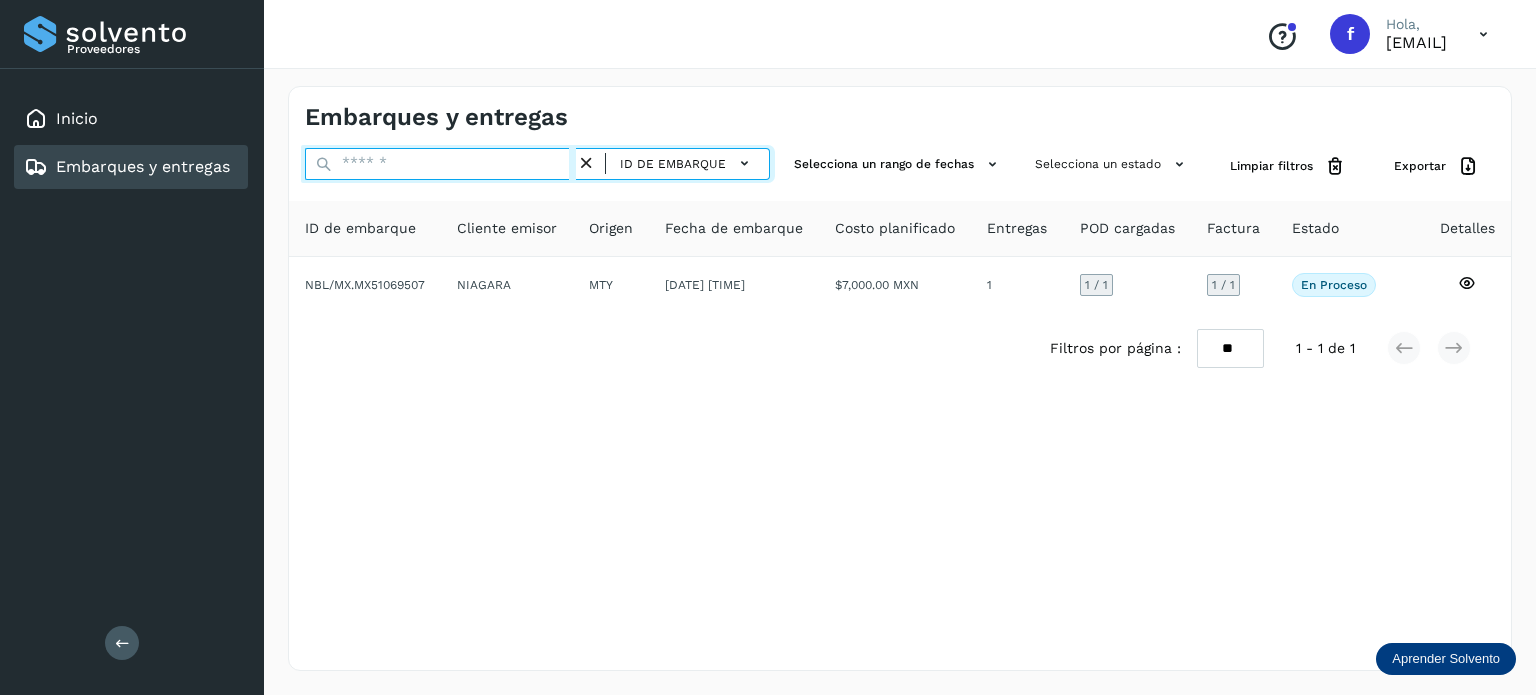 click on "Embarques y entregas ID de embarque Selecciona un rango de fechas  Selecciona un estado Limpiar filtros Exportar ID de embarque Cliente emisor Origen Fecha de embarque Costo planificado Entregas POD cargadas Factura Estado Detalles NBL/MX.MX51069507 NIAGARA MTY 28/jul/2025 18:00  $7,000.00 MXN  1 1  / 1 1 / 1 En proceso
Verifica el estado de la factura o entregas asociadas a este embarque
Filtros por página : ** ** ** 1 - 1 de 1" at bounding box center (900, 378) 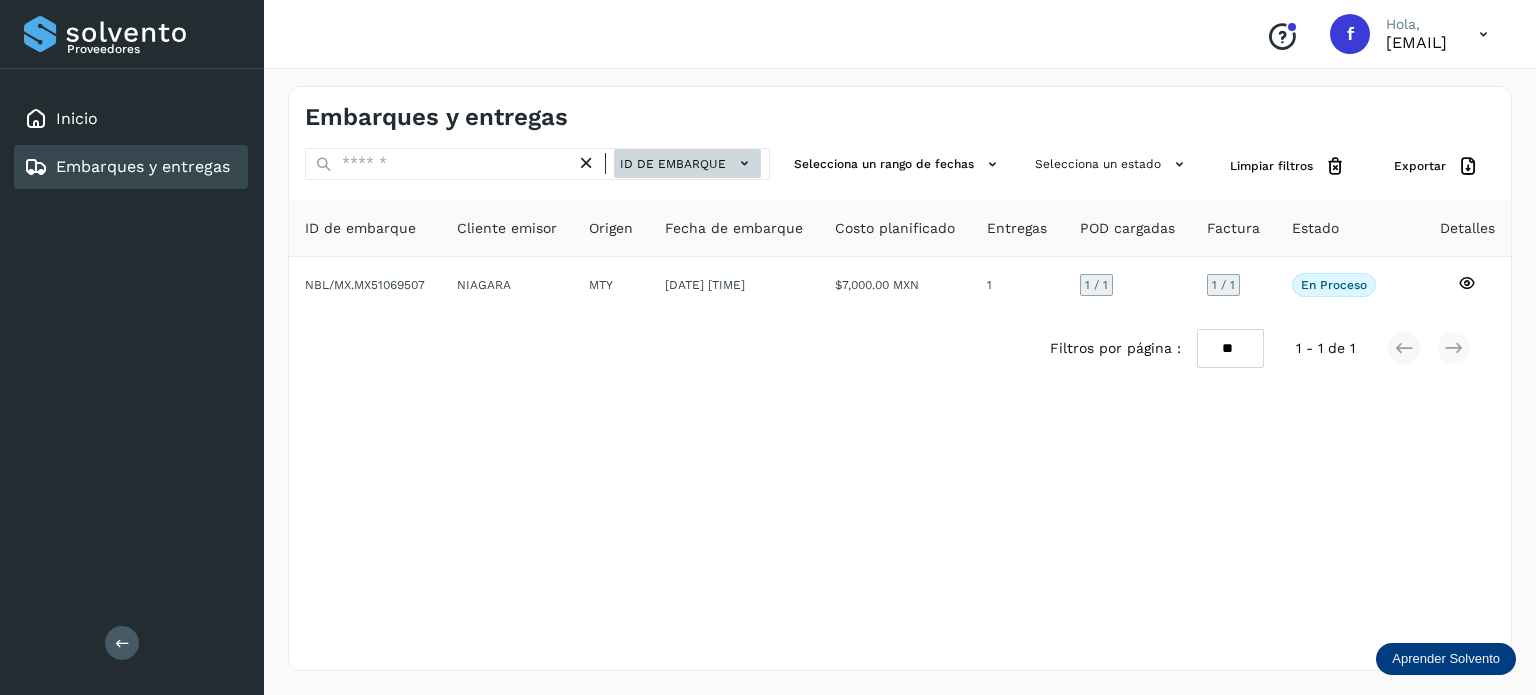 click on "ID de embarque" 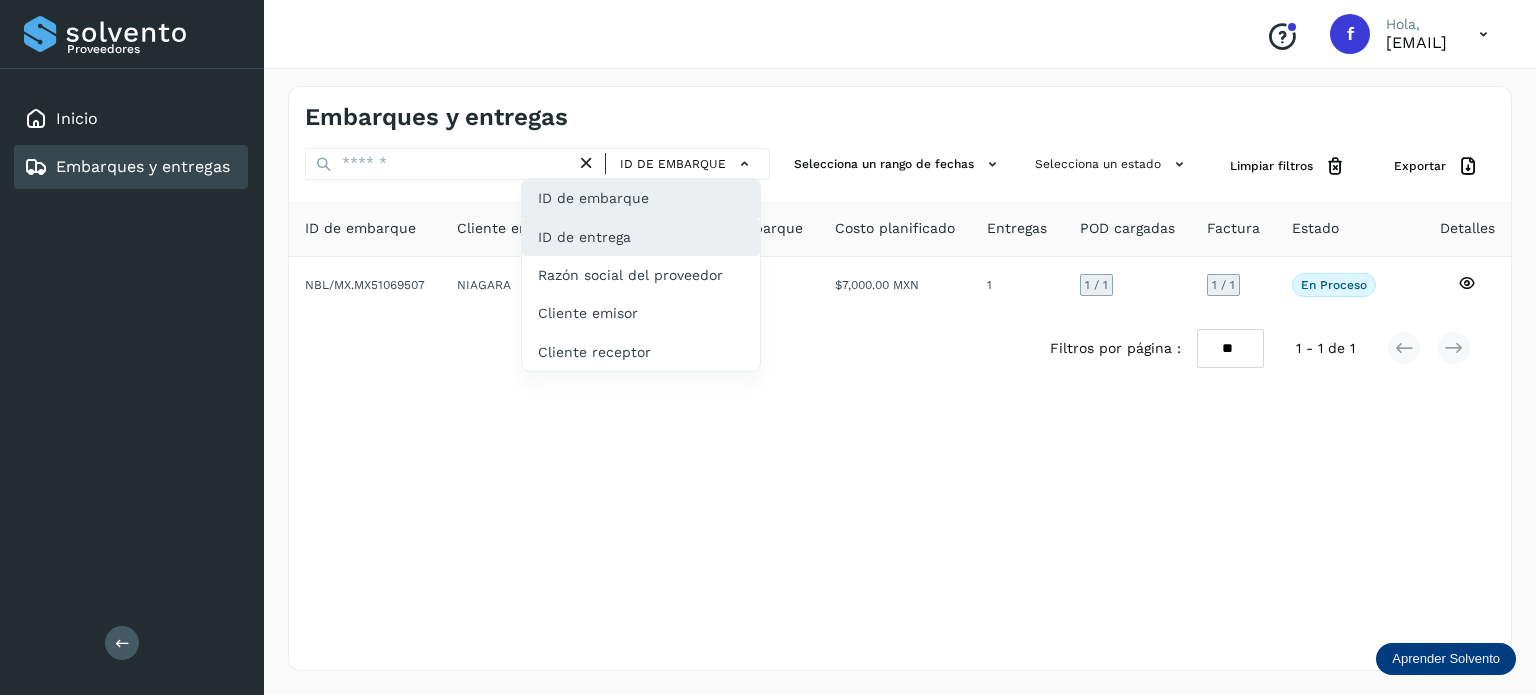 click on "ID de entrega" 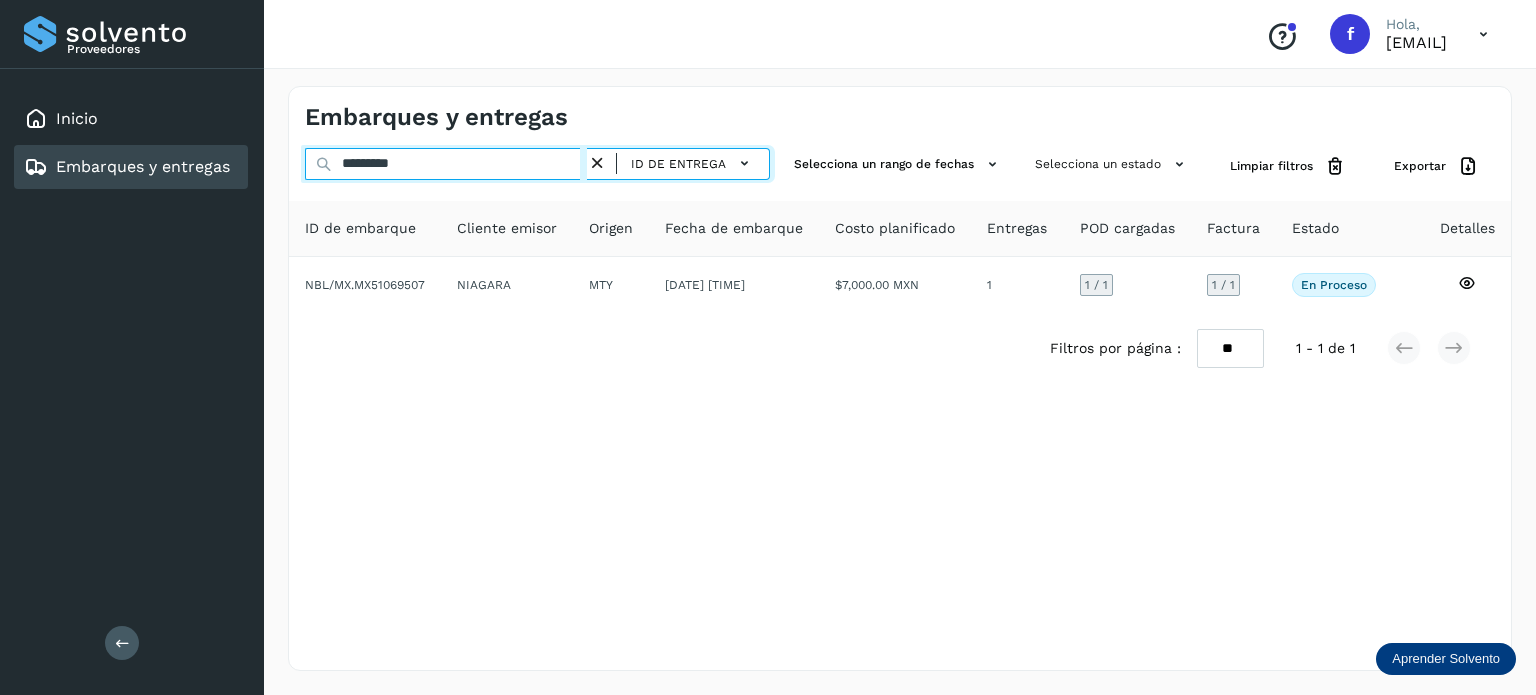 click on "*********" at bounding box center [446, 164] 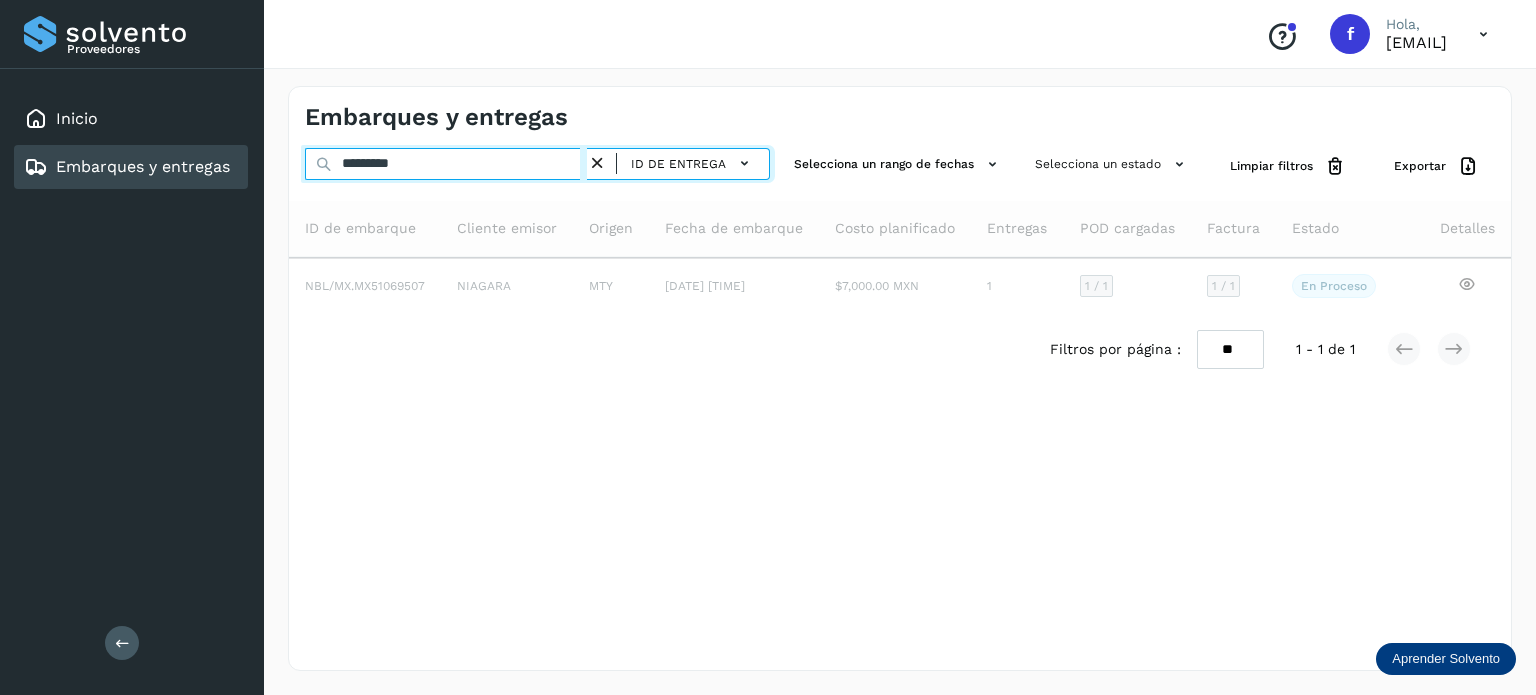 type on "*********" 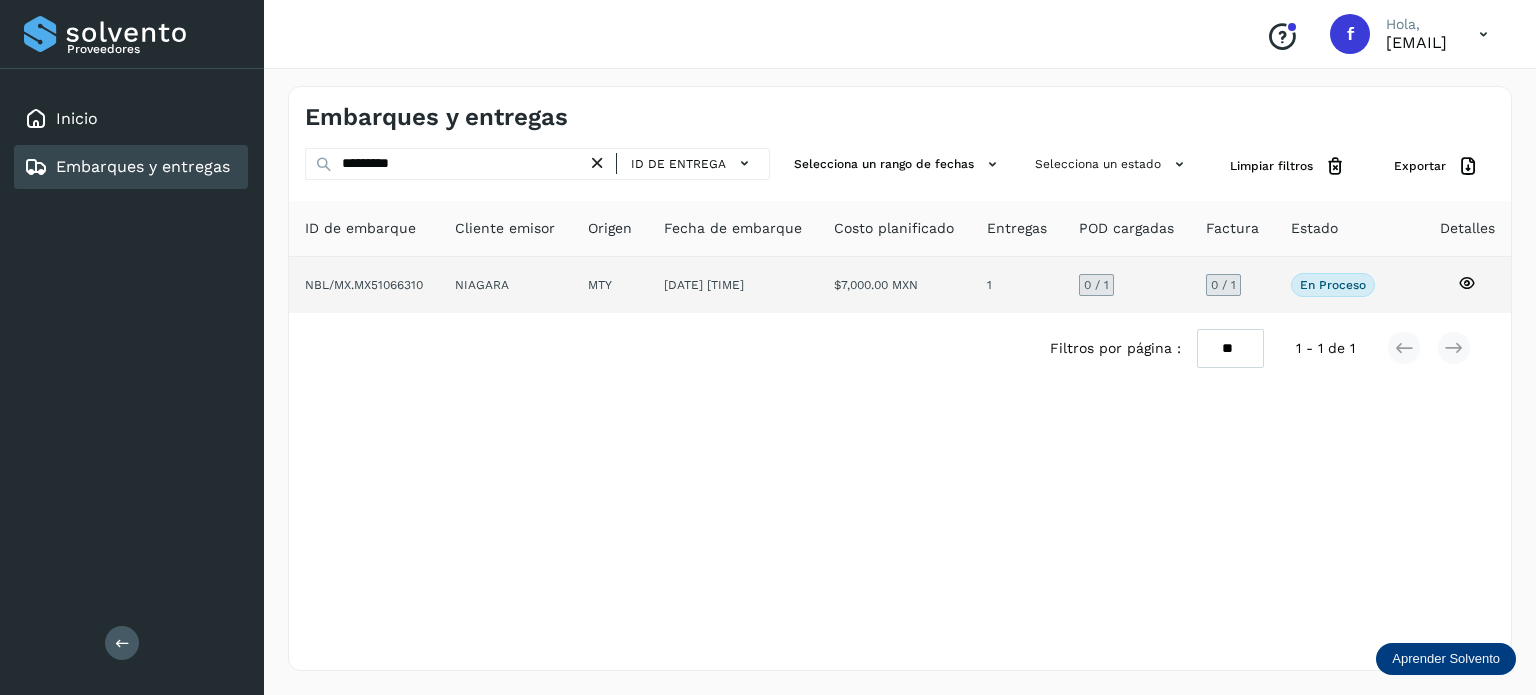 click 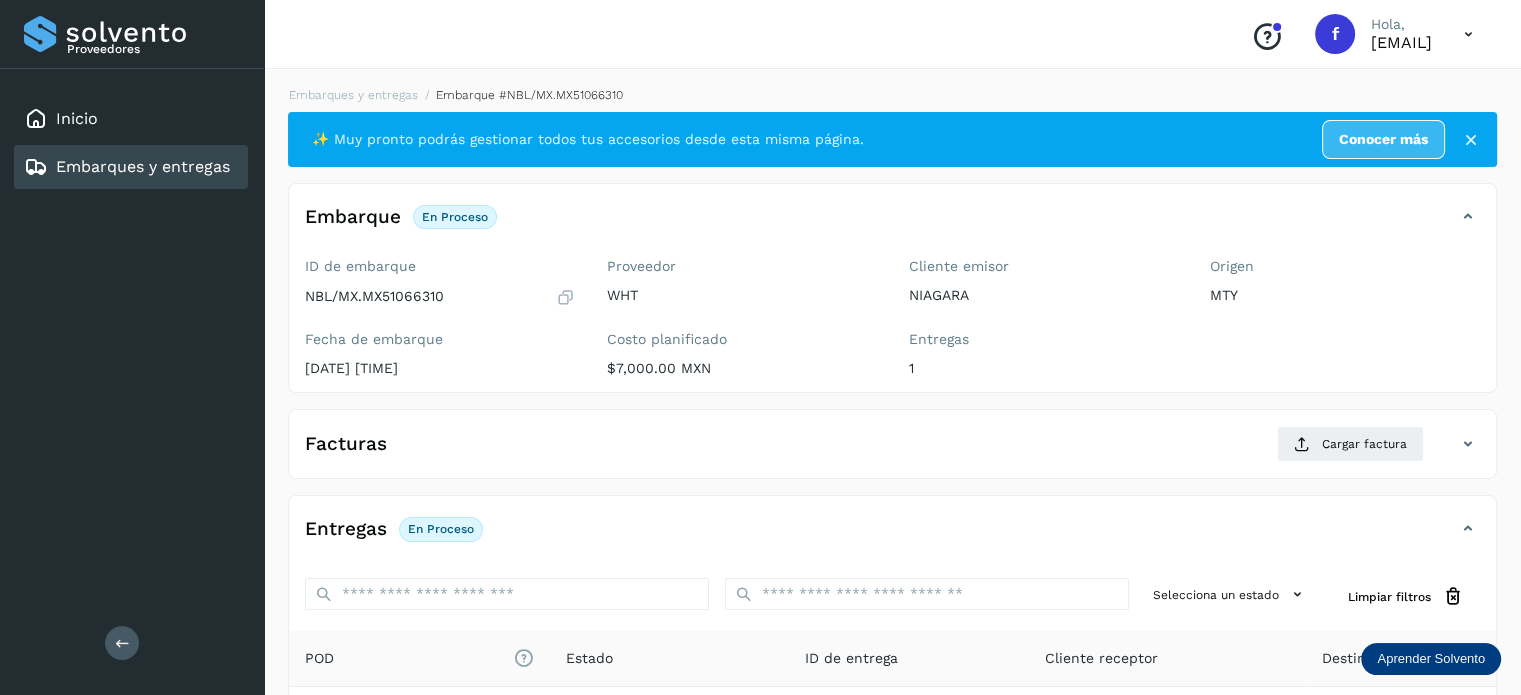 scroll, scrollTop: 252, scrollLeft: 0, axis: vertical 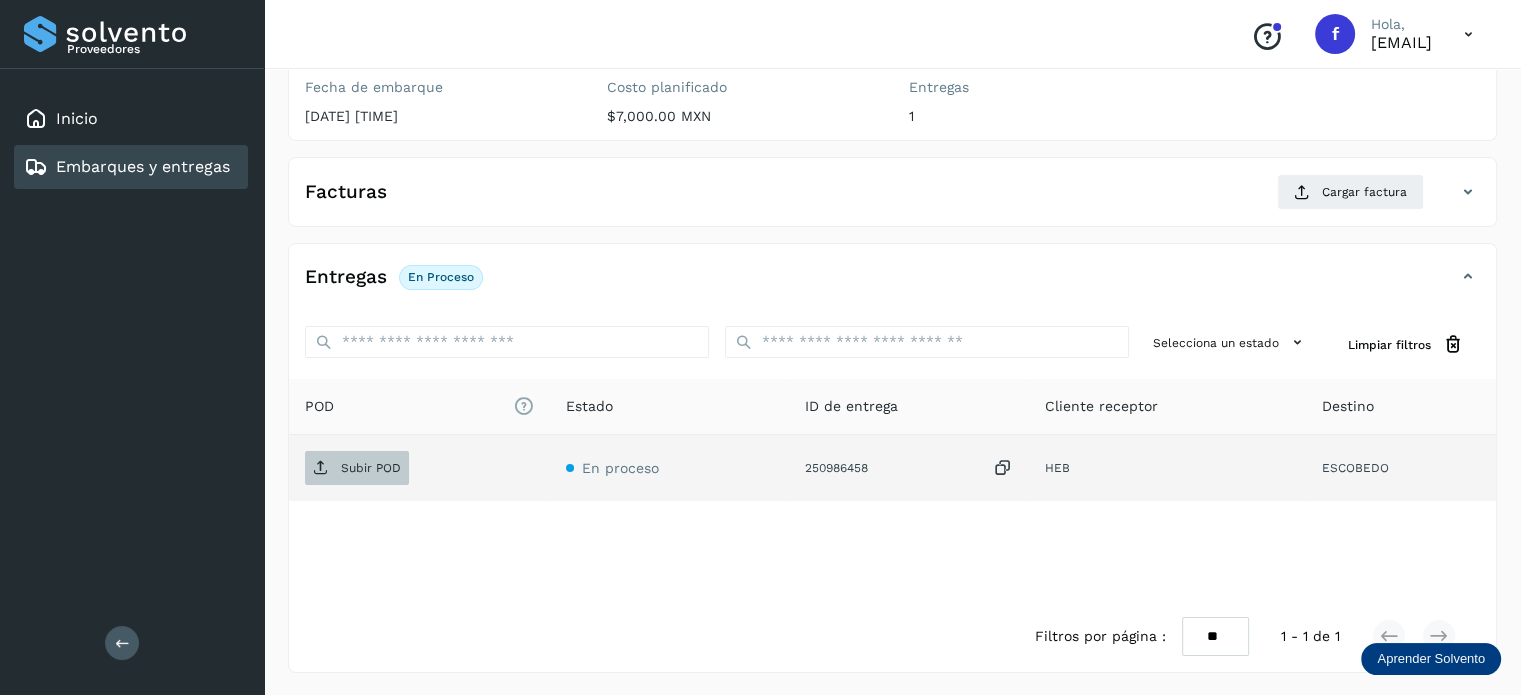 click on "Subir POD" at bounding box center (357, 468) 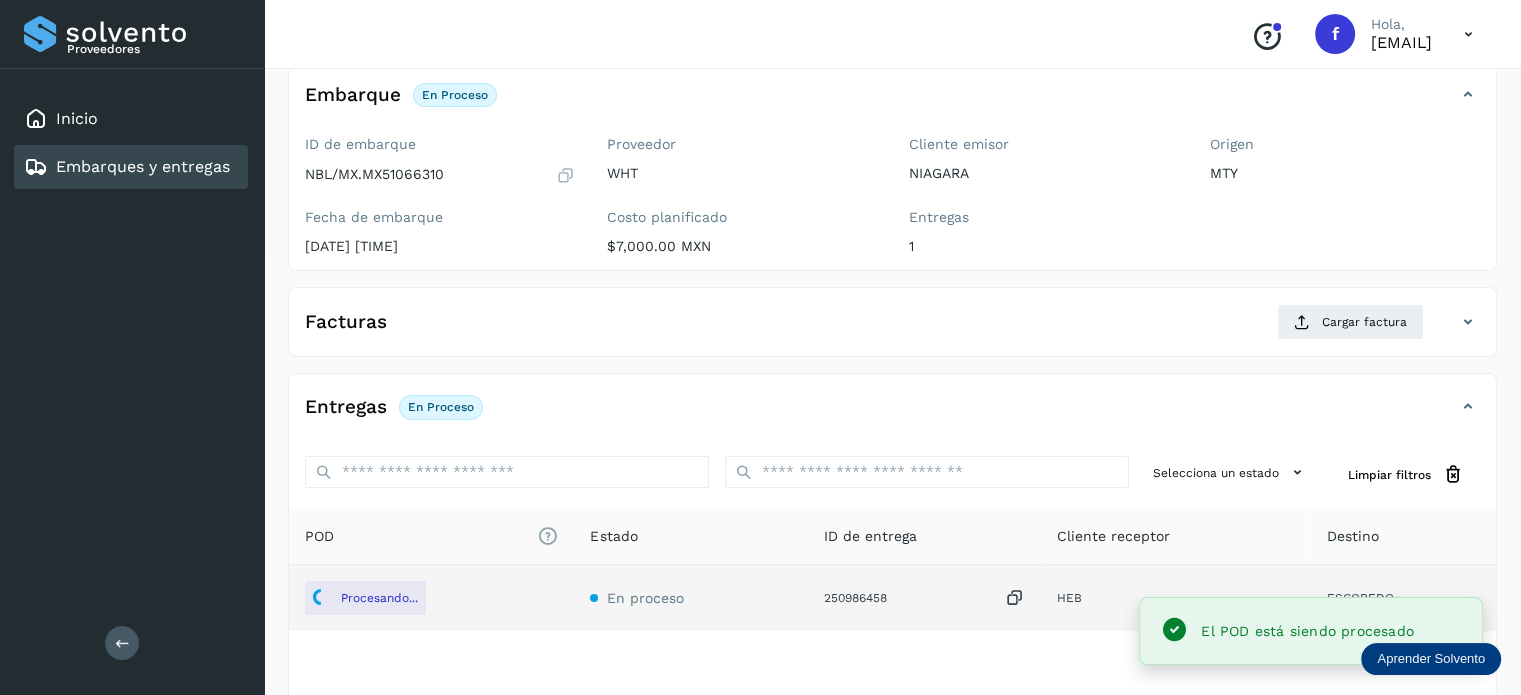scroll, scrollTop: 0, scrollLeft: 0, axis: both 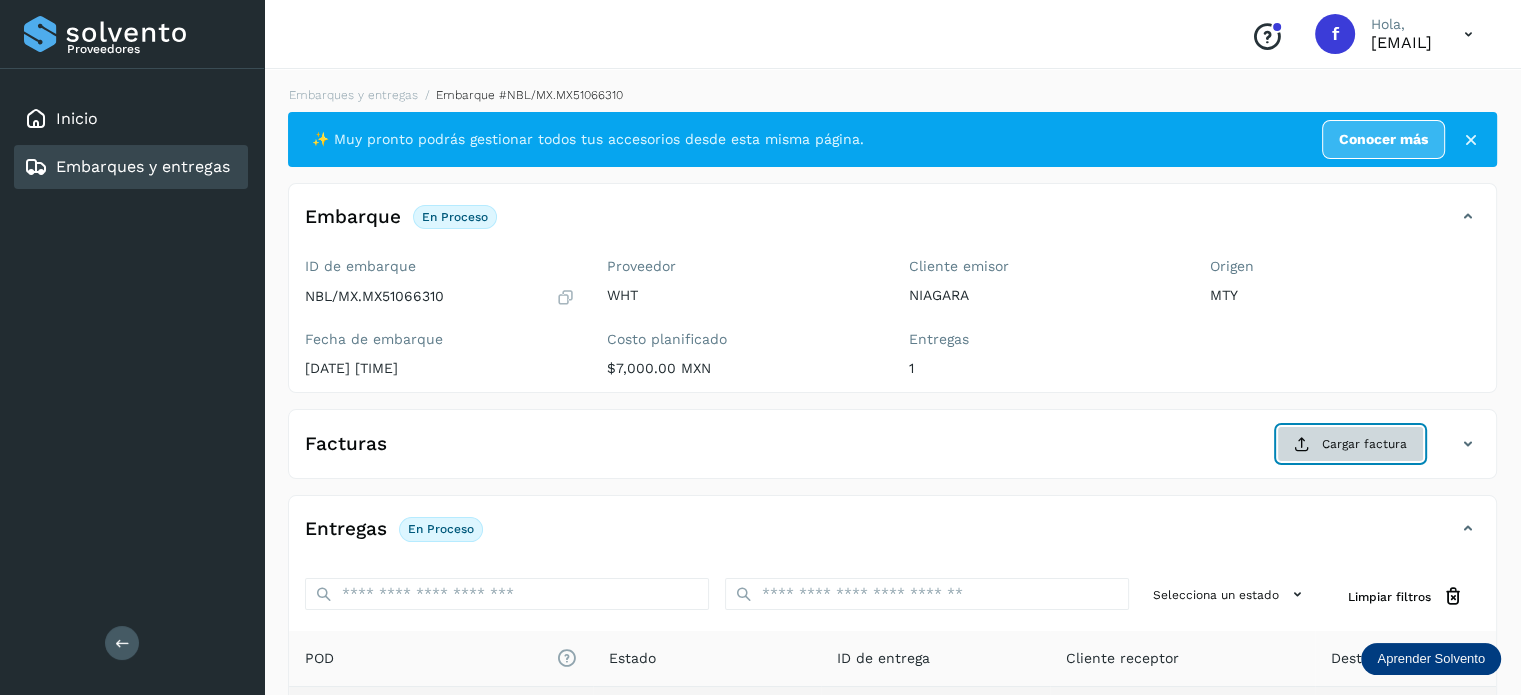 click on "Cargar factura" at bounding box center (1350, 444) 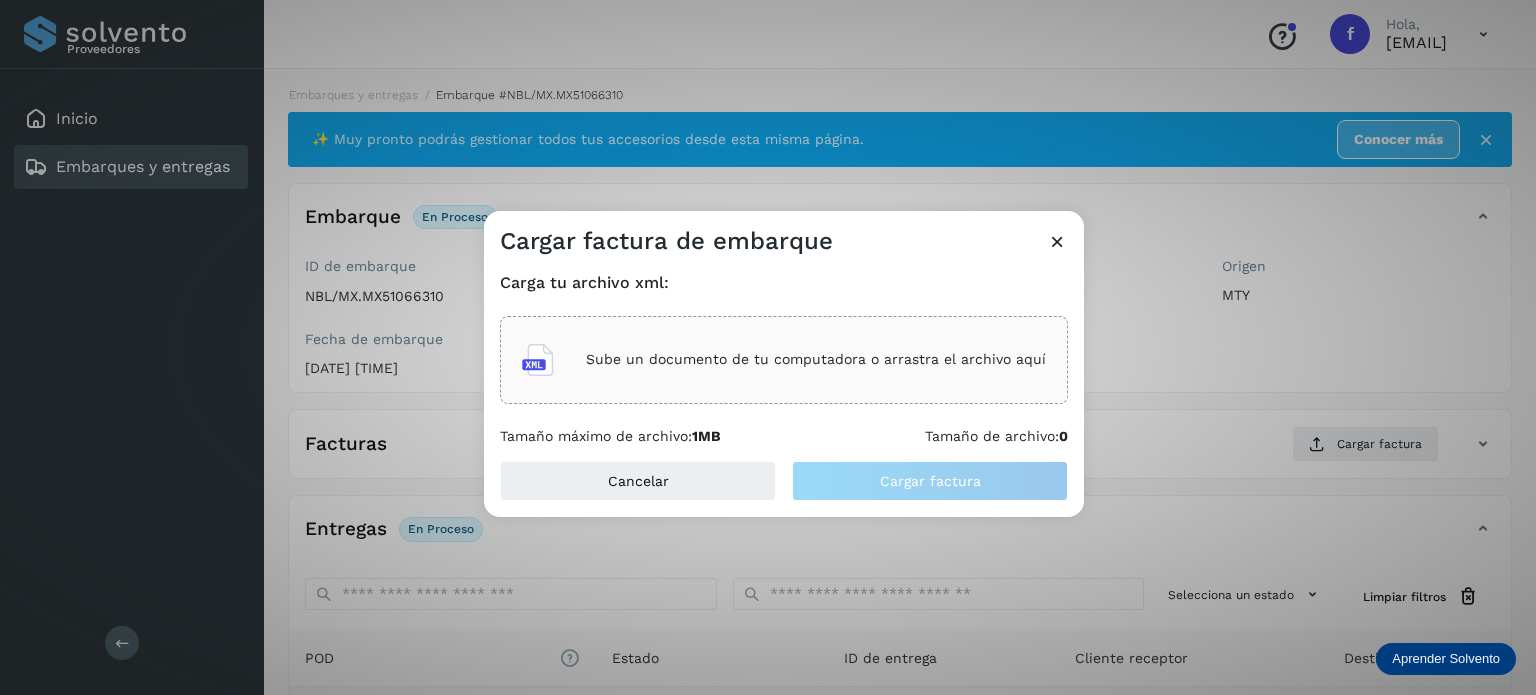 click on "Sube un documento de tu computadora o arrastra el archivo aquí" 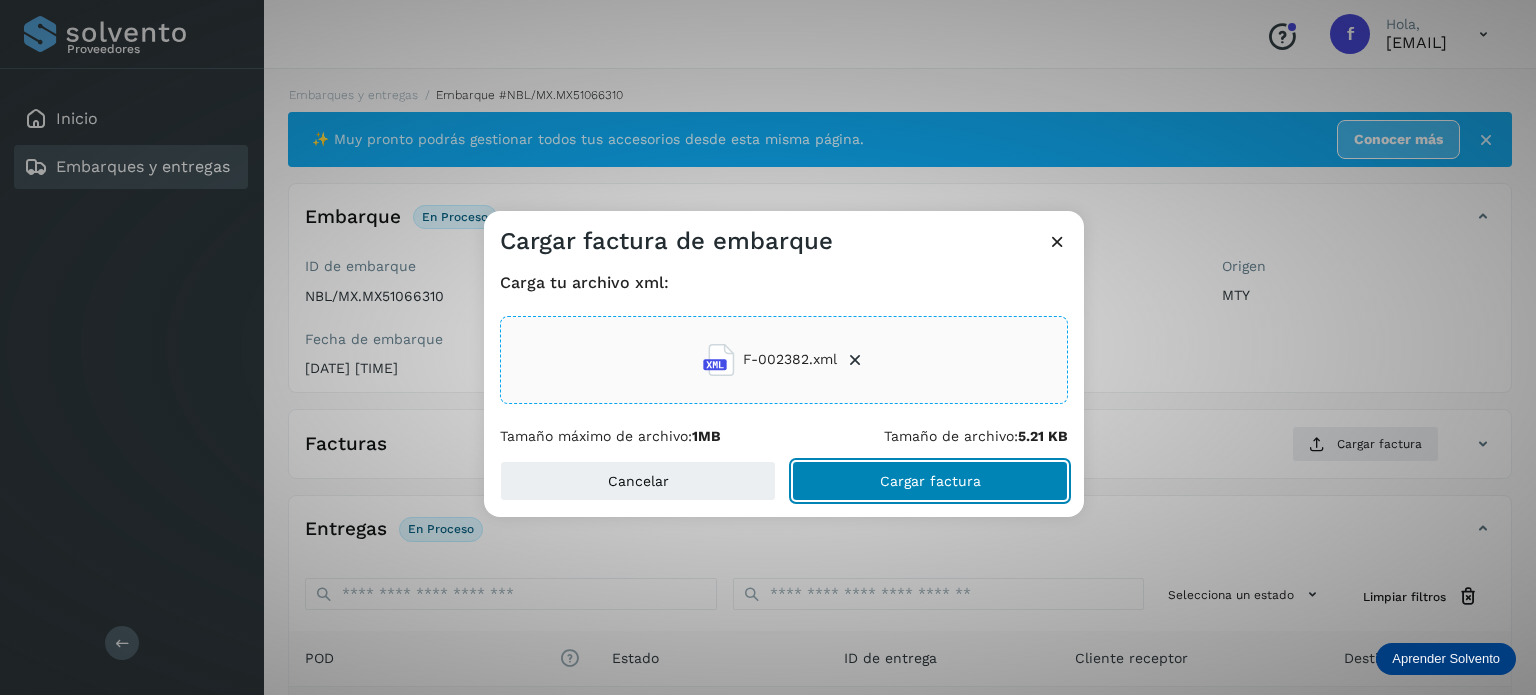 click on "Cargar factura" 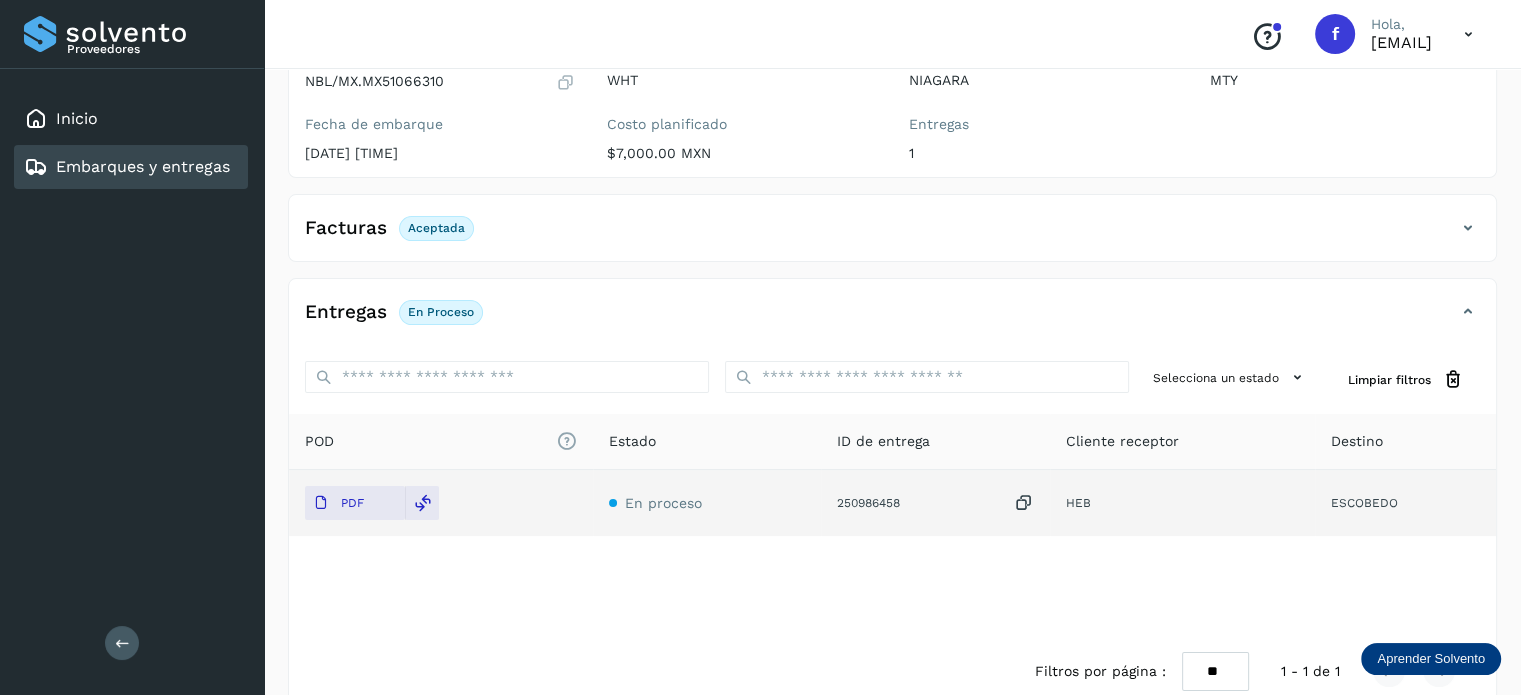 scroll, scrollTop: 0, scrollLeft: 0, axis: both 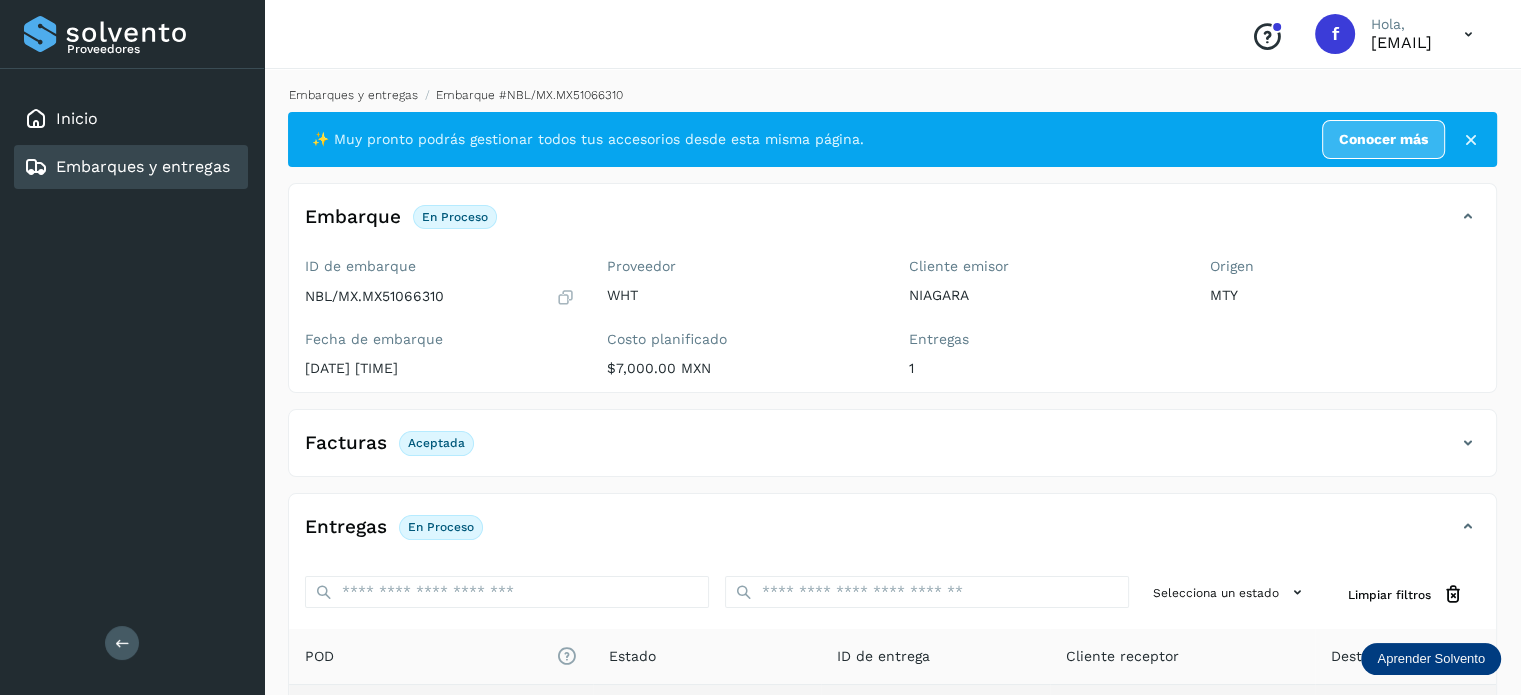 click on "Embarques y entregas" at bounding box center (353, 95) 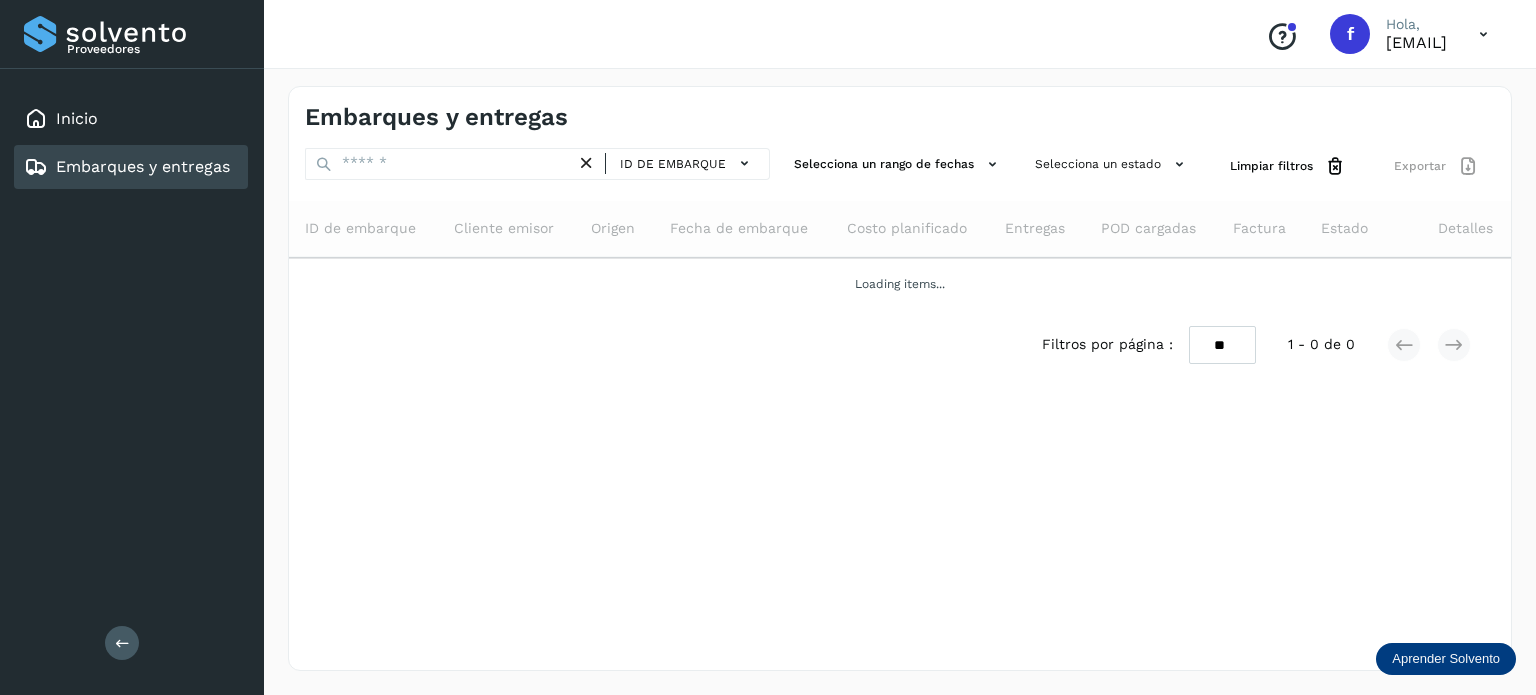 click on "ID de embarque" at bounding box center [537, 166] 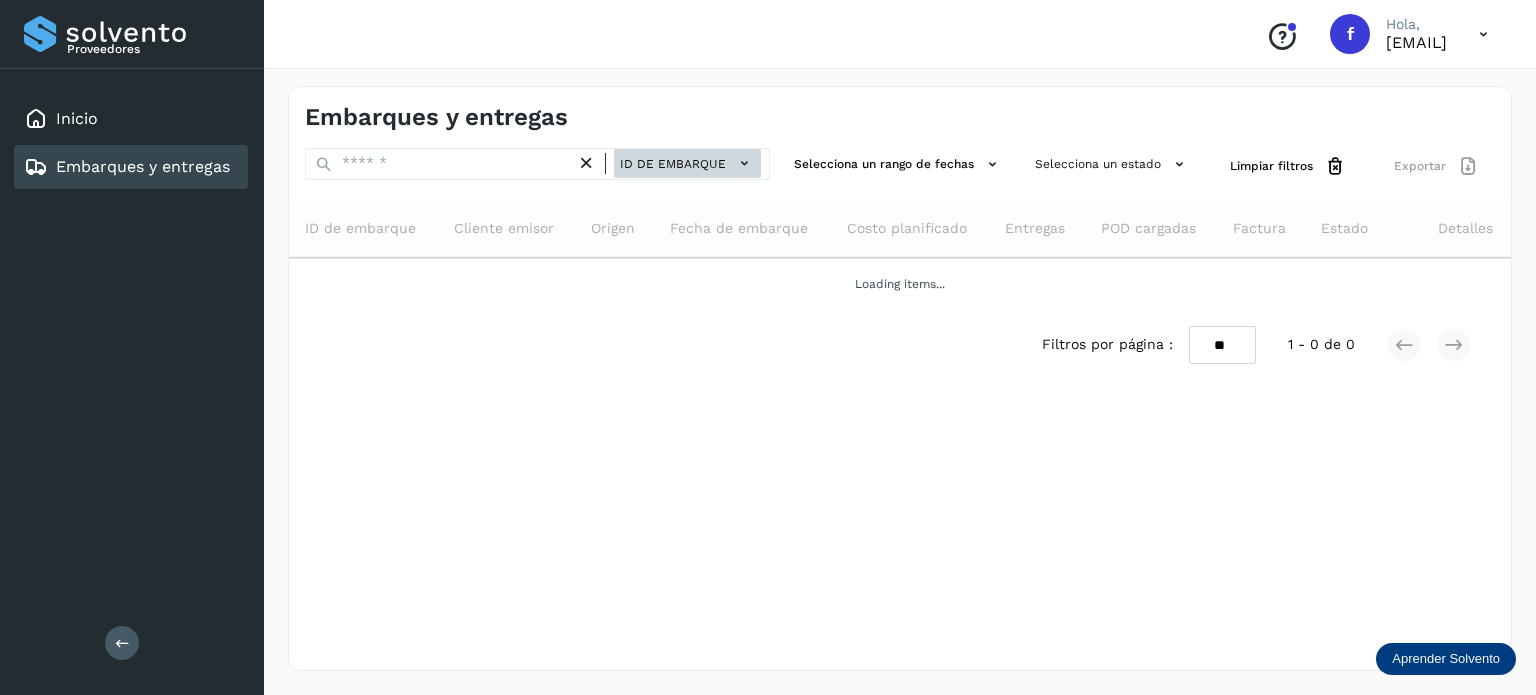 click on "ID de embarque" 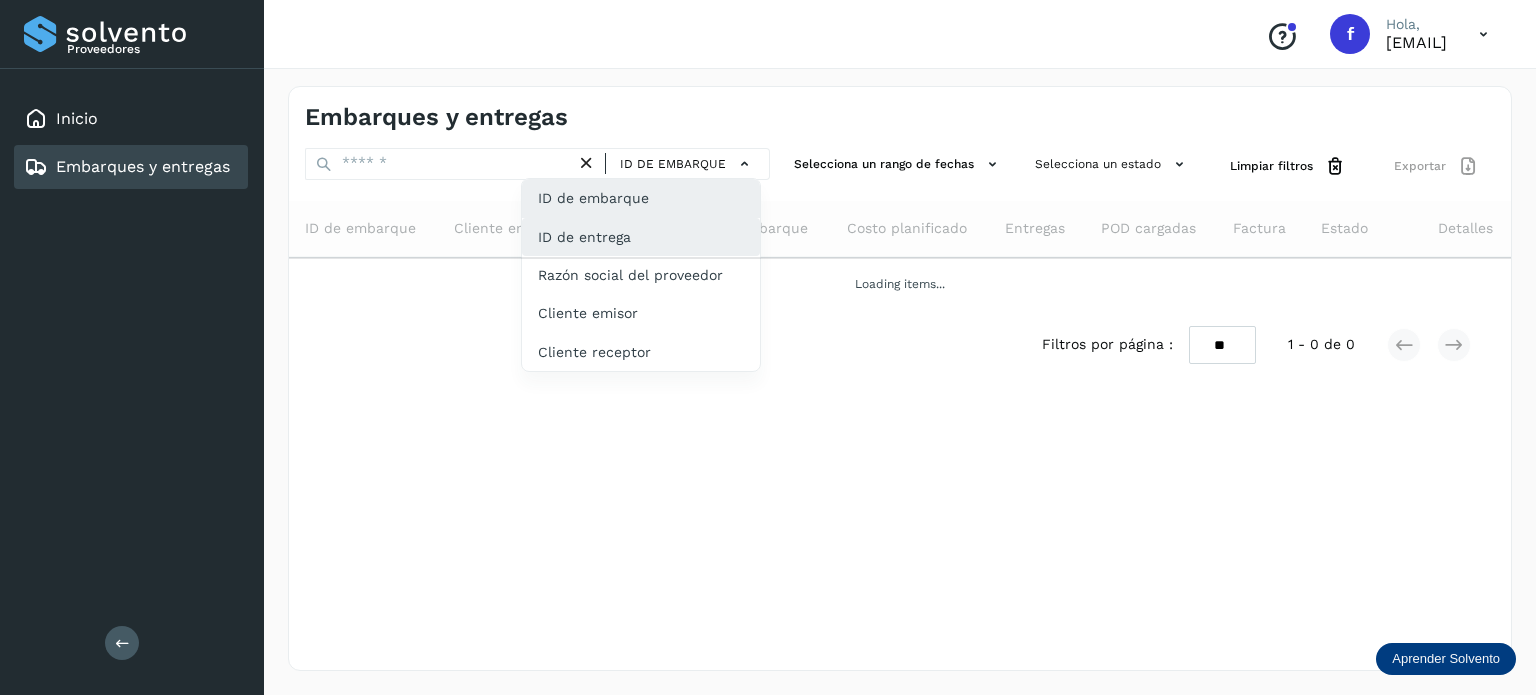click on "ID de entrega" 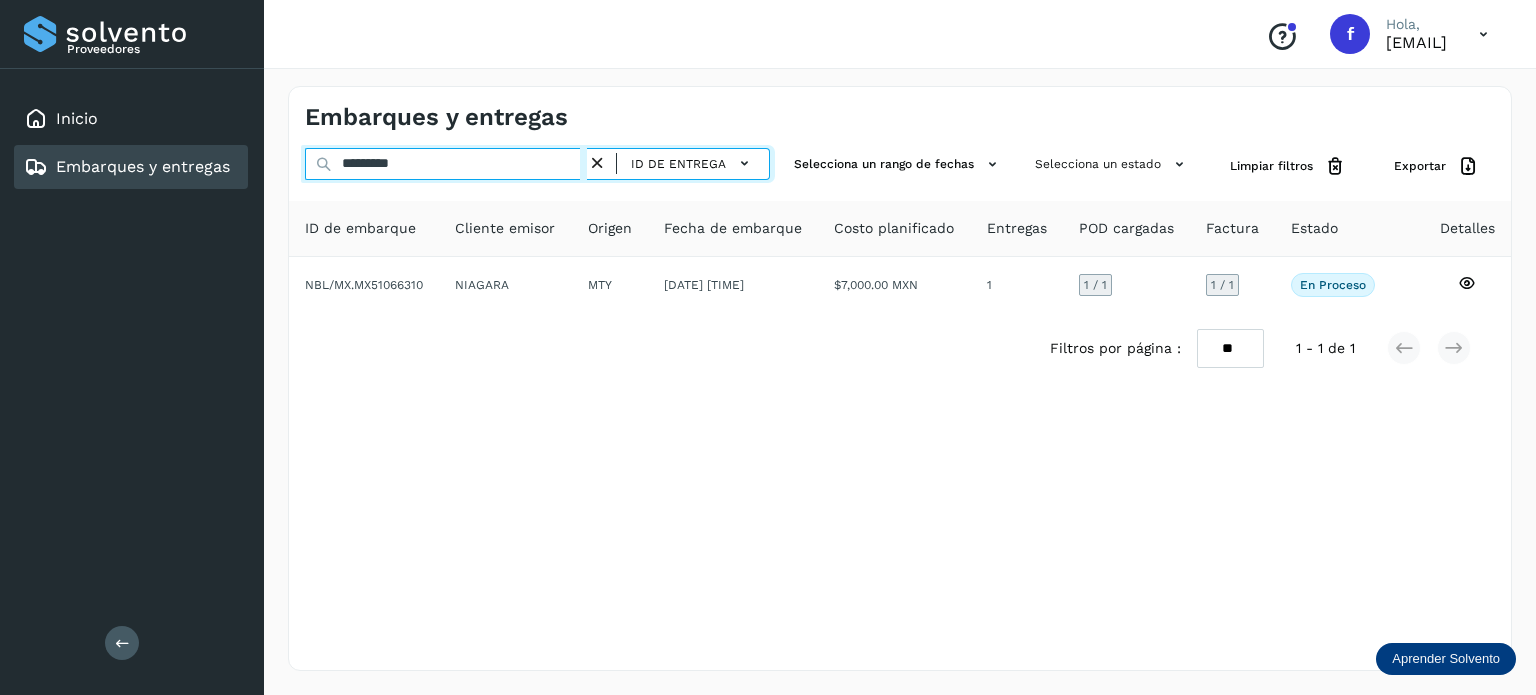click on "*********" at bounding box center (446, 164) 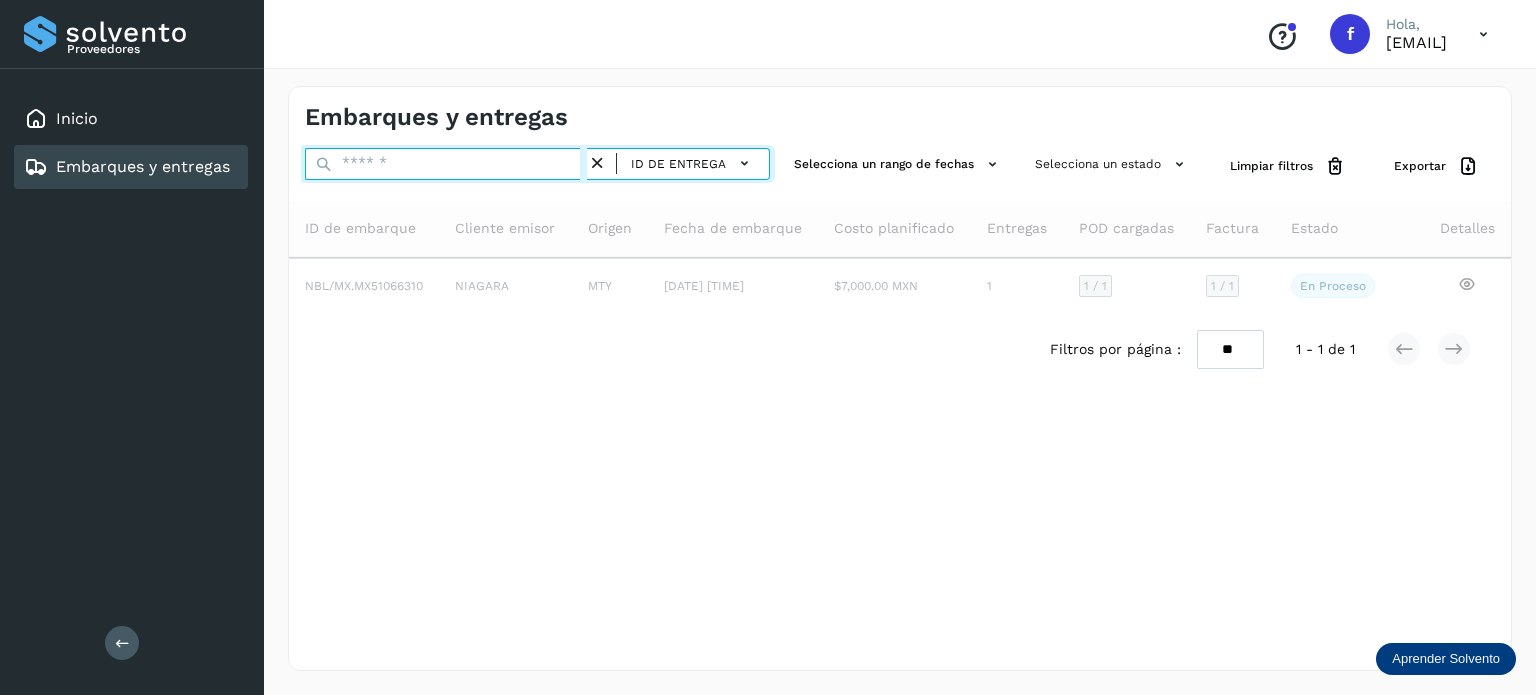paste on "*********" 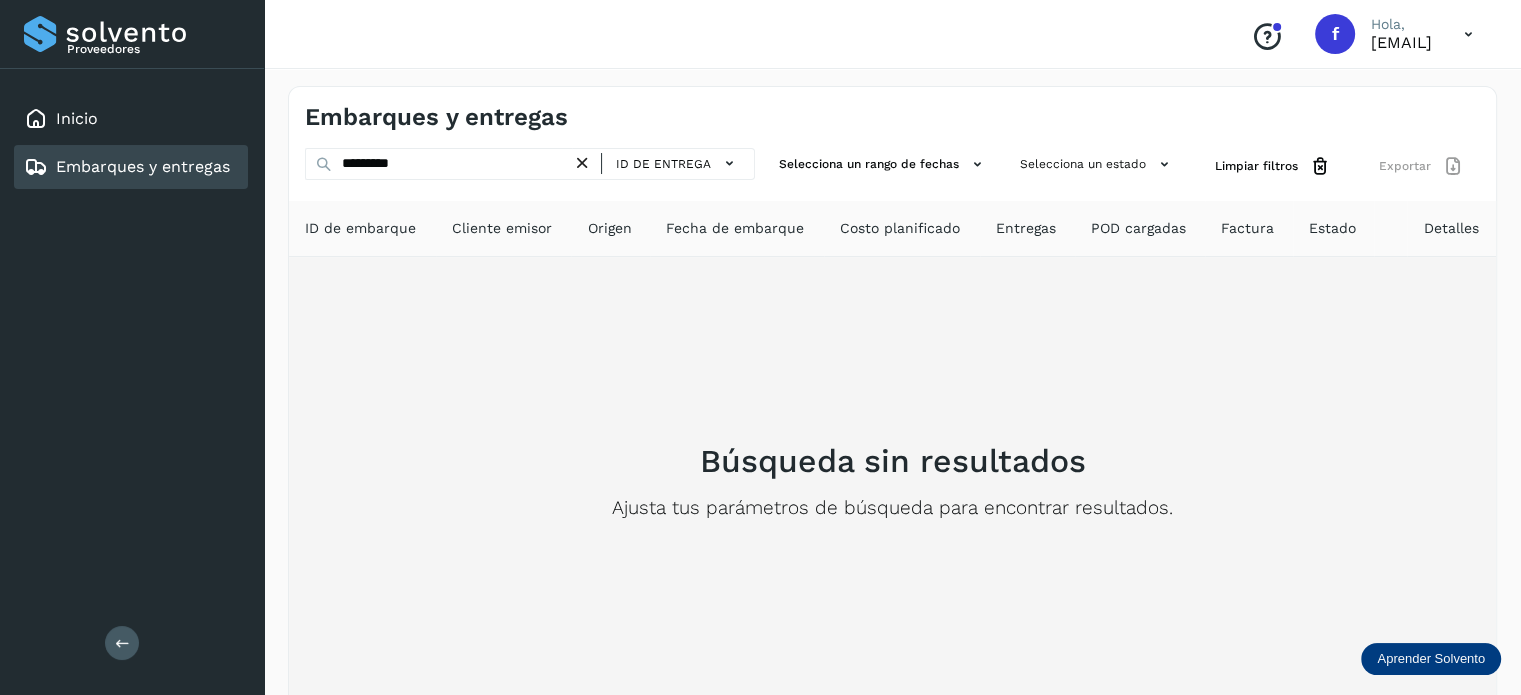 click on "Búsqueda sin resultados Ajusta tus parámetros de búsqueda para encontrar resultados." at bounding box center (892, 481) 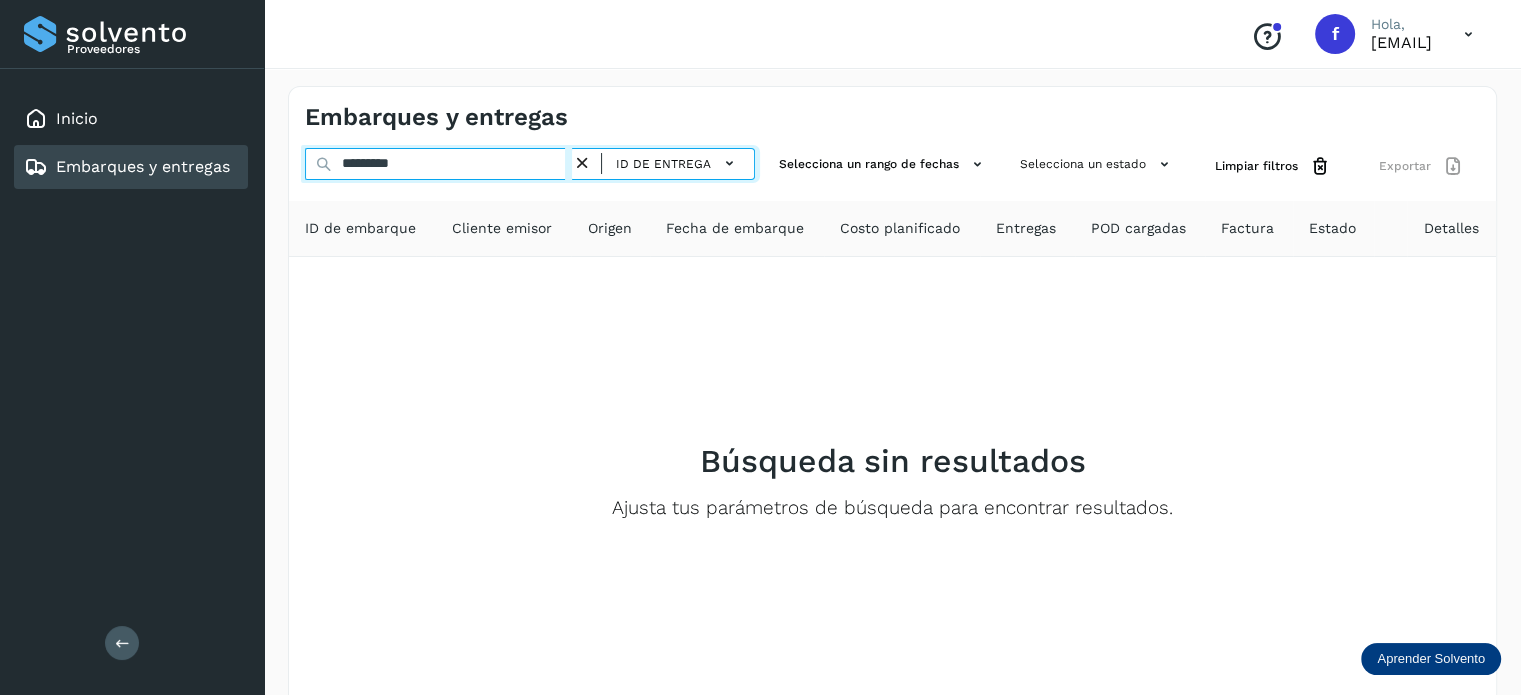 click on "*********" at bounding box center (438, 164) 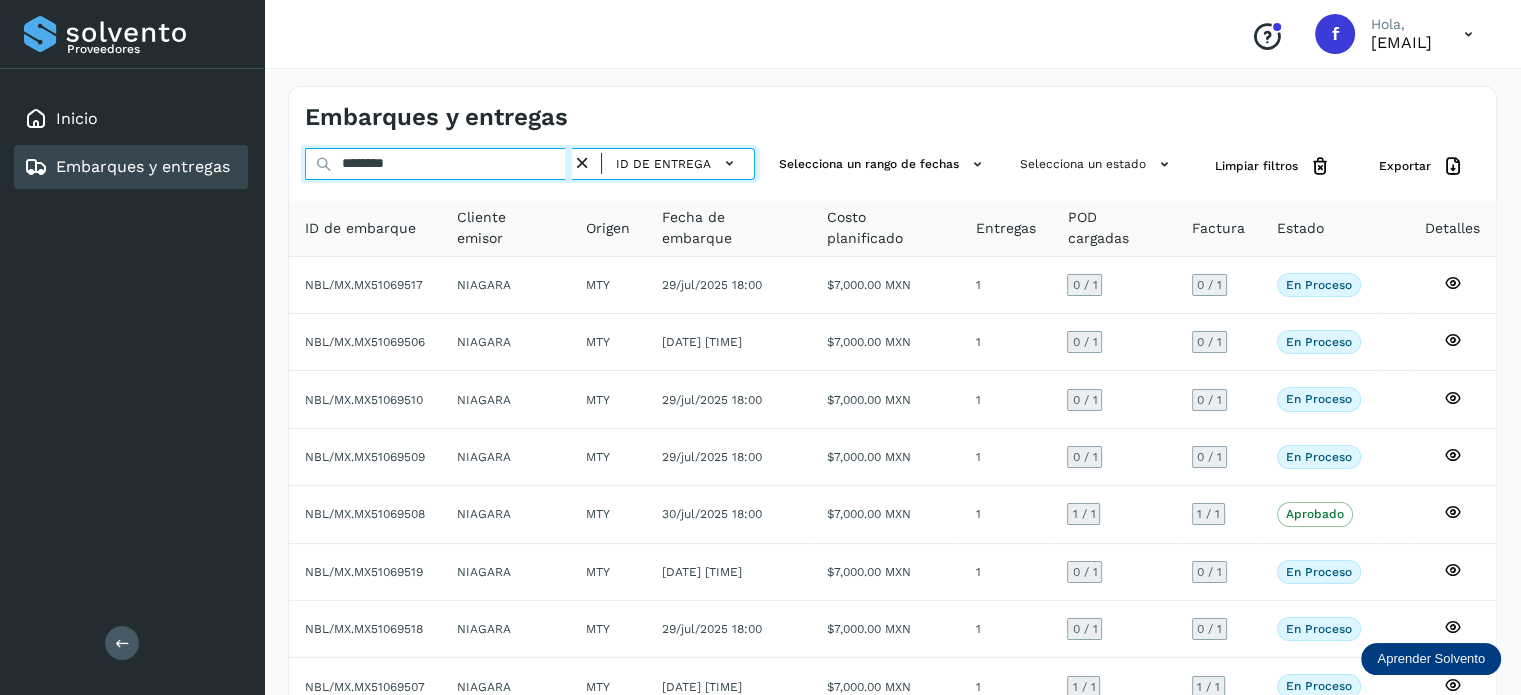 type on "*********" 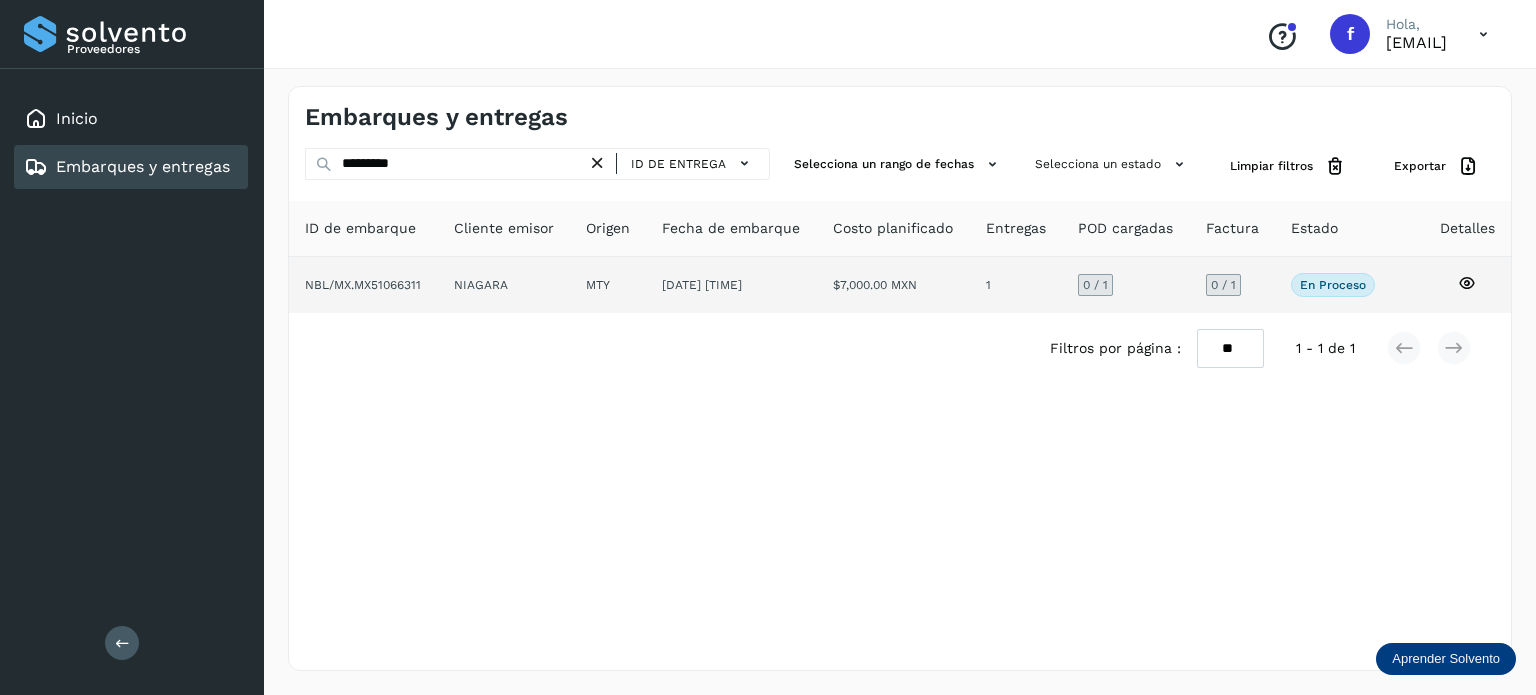 click 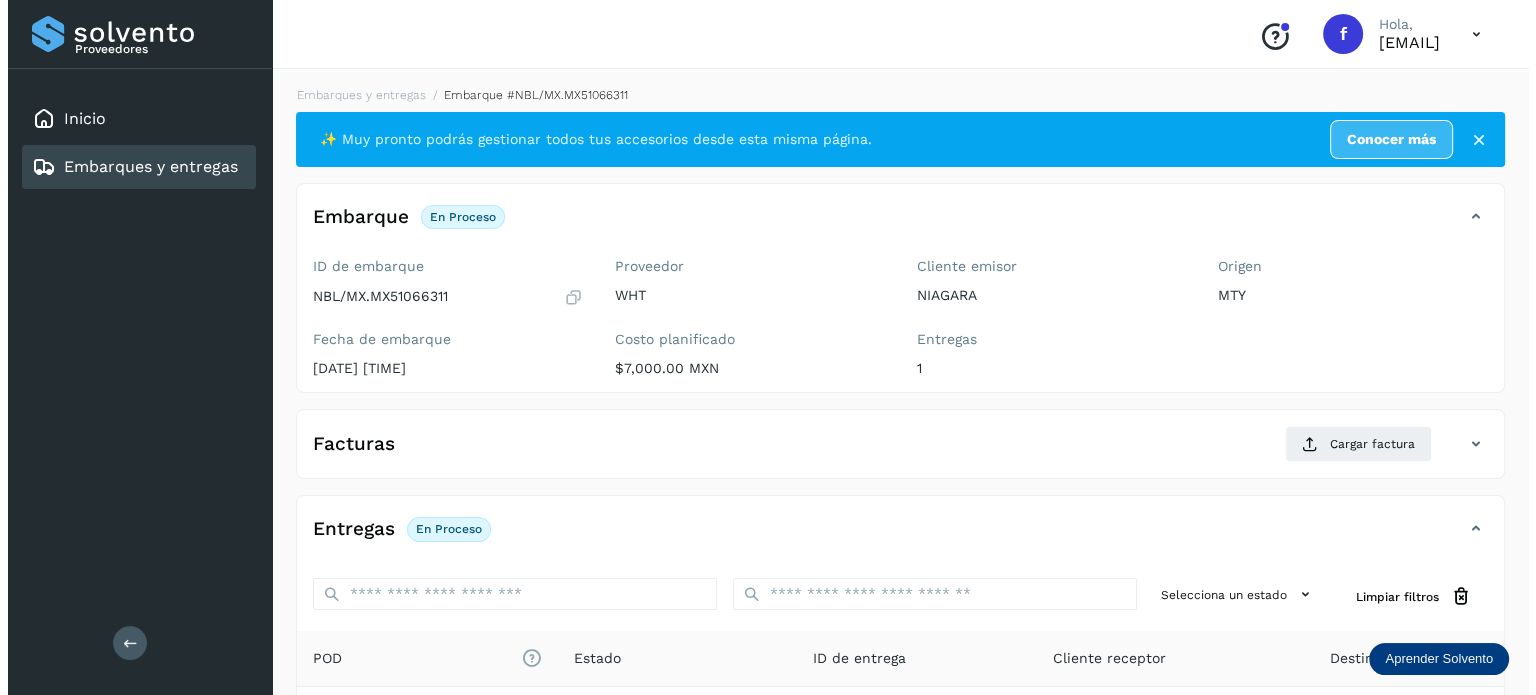 scroll, scrollTop: 252, scrollLeft: 0, axis: vertical 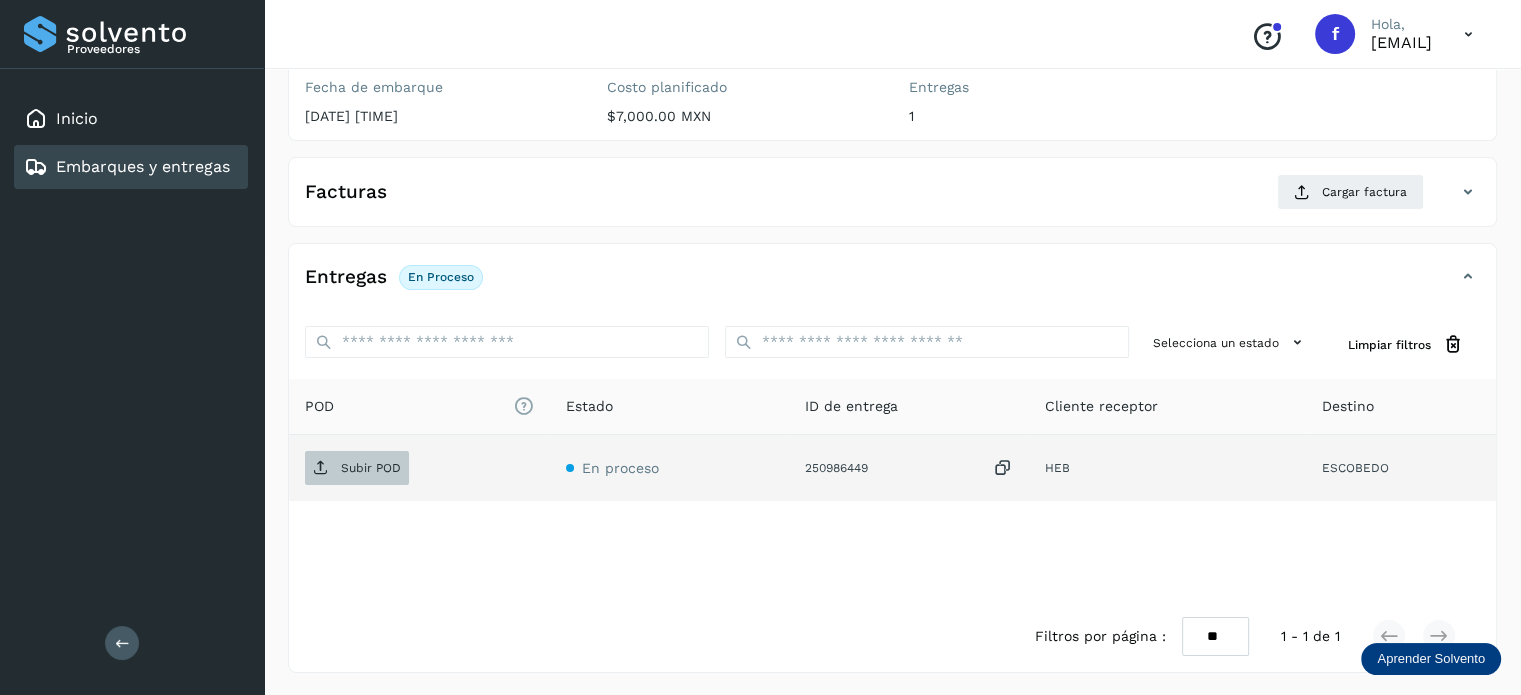 click on "Subir POD" at bounding box center (357, 468) 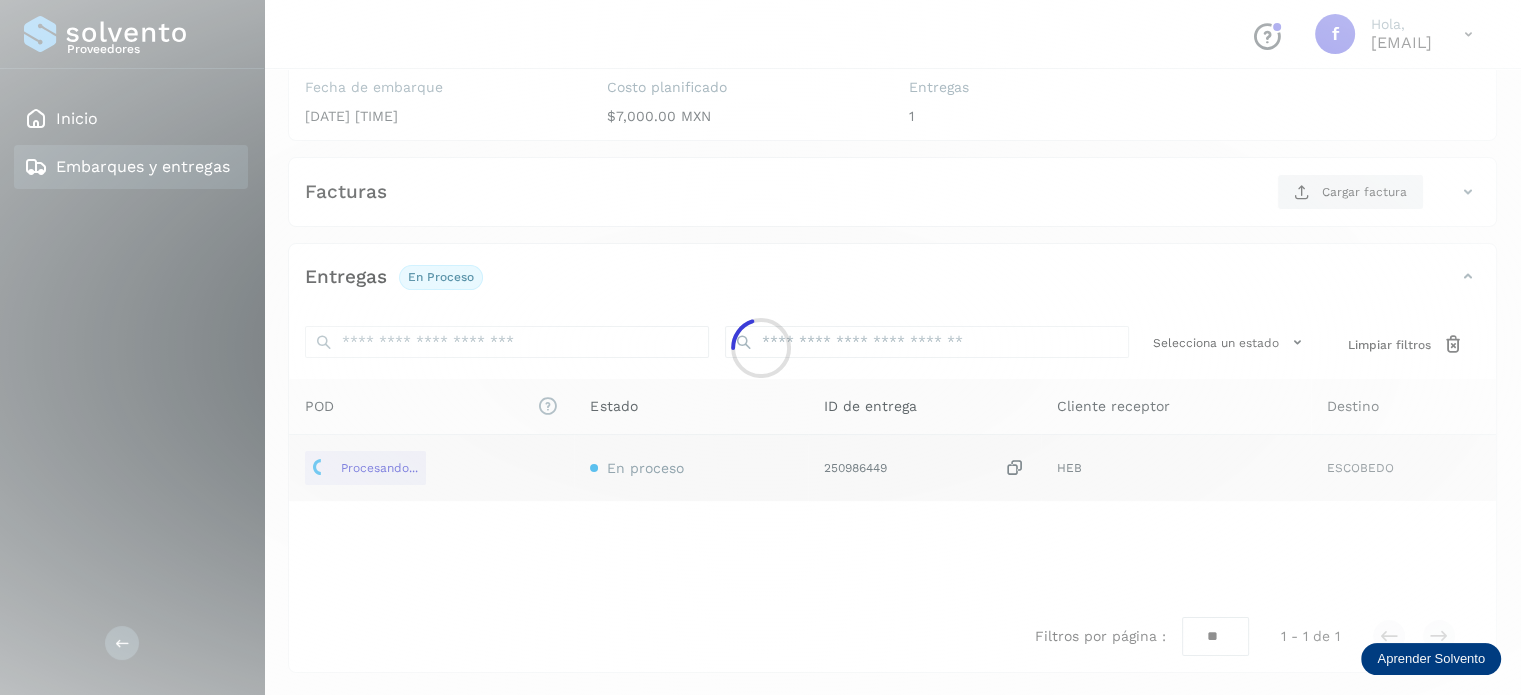 type 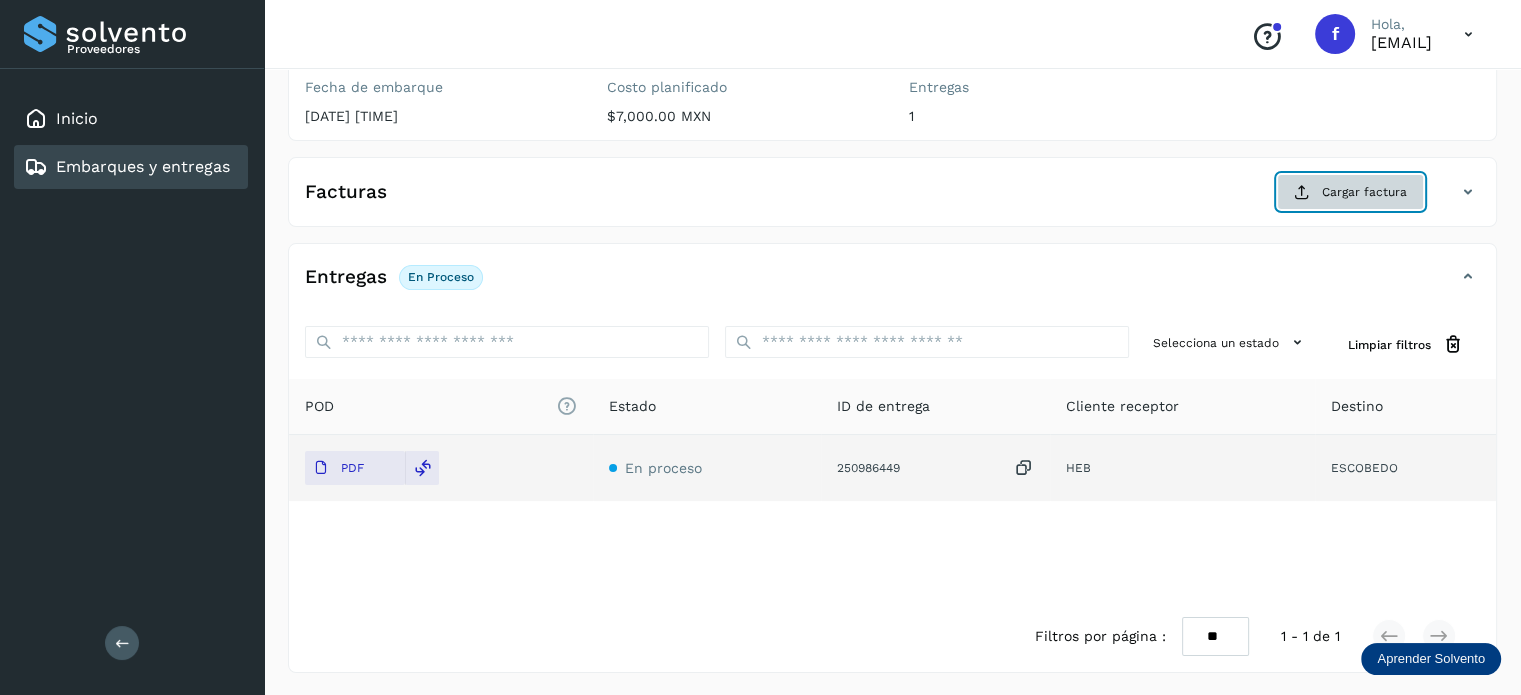 click on "Cargar factura" 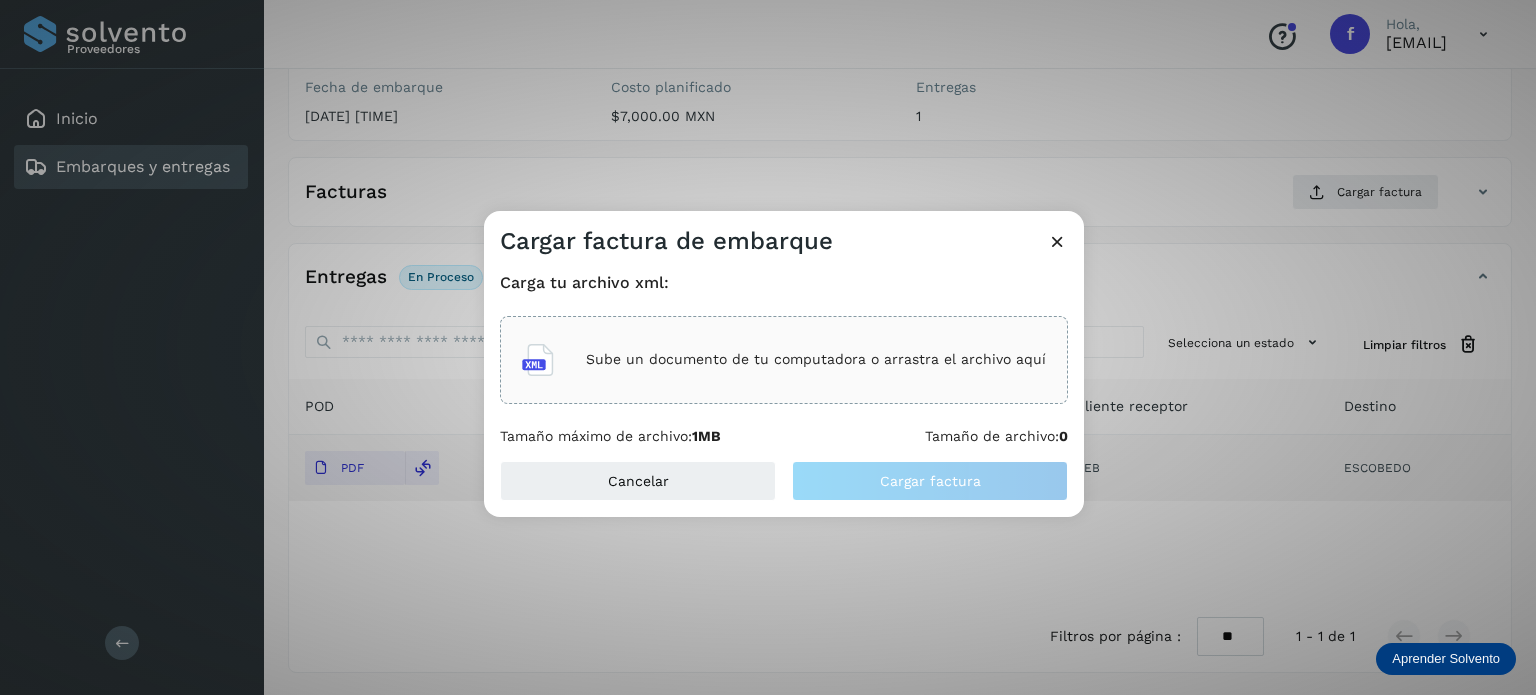 click on "Sube un documento de tu computadora o arrastra el archivo aquí" at bounding box center [784, 360] 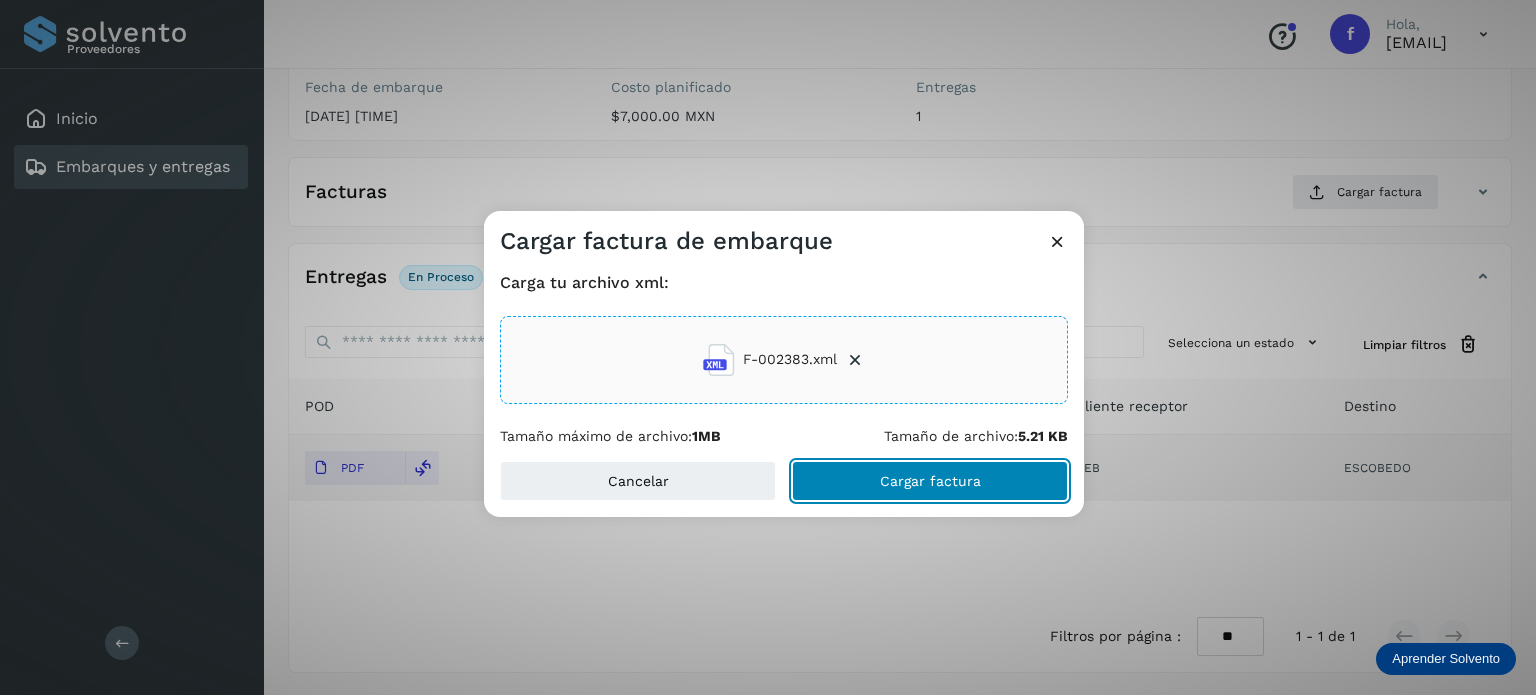 click on "Cargar factura" 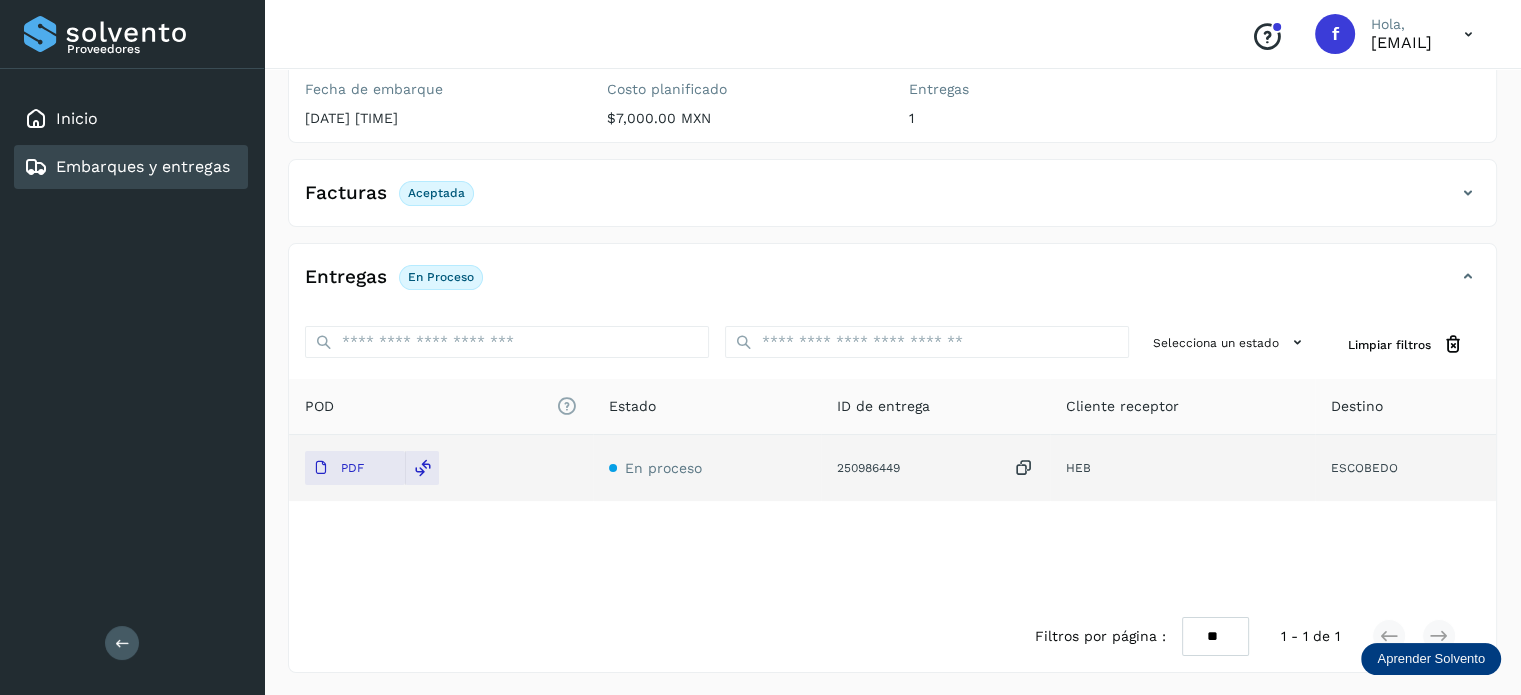 scroll, scrollTop: 0, scrollLeft: 0, axis: both 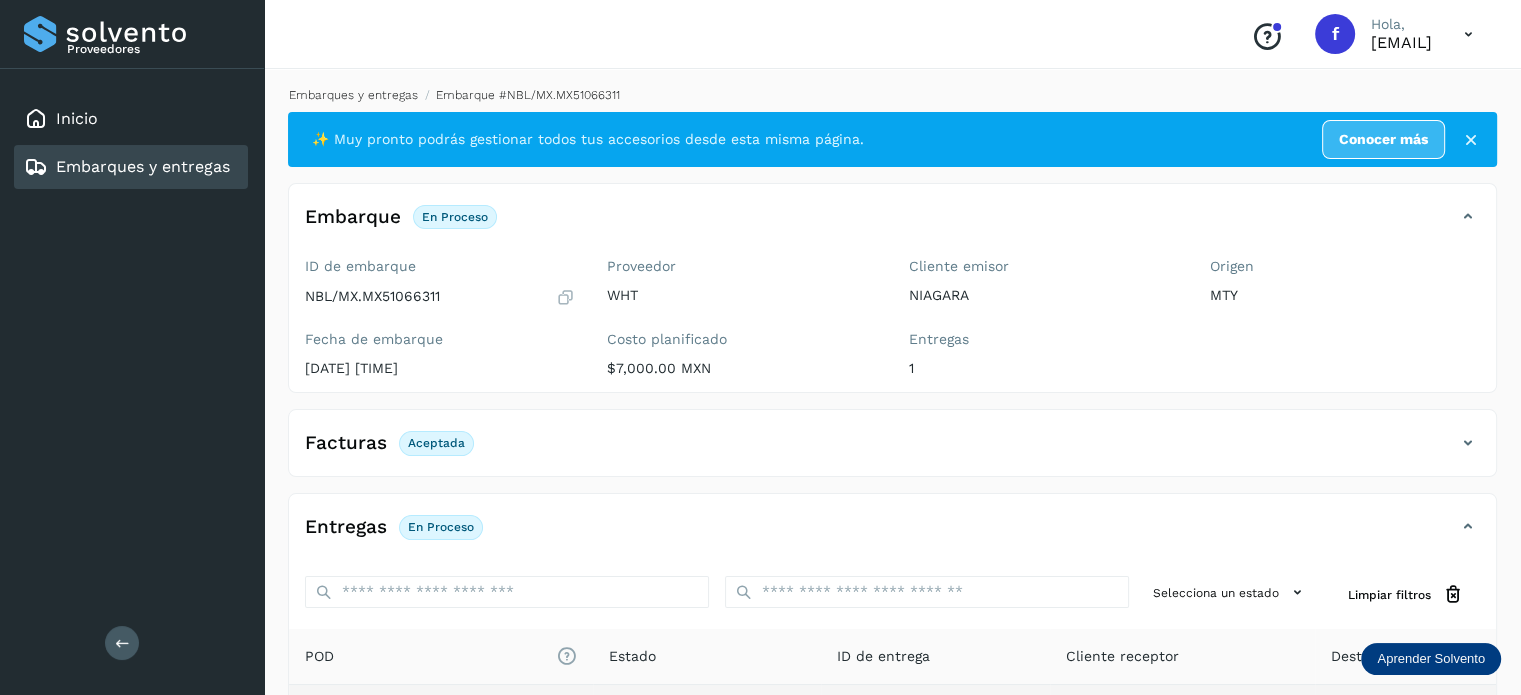 click on "Embarques y entregas" at bounding box center (353, 95) 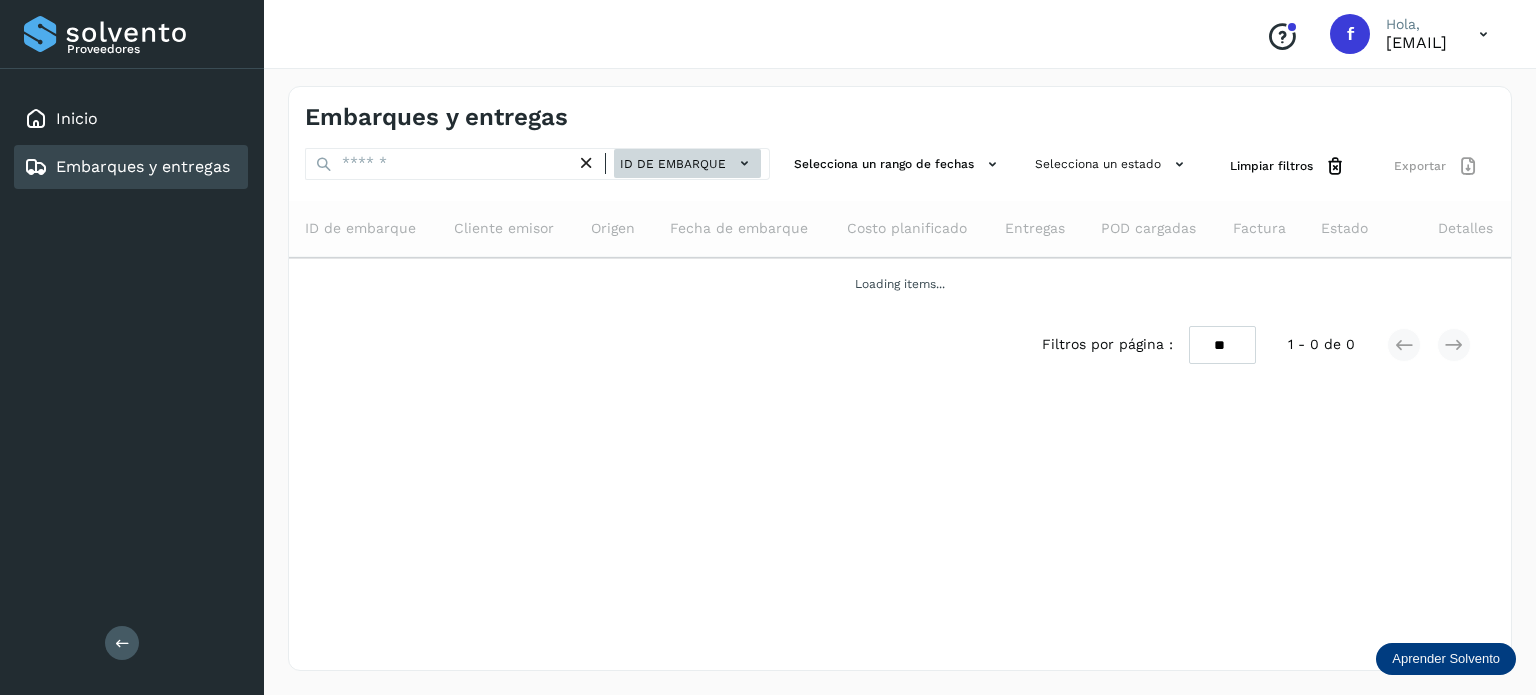 click on "ID de embarque" at bounding box center [687, 163] 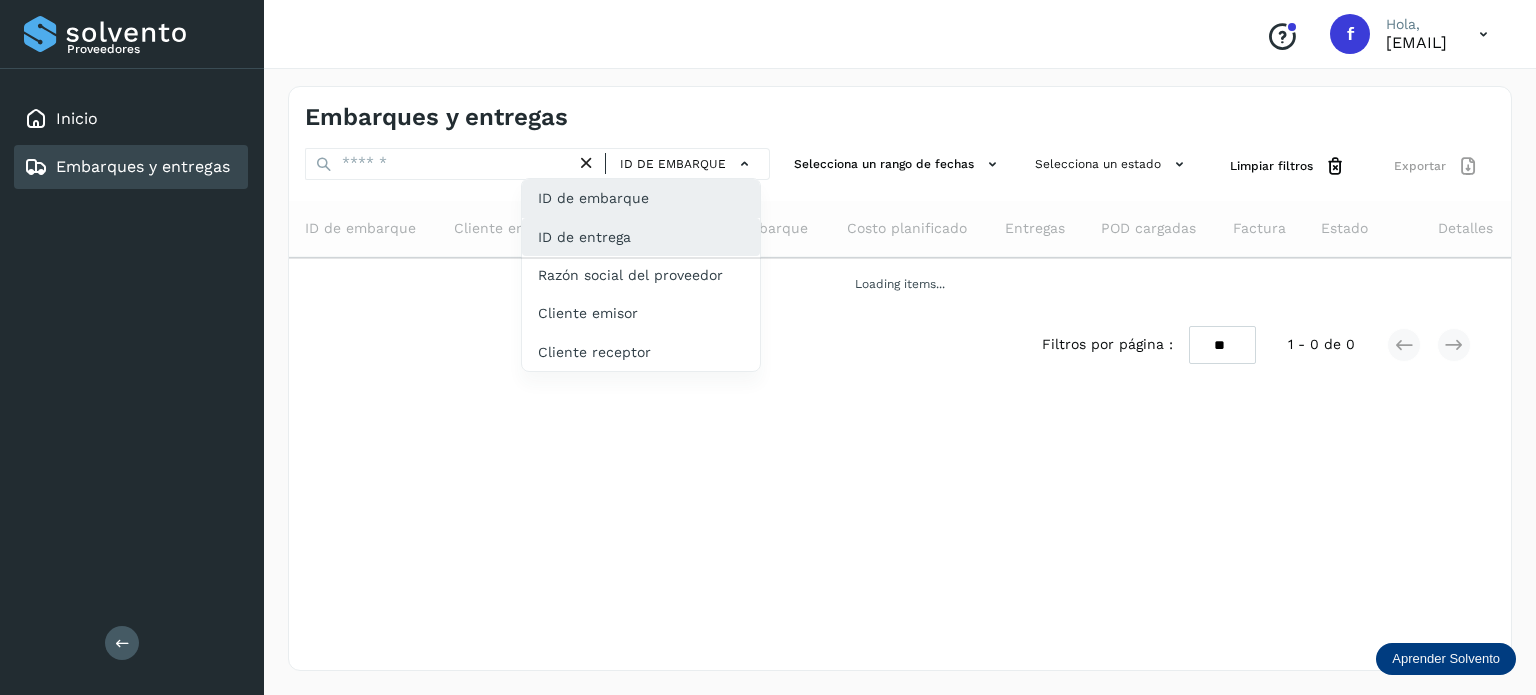 click on "ID de entrega" 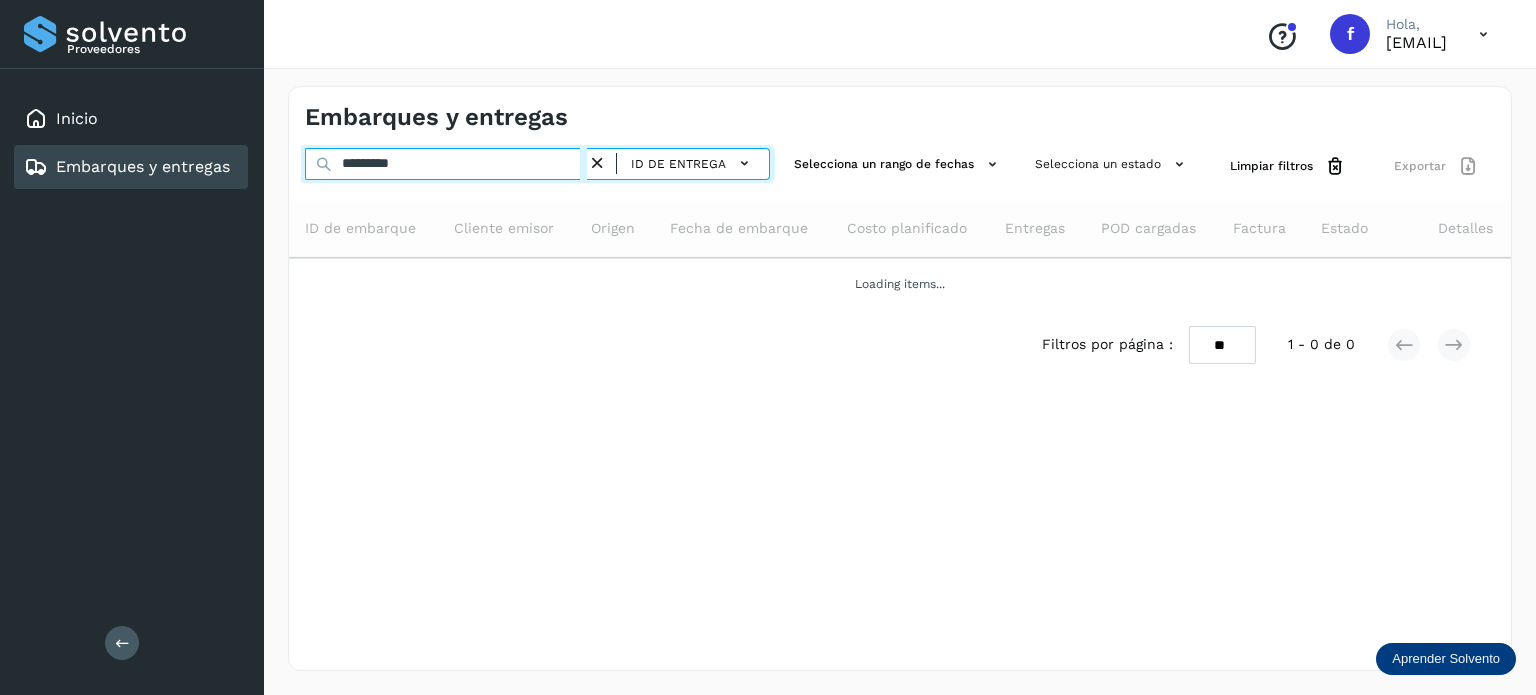 click on "*********" at bounding box center [446, 164] 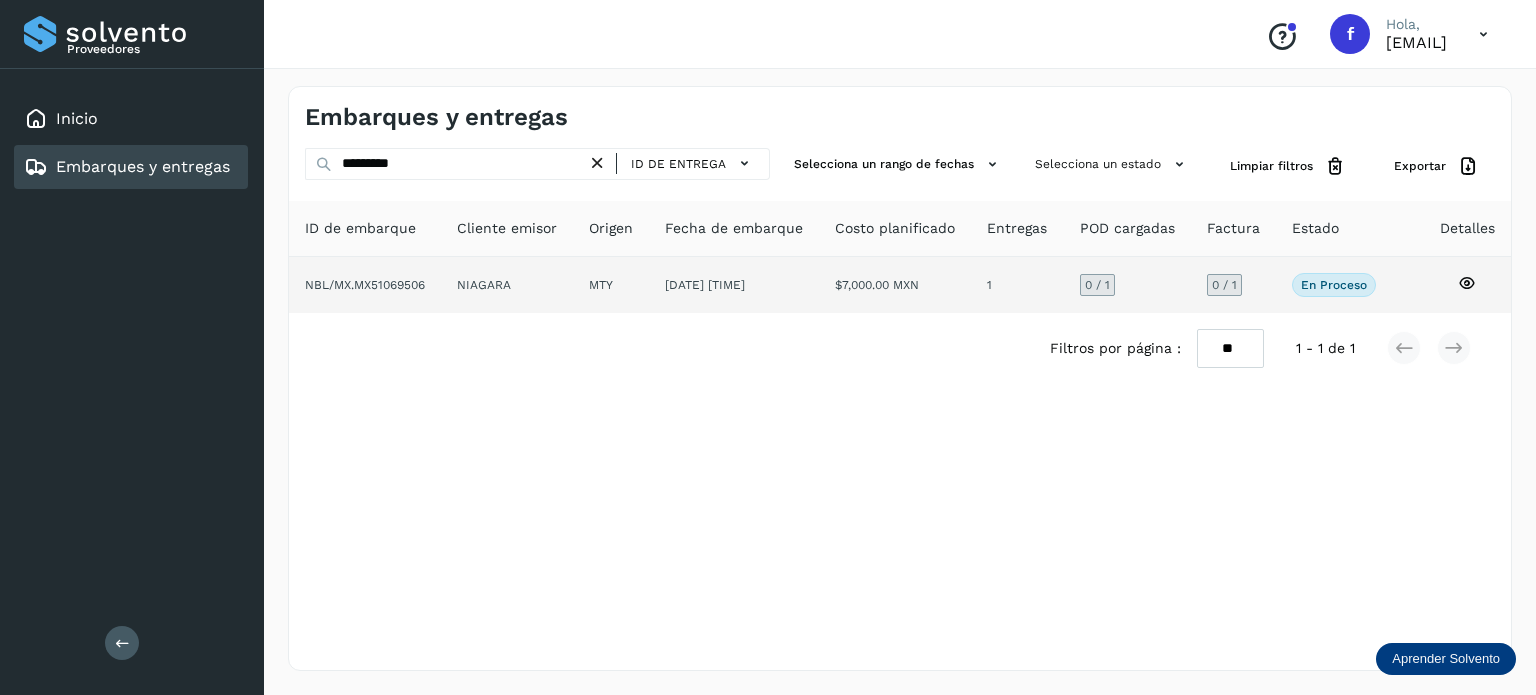 click 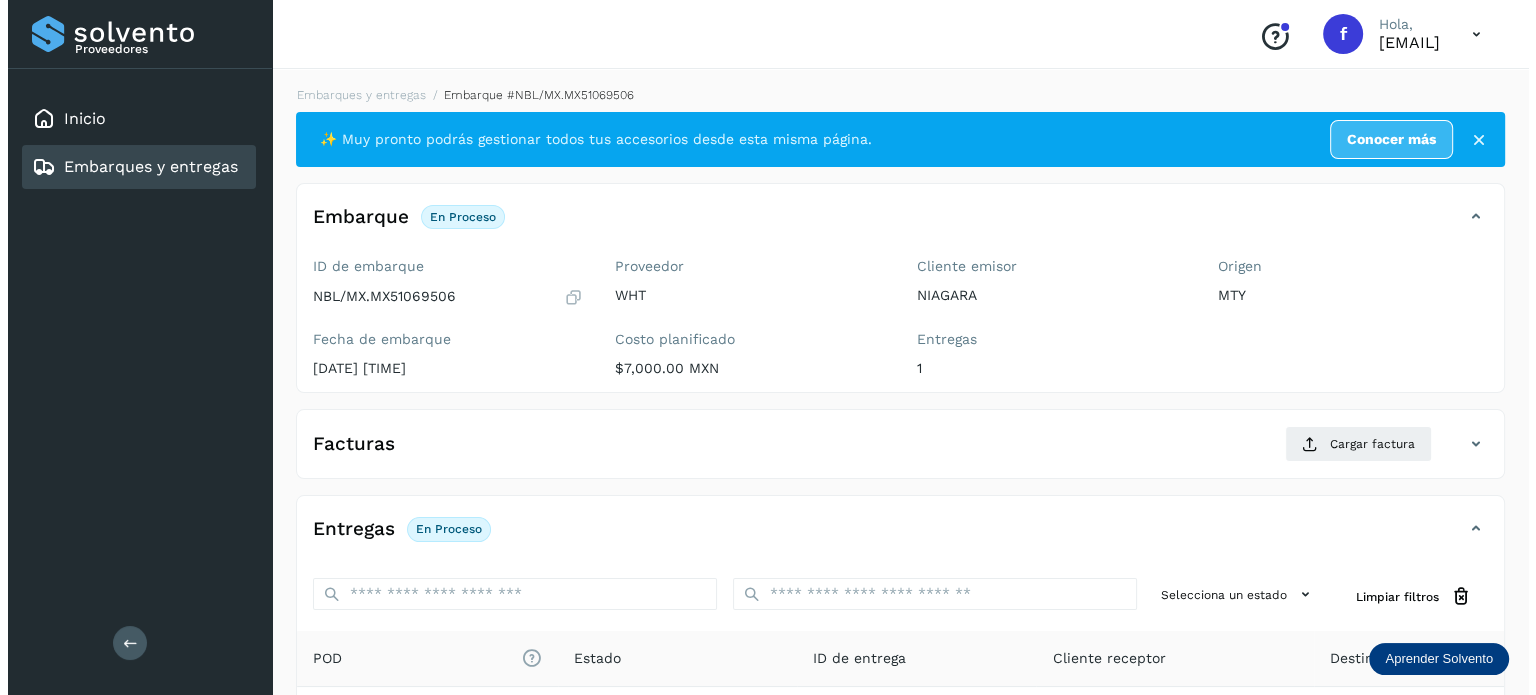 scroll, scrollTop: 252, scrollLeft: 0, axis: vertical 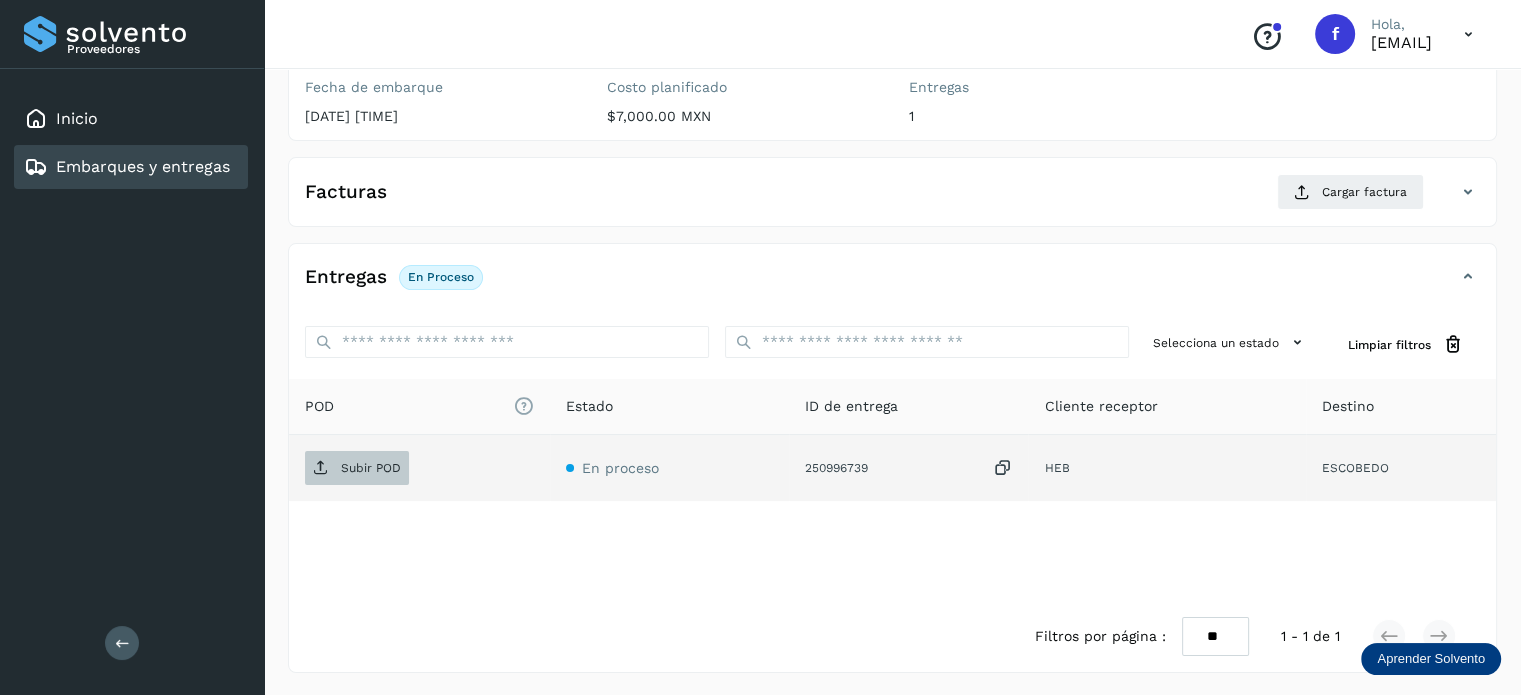 click on "Subir POD" at bounding box center (357, 468) 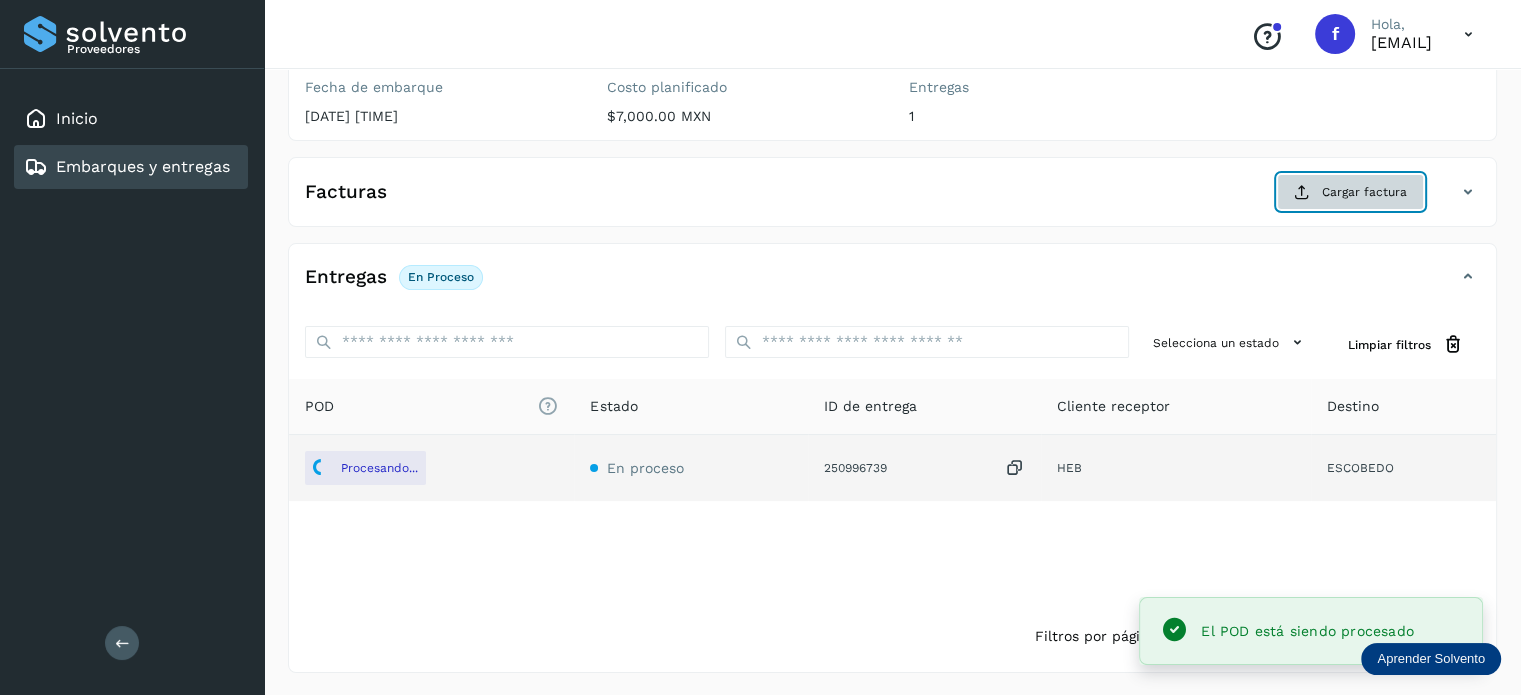 click at bounding box center (1302, 192) 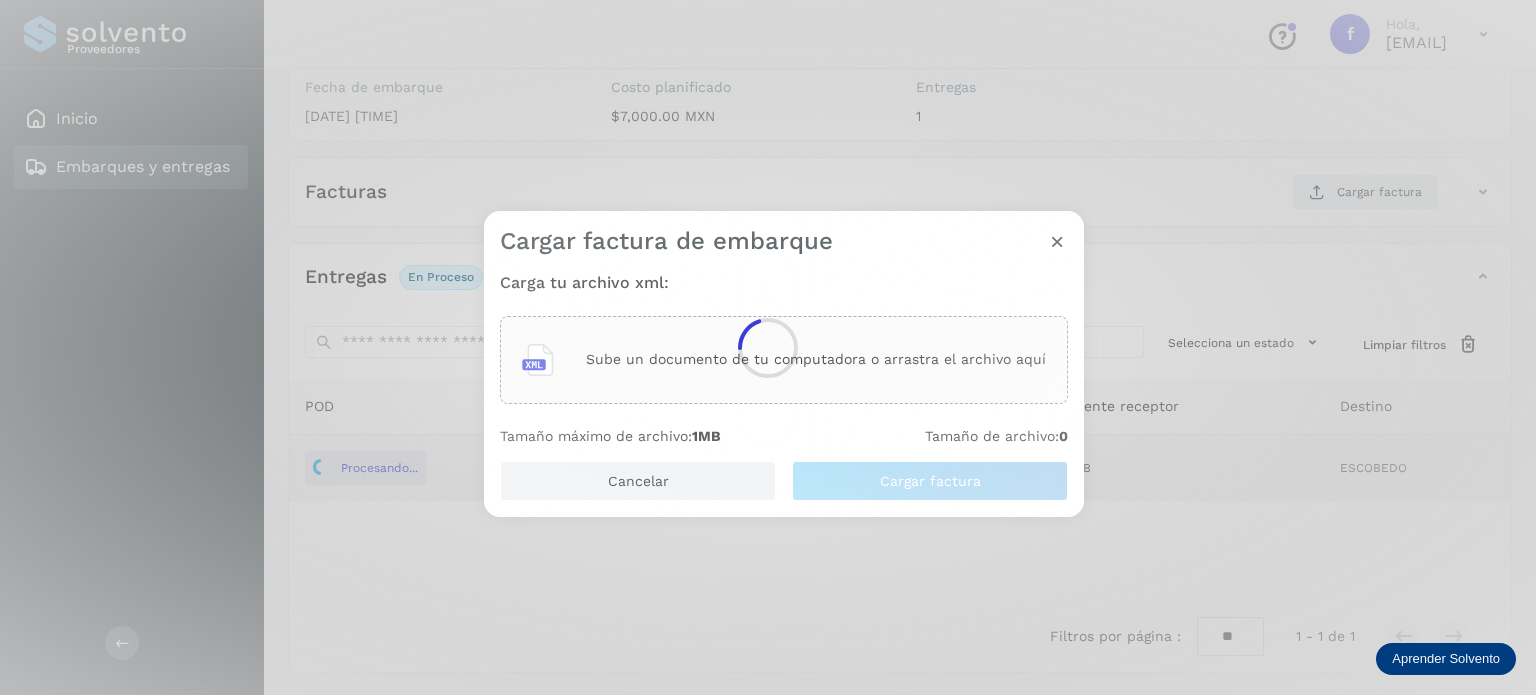 click 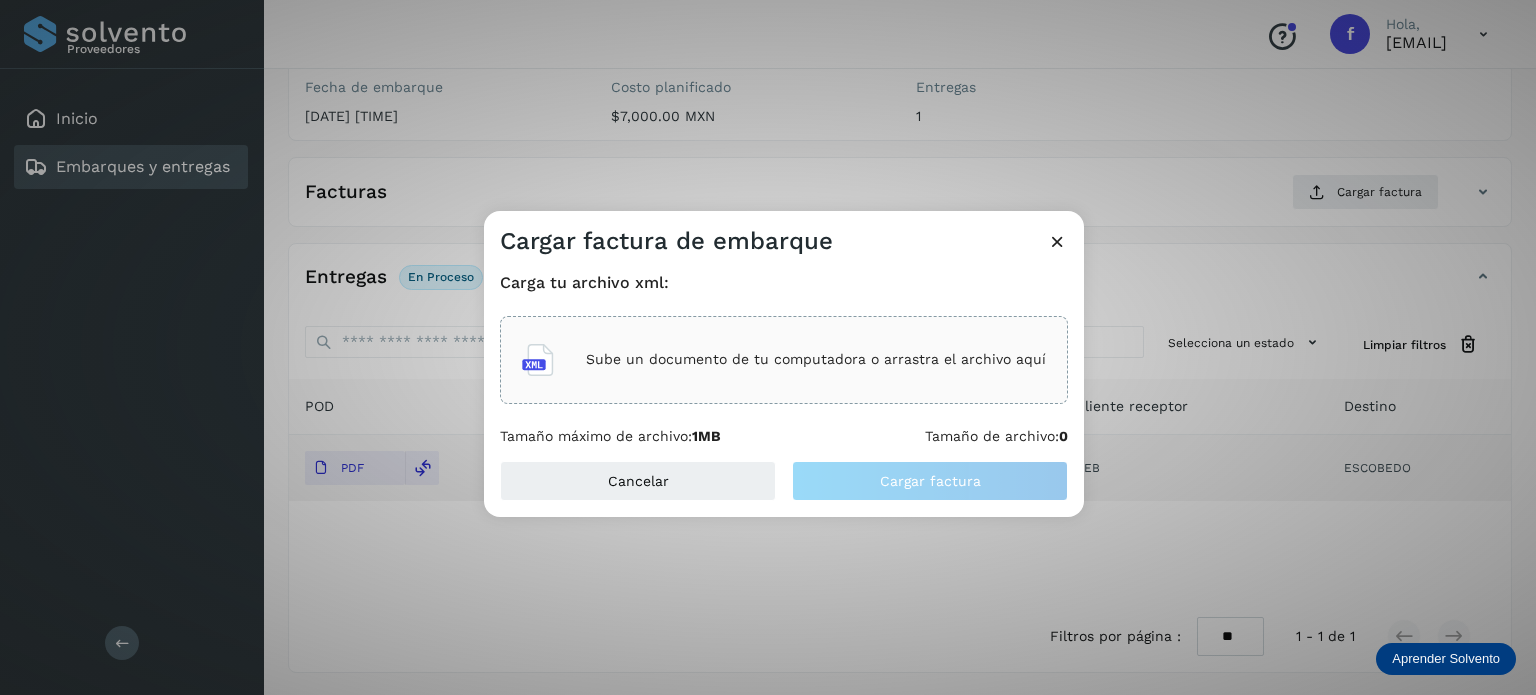 click on "Sube un documento de tu computadora o arrastra el archivo aquí" at bounding box center (816, 359) 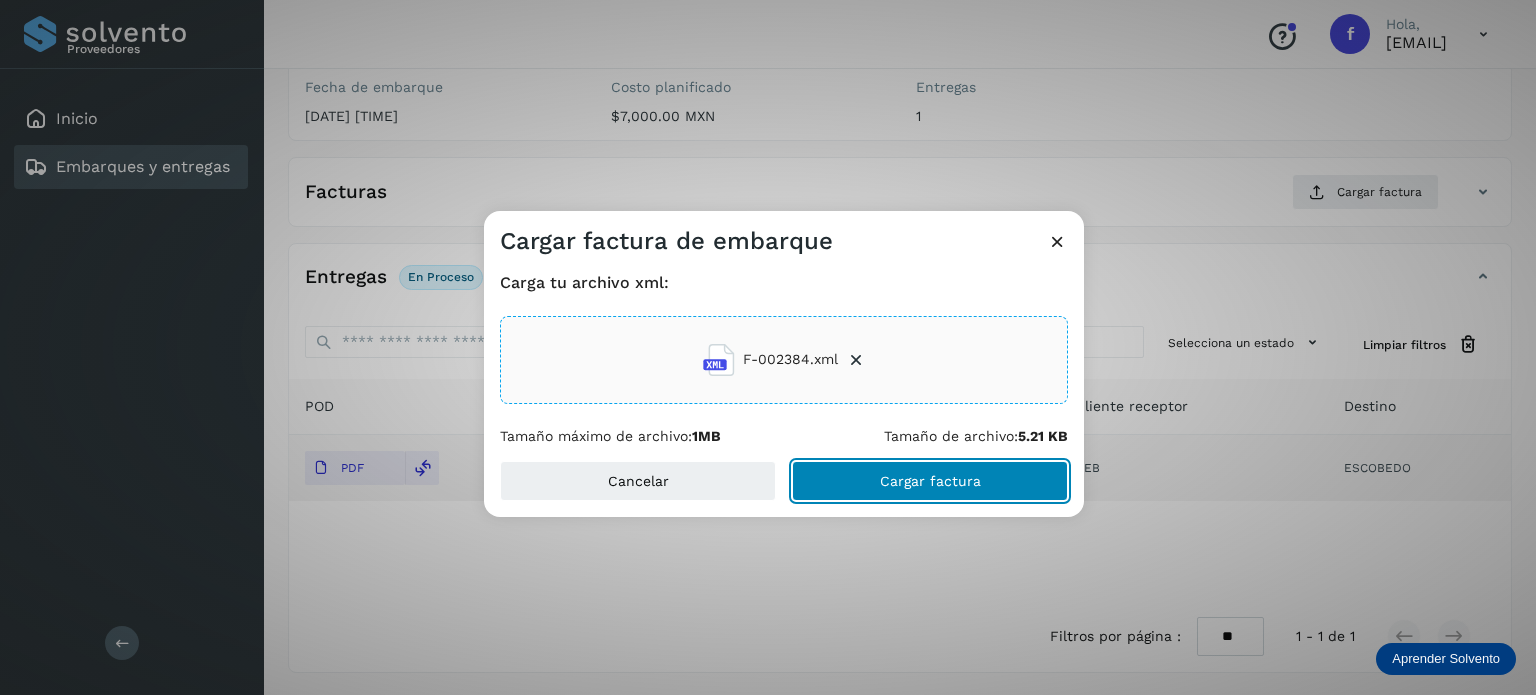 click on "Cargar factura" 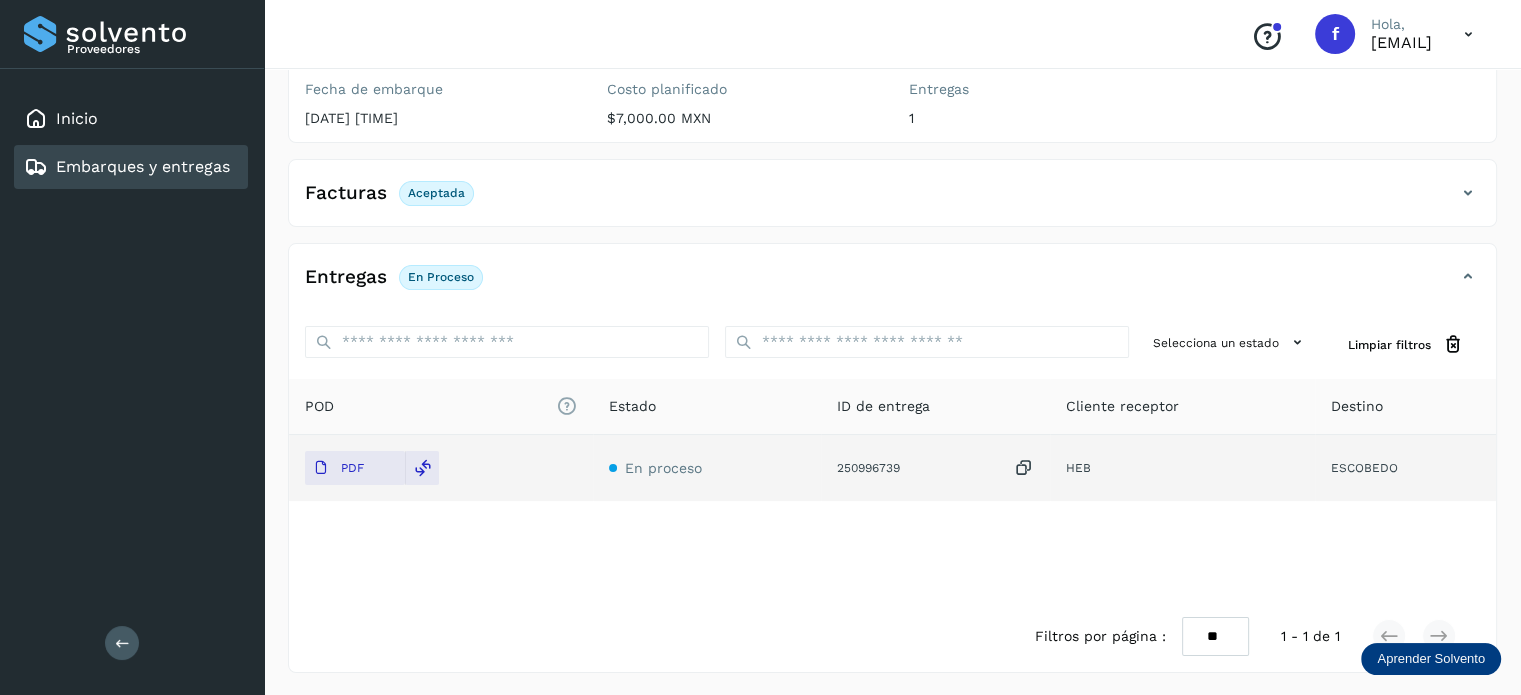 scroll, scrollTop: 0, scrollLeft: 0, axis: both 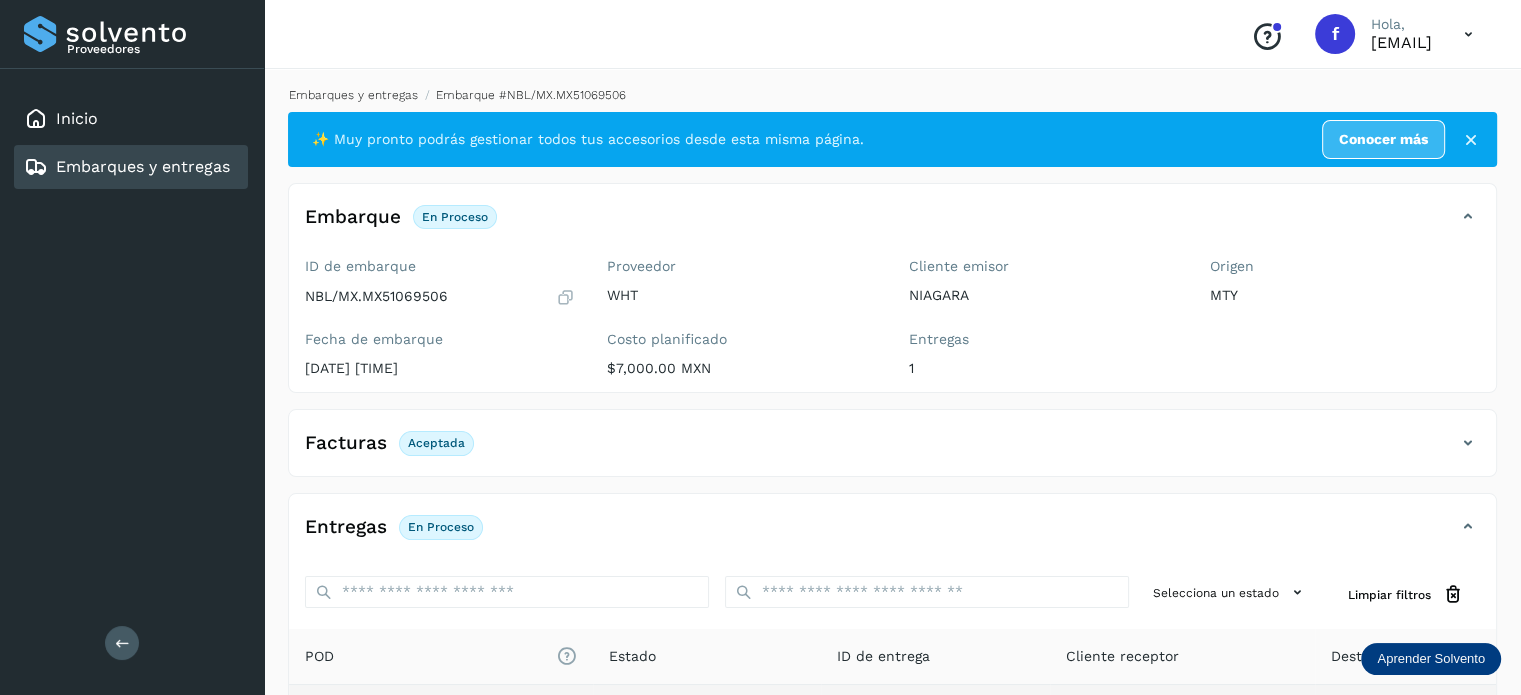 click on "Embarques y entregas" at bounding box center (353, 95) 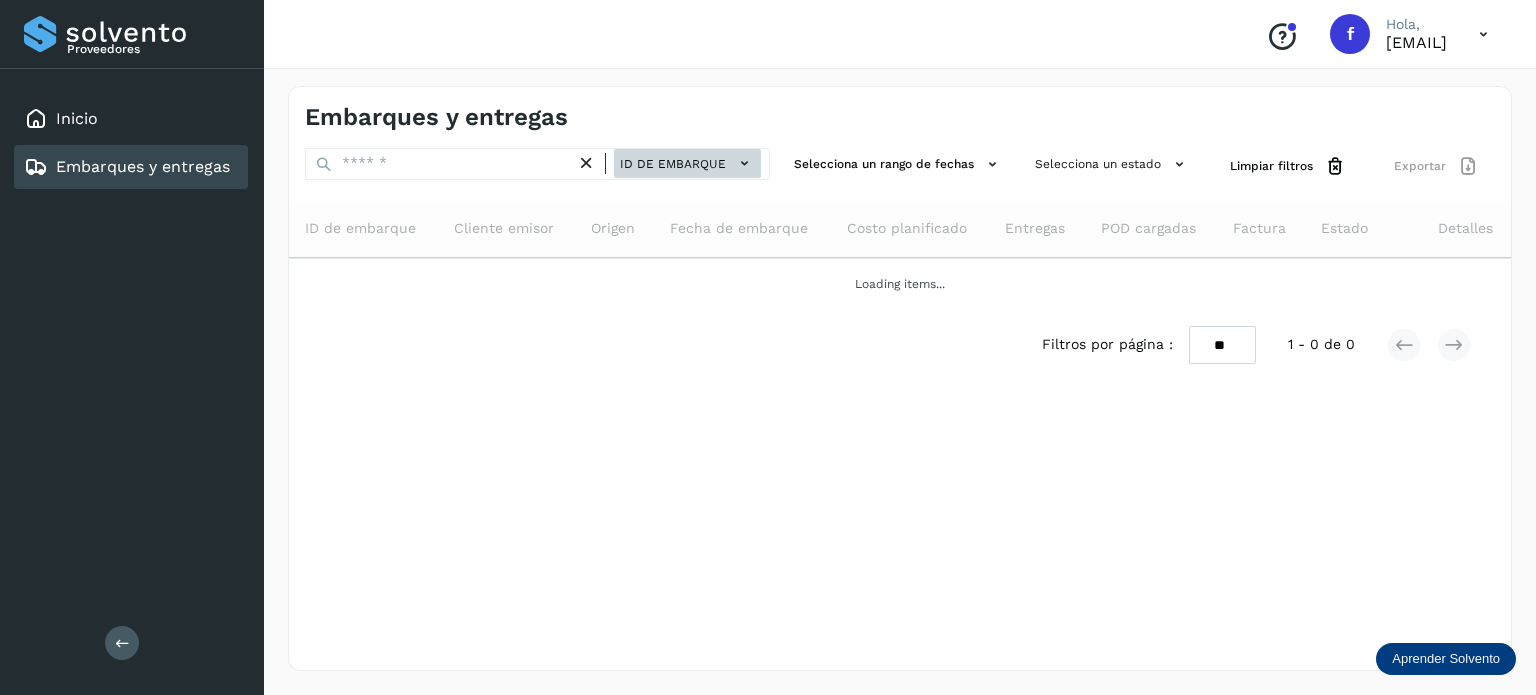 click on "ID de embarque" at bounding box center [687, 163] 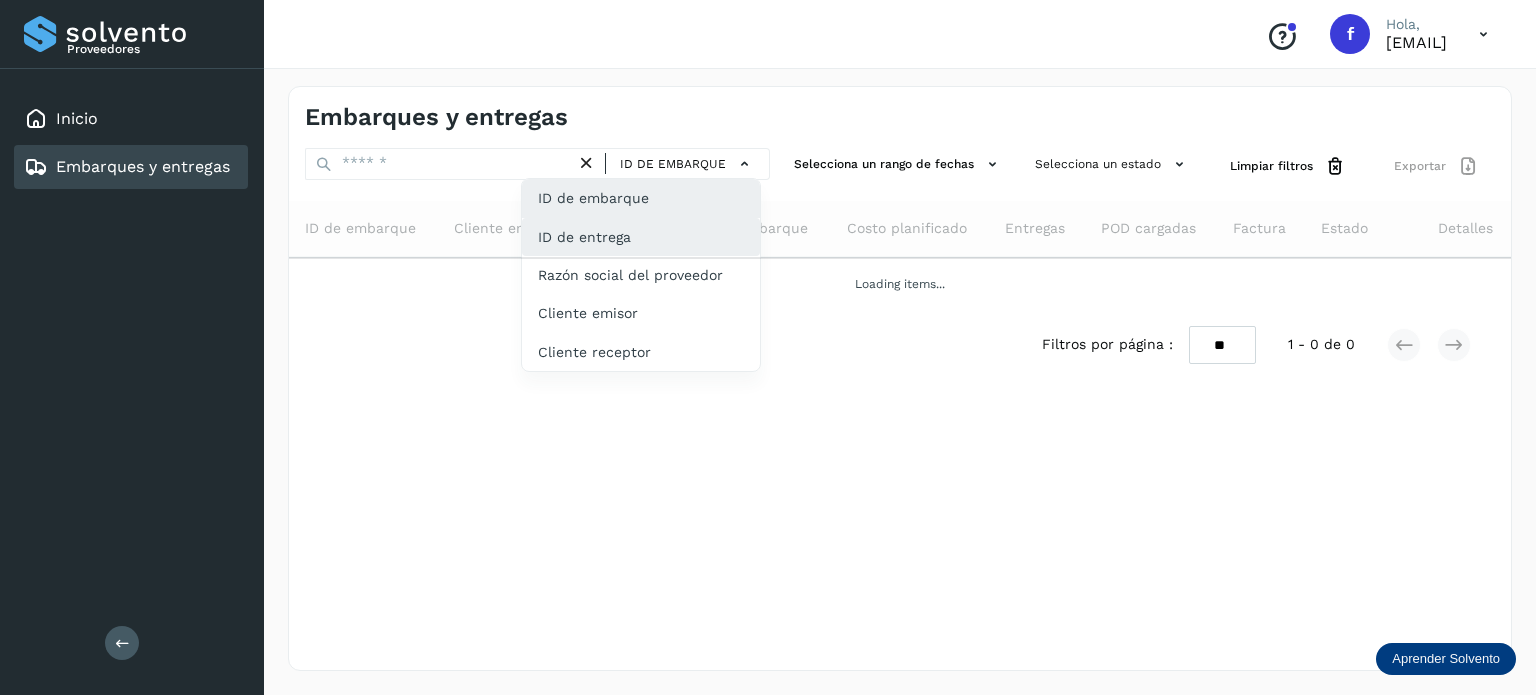 click on "ID de entrega" 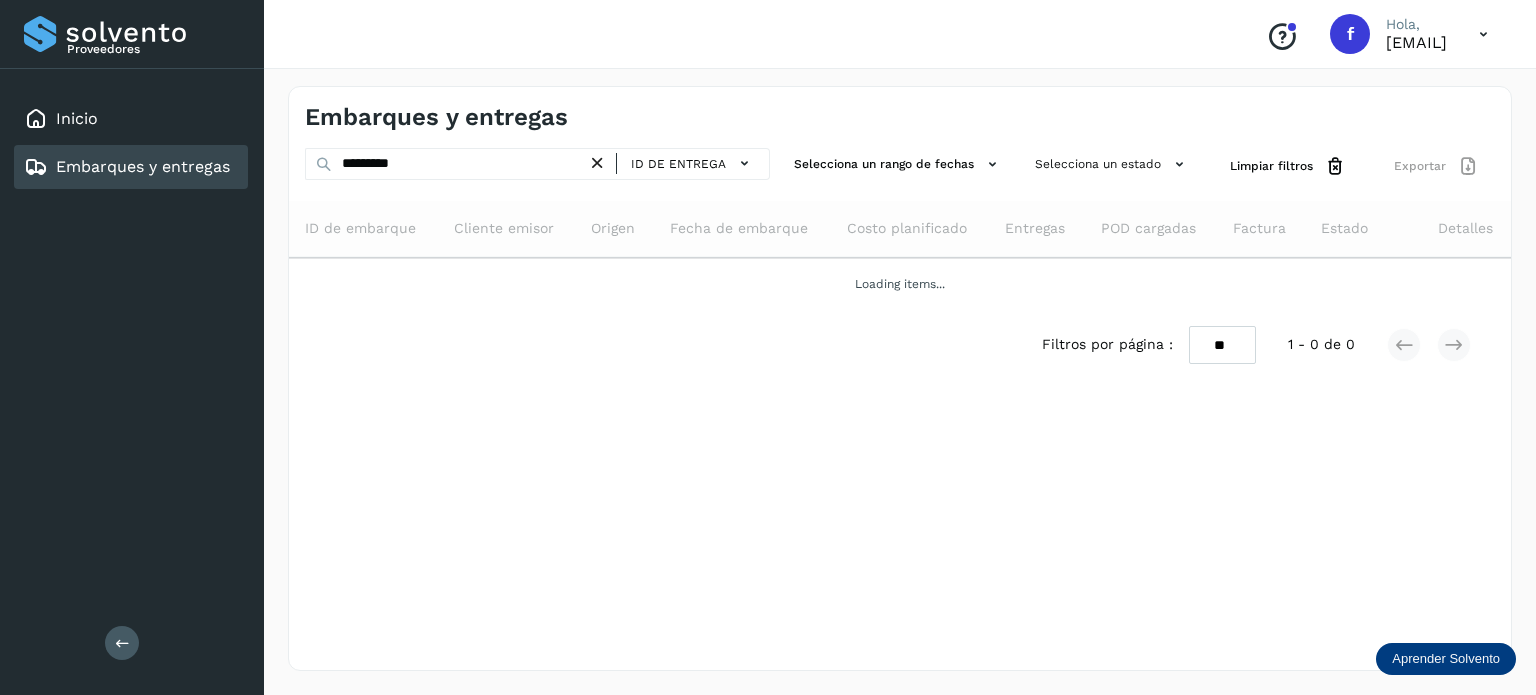 click on "Embarques y entregas ********* ID de entrega Selecciona un rango de fechas  Selecciona un estado Limpiar filtros Exportar ID de embarque Cliente emisor Origen Fecha de embarque Costo planificado Entregas POD cargadas Factura Estado Detalles Loading items... Filtros por página : ** ** ** 1 - 0 de 0" at bounding box center [900, 378] 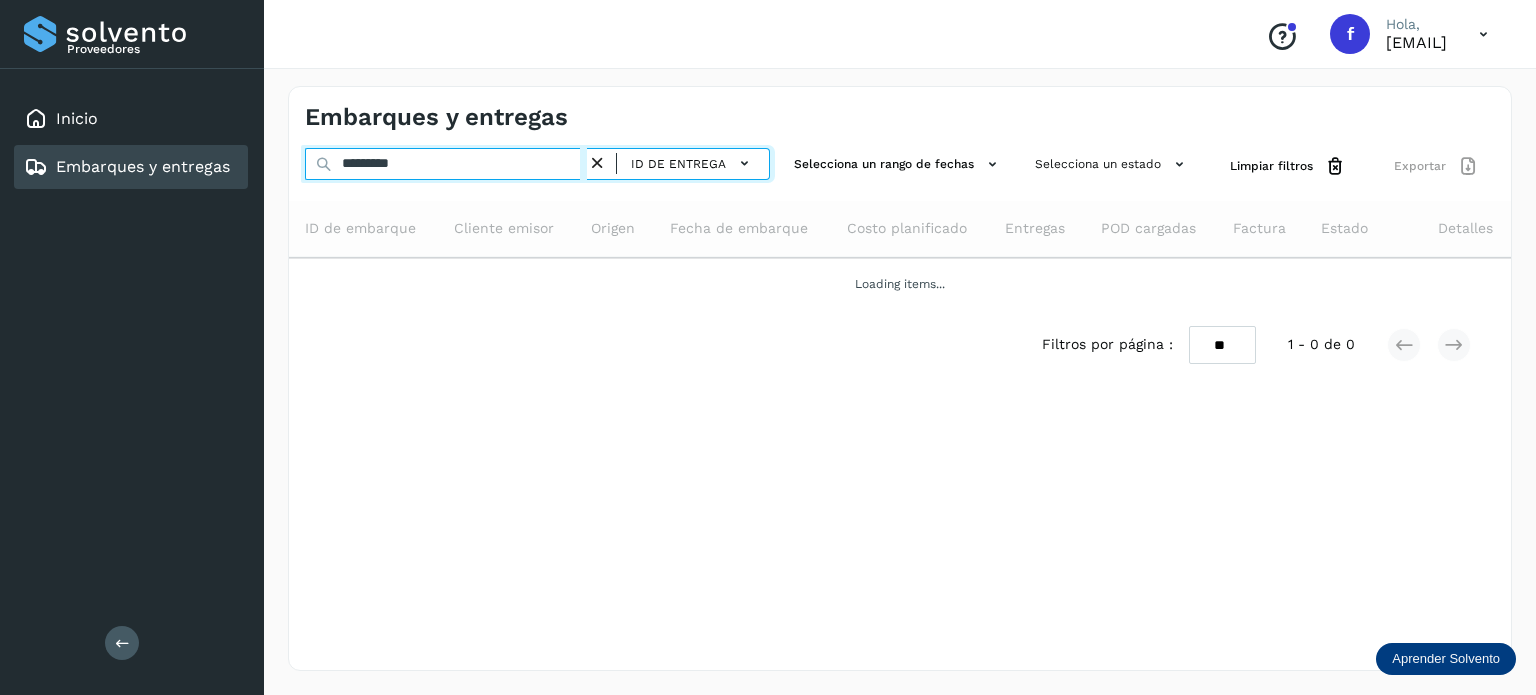 click on "*********" at bounding box center (446, 164) 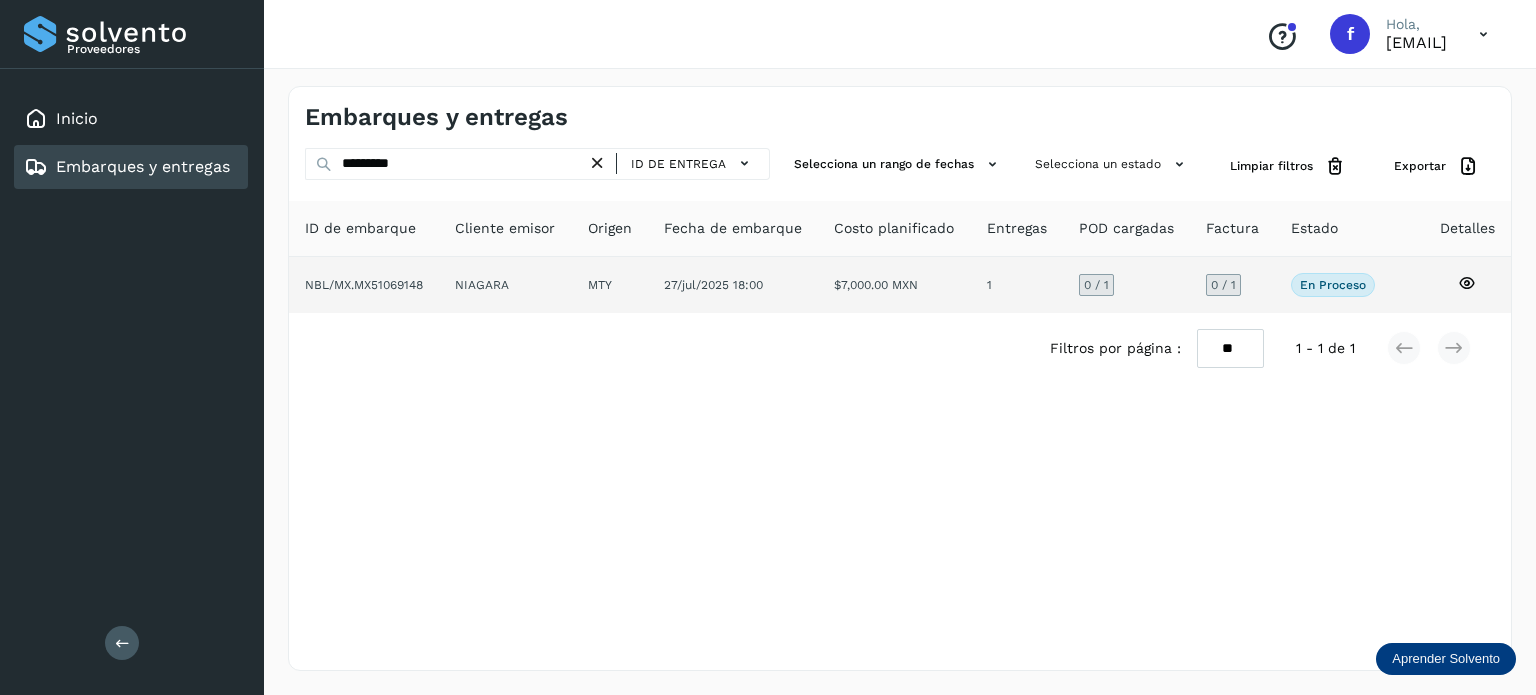 click 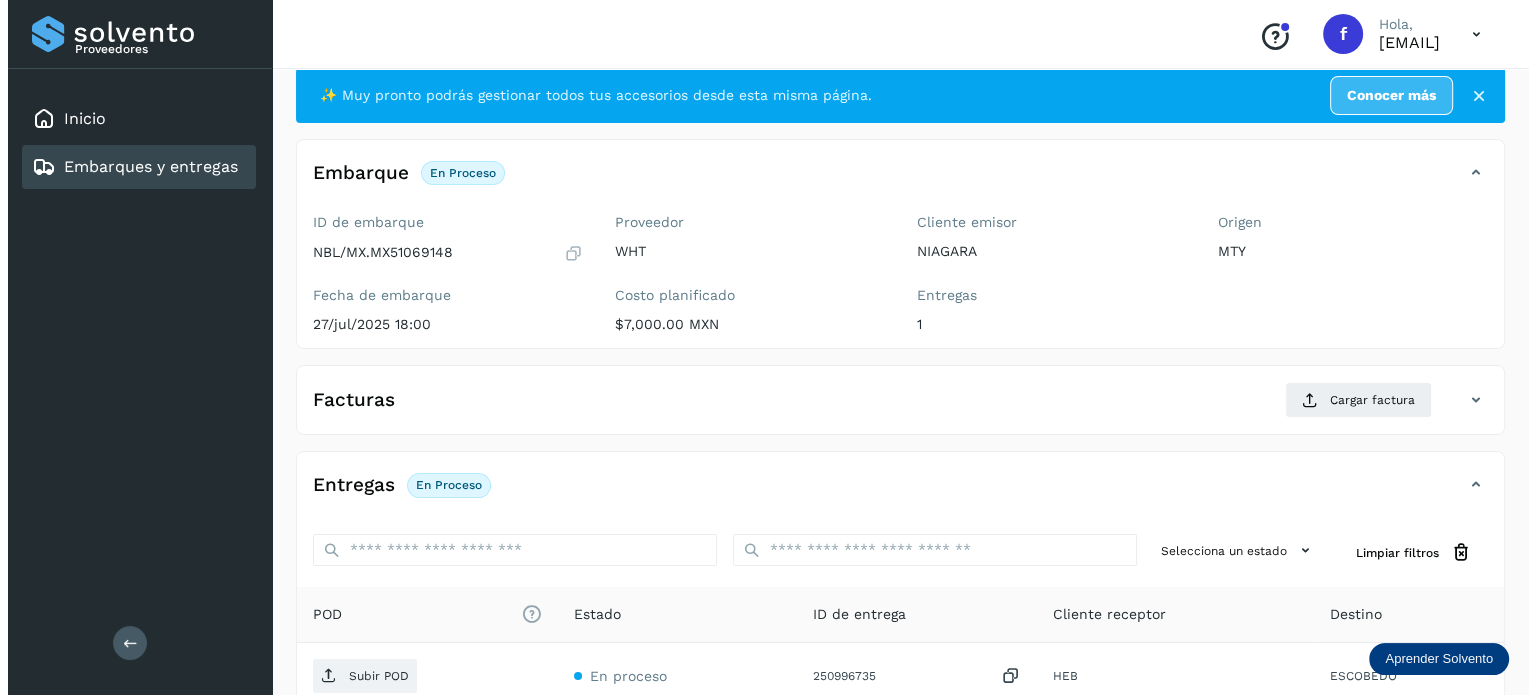 scroll, scrollTop: 252, scrollLeft: 0, axis: vertical 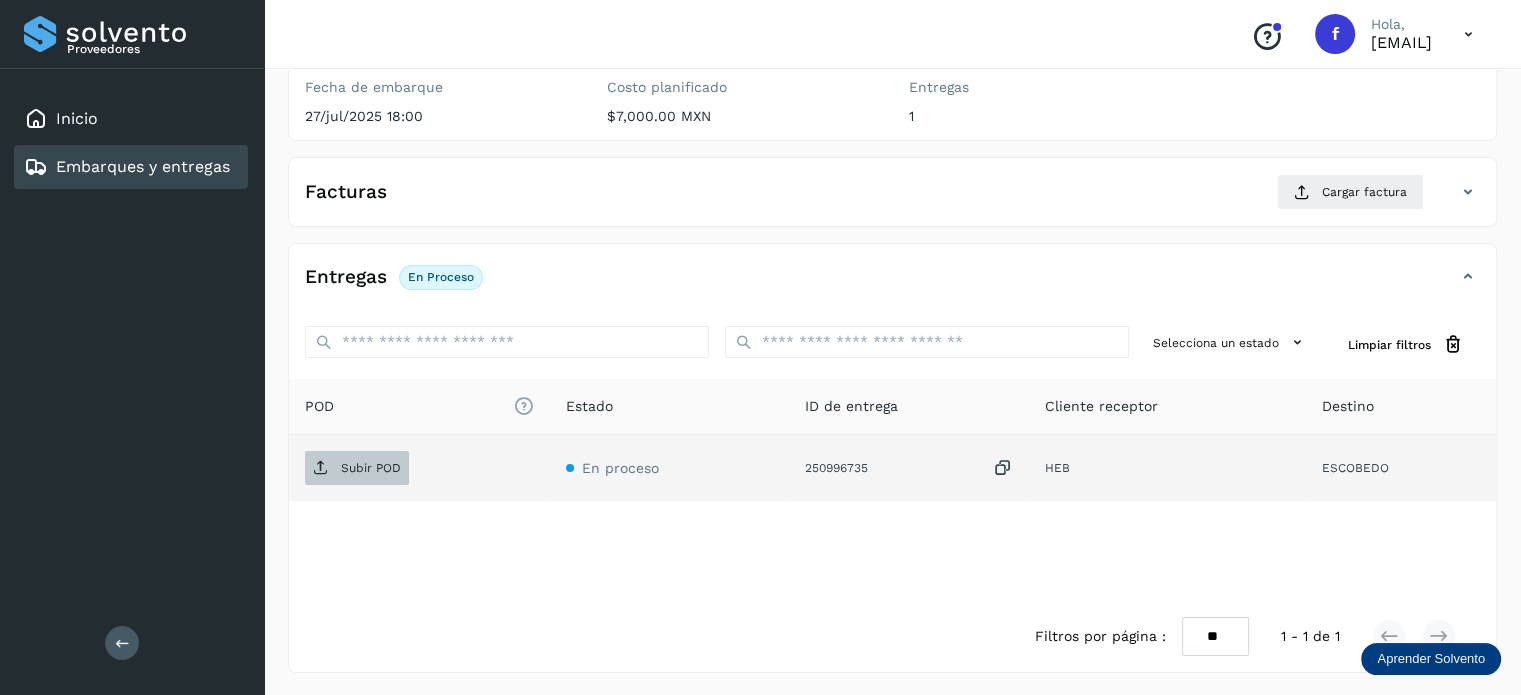 click on "Subir POD" at bounding box center (357, 468) 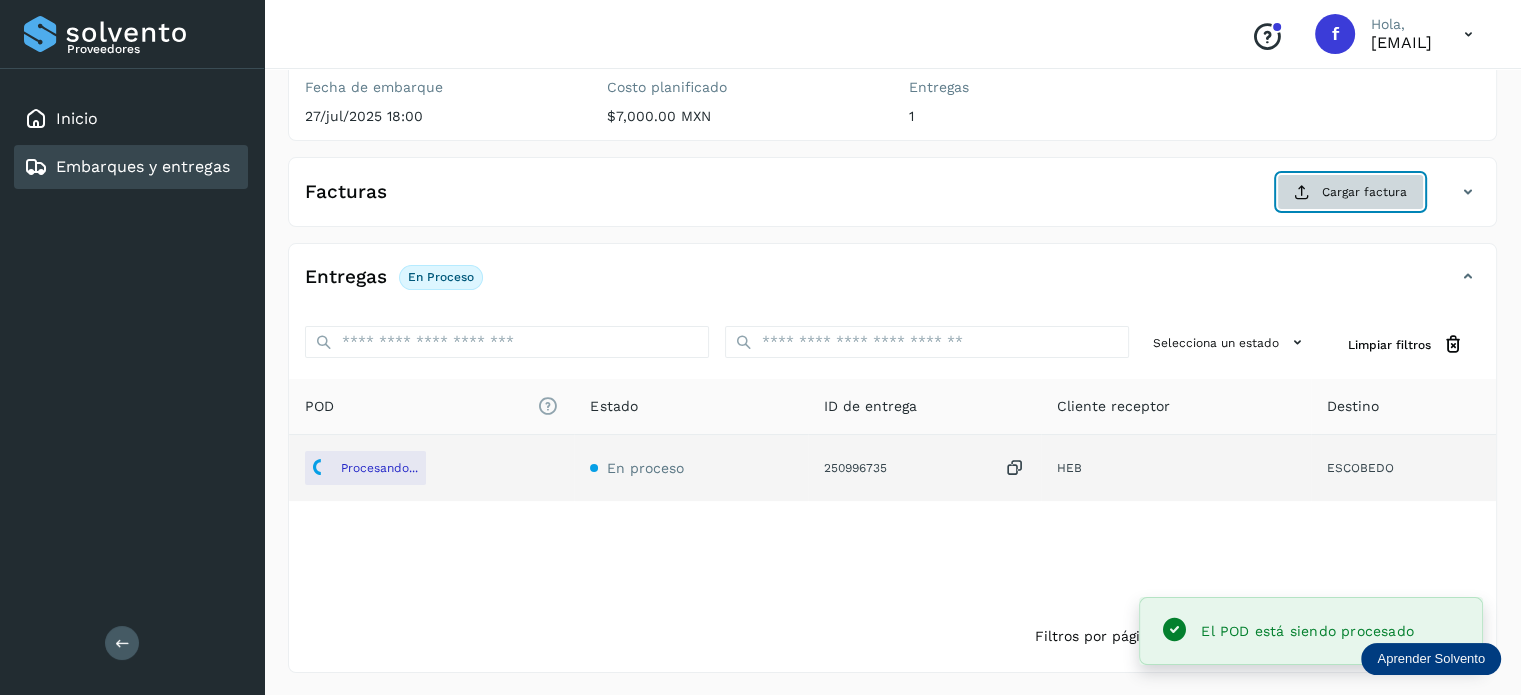 click on "Cargar factura" 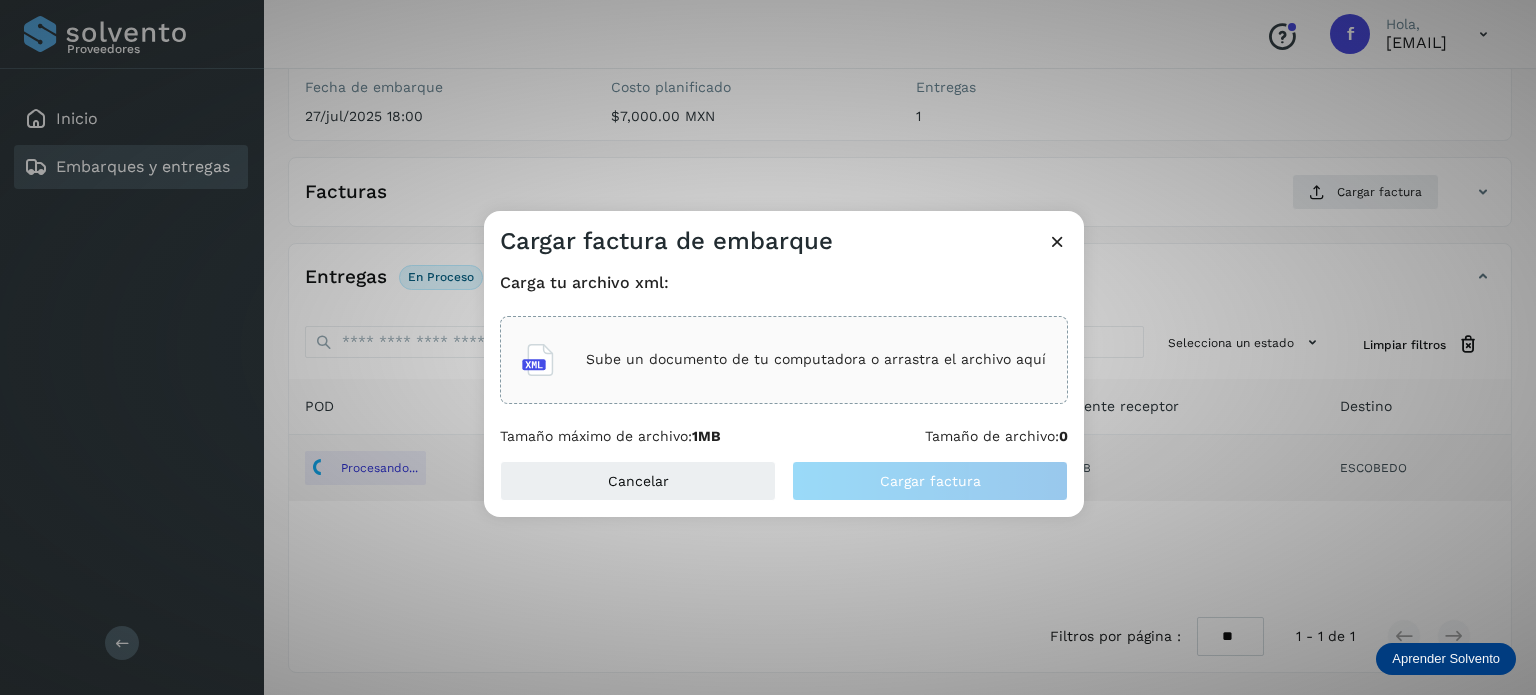 click on "Sube un documento de tu computadora o arrastra el archivo aquí" 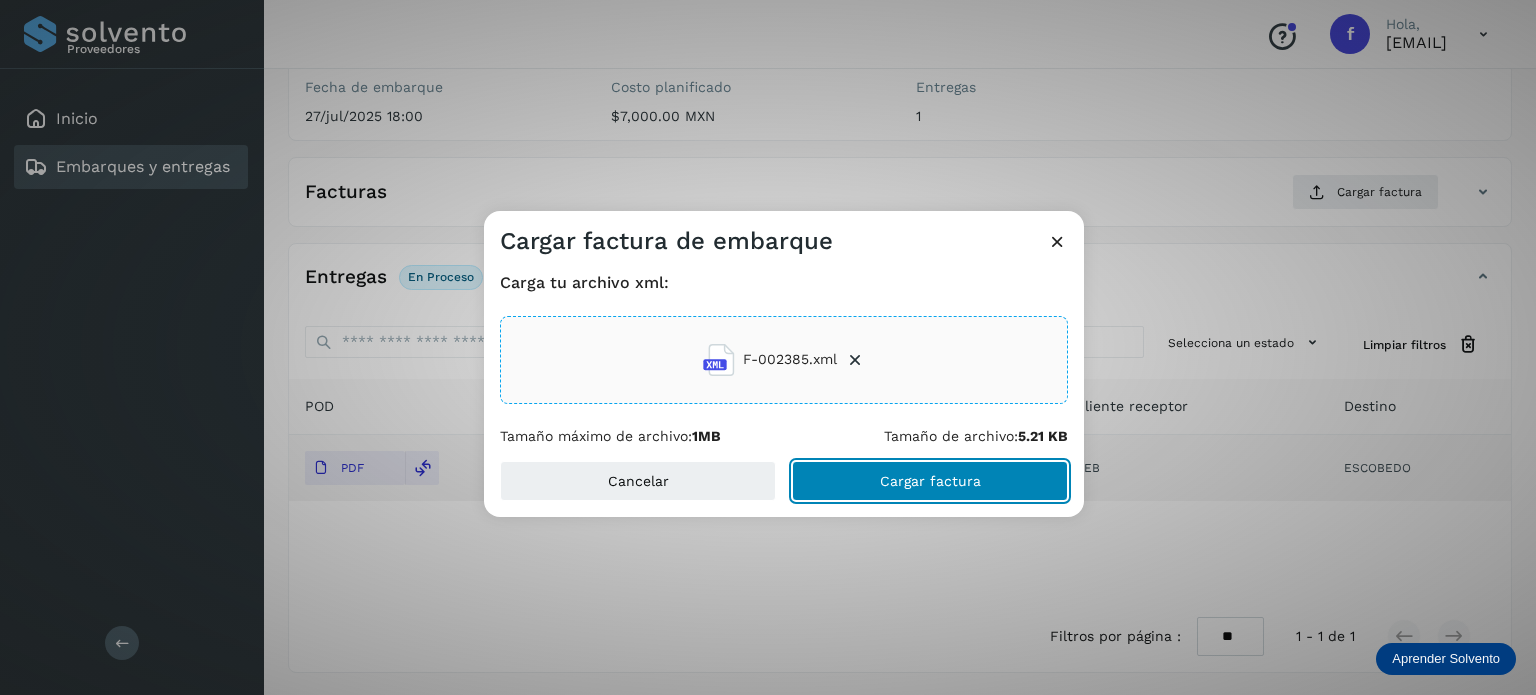 click on "Cargar factura" 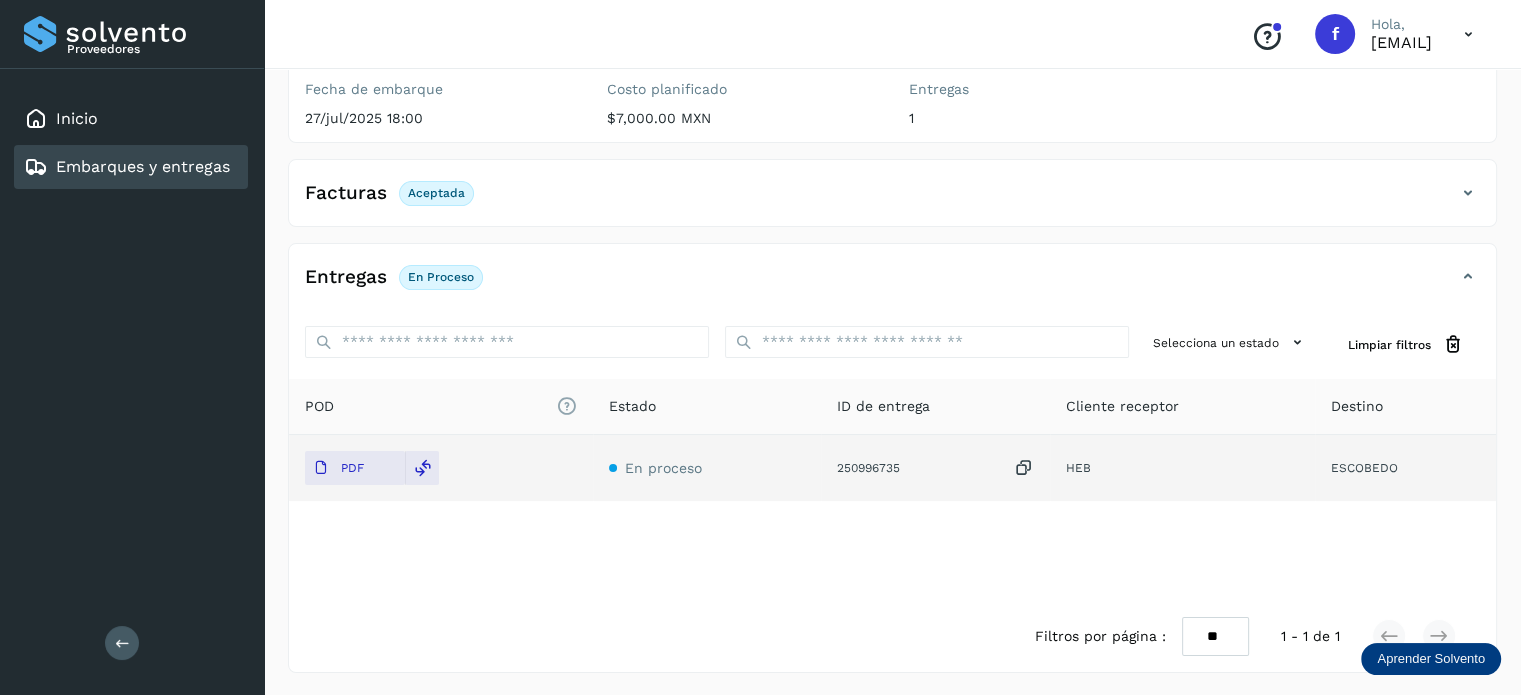 scroll, scrollTop: 0, scrollLeft: 0, axis: both 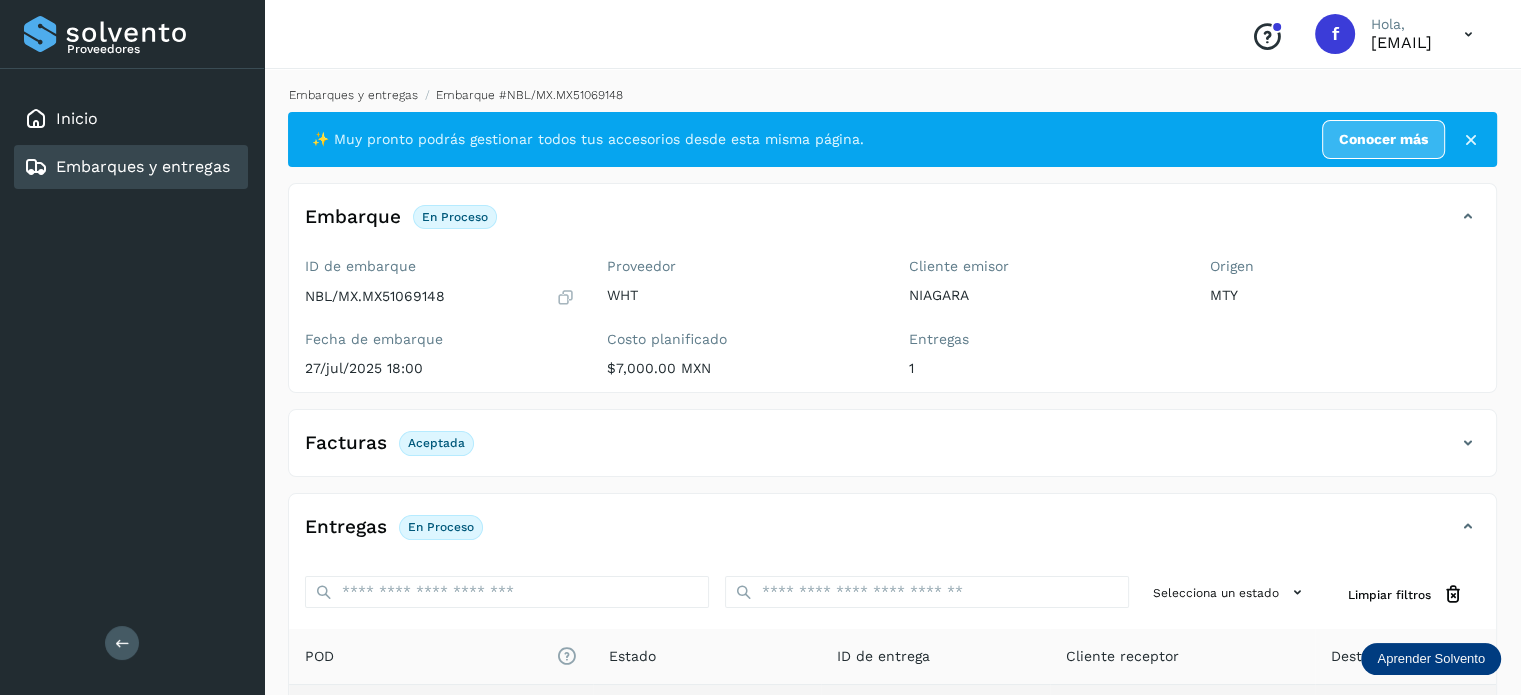 click on "Embarques y entregas" at bounding box center [353, 95] 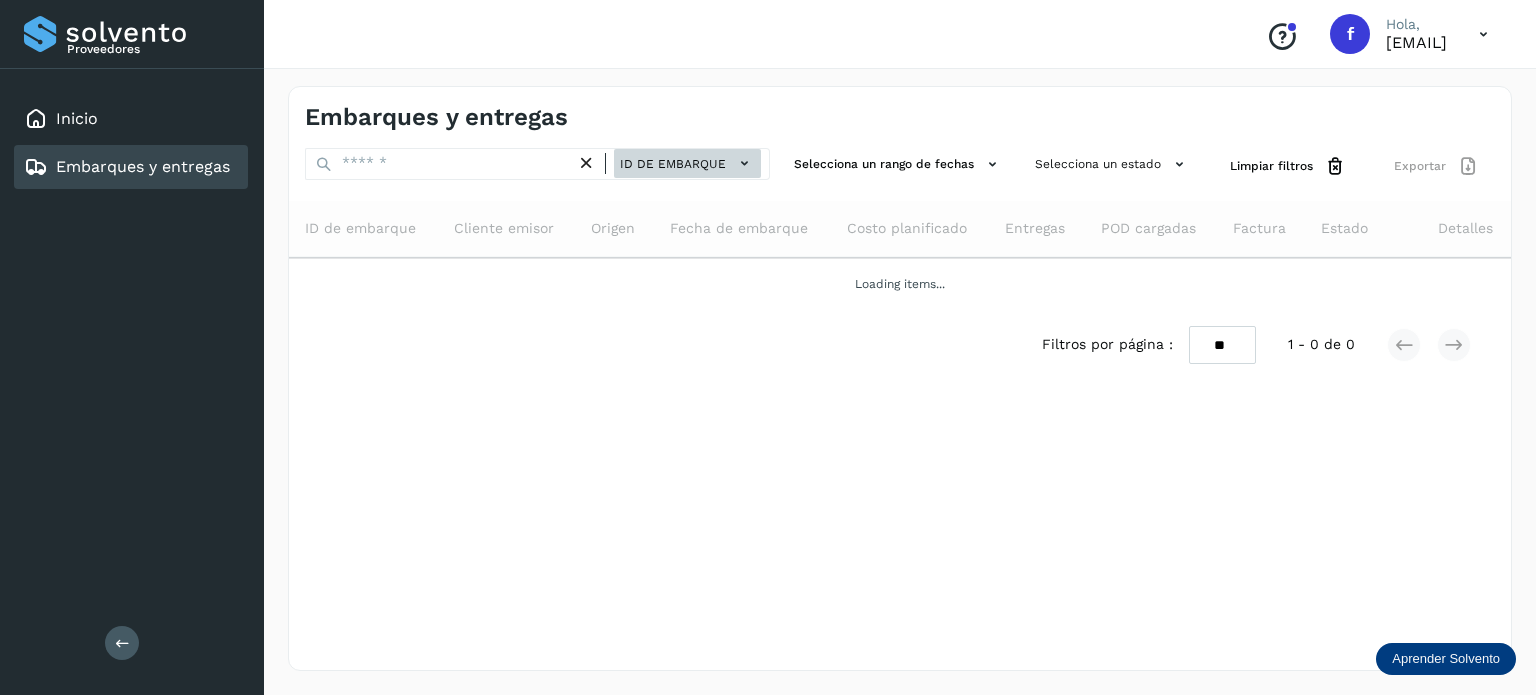 click on "ID de embarque" 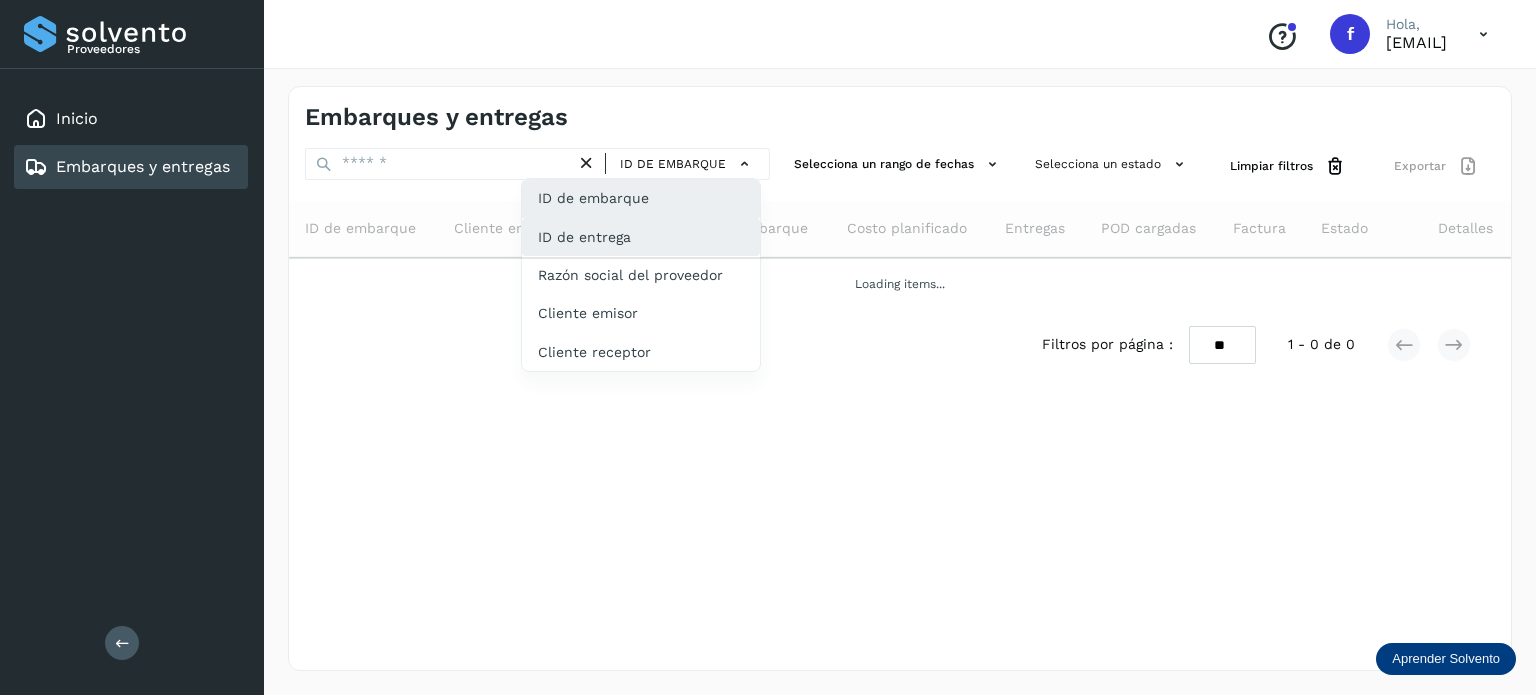 click on "ID de entrega" 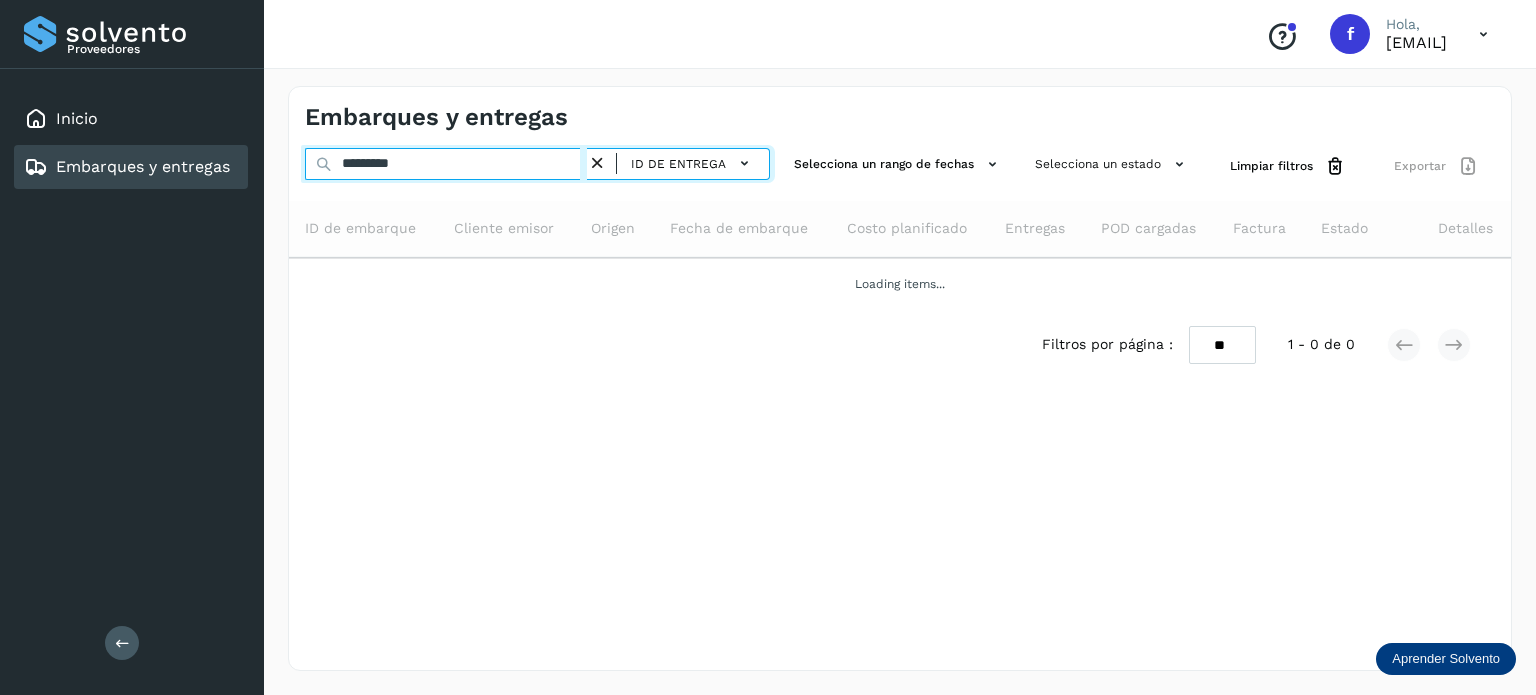 drag, startPoint x: 480, startPoint y: 166, endPoint x: 332, endPoint y: 150, distance: 148.86235 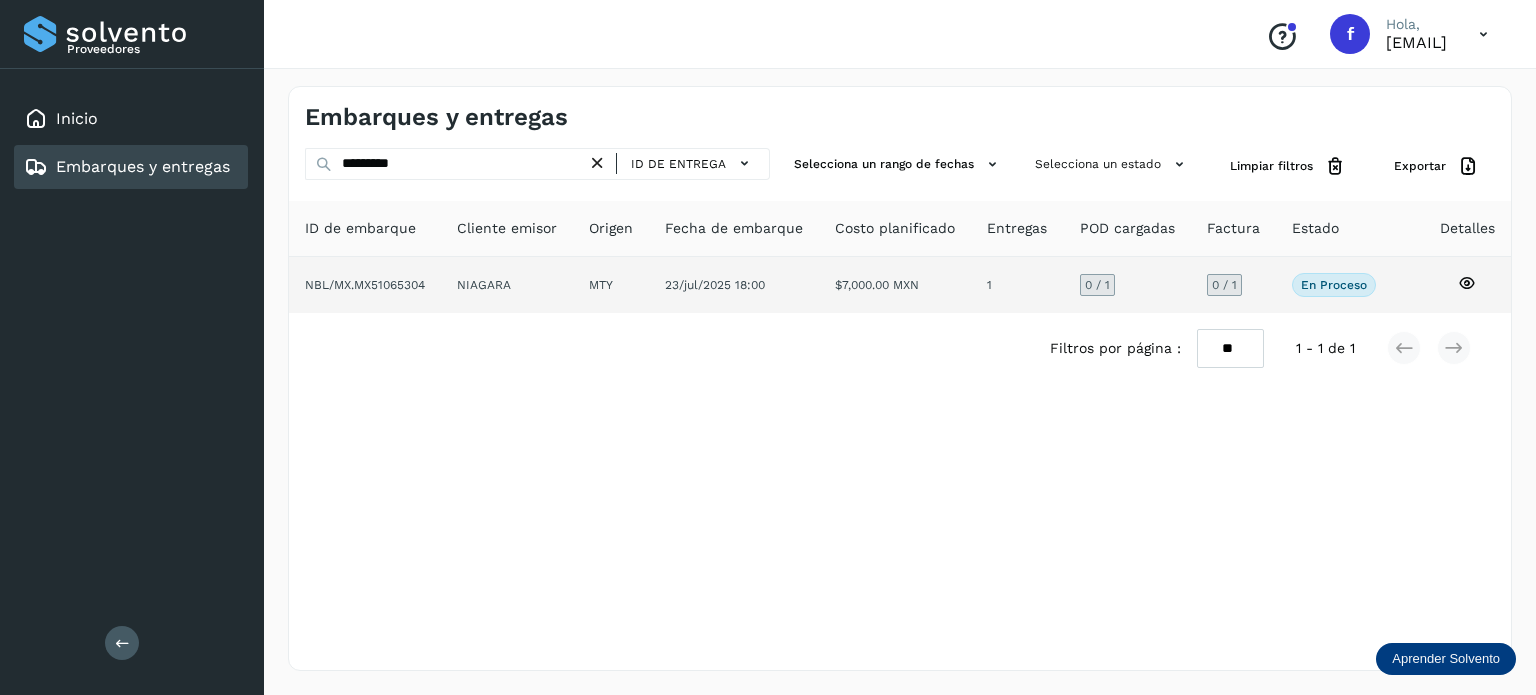 click 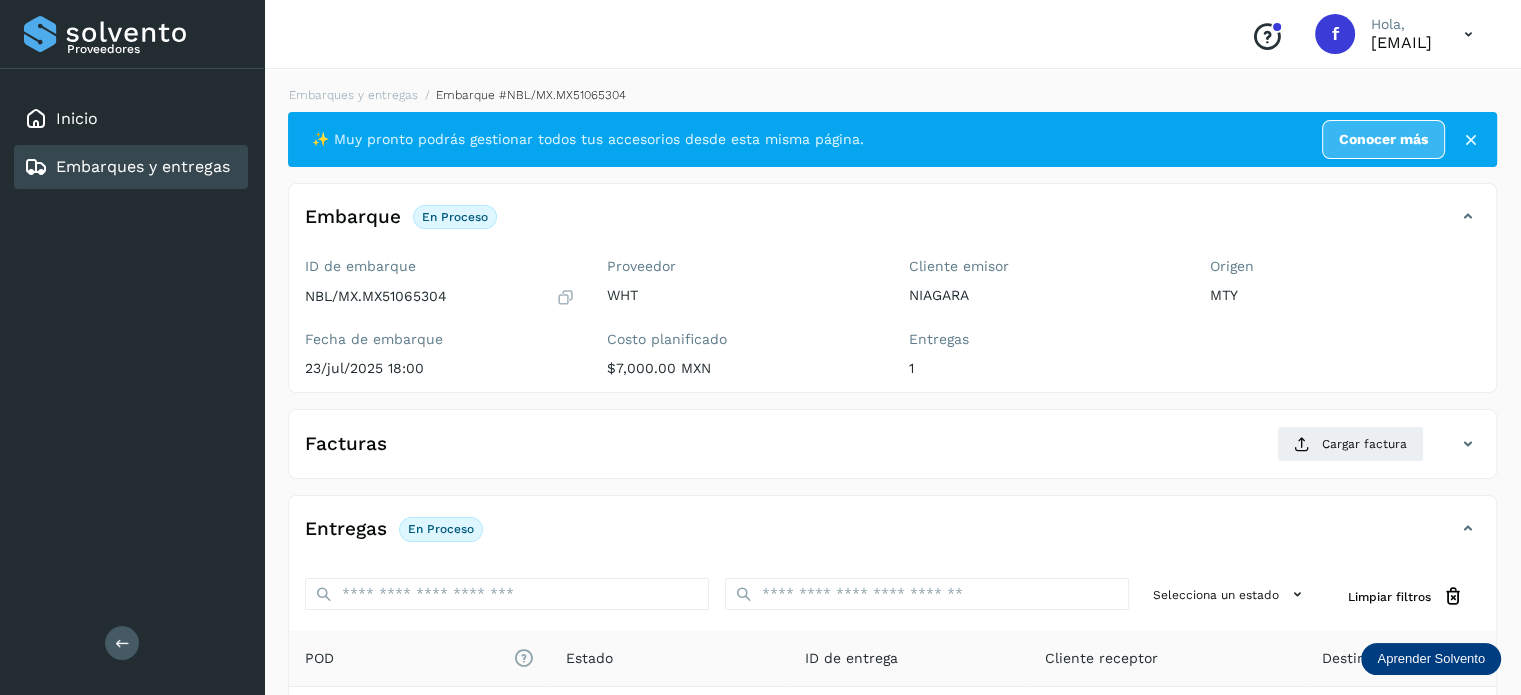 scroll, scrollTop: 252, scrollLeft: 0, axis: vertical 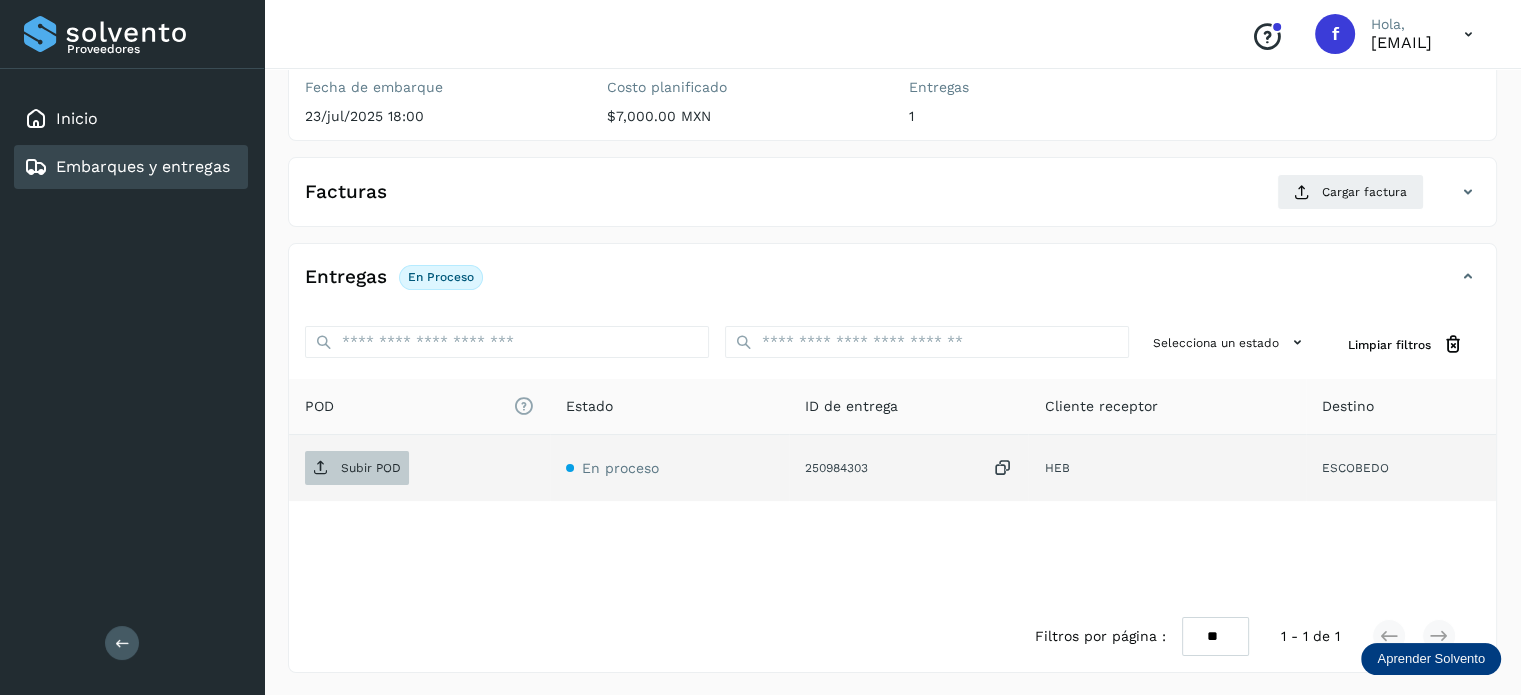 click at bounding box center [321, 468] 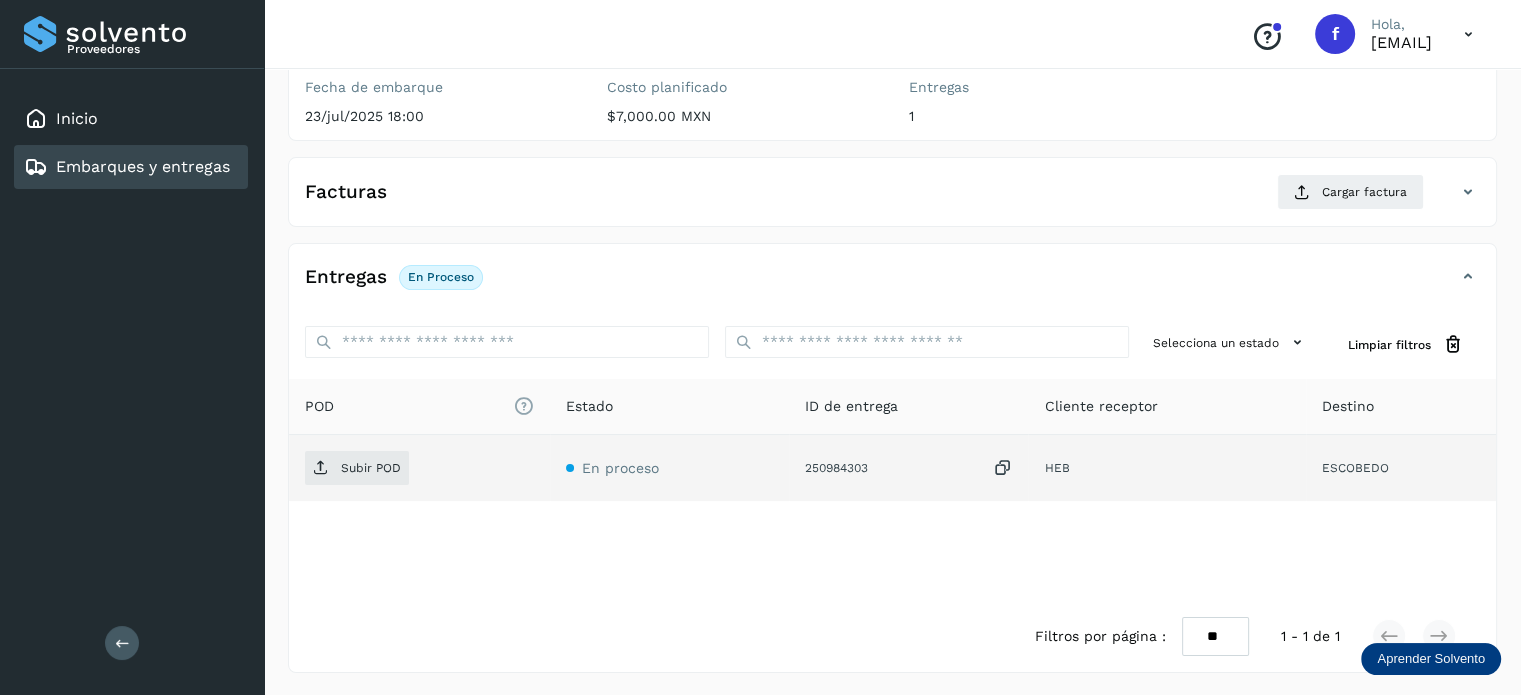 type 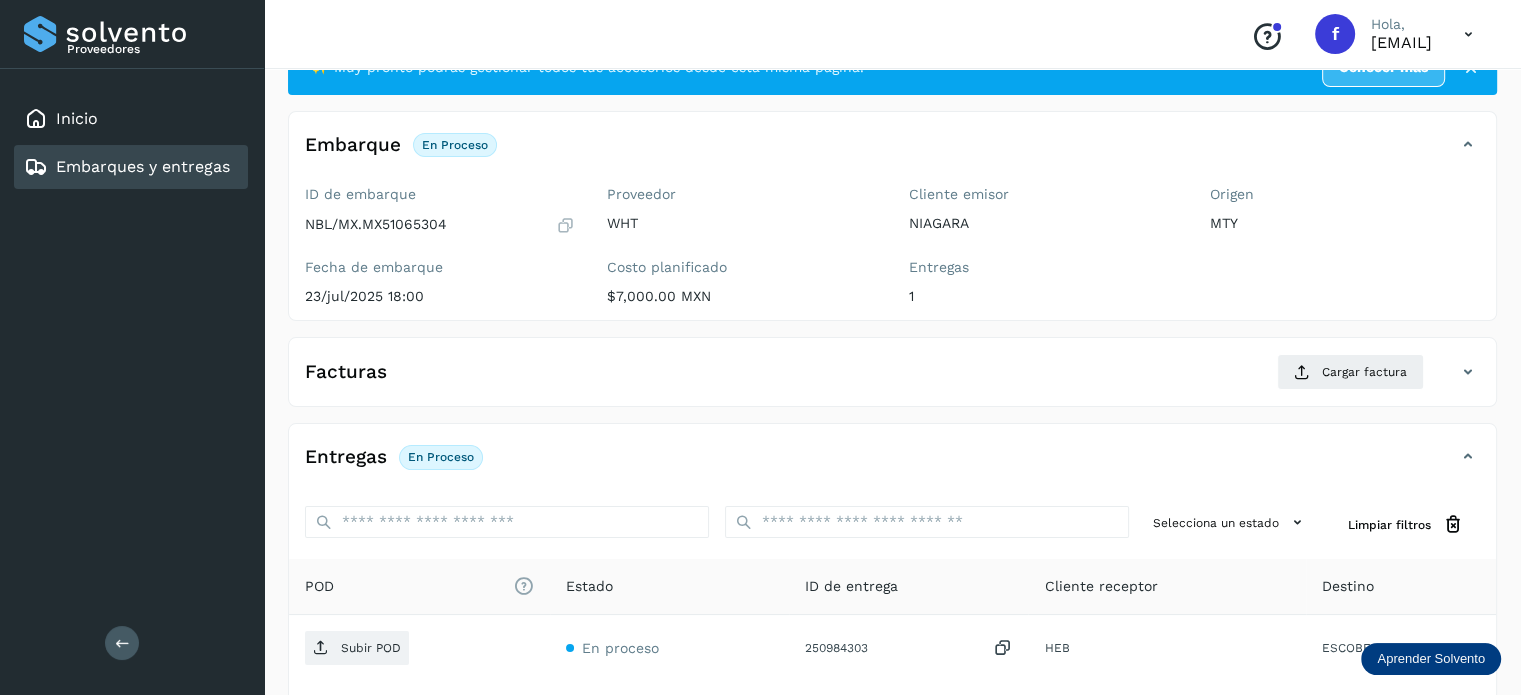 scroll, scrollTop: 0, scrollLeft: 0, axis: both 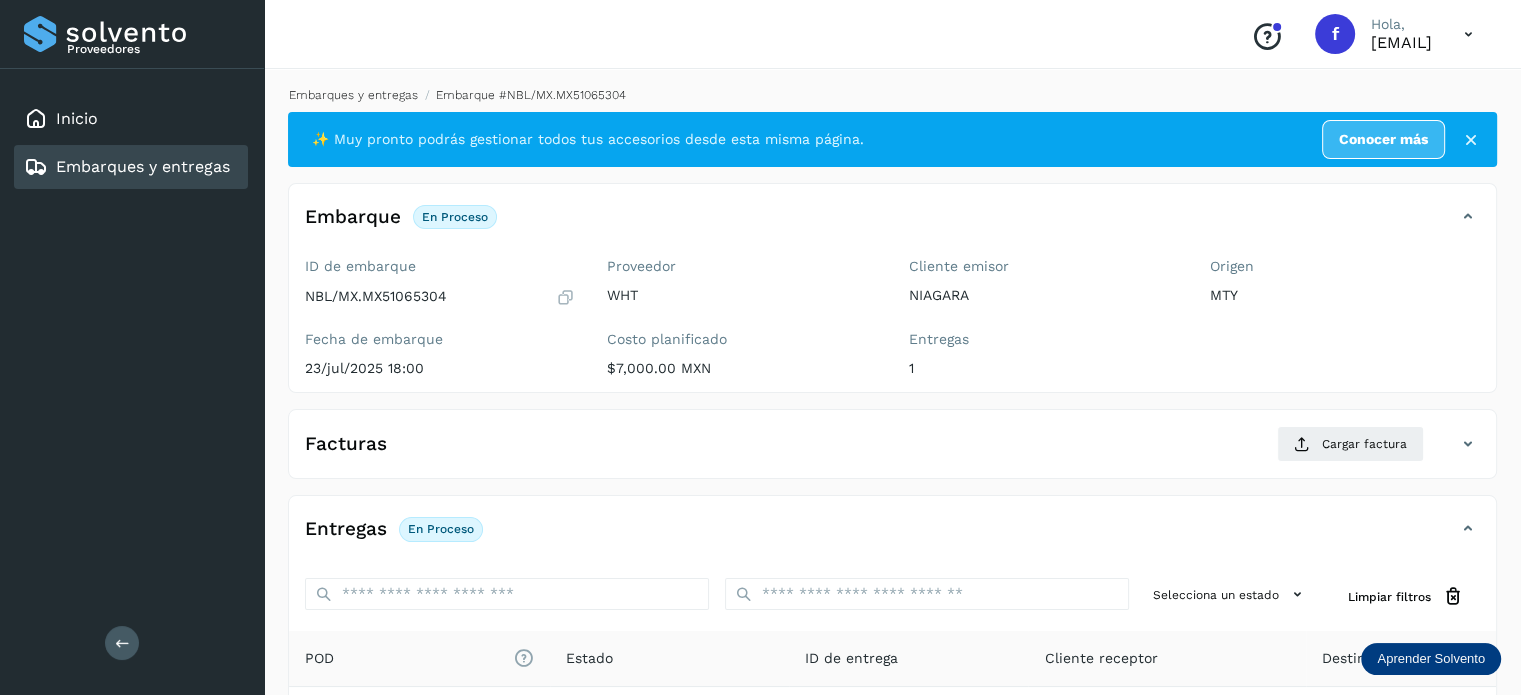 click on "Embarques y entregas" at bounding box center (353, 95) 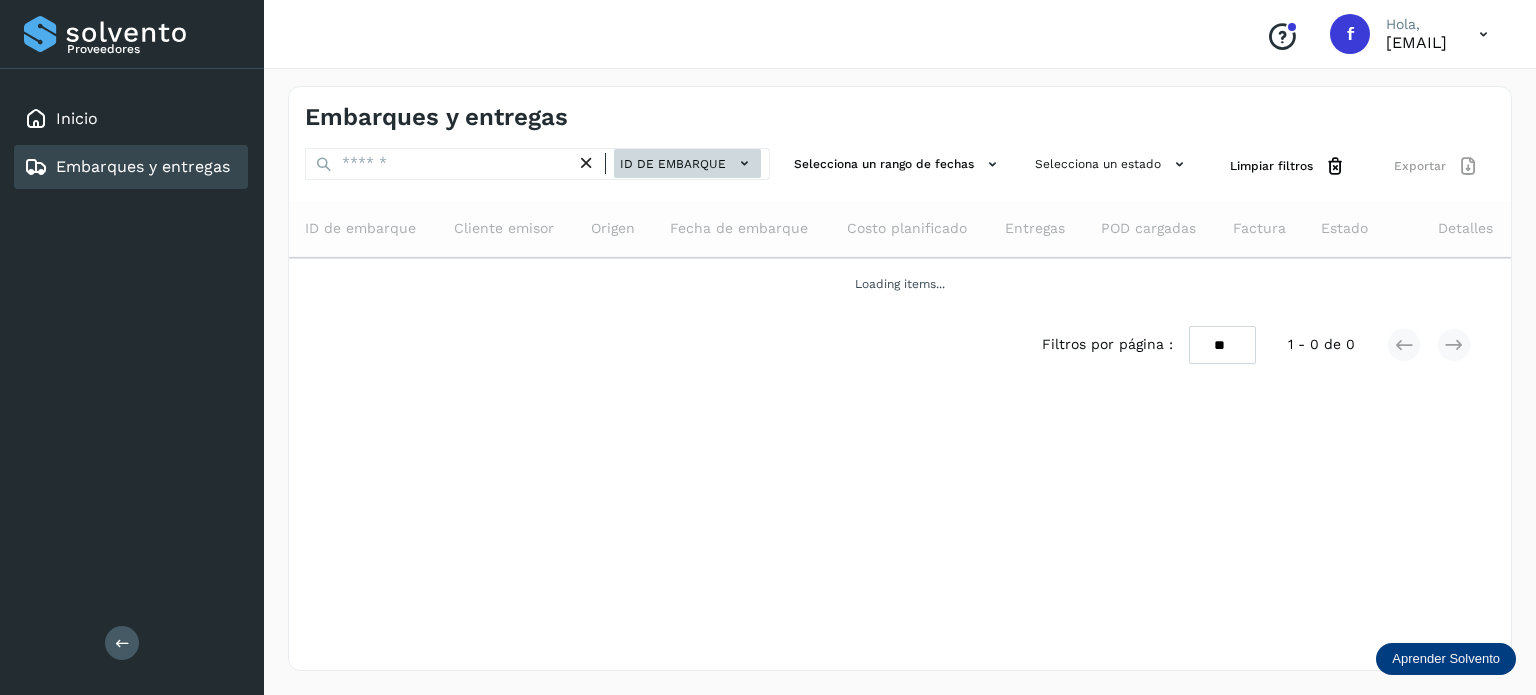 click on "ID de embarque" at bounding box center (687, 163) 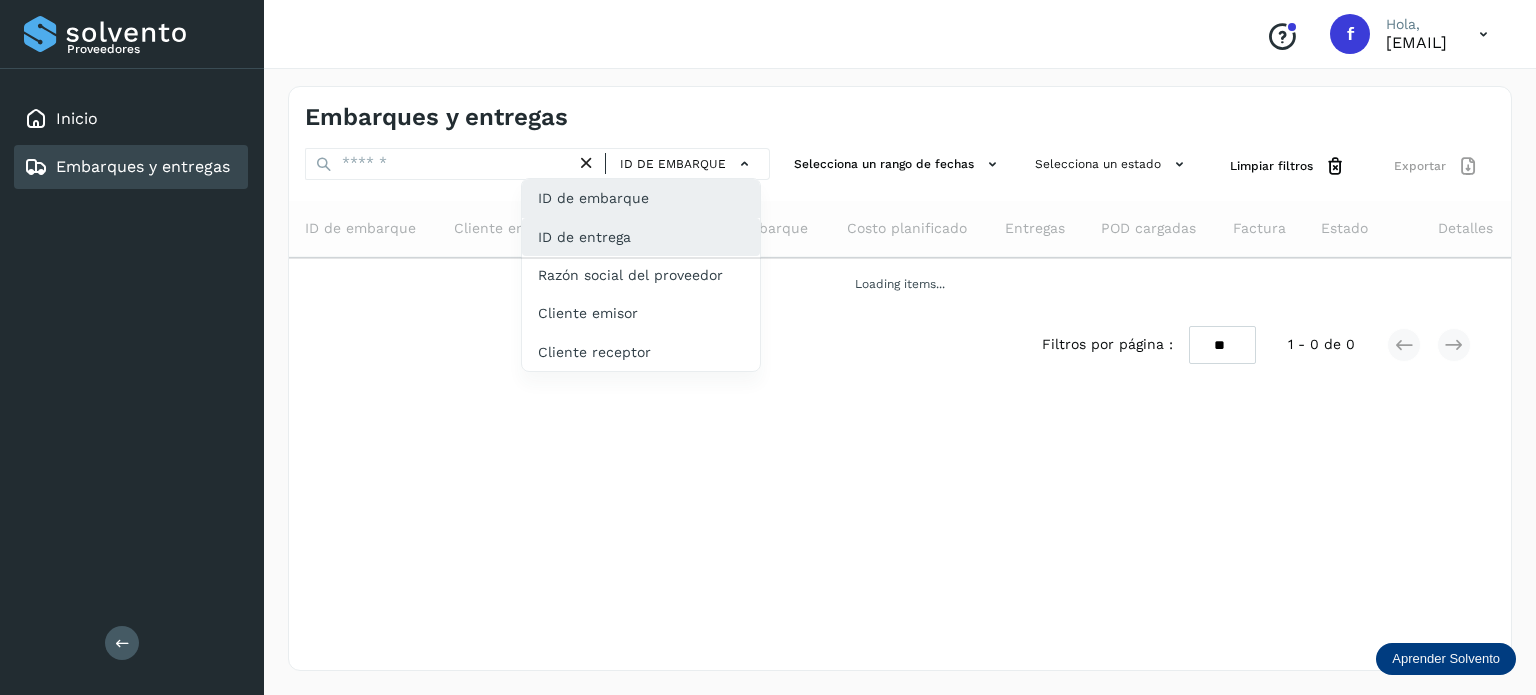 drag, startPoint x: 635, startPoint y: 223, endPoint x: 531, endPoint y: 225, distance: 104.019226 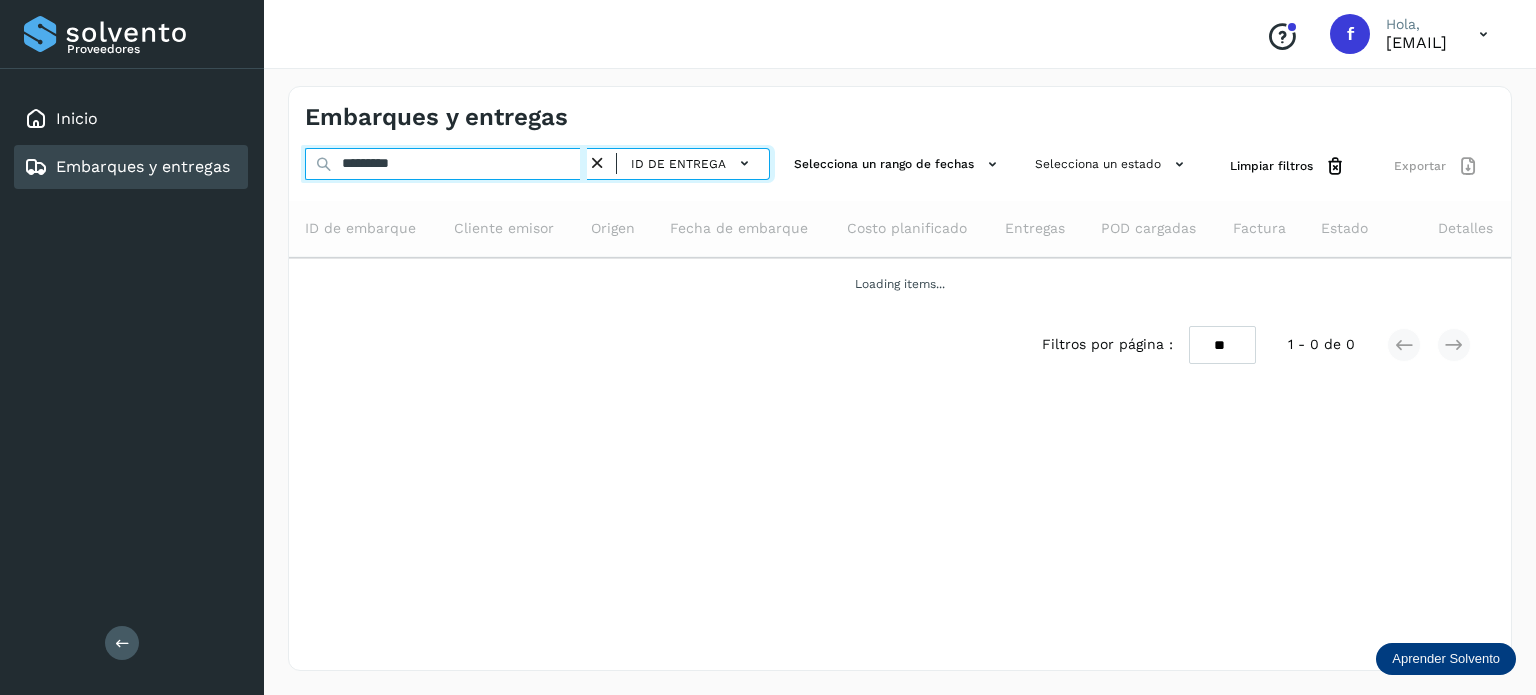 click on "*********" at bounding box center [446, 164] 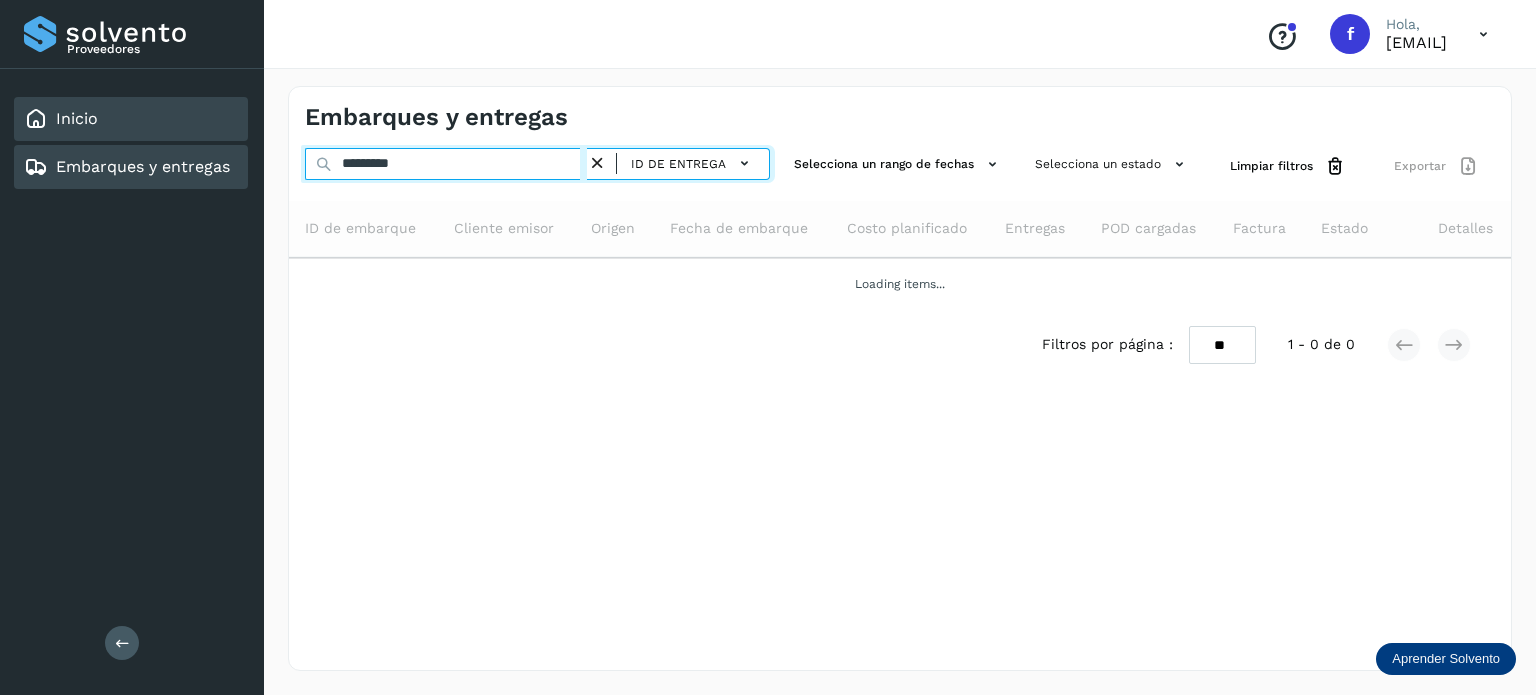 drag, startPoint x: 232, startPoint y: 164, endPoint x: 21, endPoint y: 123, distance: 214.9465 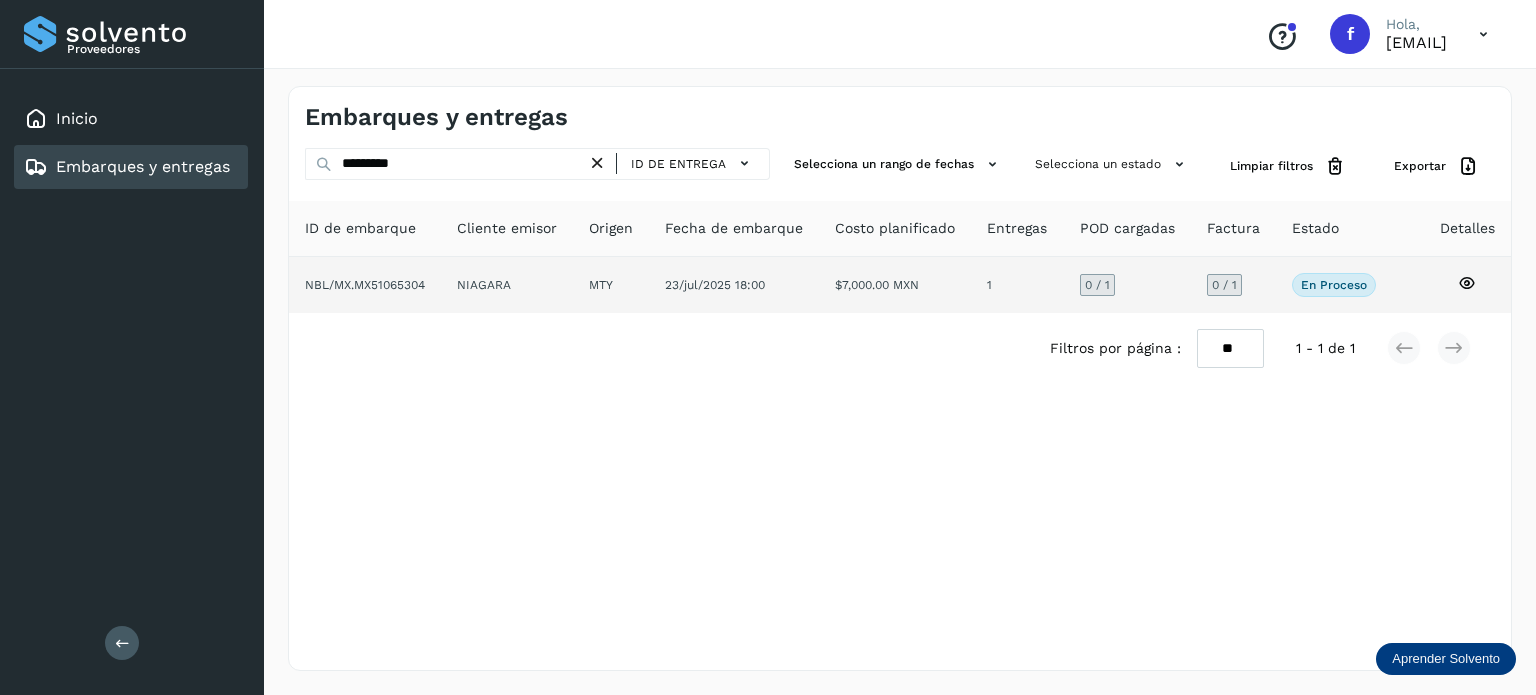 click 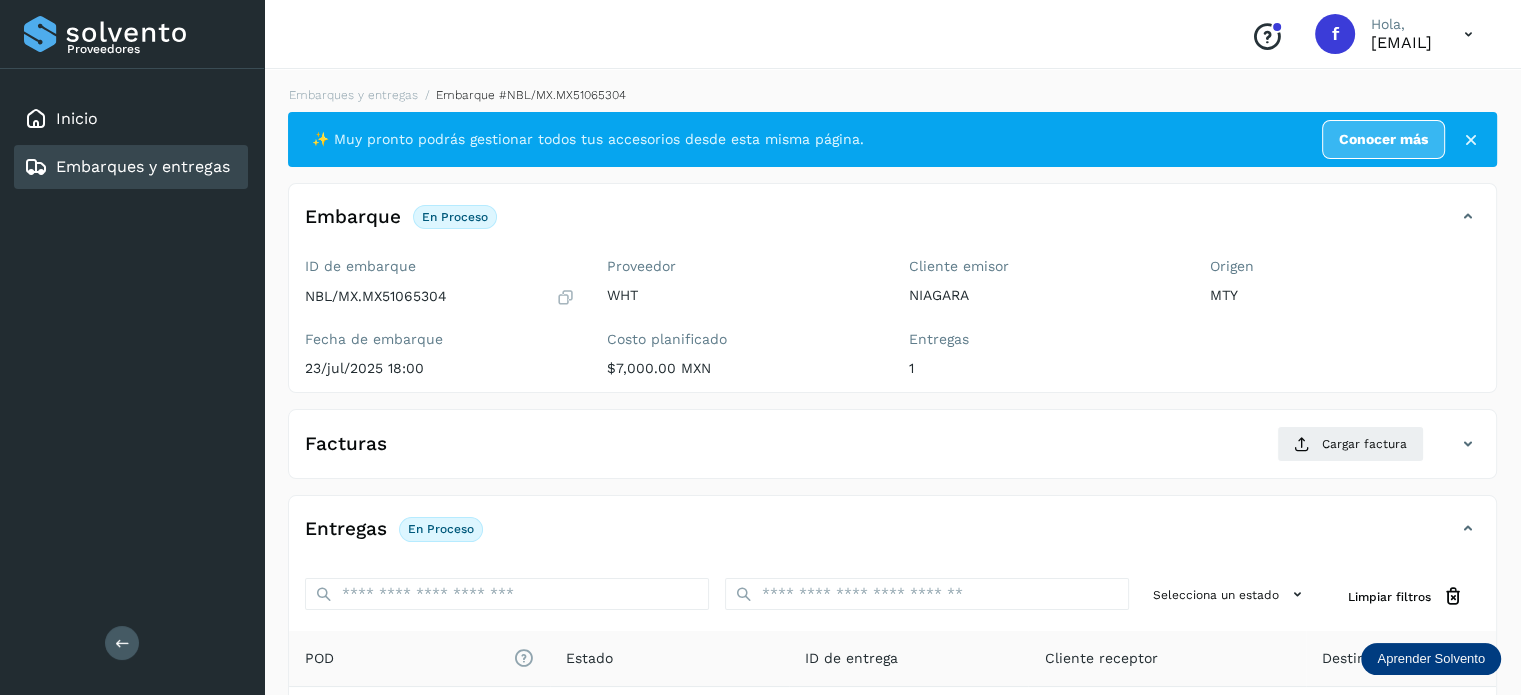 scroll, scrollTop: 252, scrollLeft: 0, axis: vertical 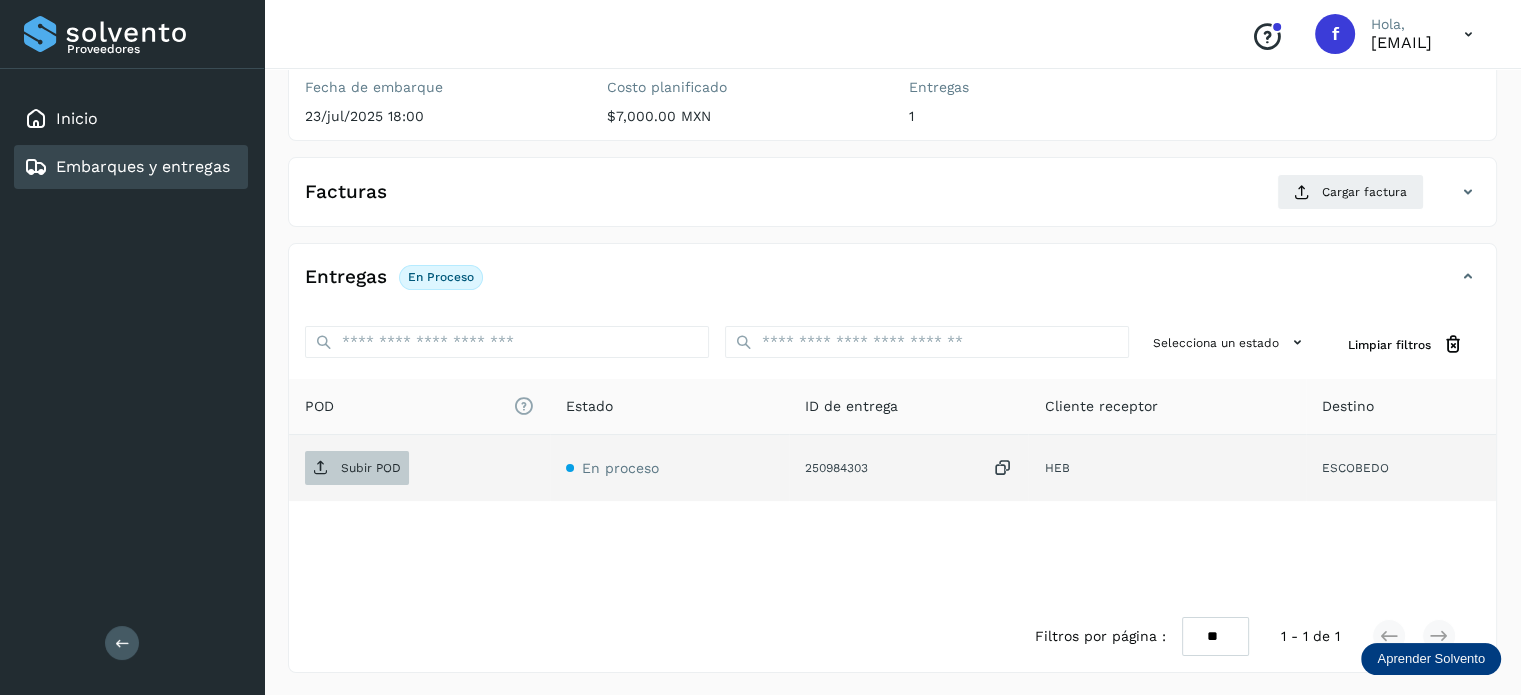 click on "Subir POD" at bounding box center (371, 468) 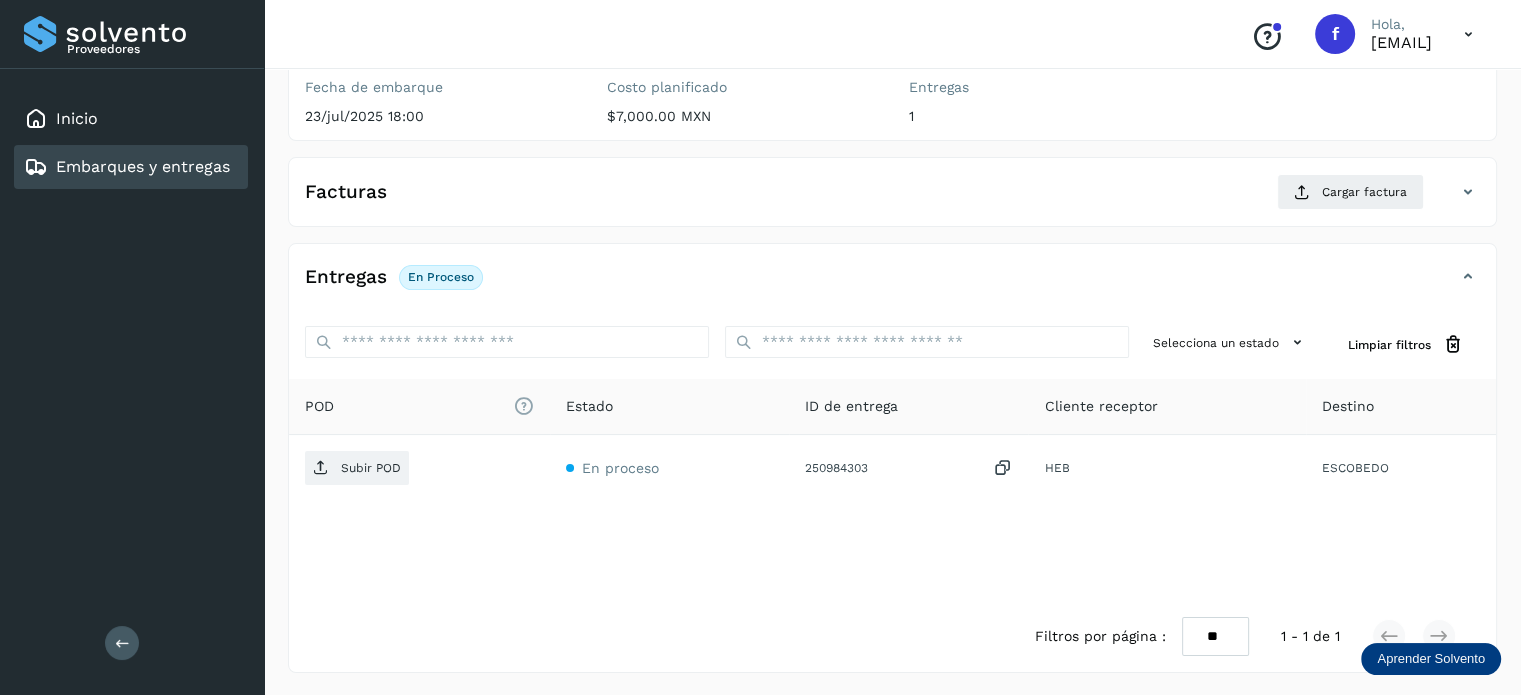 type 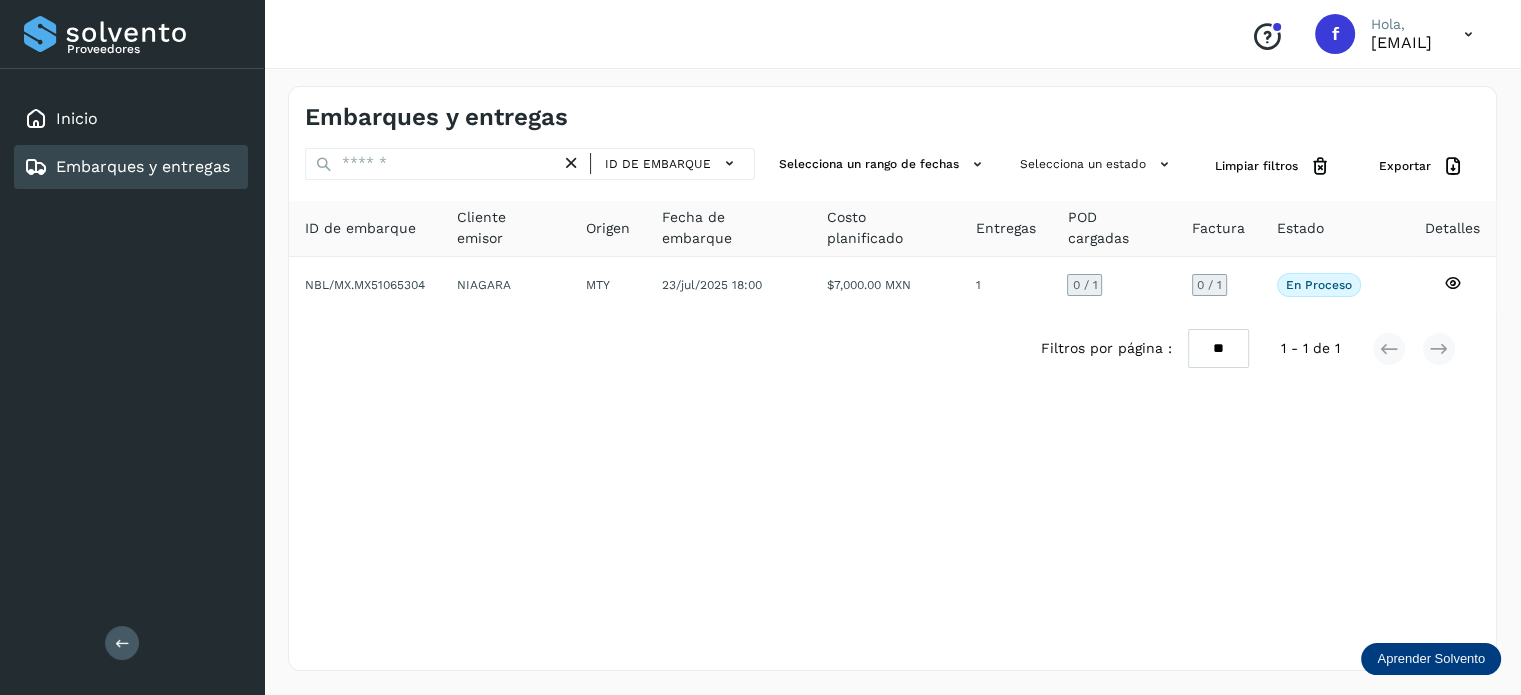 scroll, scrollTop: 0, scrollLeft: 0, axis: both 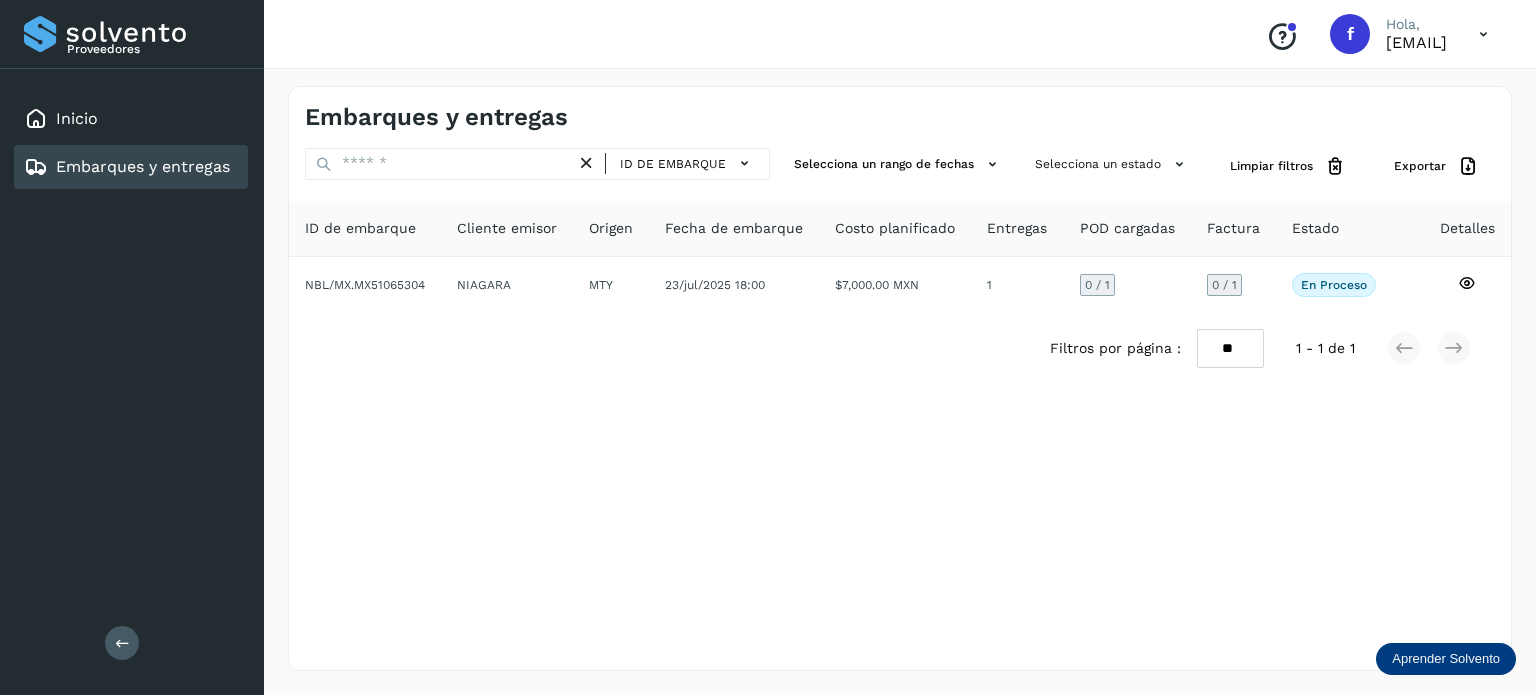 click on "Embarques y entregas ID de embarque Selecciona un rango de fechas  Selecciona un estado Limpiar filtros Exportar ID de embarque Cliente emisor Origen Fecha de embarque Costo planificado Entregas POD cargadas Factura Estado Detalles NBL/MX.MX51065304 NIAGARA MTY 23/jul/2025 18:00  $7,000.00 MXN  1 0  / 1 0 / 1 En proceso
Verifica el estado de la factura o entregas asociadas a este embarque
Filtros por página : ** ** ** 1 - 1 de 1" at bounding box center (900, 378) 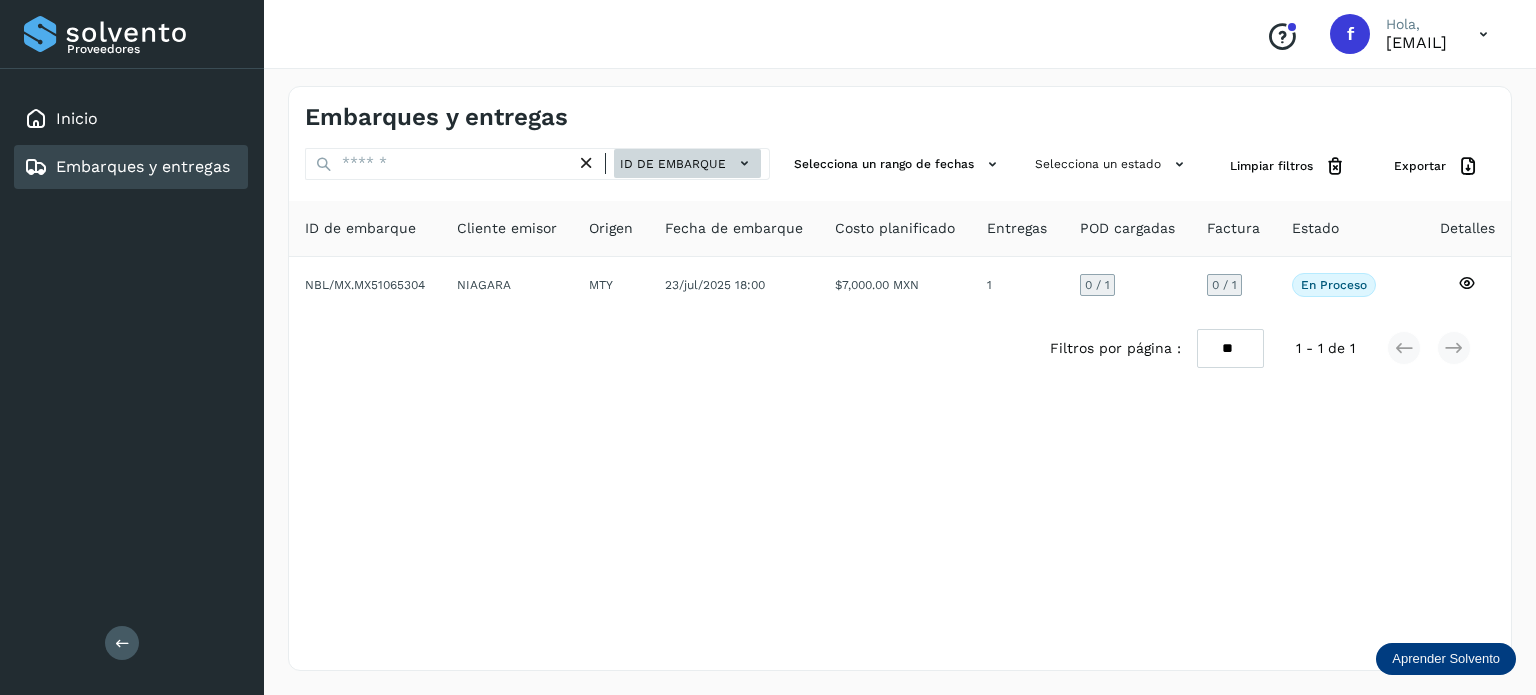 click on "ID de embarque" 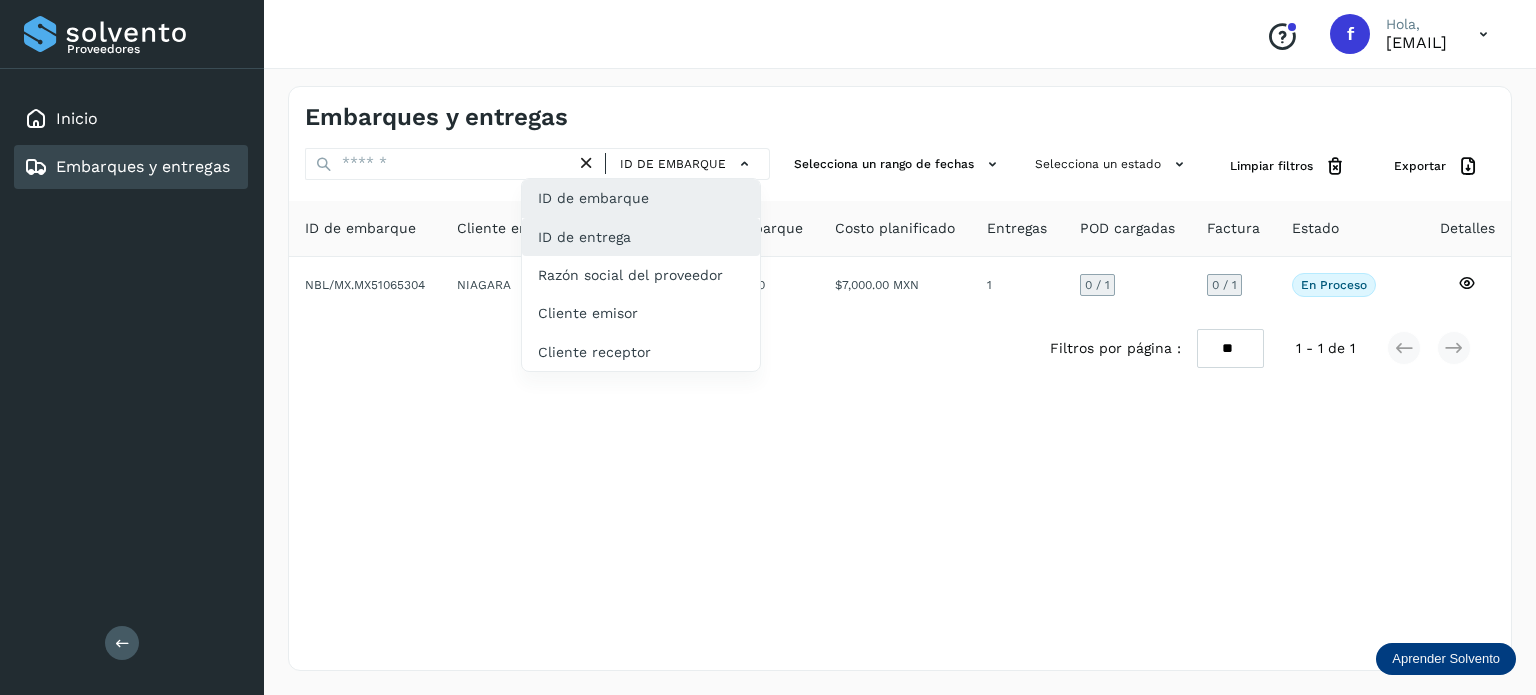 click on "ID de entrega" 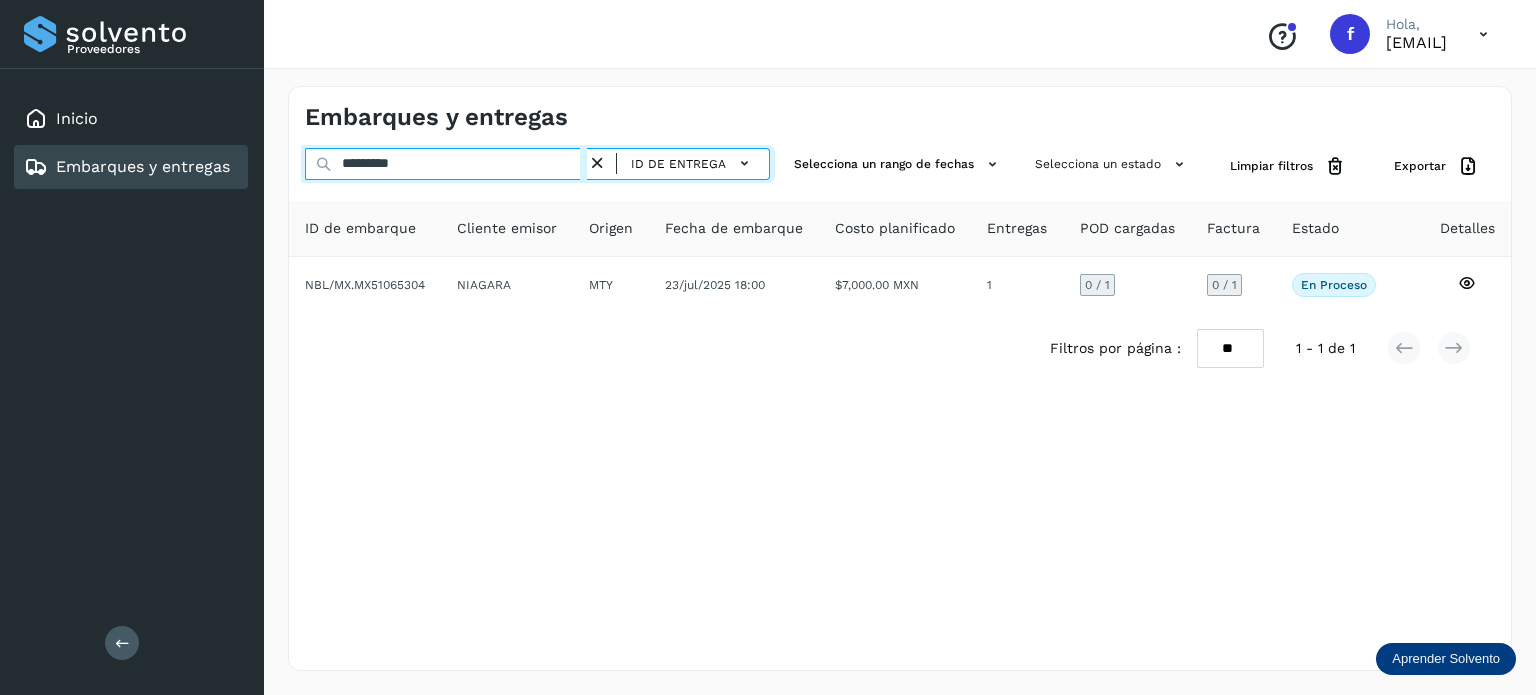 drag, startPoint x: 234, startPoint y: 163, endPoint x: 131, endPoint y: 145, distance: 104.56099 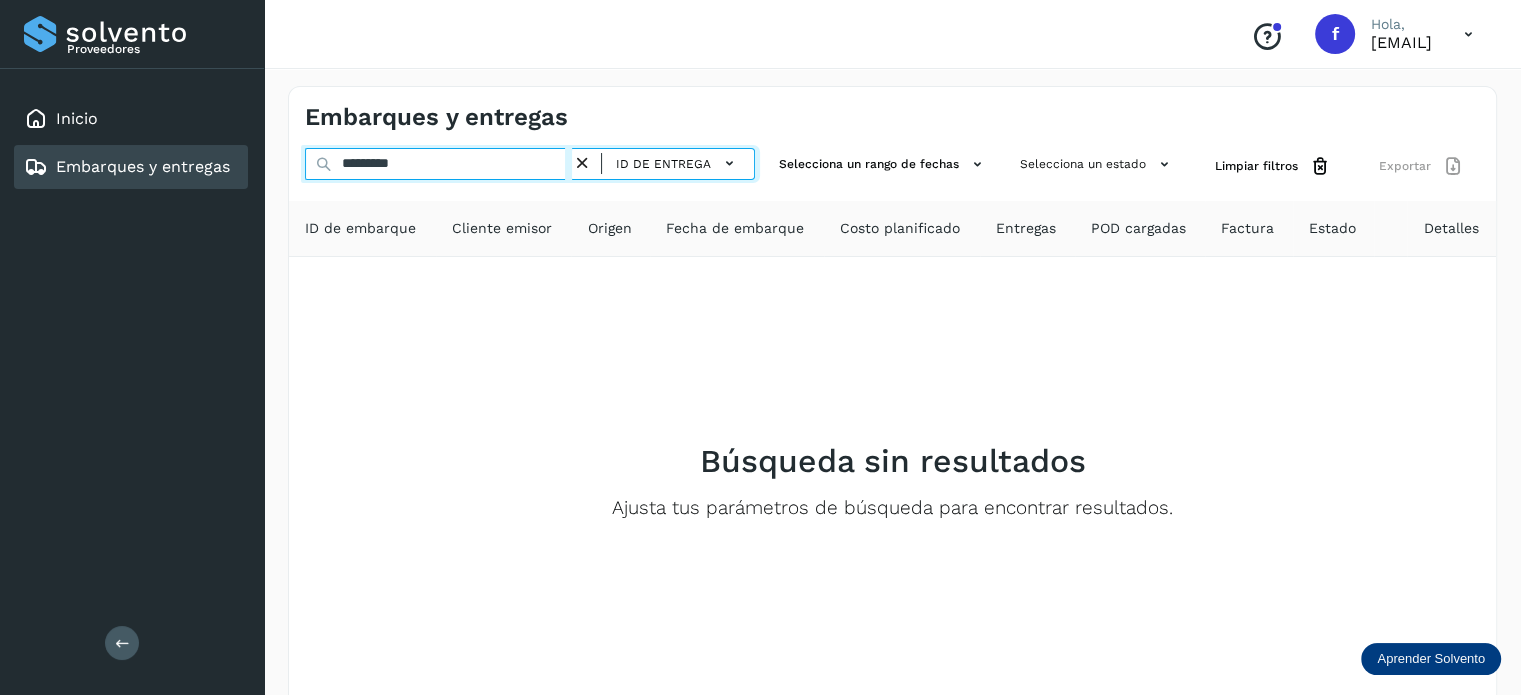 click on "*********" at bounding box center [438, 164] 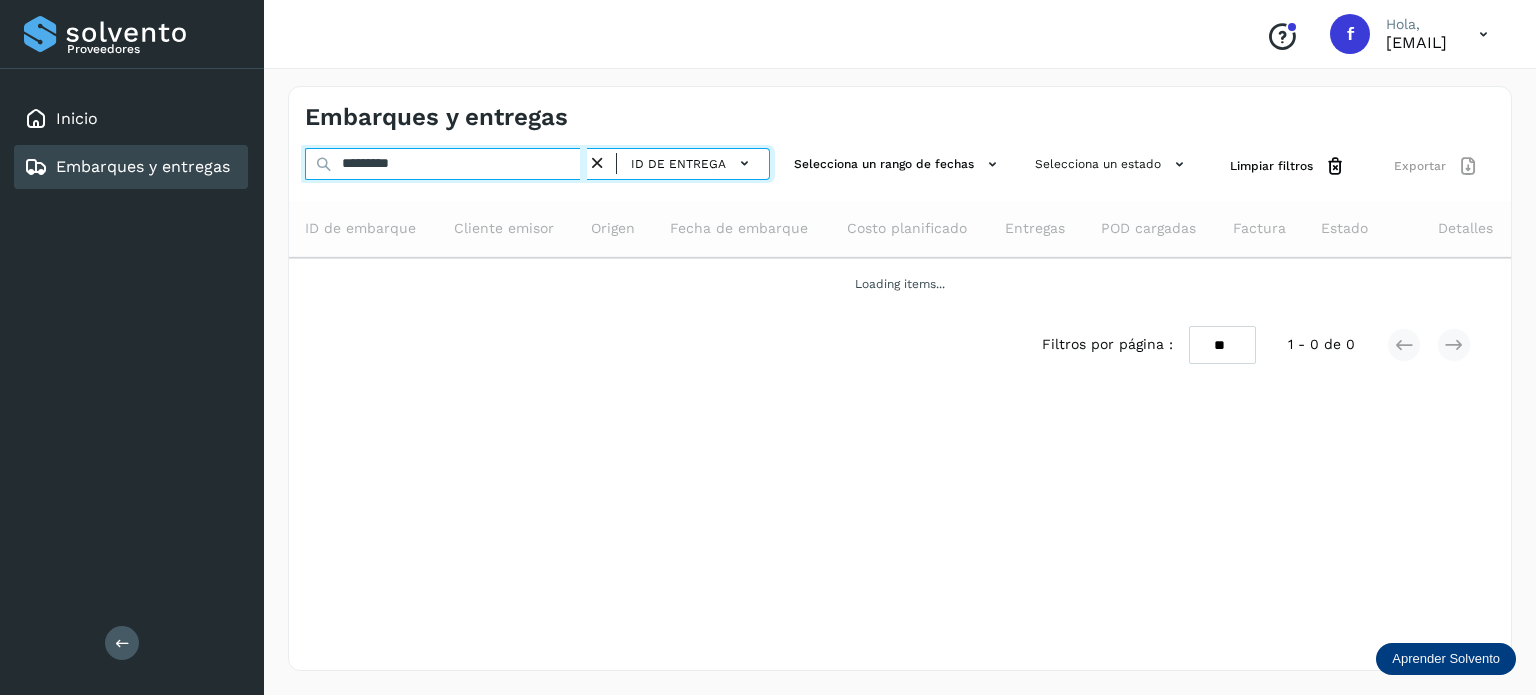 type on "*********" 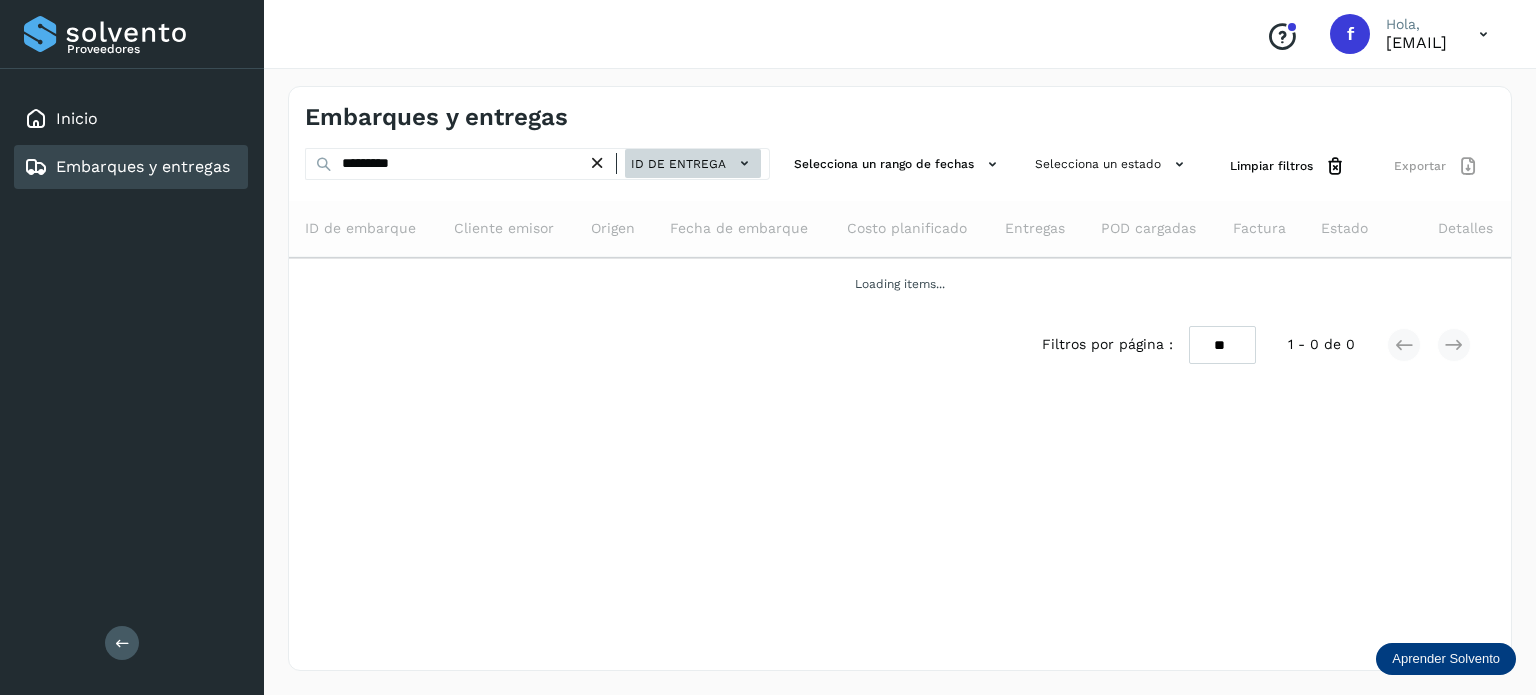 click on "ID de entrega" 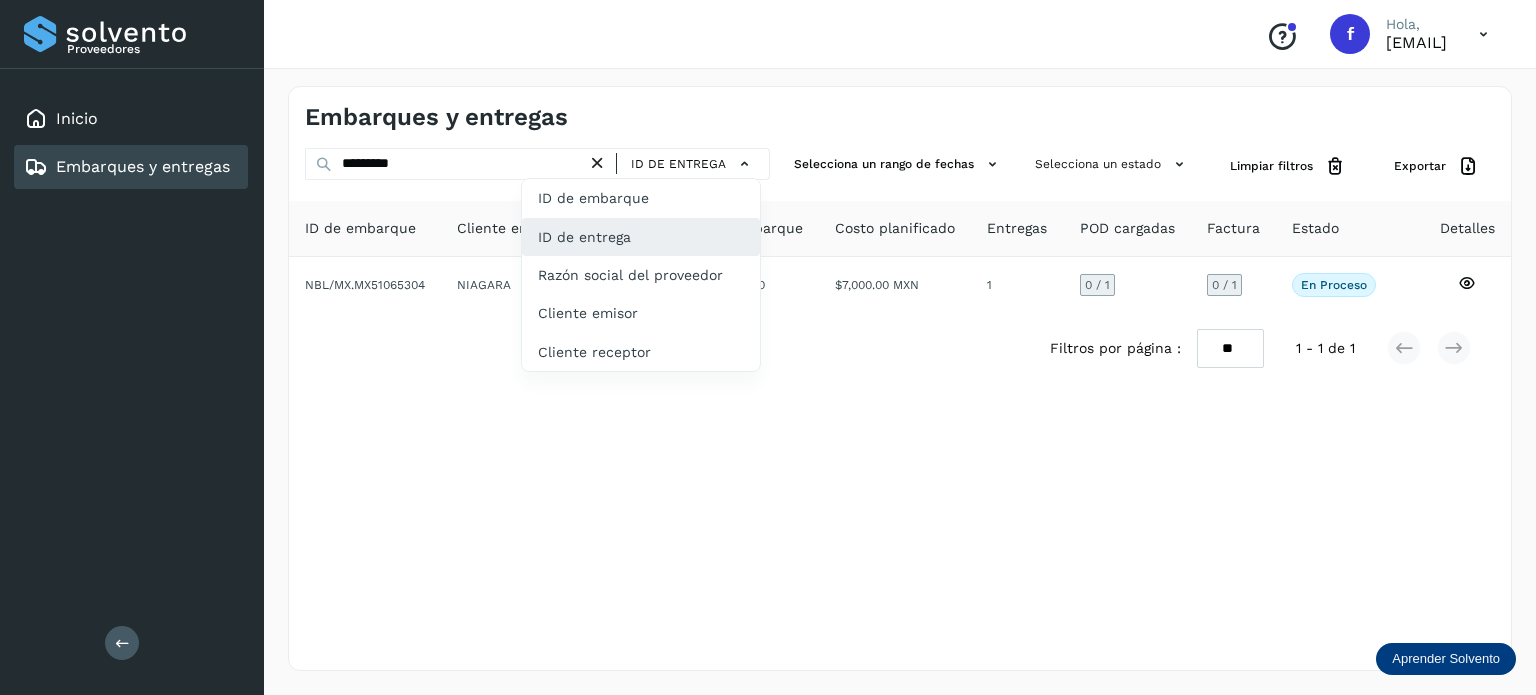 click on "ID de entrega" 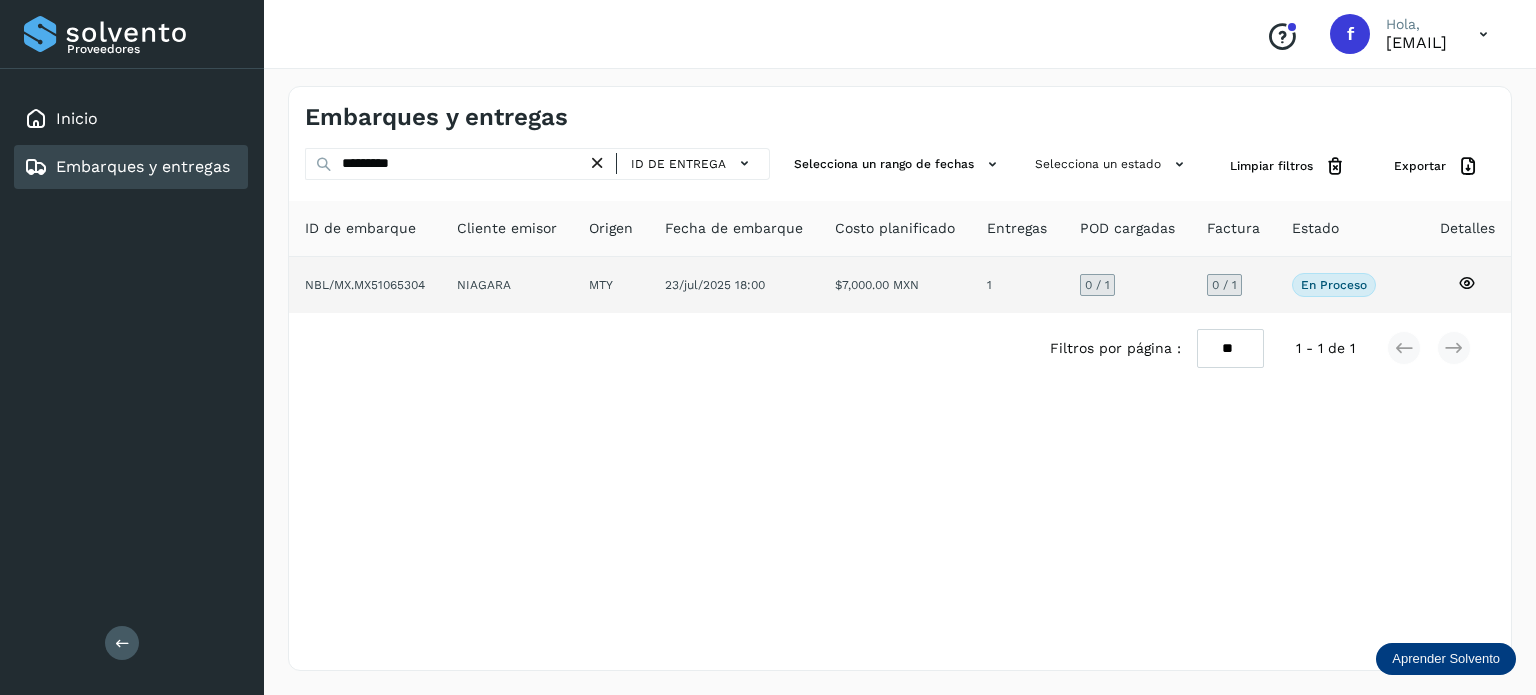 click 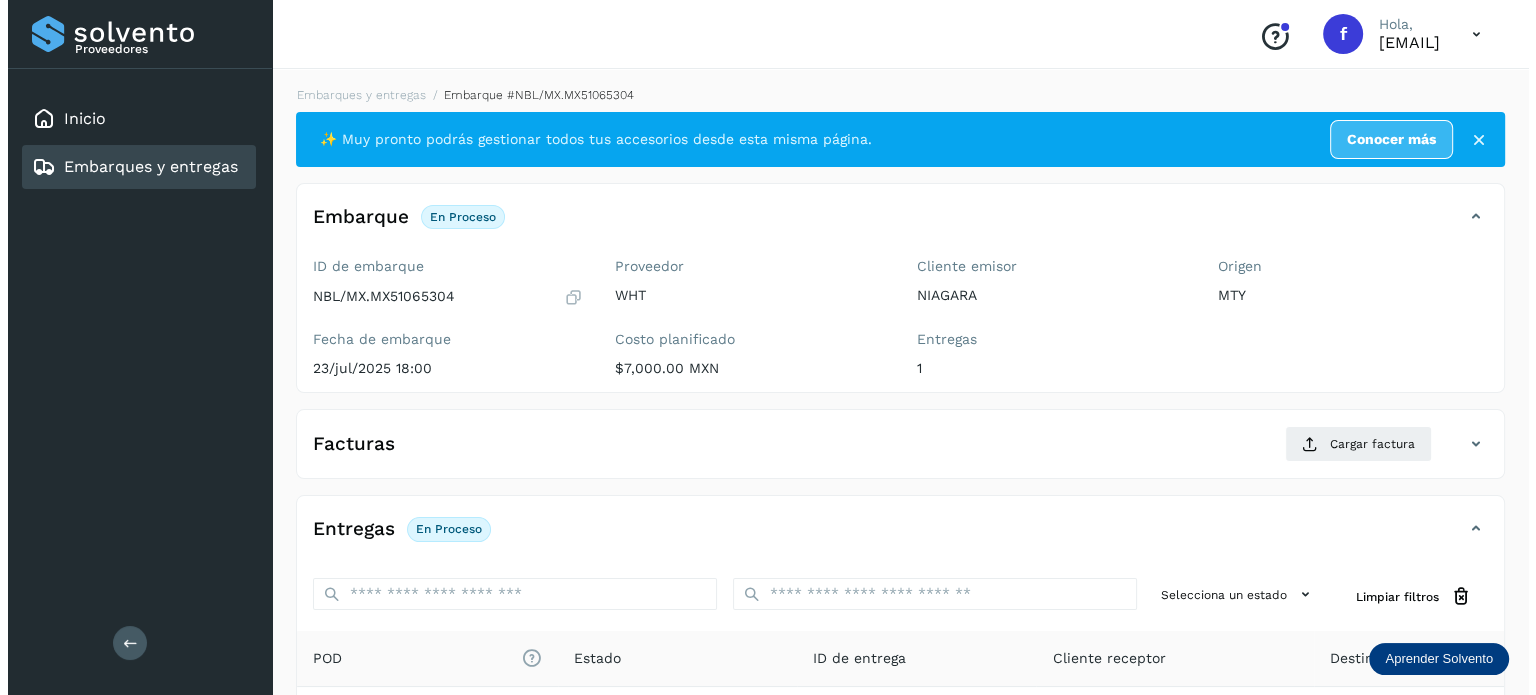 scroll, scrollTop: 252, scrollLeft: 0, axis: vertical 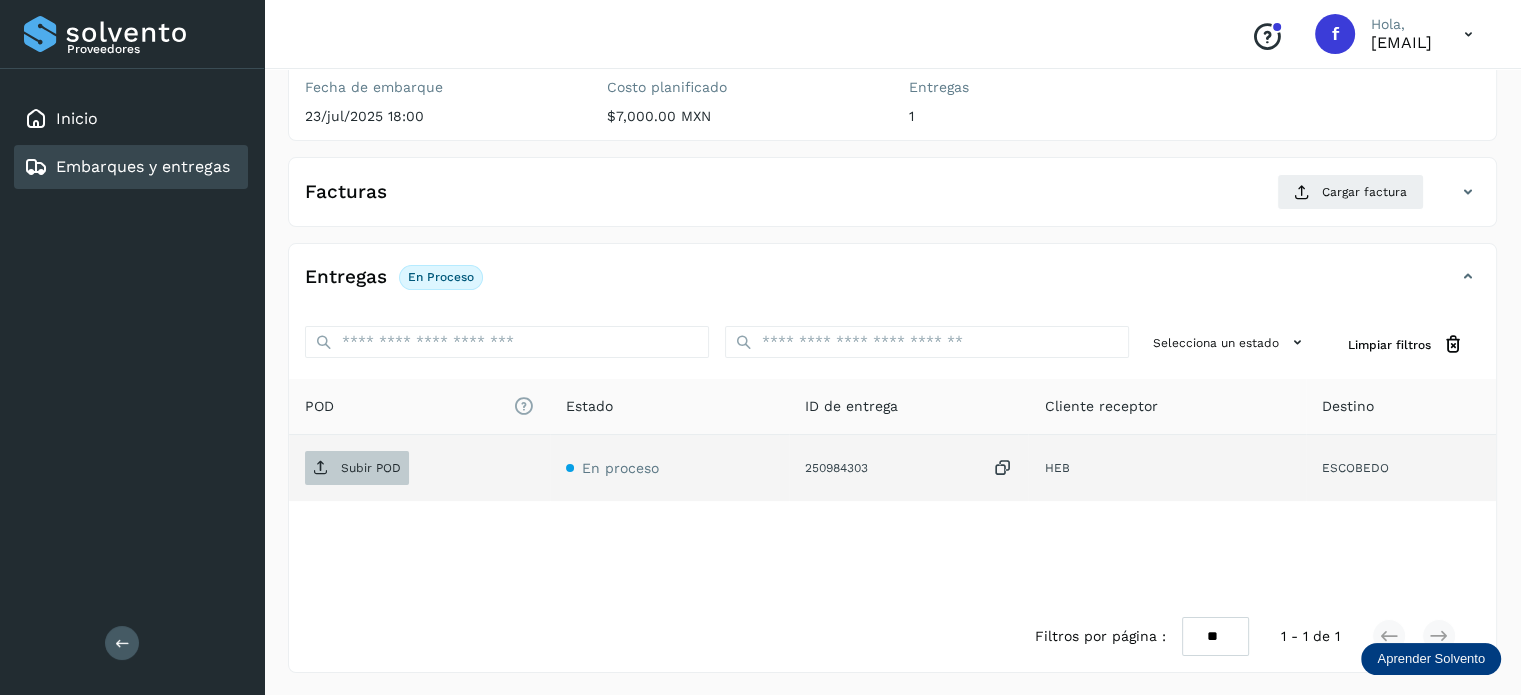 click on "Subir POD" at bounding box center [371, 468] 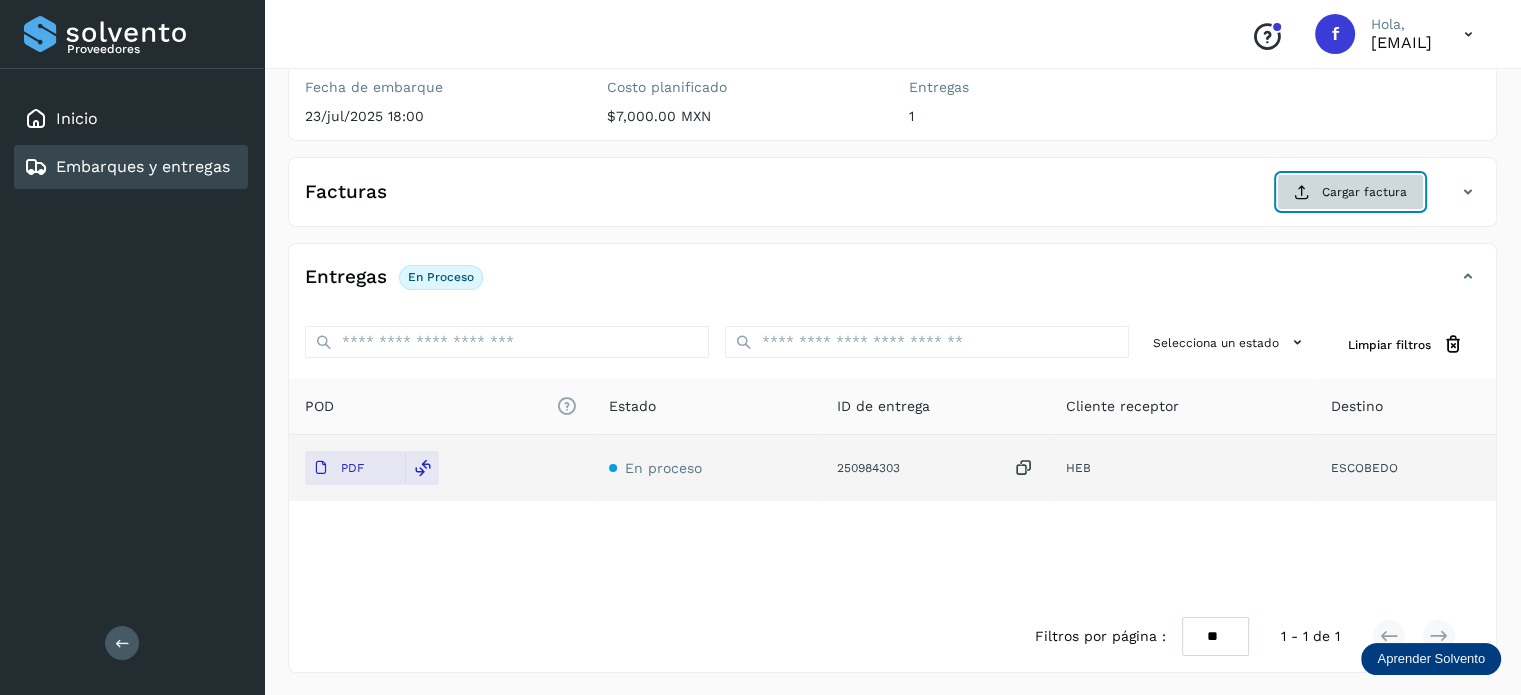 click on "Cargar factura" at bounding box center [1350, 192] 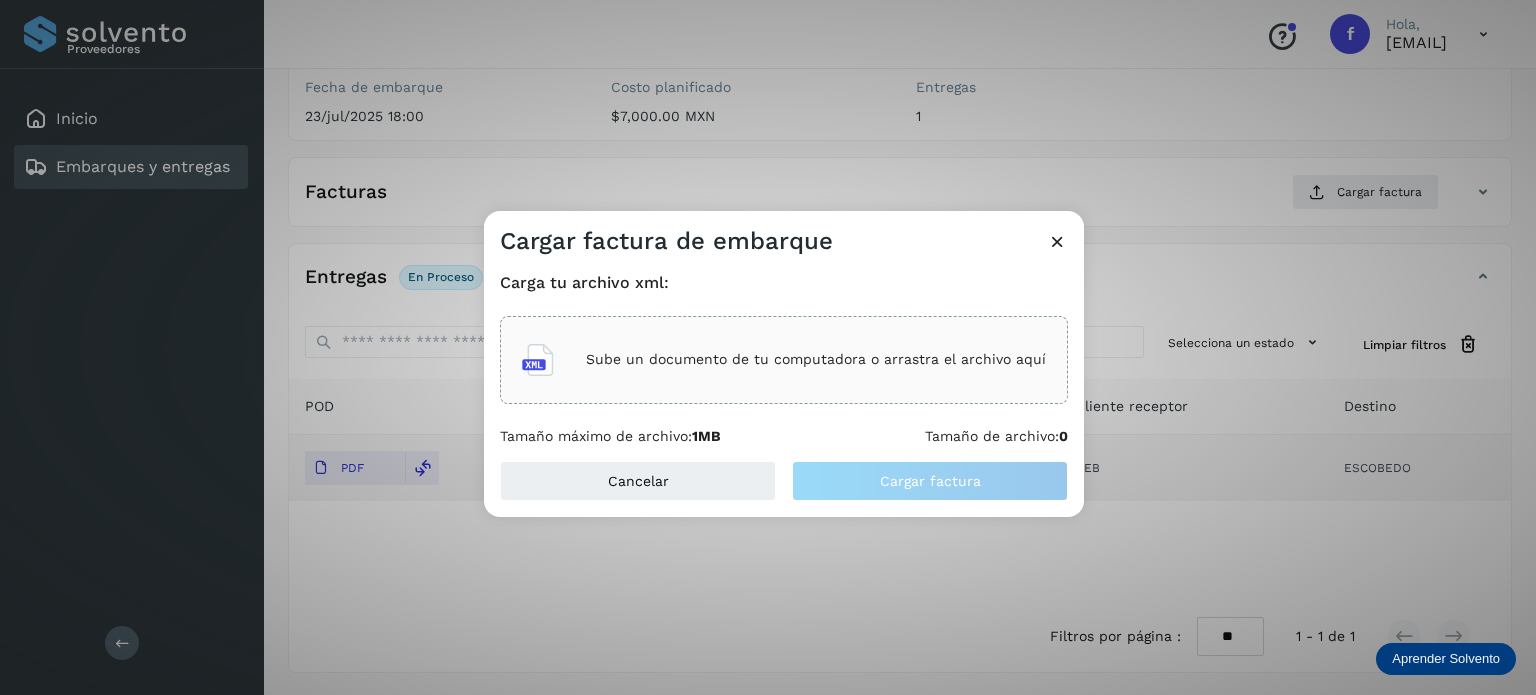 click on "Sube un documento de tu computadora o arrastra el archivo aquí" at bounding box center [816, 359] 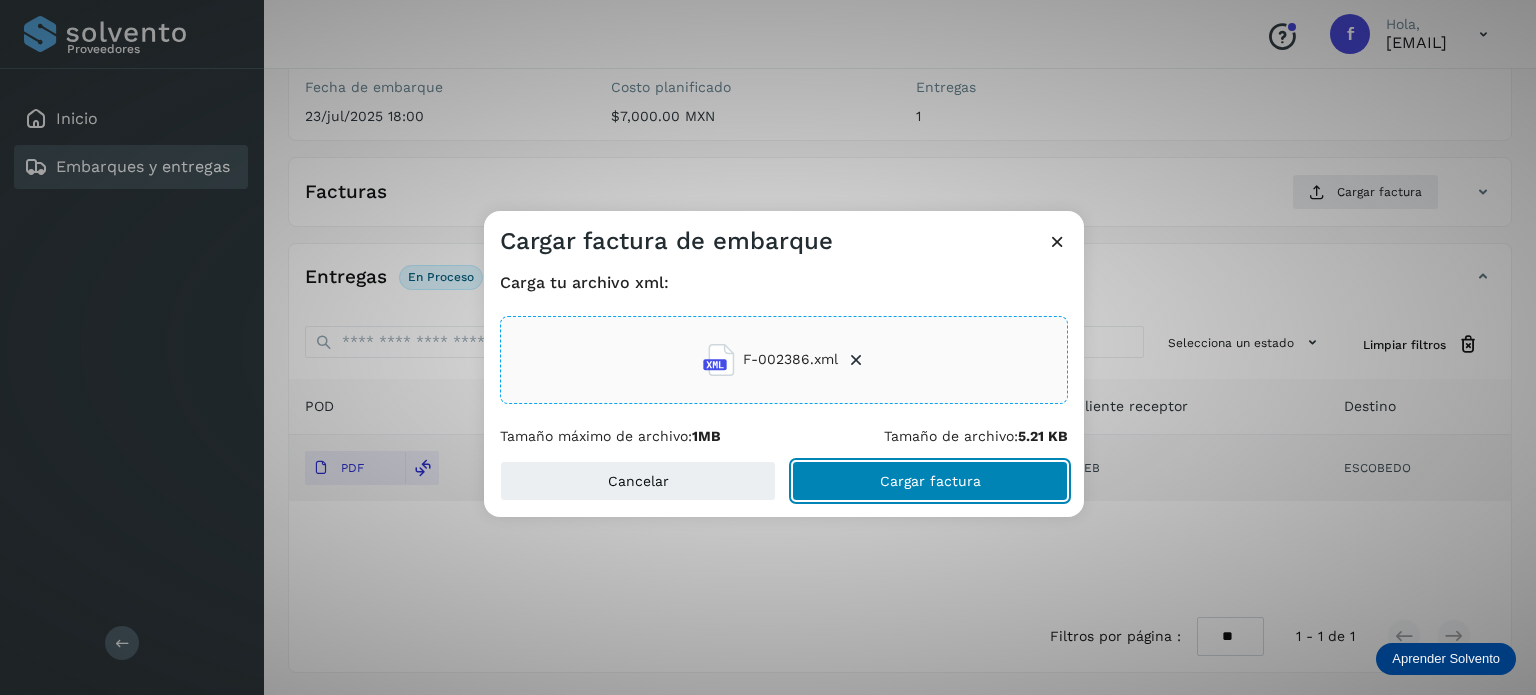 click on "Cargar factura" 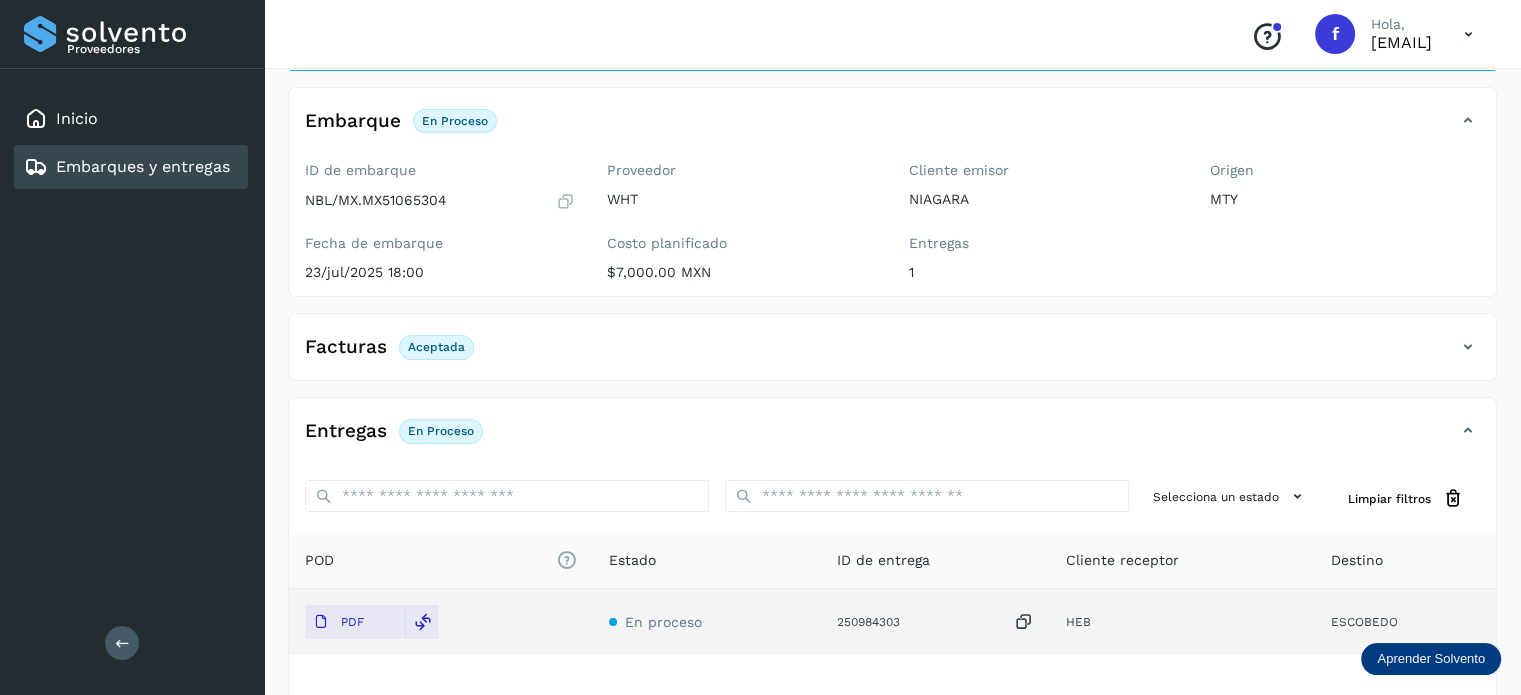scroll, scrollTop: 0, scrollLeft: 0, axis: both 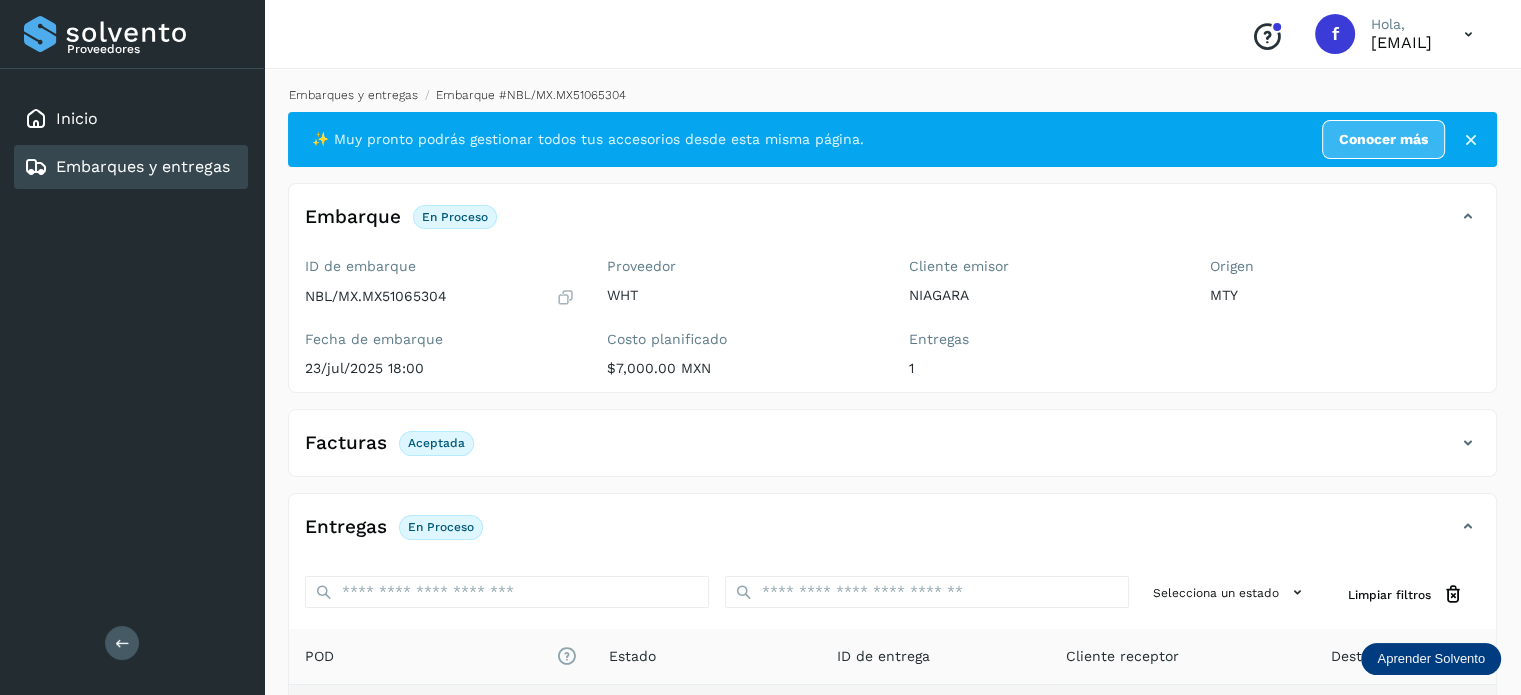 click on "Embarques y entregas" at bounding box center (353, 95) 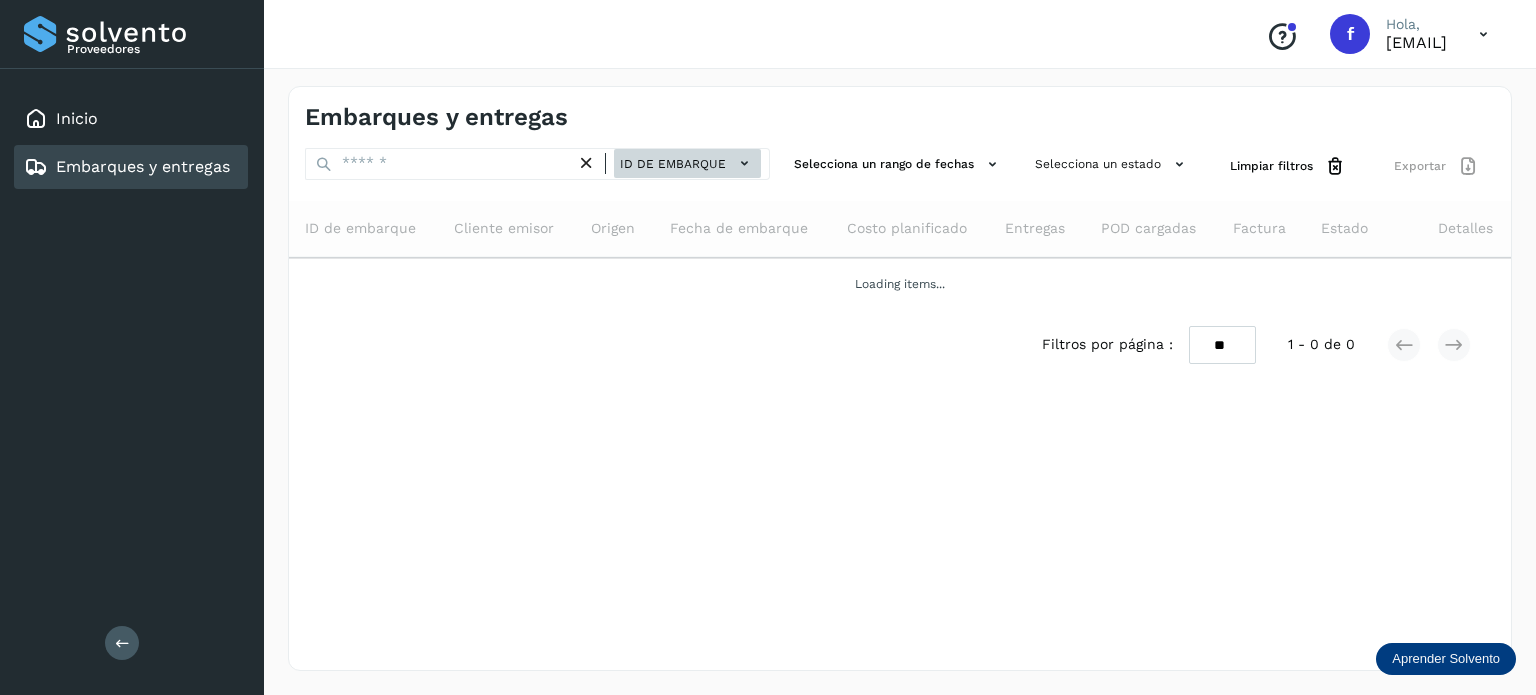 click on "ID de embarque" 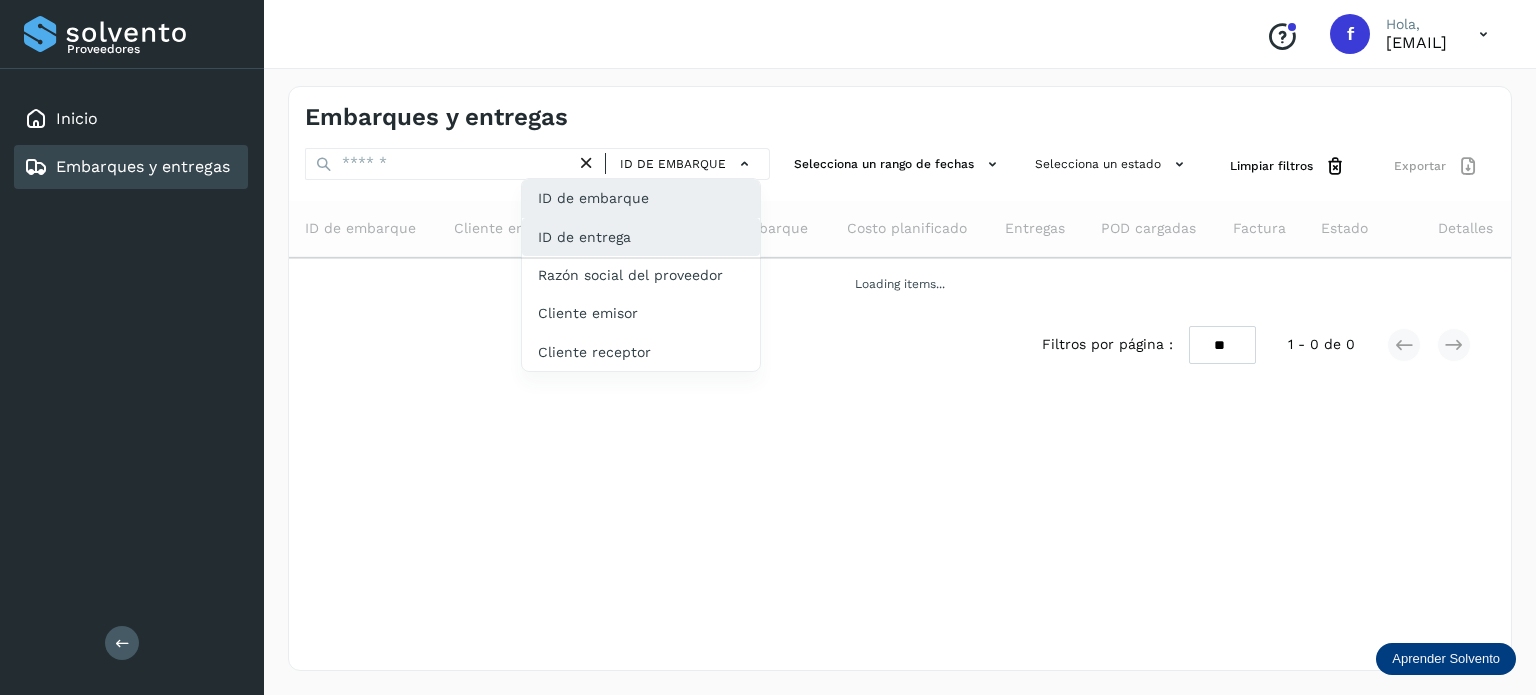 click on "ID de entrega" 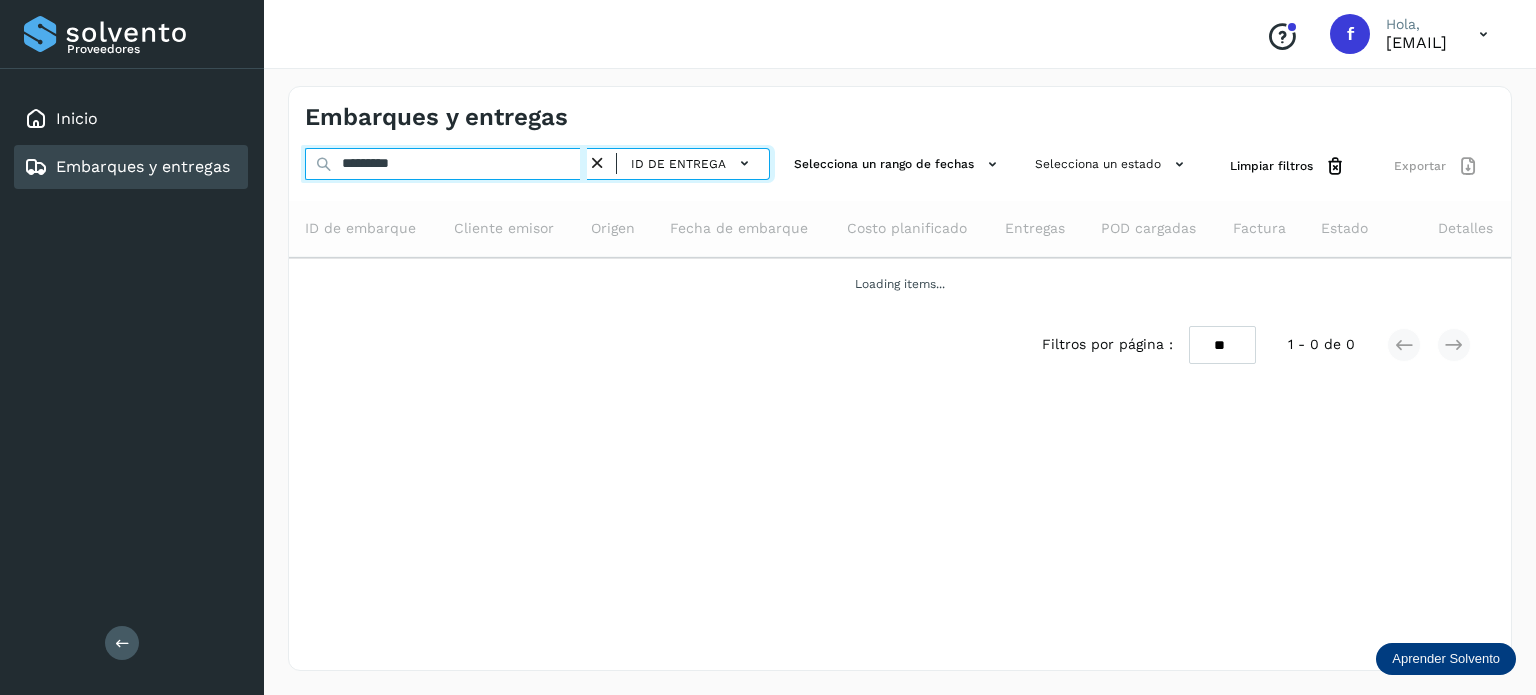 click on "*********" at bounding box center (446, 164) 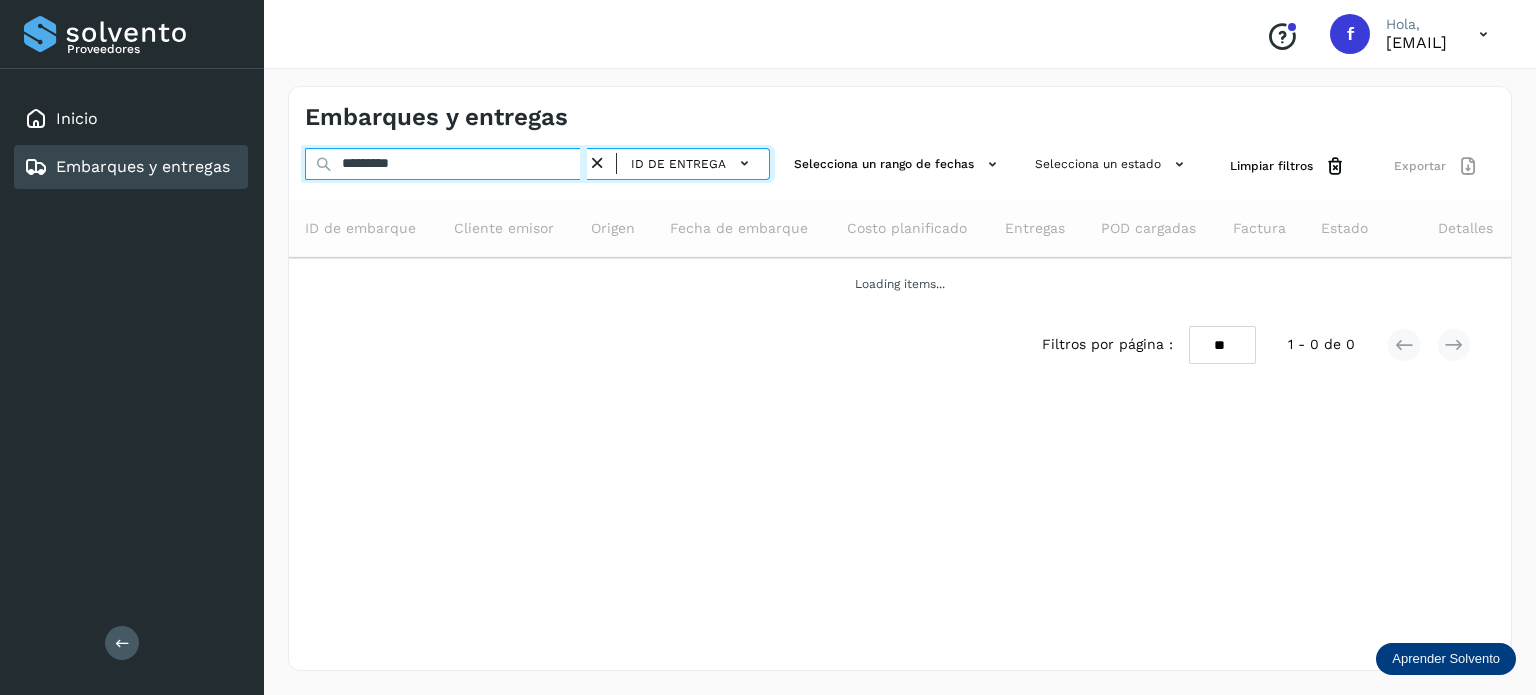 click on "*********" at bounding box center (446, 164) 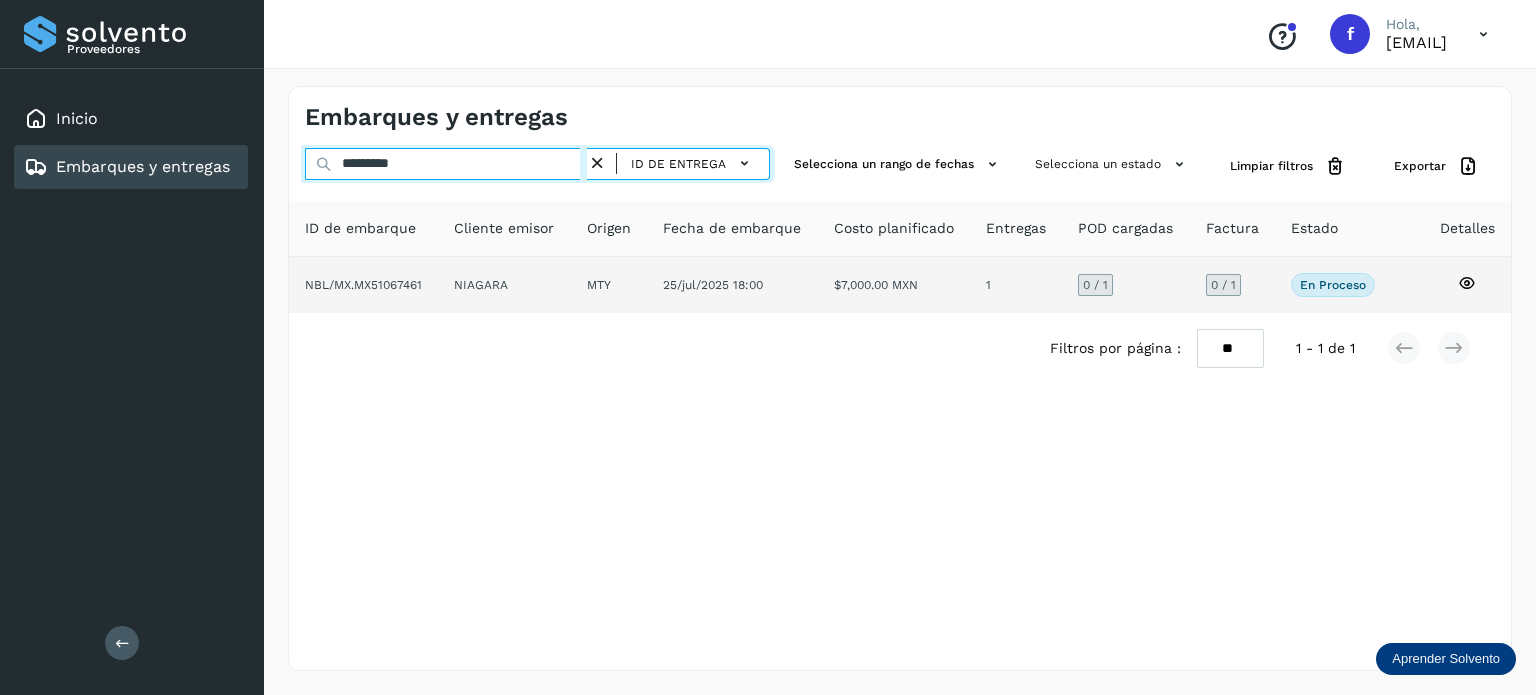 type on "*********" 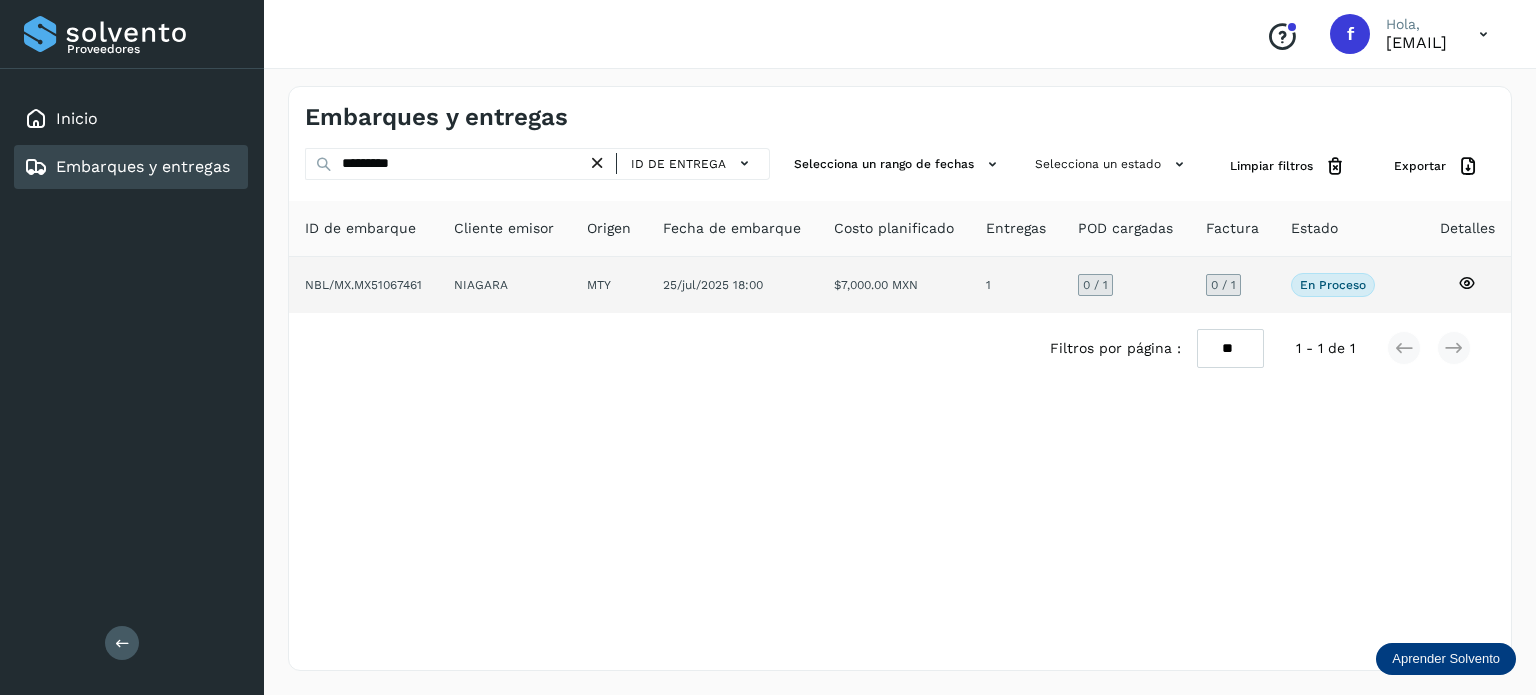 click 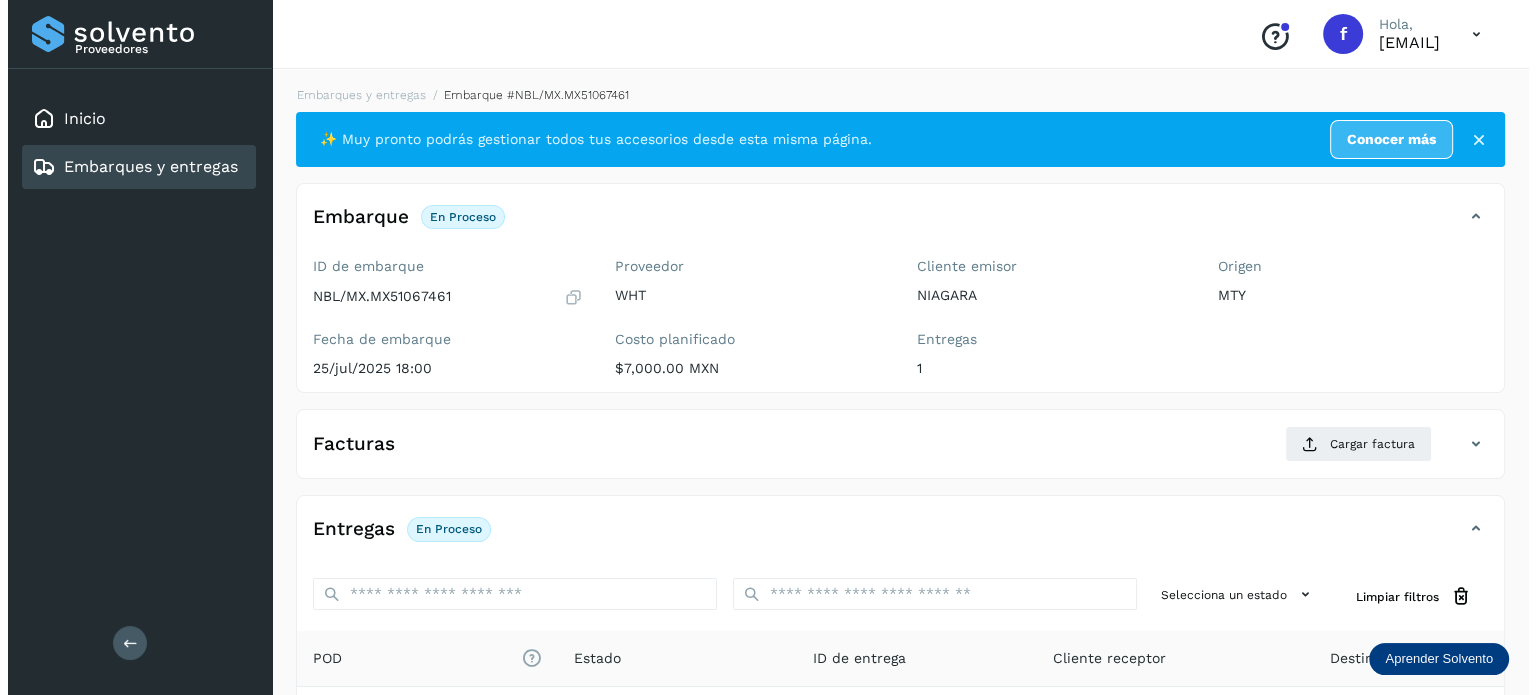 scroll, scrollTop: 252, scrollLeft: 0, axis: vertical 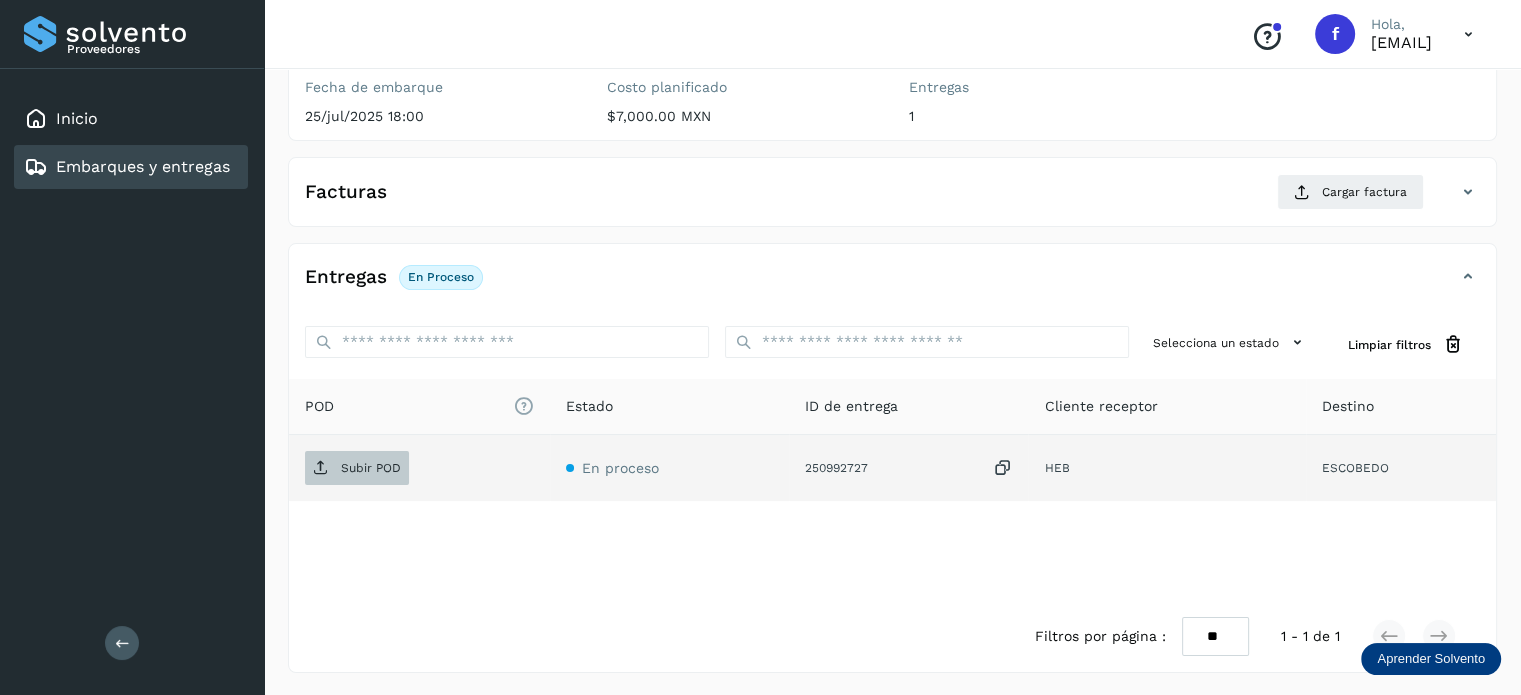 click on "Subir POD" at bounding box center (357, 468) 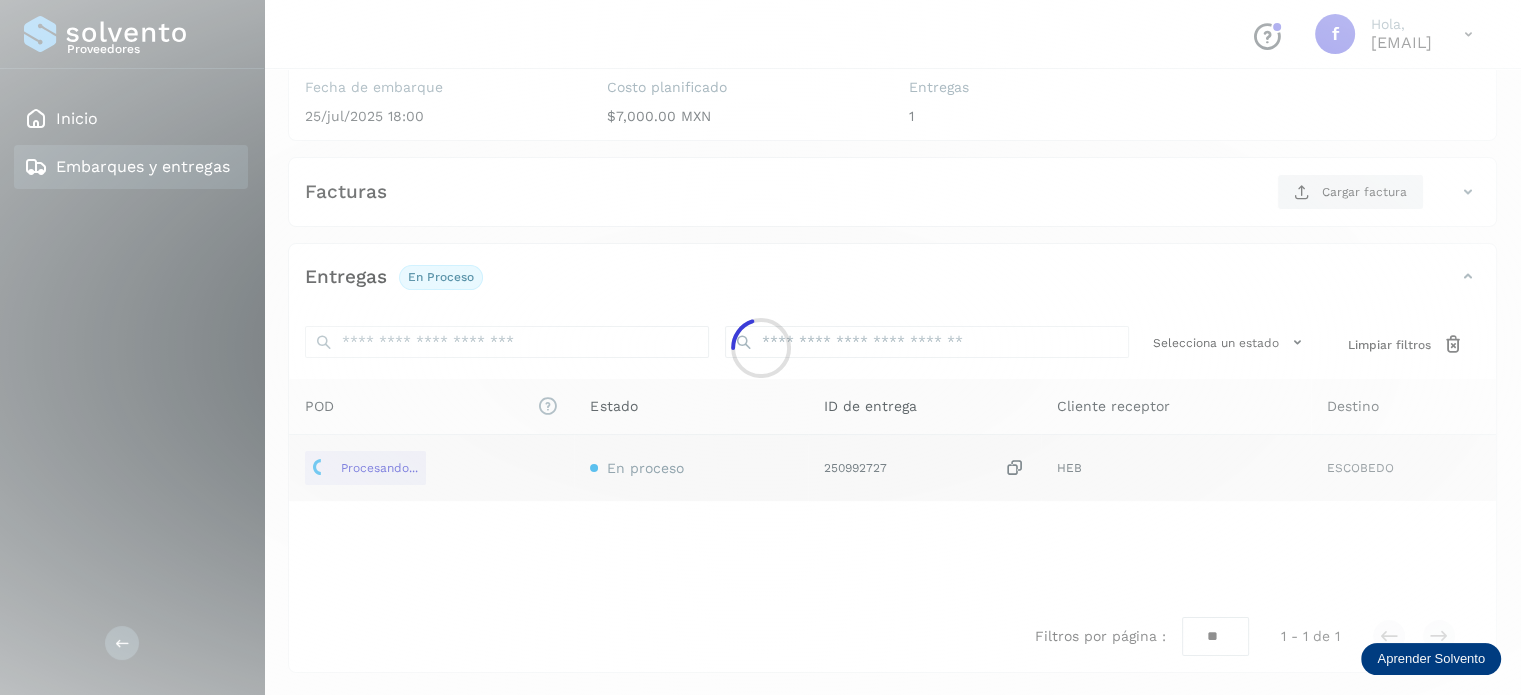 click 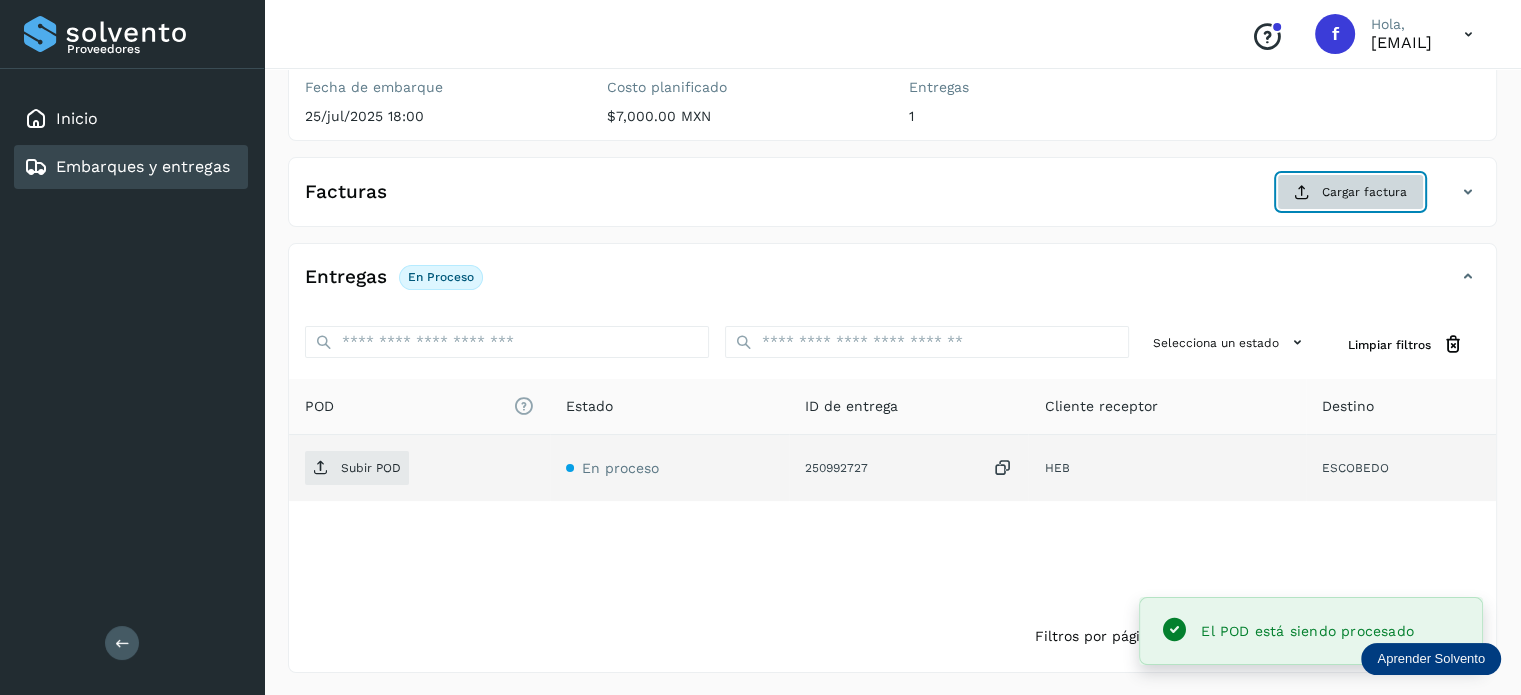 click on "Cargar factura" 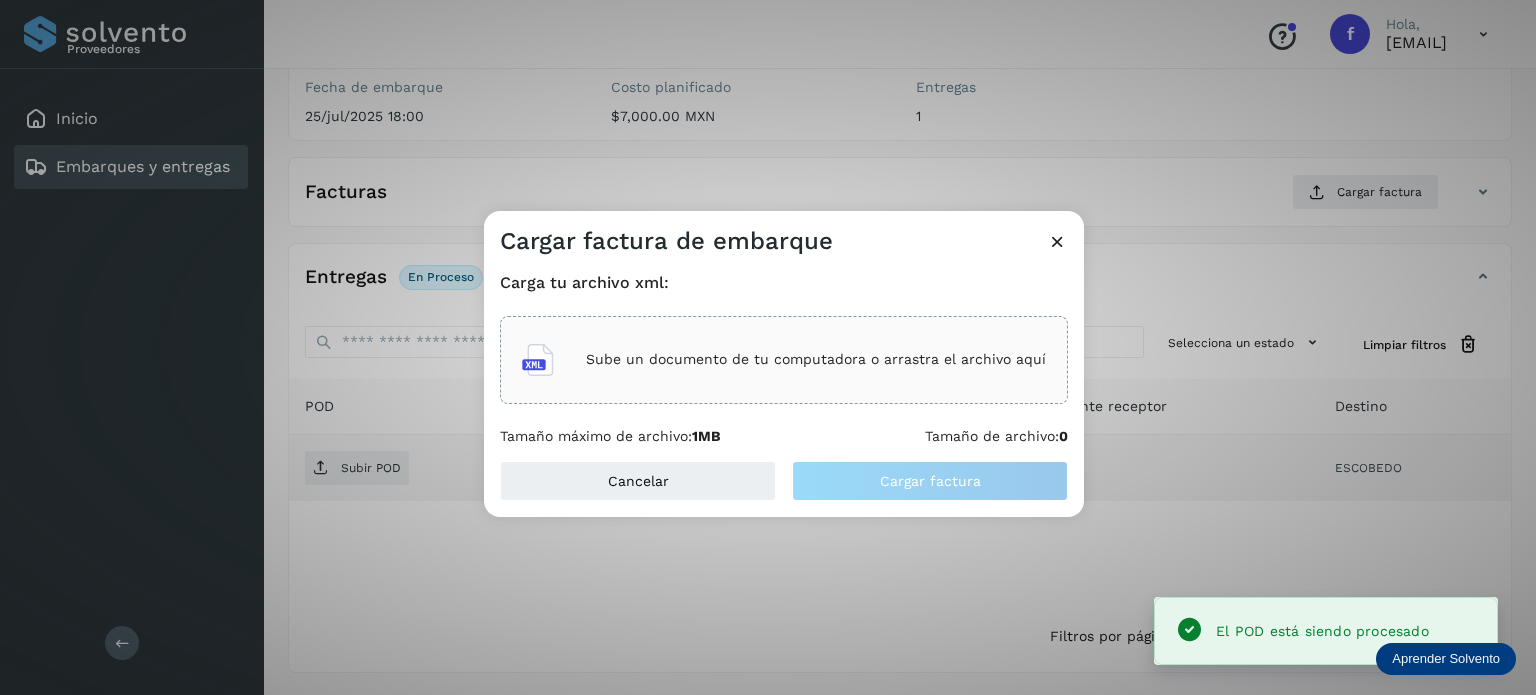 click on "Sube un documento de tu computadora o arrastra el archivo aquí" at bounding box center [816, 359] 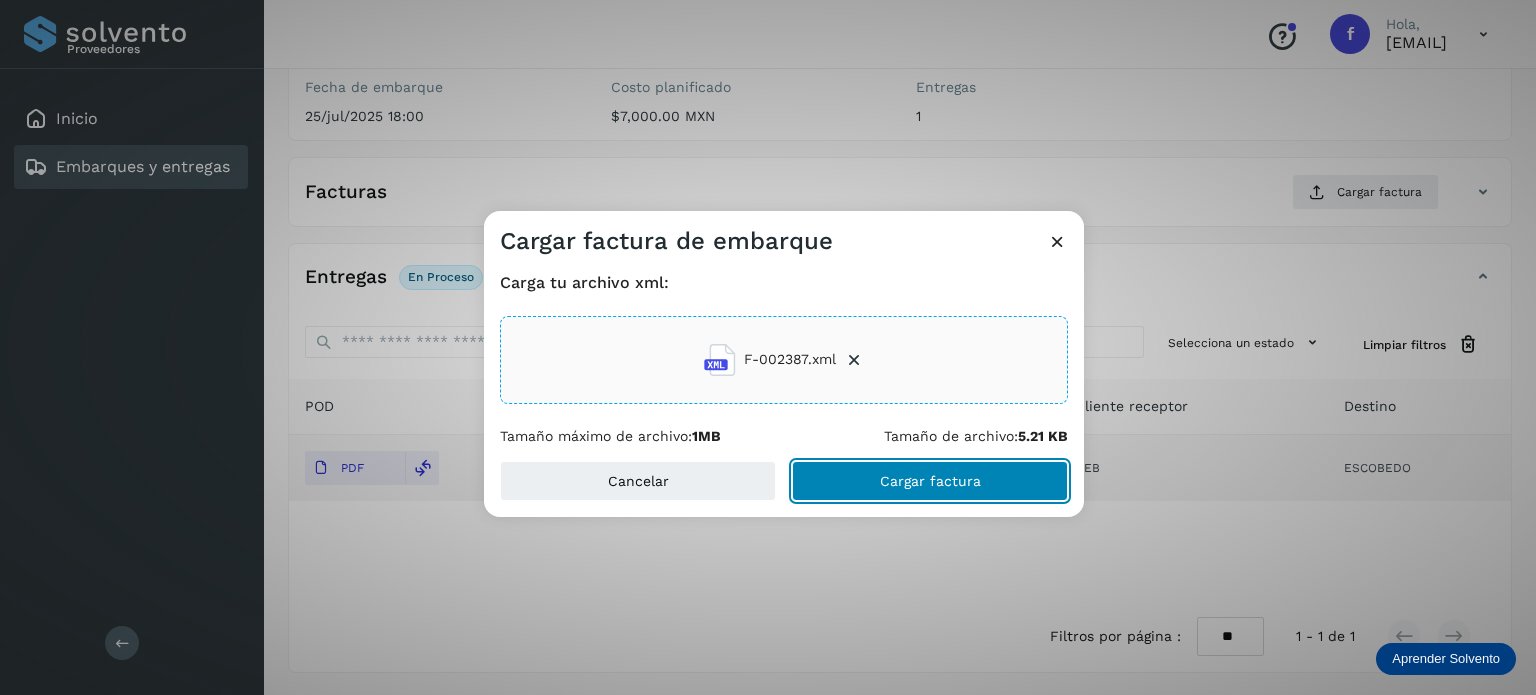 click on "Cargar factura" 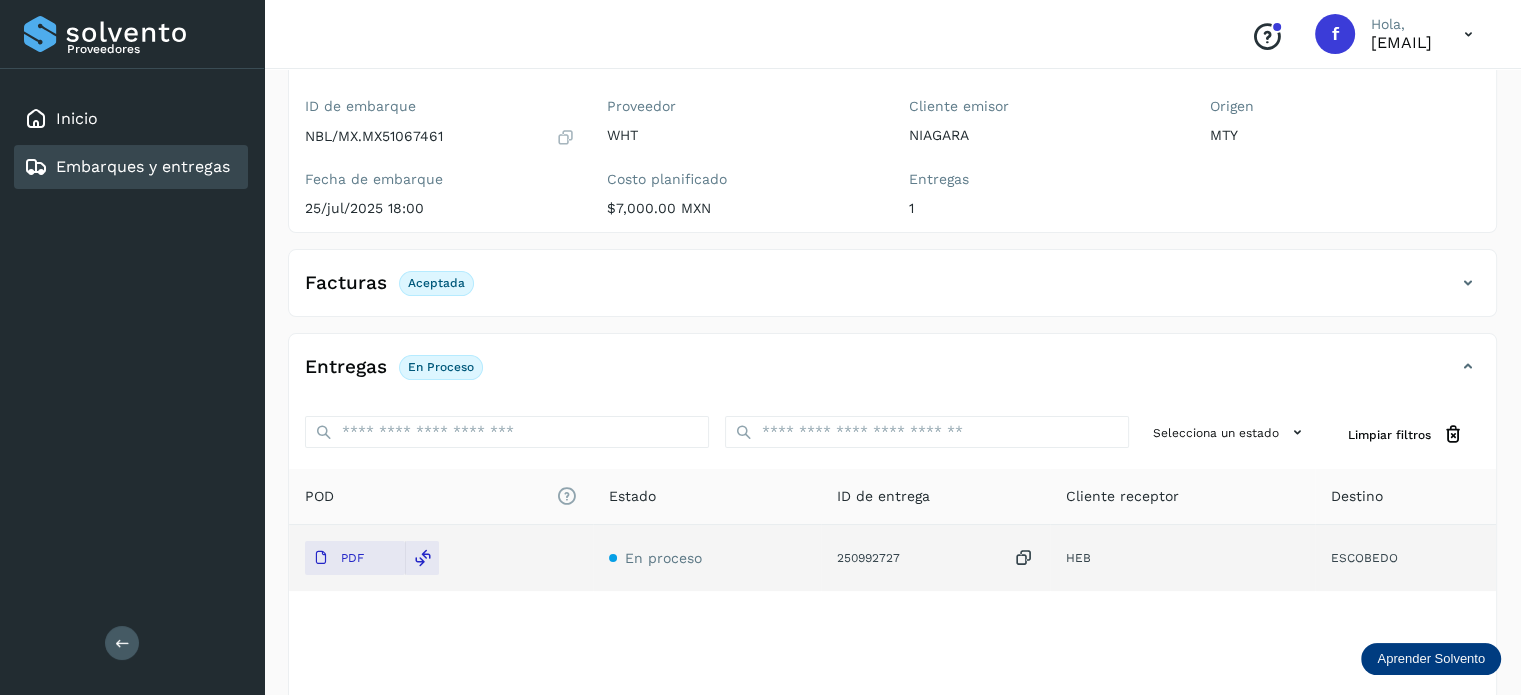 scroll, scrollTop: 0, scrollLeft: 0, axis: both 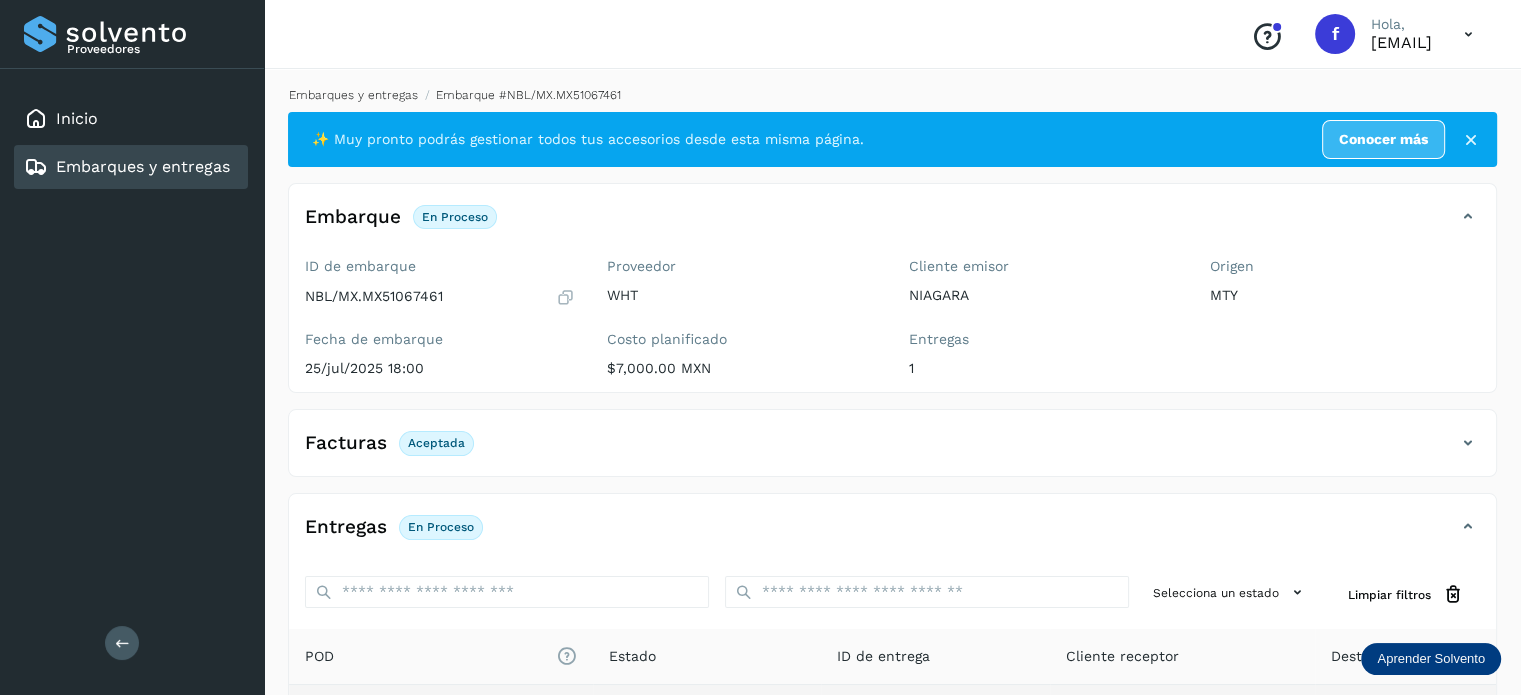 click on "Embarques y entregas" at bounding box center (353, 95) 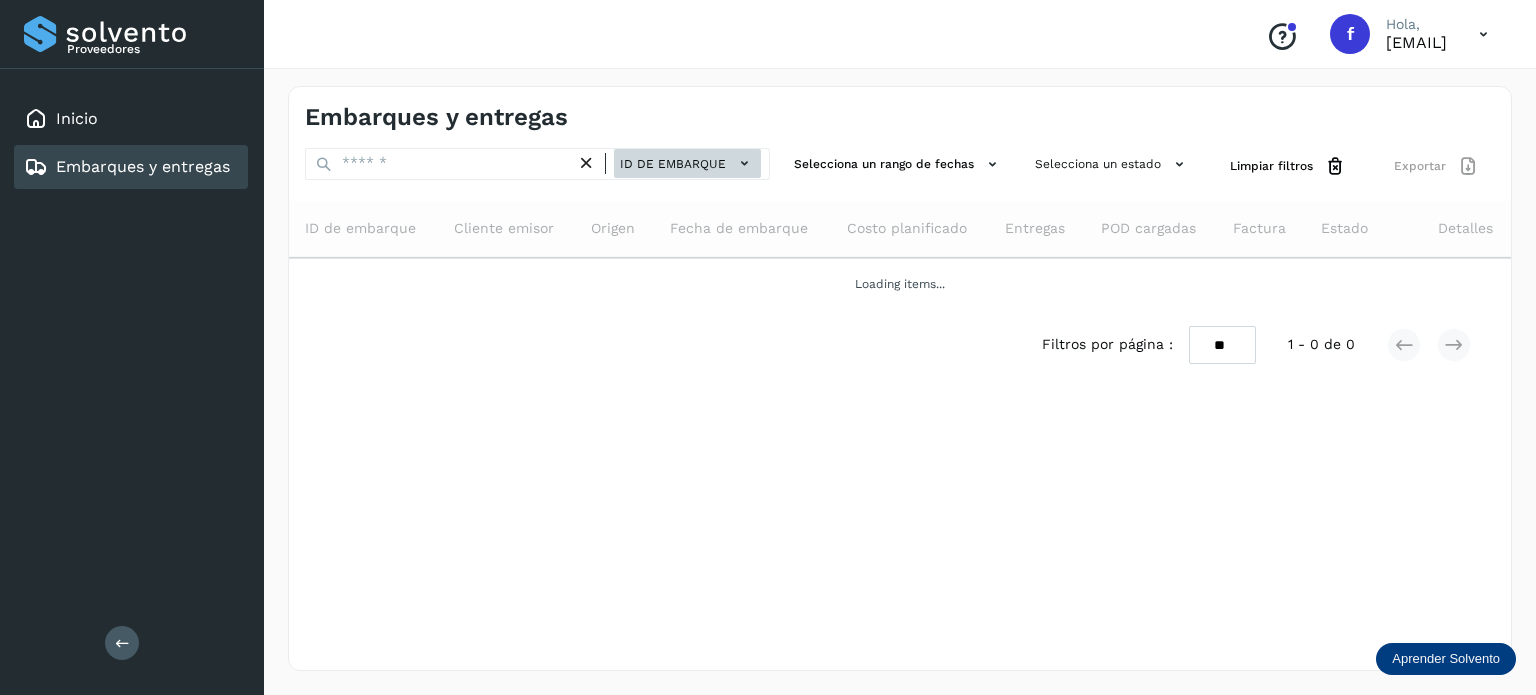 click on "ID de embarque" 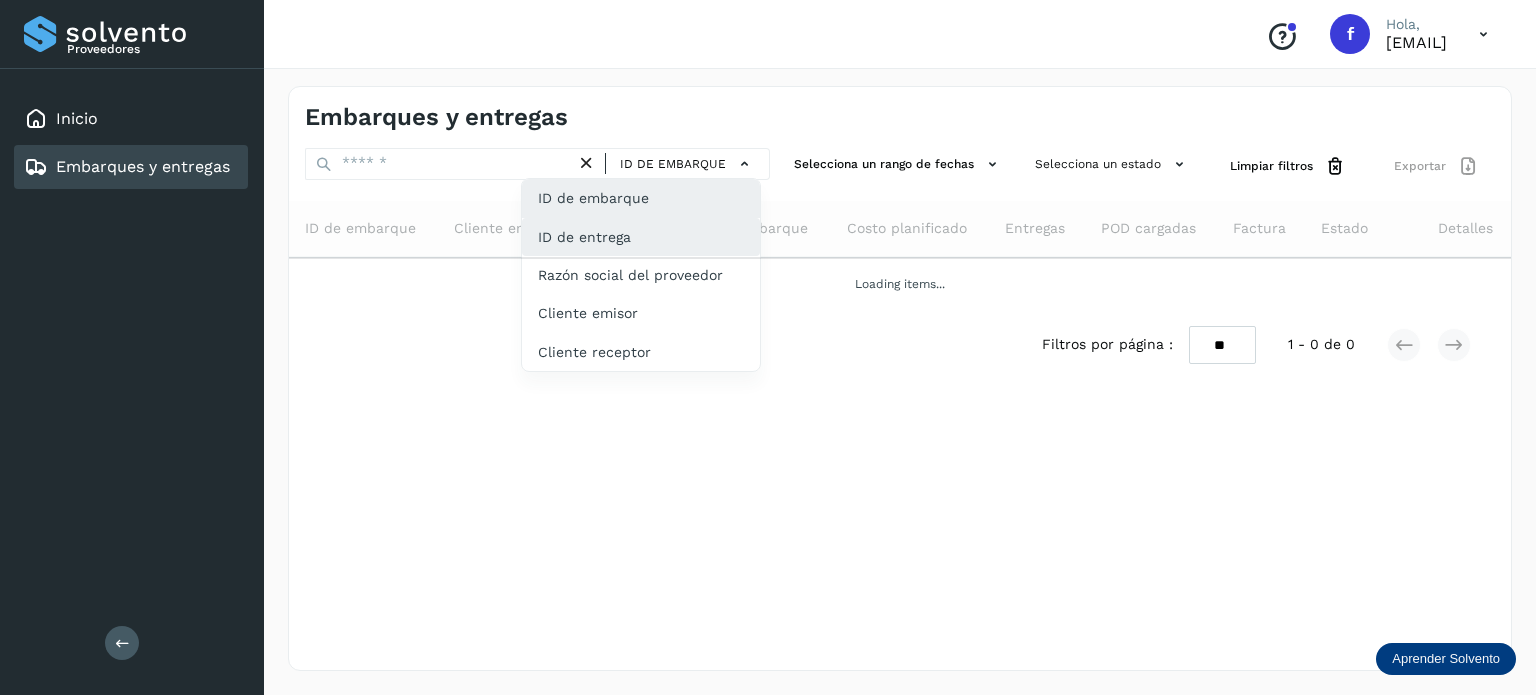 click on "ID de entrega" 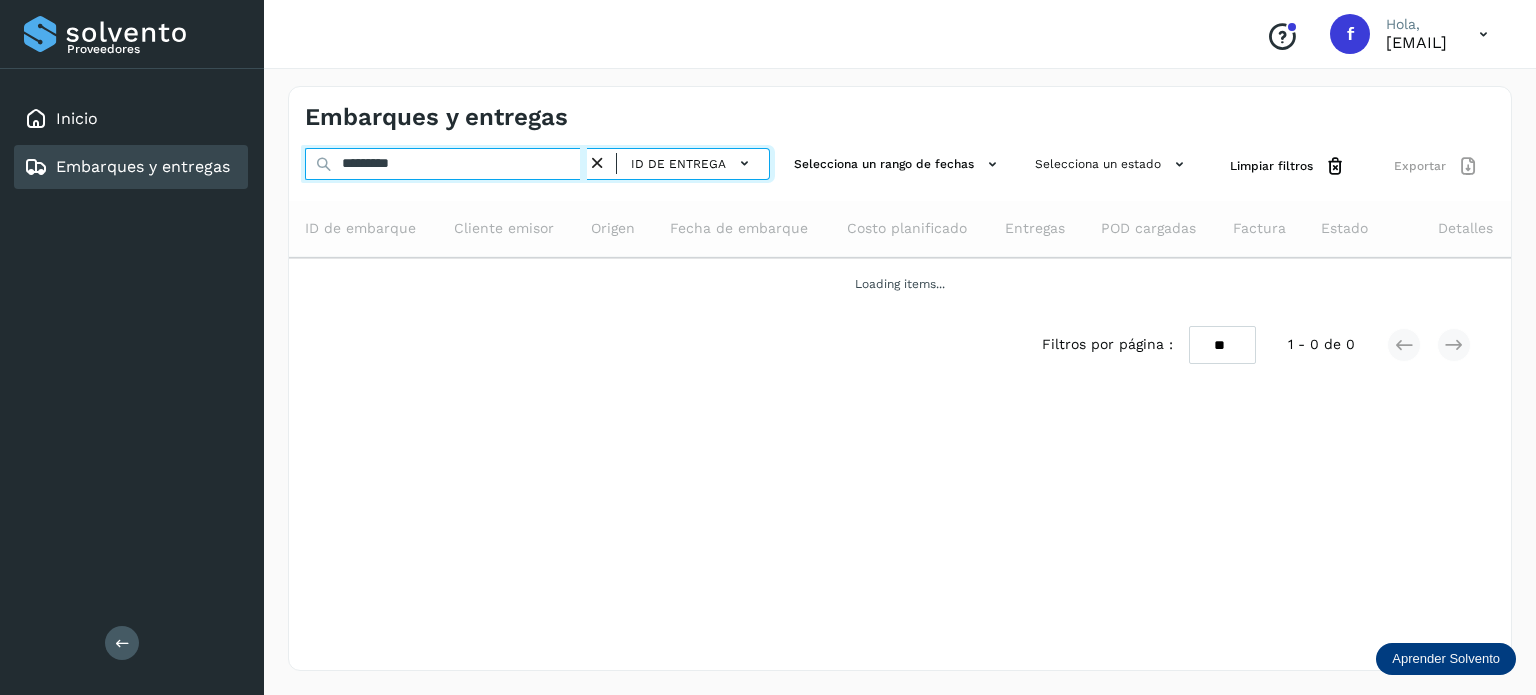 click on "*********" at bounding box center (446, 164) 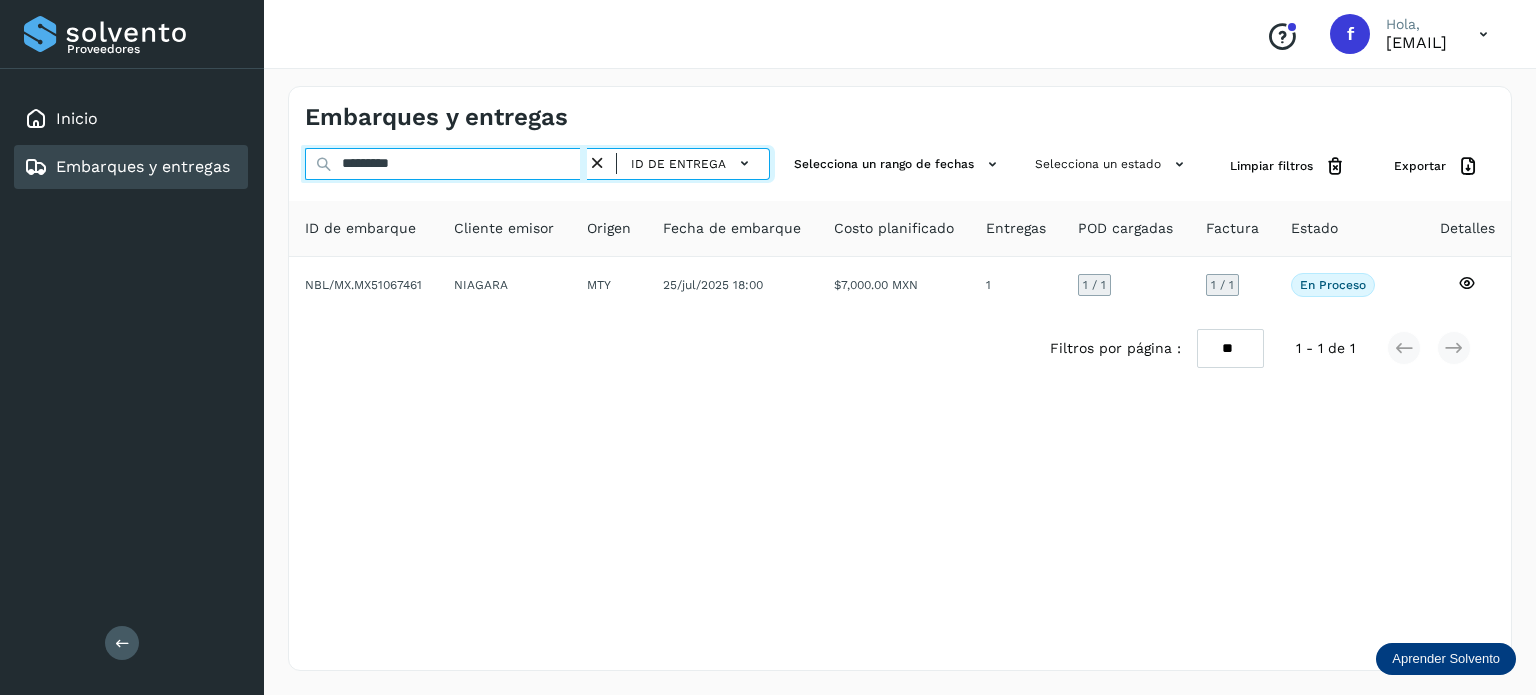 click on "Proveedores Inicio Embarques y entregas Salir
Conoce nuestros beneficios
f Hola, facturacion@wht-transport.com Embarques y entregas ********* ID de entrega Selecciona un rango de fechas  Selecciona un estado Limpiar filtros Exportar ID de embarque Cliente emisor Origen Fecha de embarque Costo planificado Entregas POD cargadas Factura Estado Detalles NBL/MX.MX51067461 NIAGARA MTY 25/jul/2025 18:00  $7,000.00 MXN  1 1  / 1 1 / 1 En proceso
Verifica el estado de la factura o entregas asociadas a este embarque
Filtros por página : ** ** ** 1 - 1 de 1" 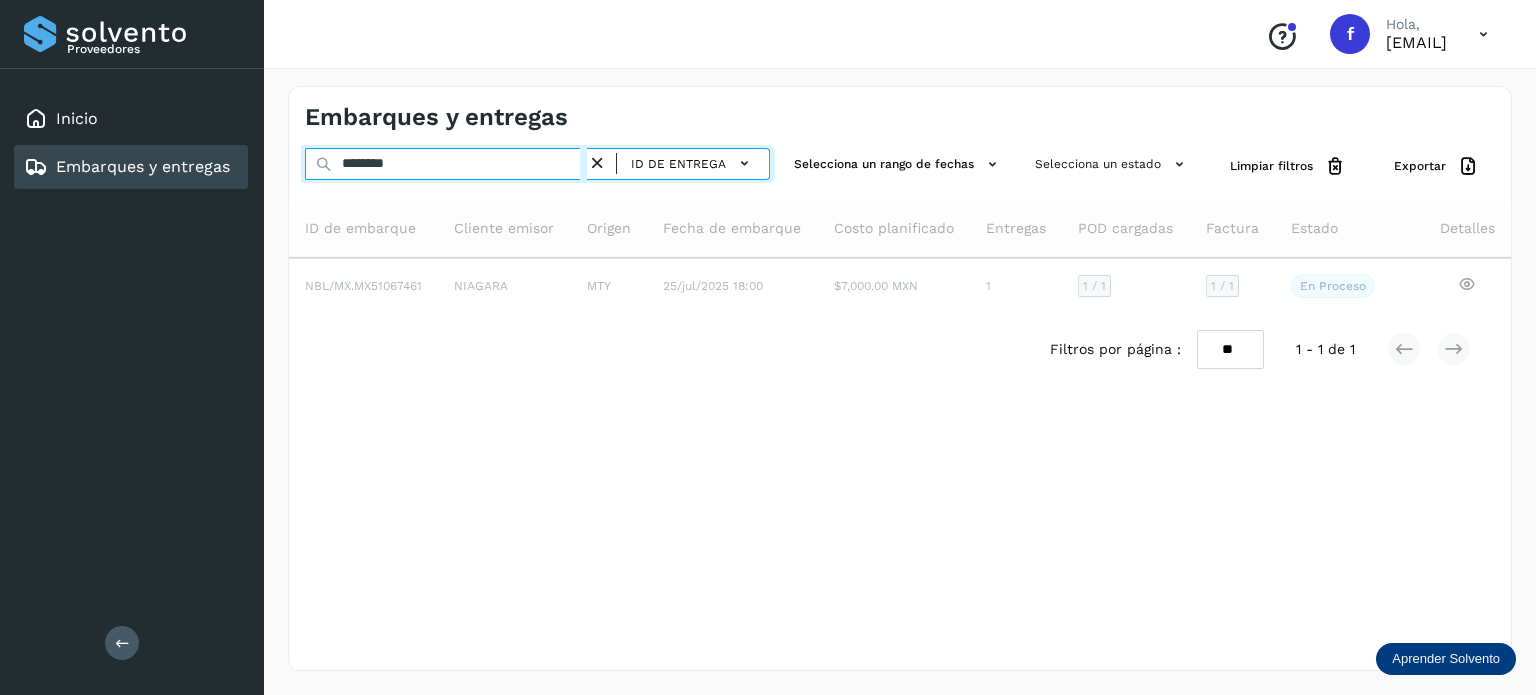 type on "*********" 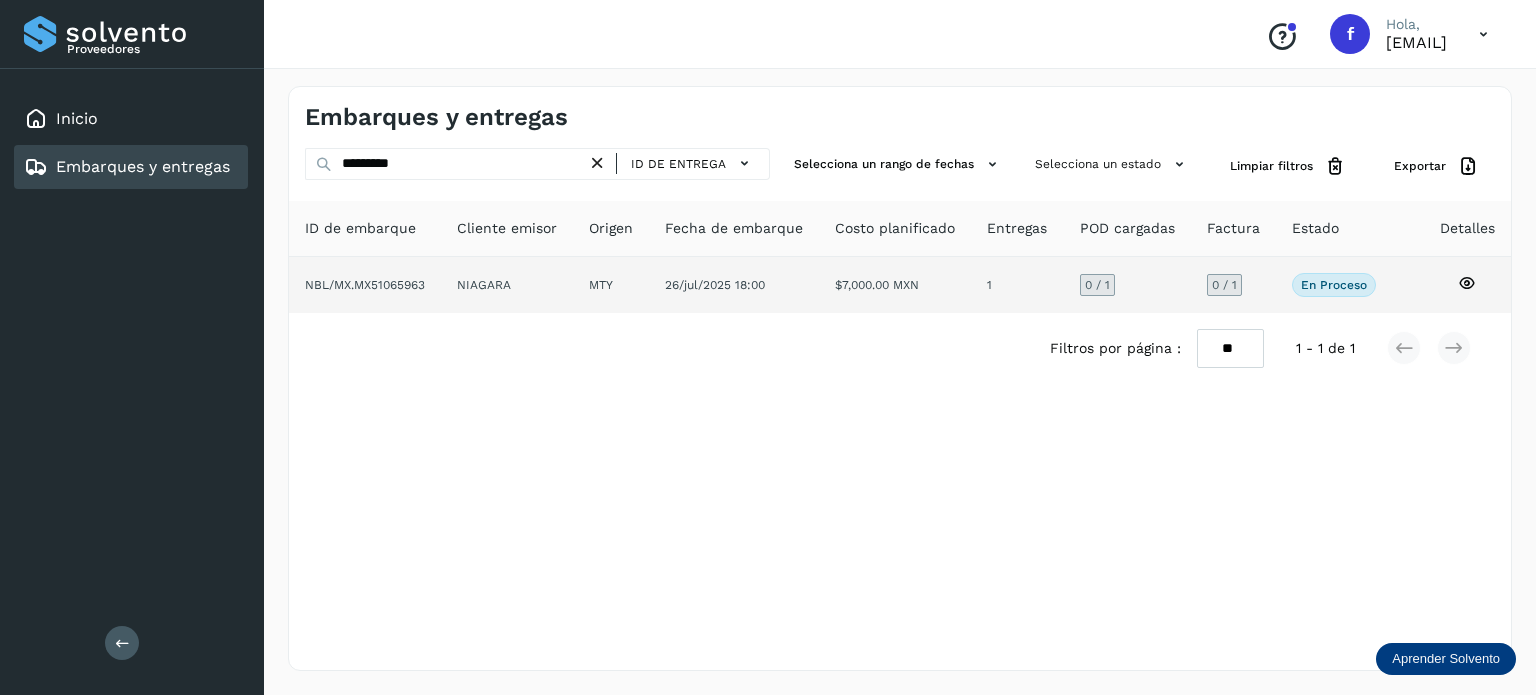 click 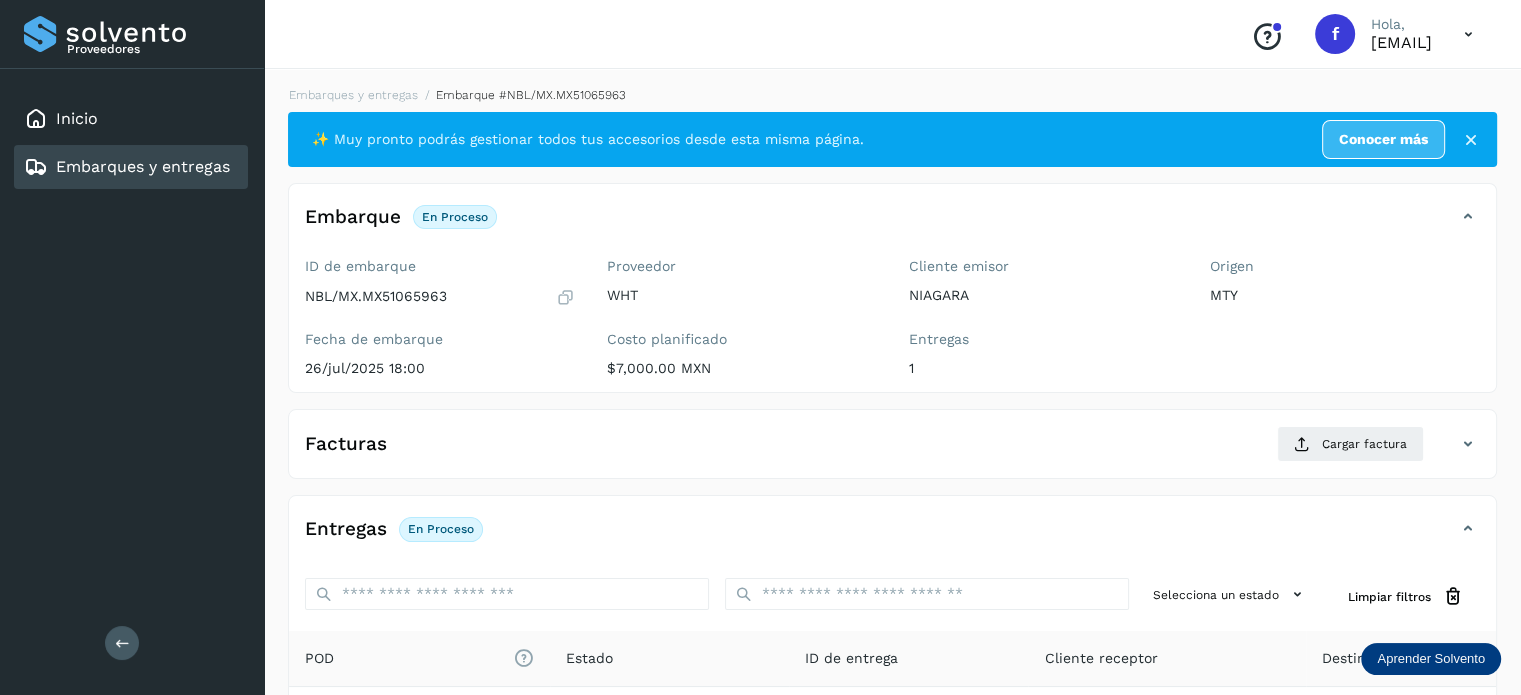 scroll, scrollTop: 252, scrollLeft: 0, axis: vertical 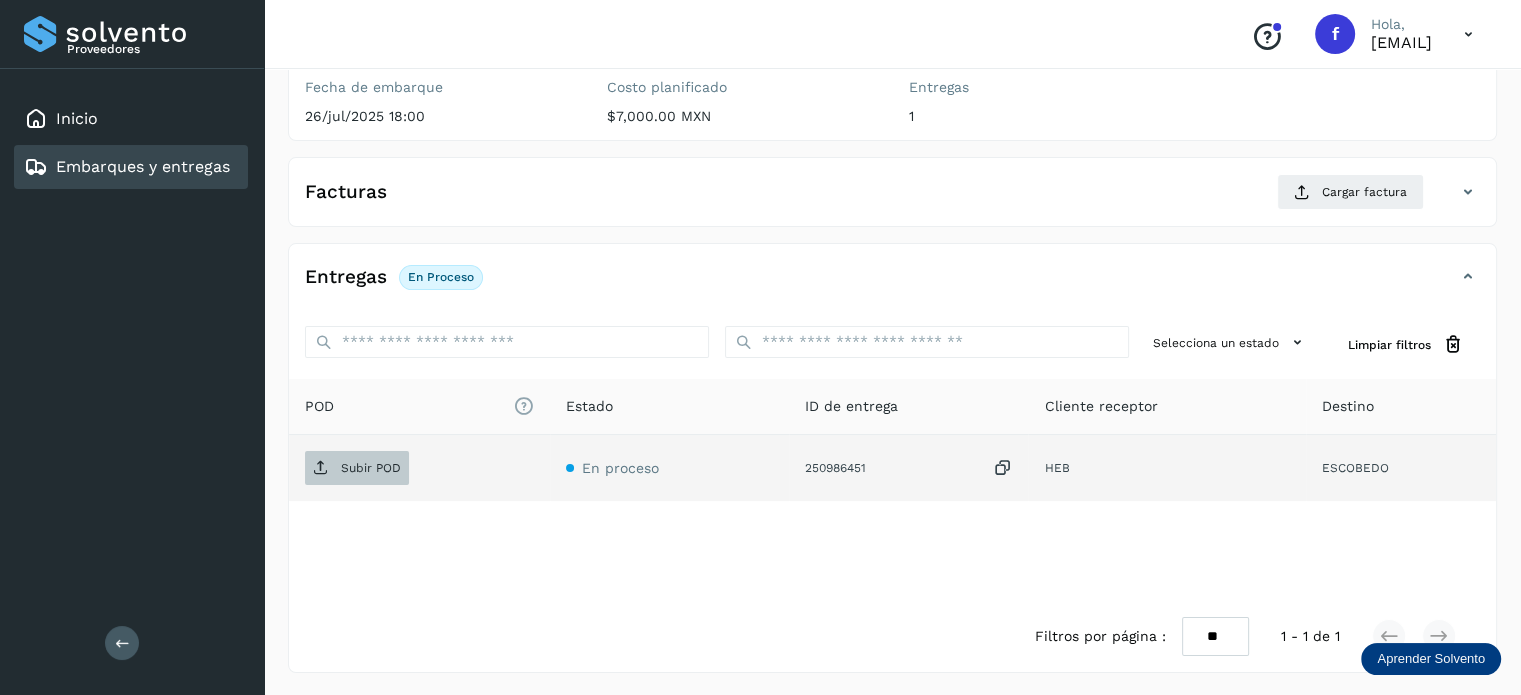 click on "Subir POD" at bounding box center (357, 468) 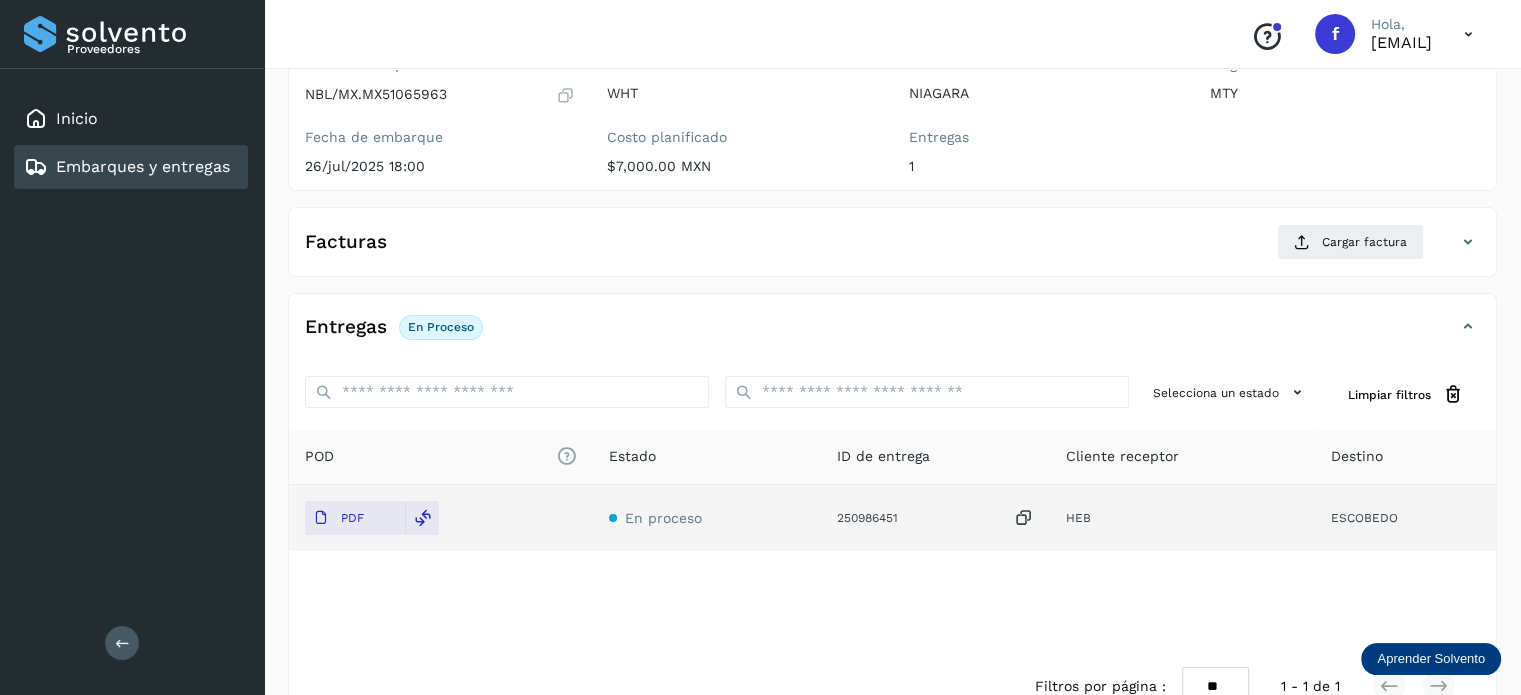 scroll, scrollTop: 195, scrollLeft: 0, axis: vertical 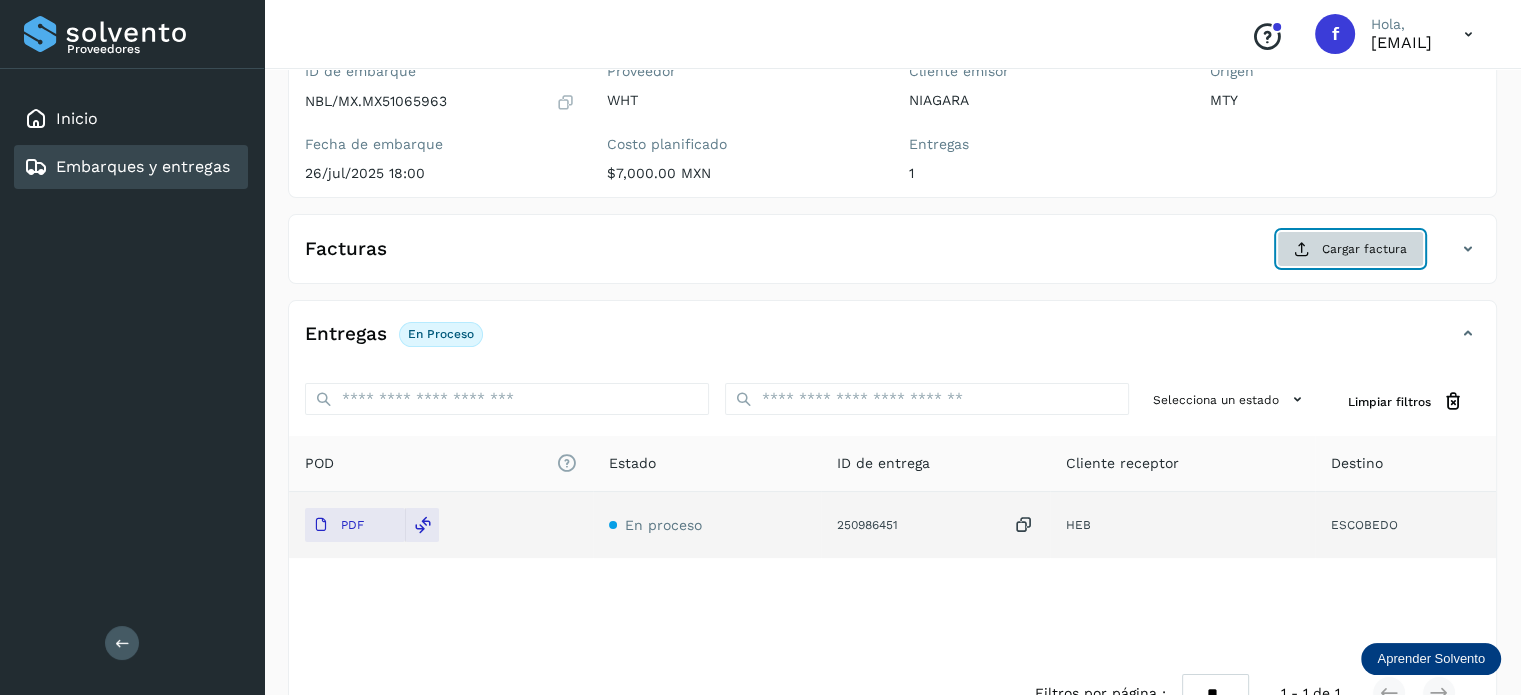 click on "Cargar factura" at bounding box center (1350, 249) 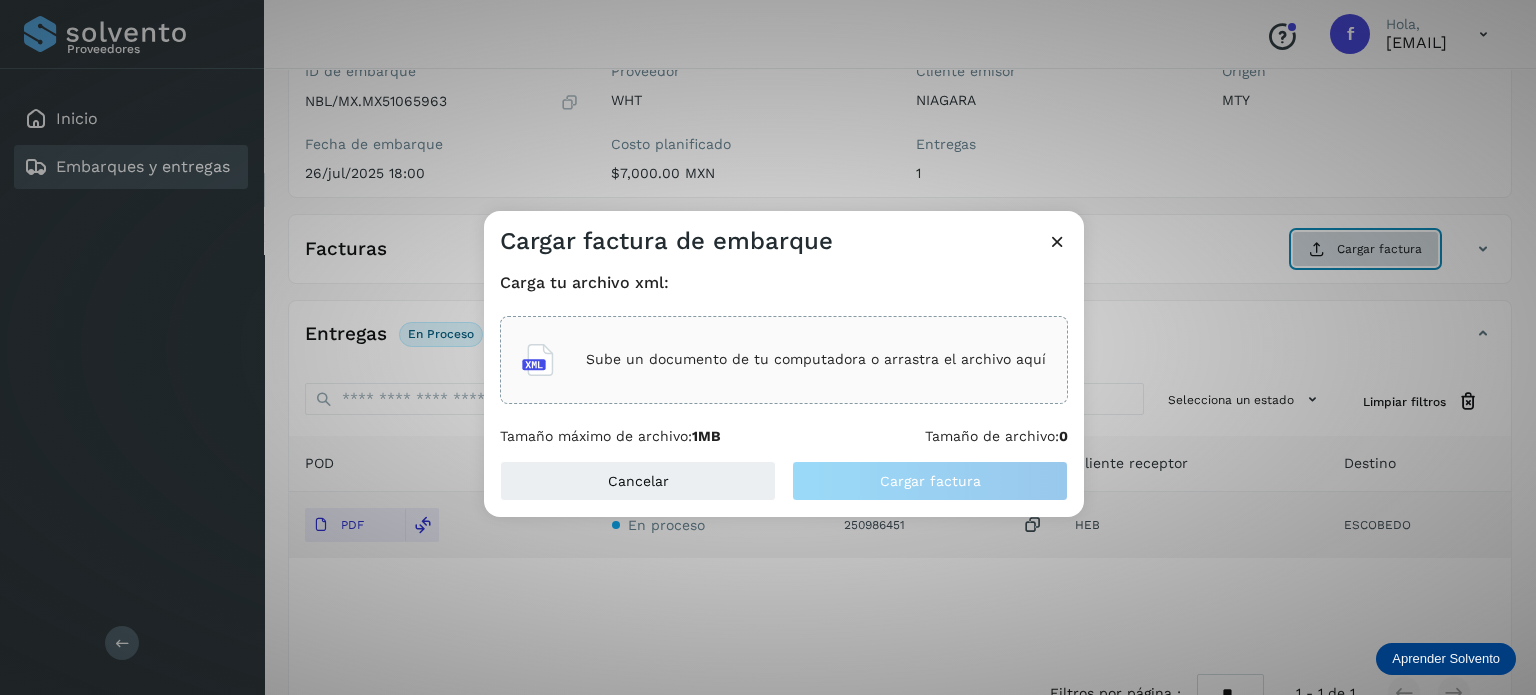 type 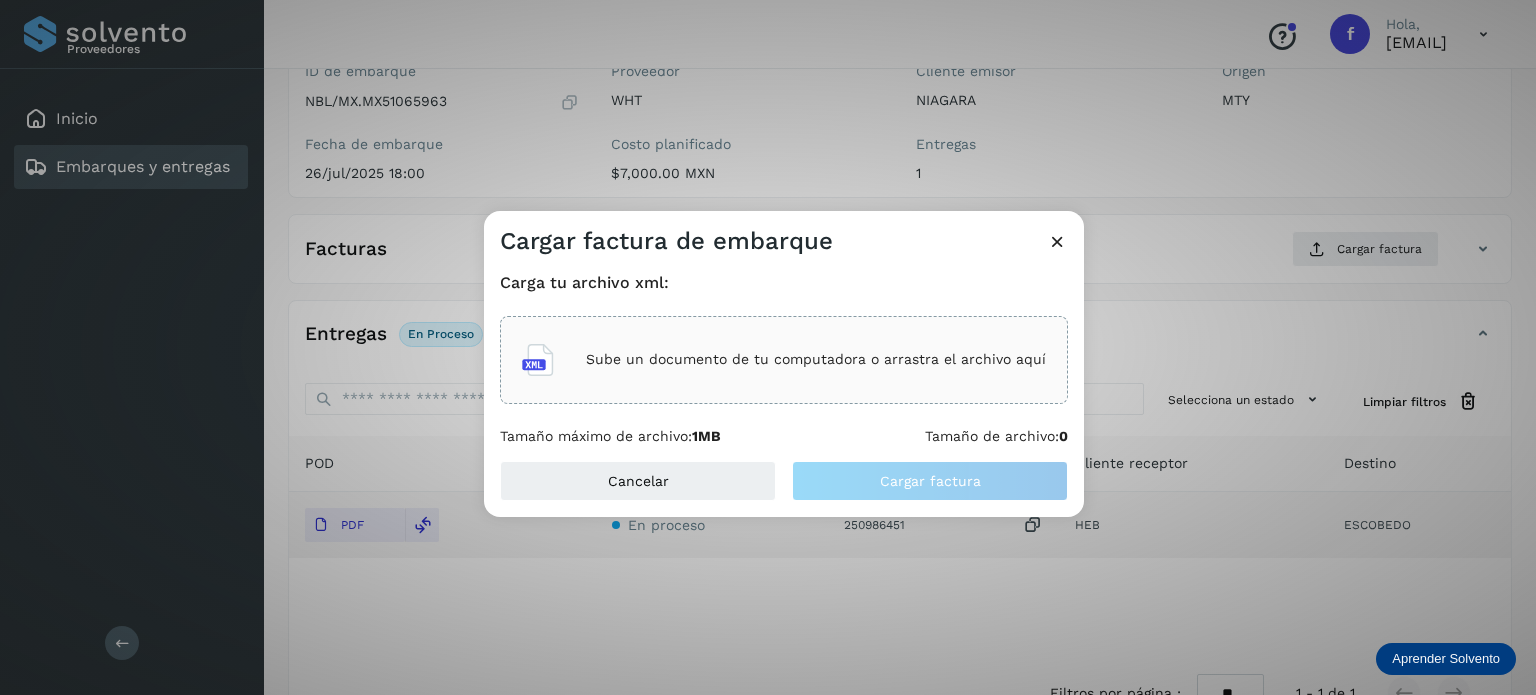 click on "Sube un documento de tu computadora o arrastra el archivo aquí" at bounding box center [816, 359] 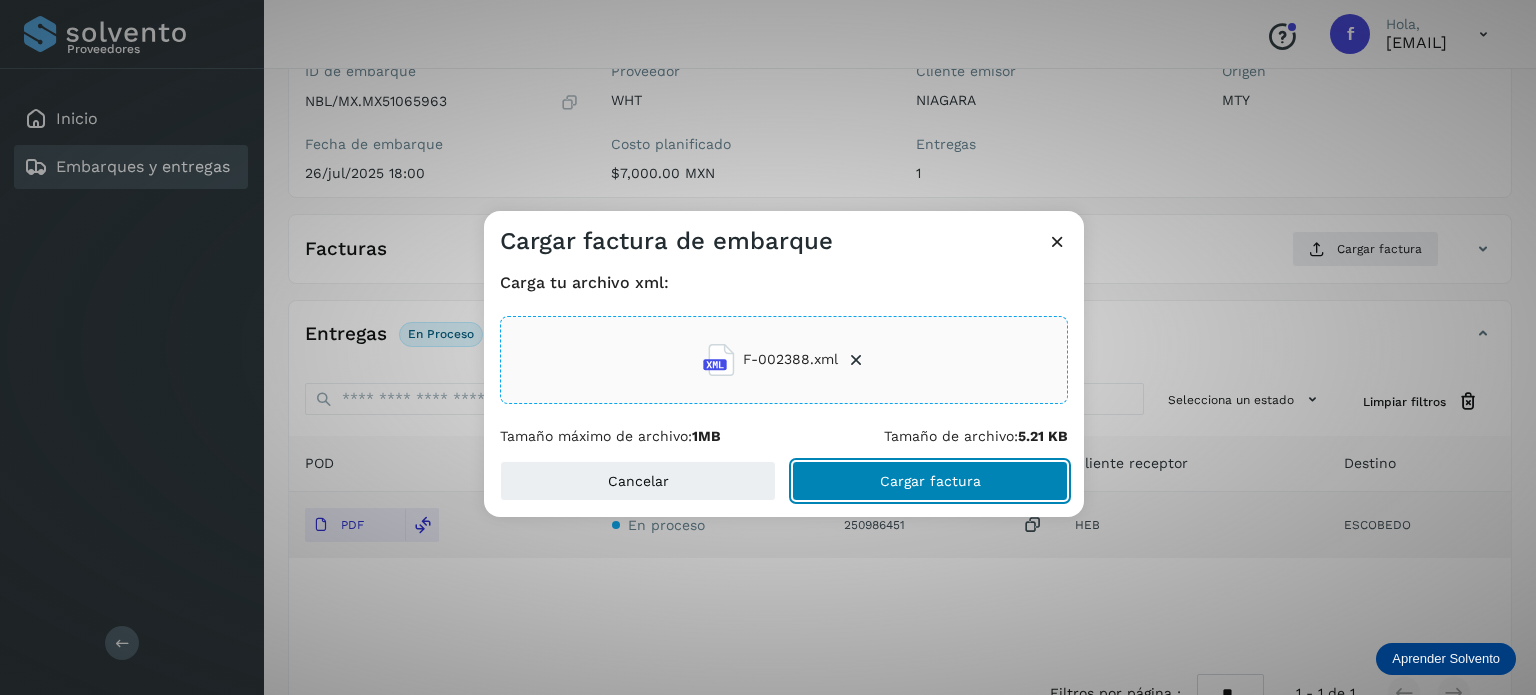 click on "Cargar factura" 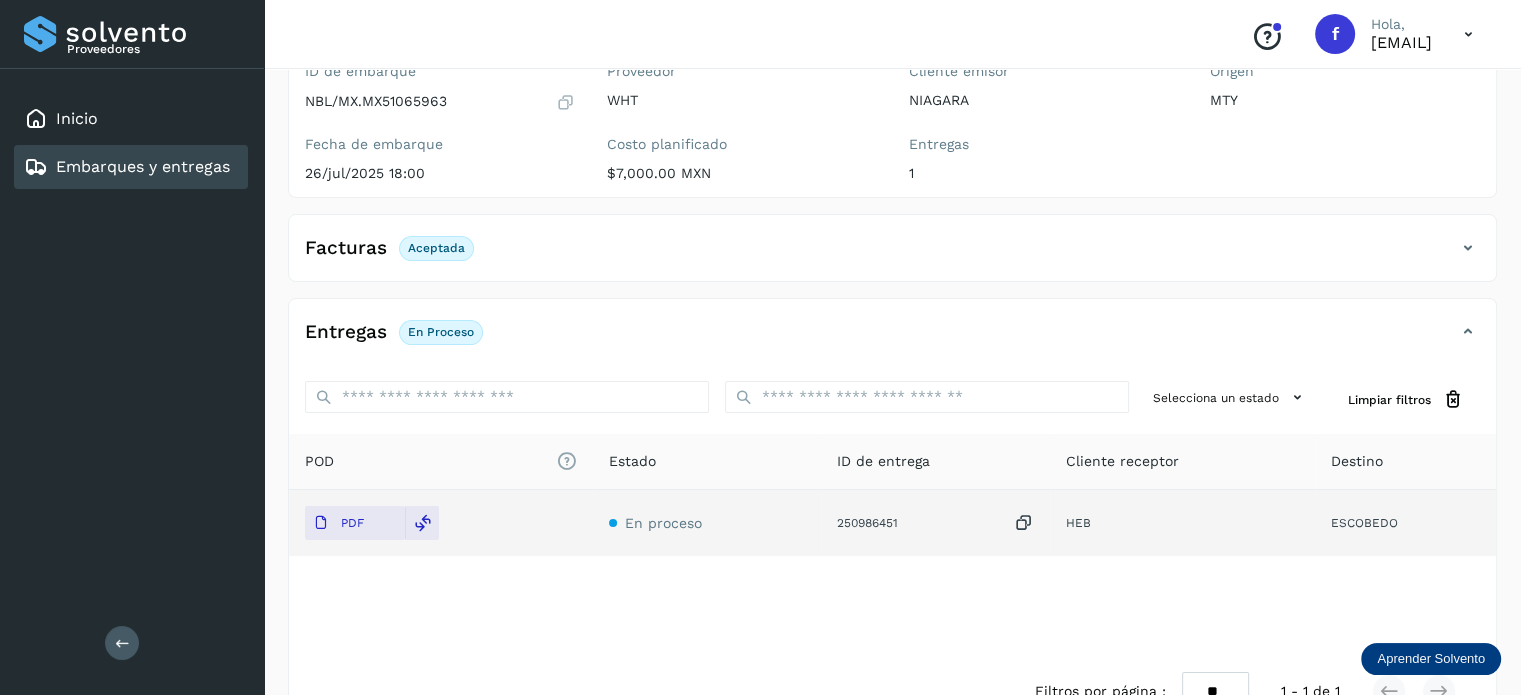 scroll, scrollTop: 0, scrollLeft: 0, axis: both 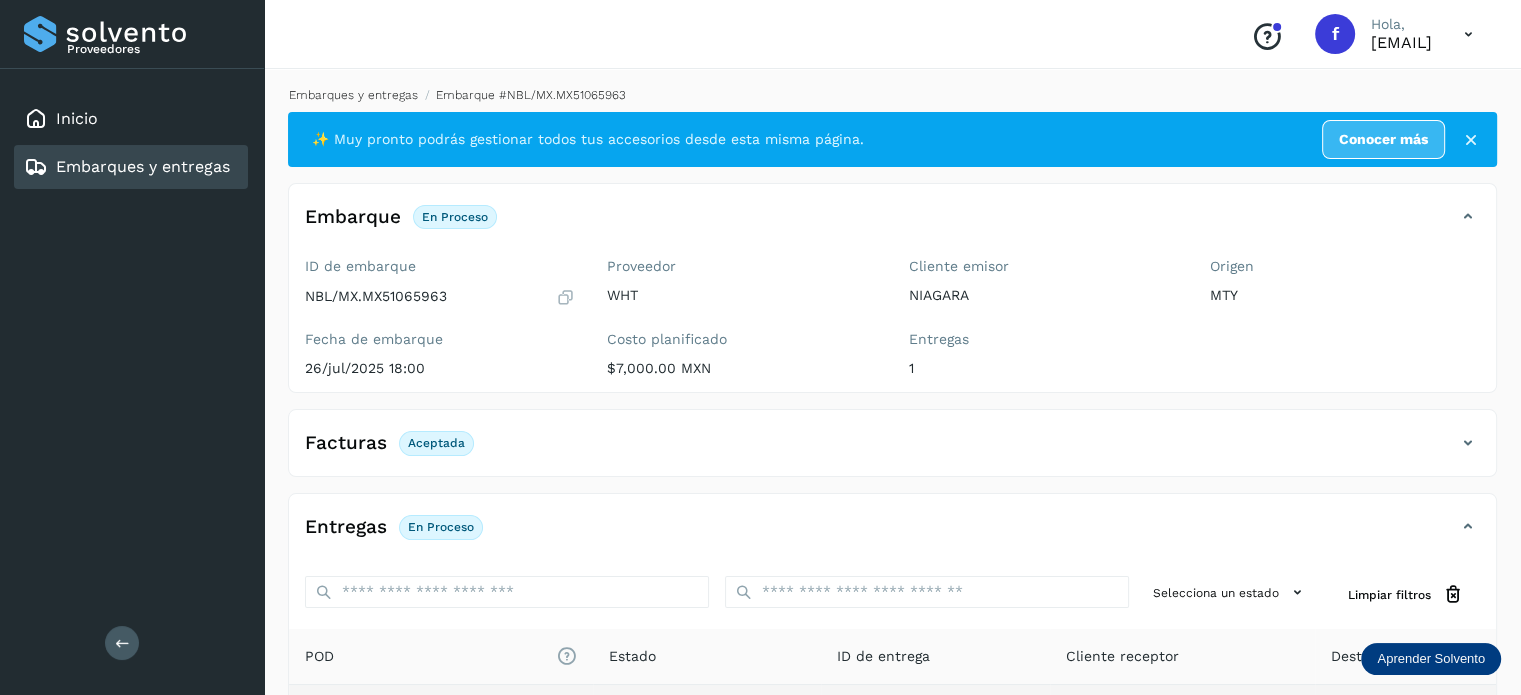 click on "Embarques y entregas" at bounding box center [353, 95] 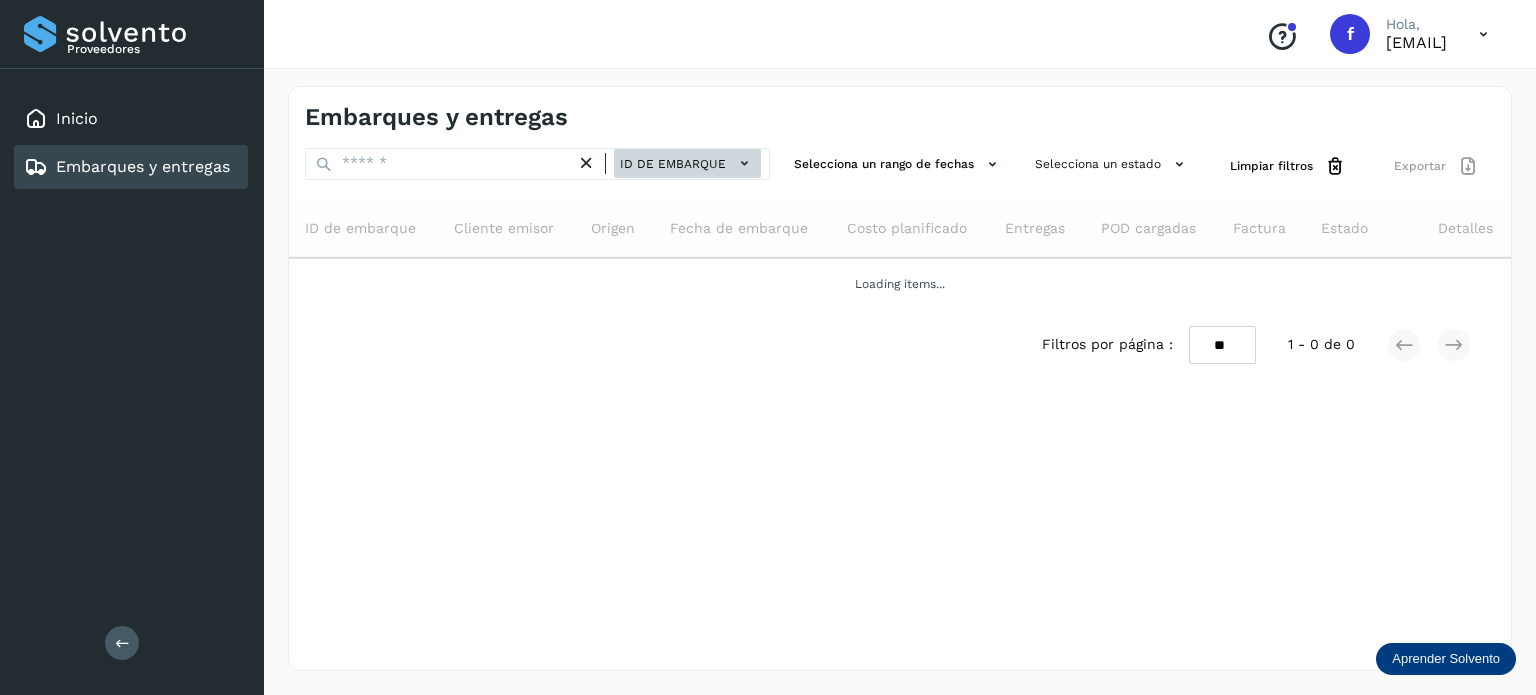 click on "ID de embarque" at bounding box center (687, 163) 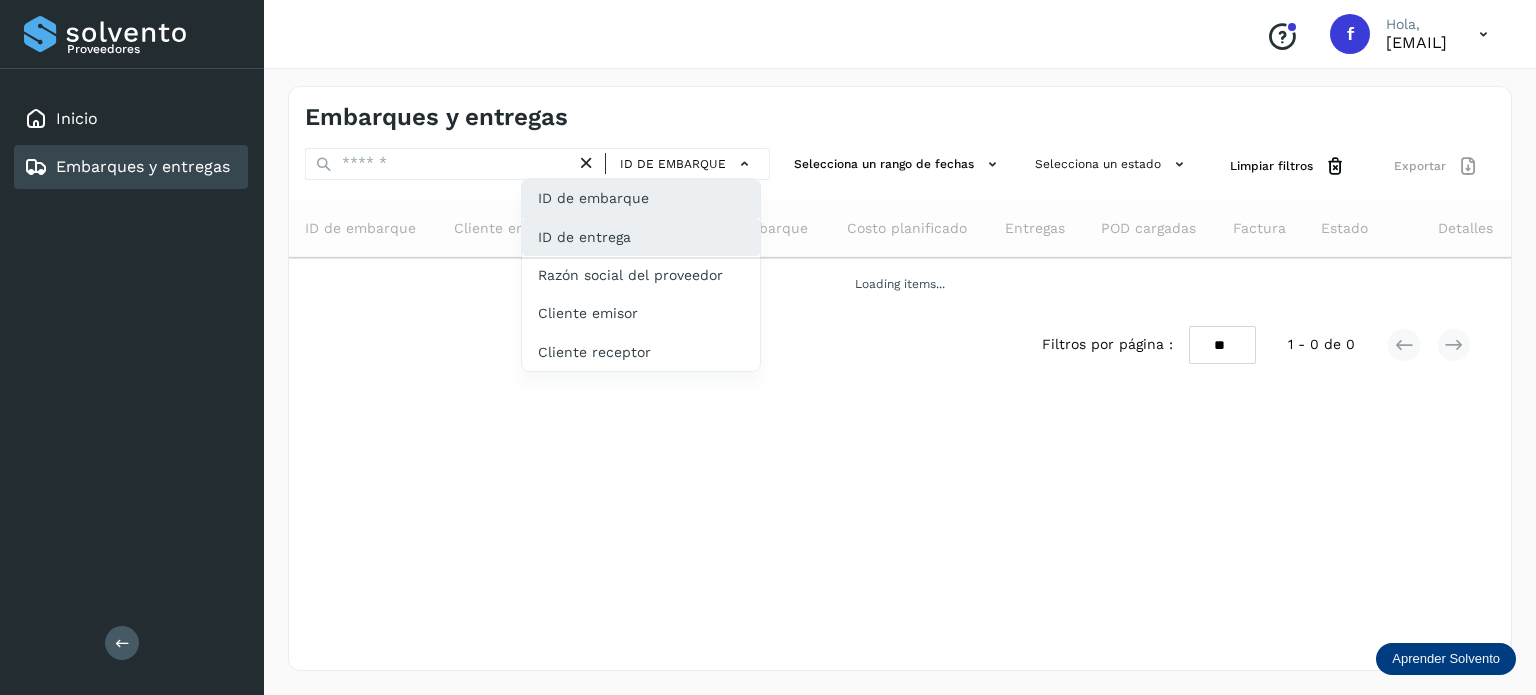 click on "ID de entrega" 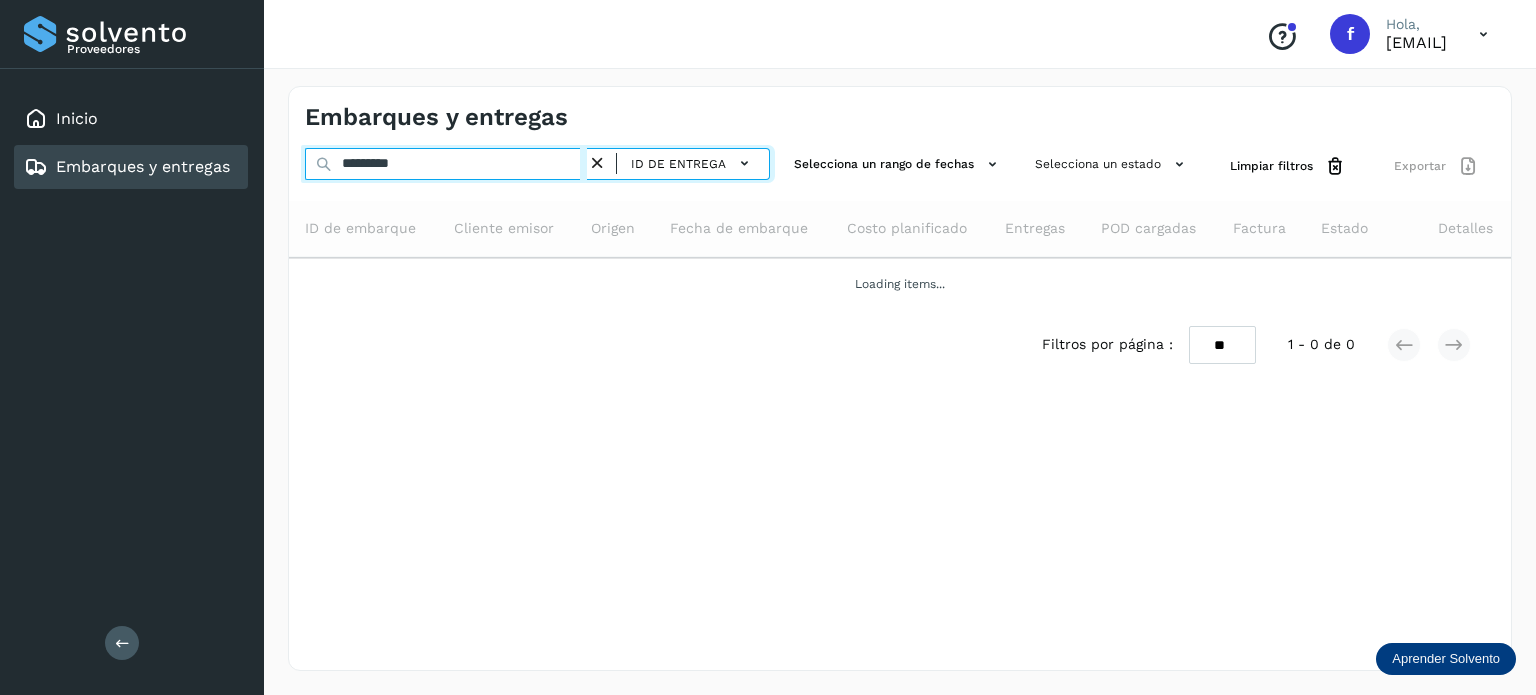 drag, startPoint x: 457, startPoint y: 158, endPoint x: 287, endPoint y: 141, distance: 170.84789 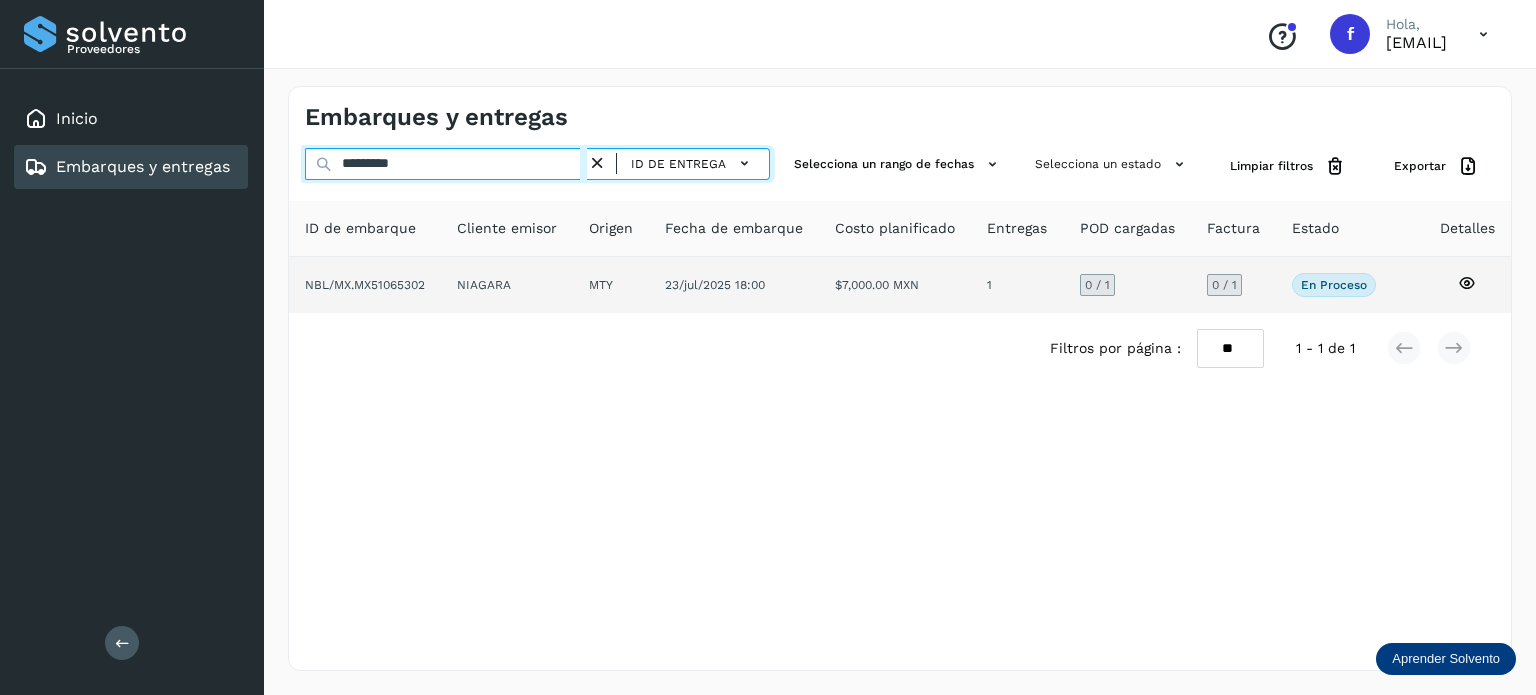 type on "*********" 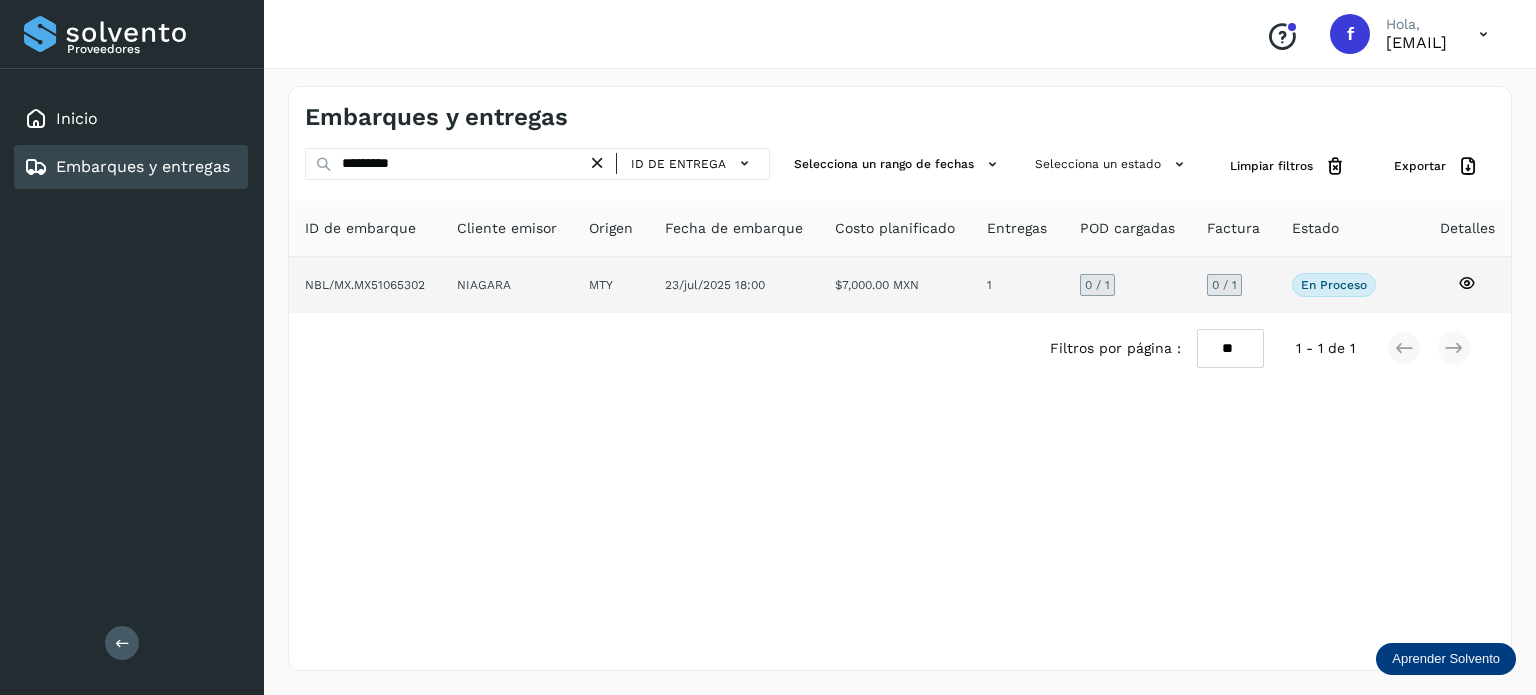 click 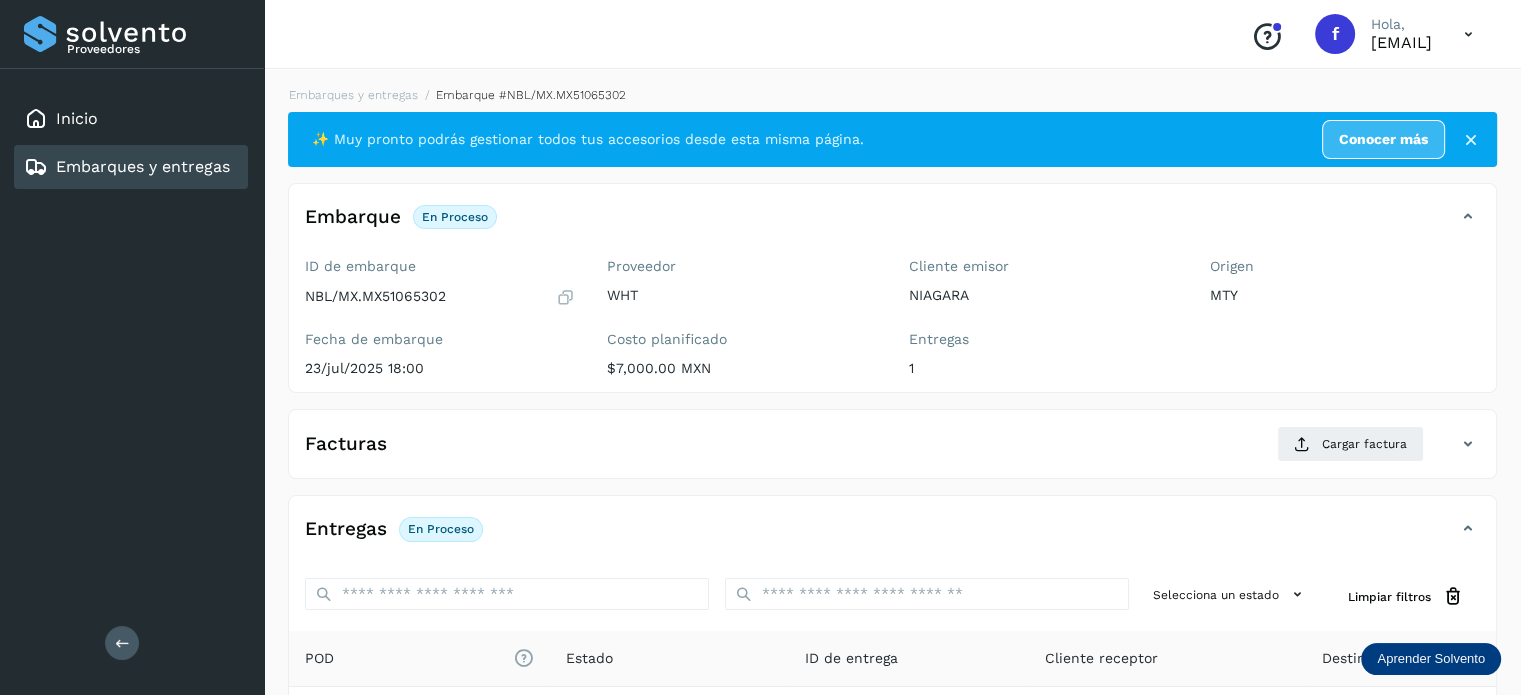 scroll, scrollTop: 252, scrollLeft: 0, axis: vertical 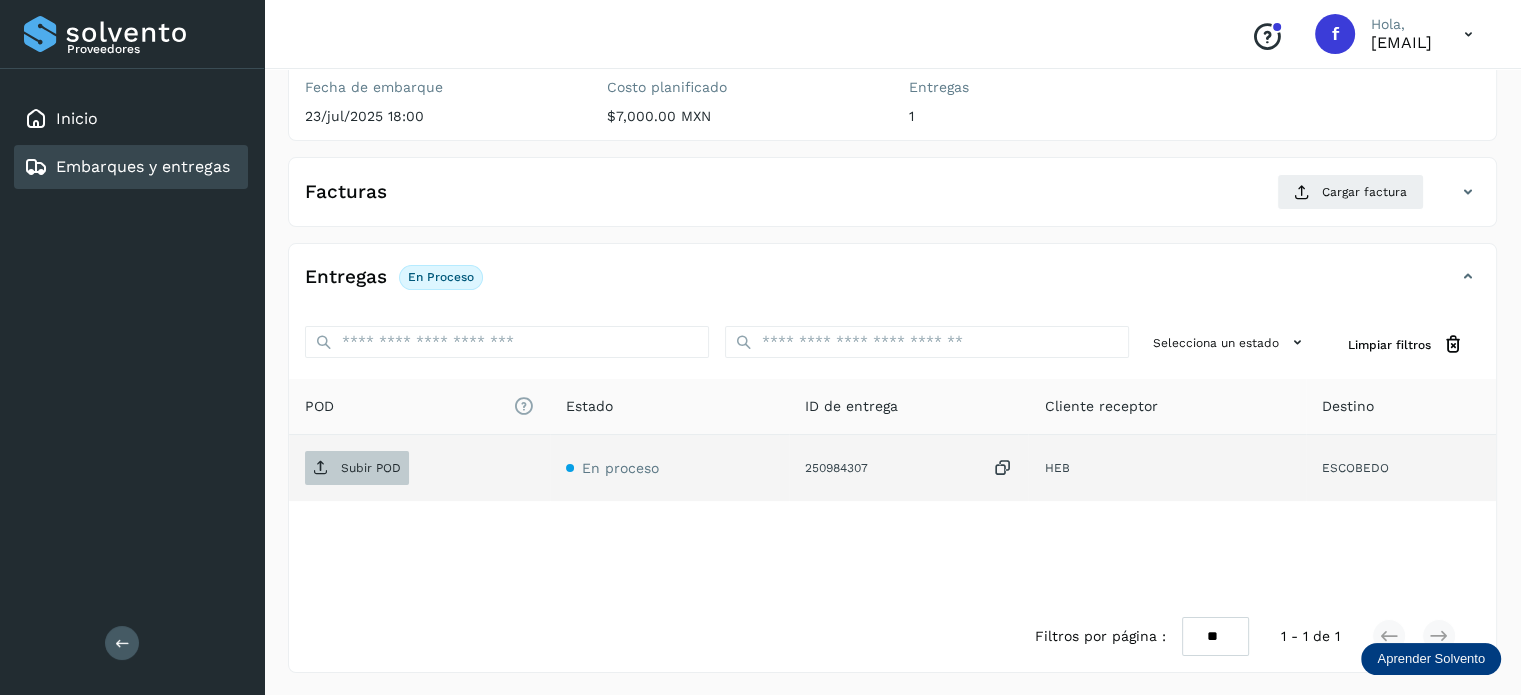 click on "Subir POD" at bounding box center [371, 468] 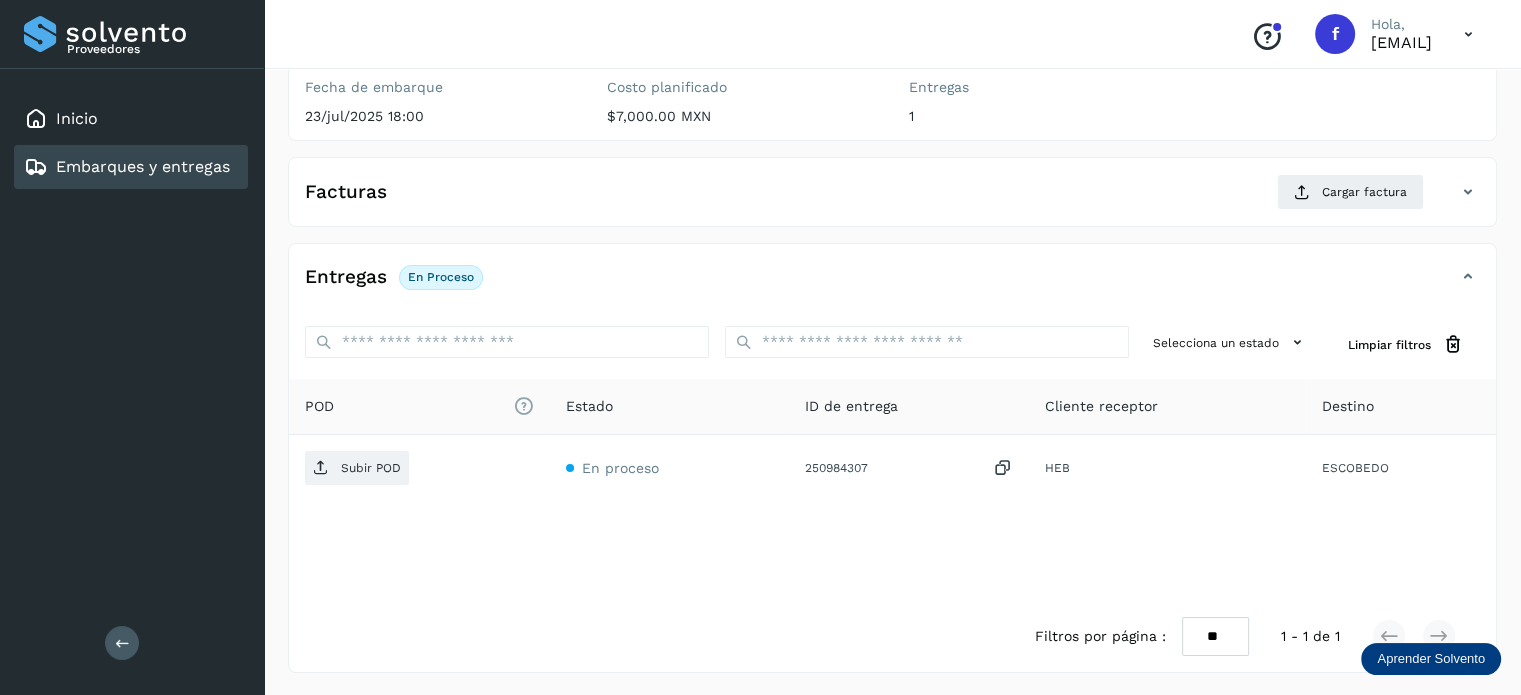 type 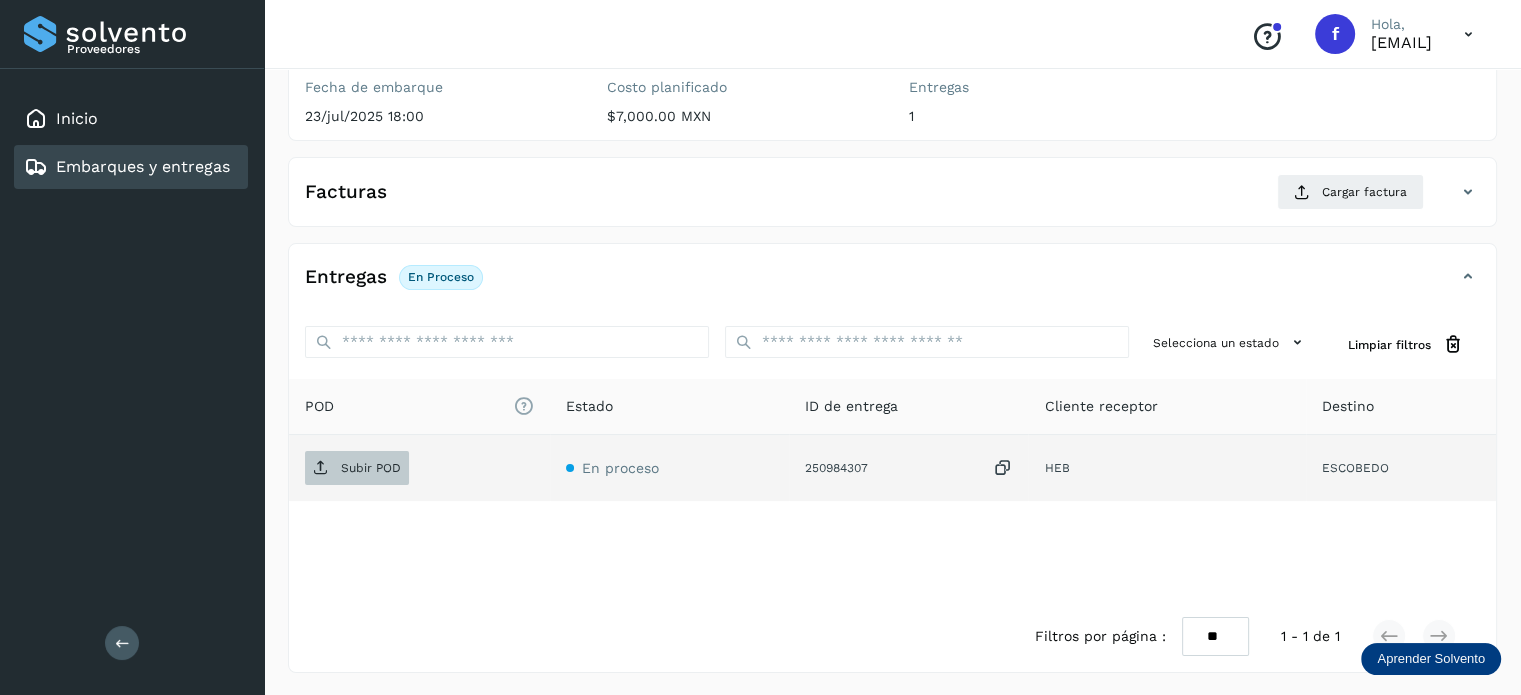 click on "Subir POD" at bounding box center [371, 468] 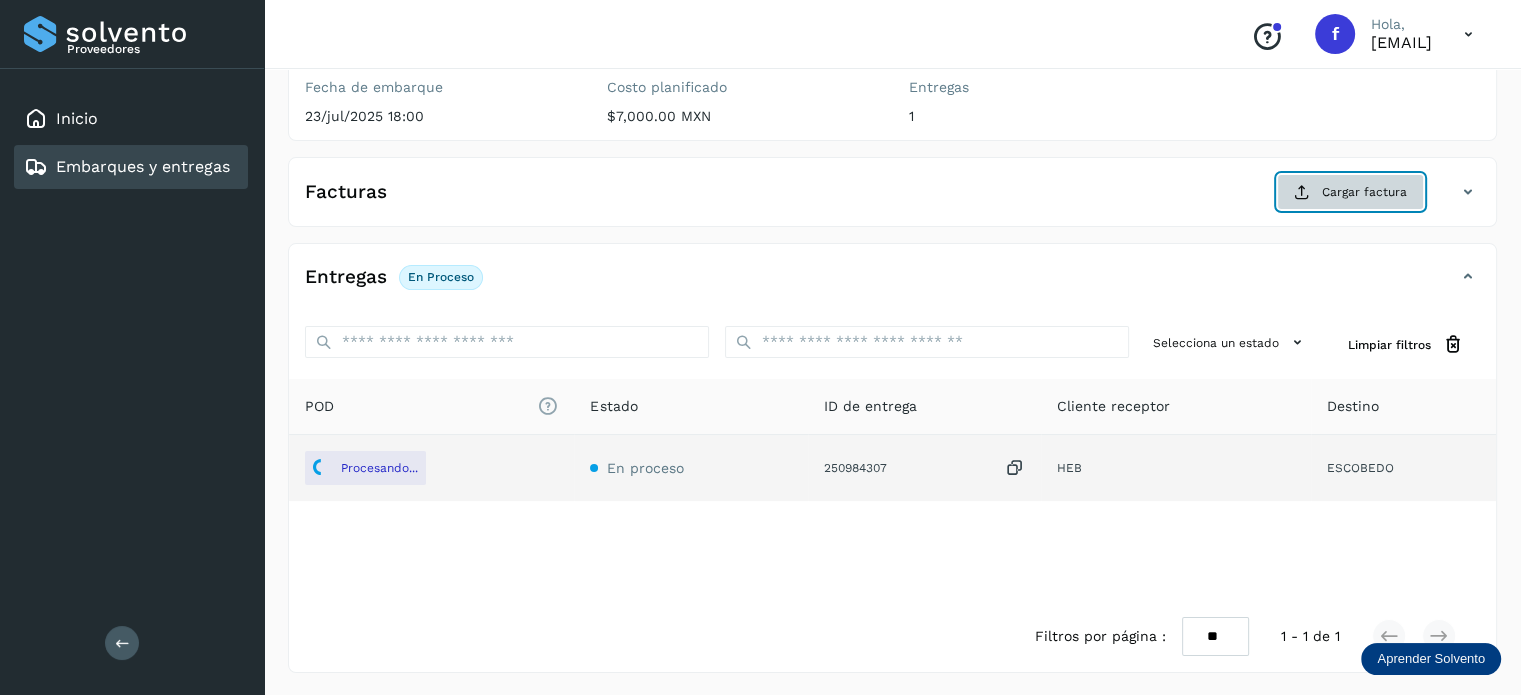 click on "Cargar factura" at bounding box center [1350, 192] 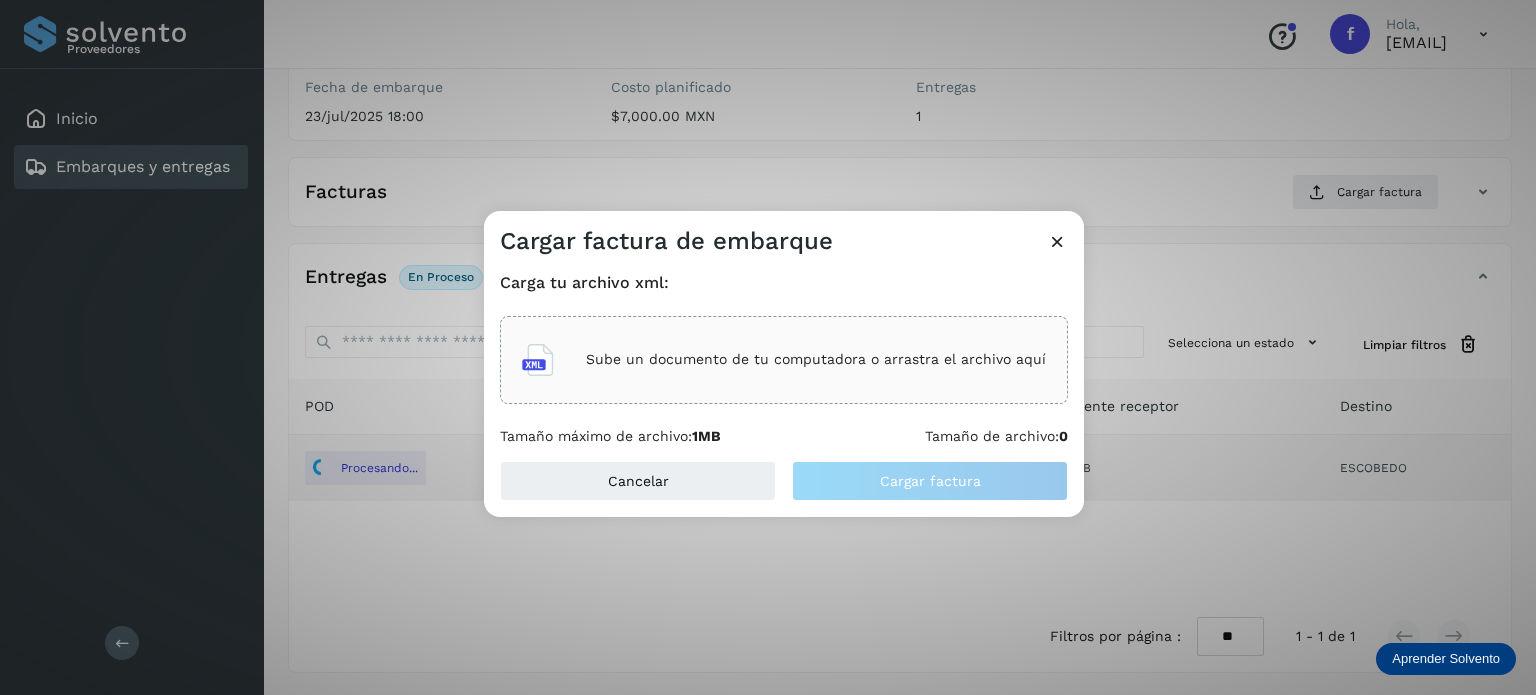click on "Sube un documento de tu computadora o arrastra el archivo aquí" 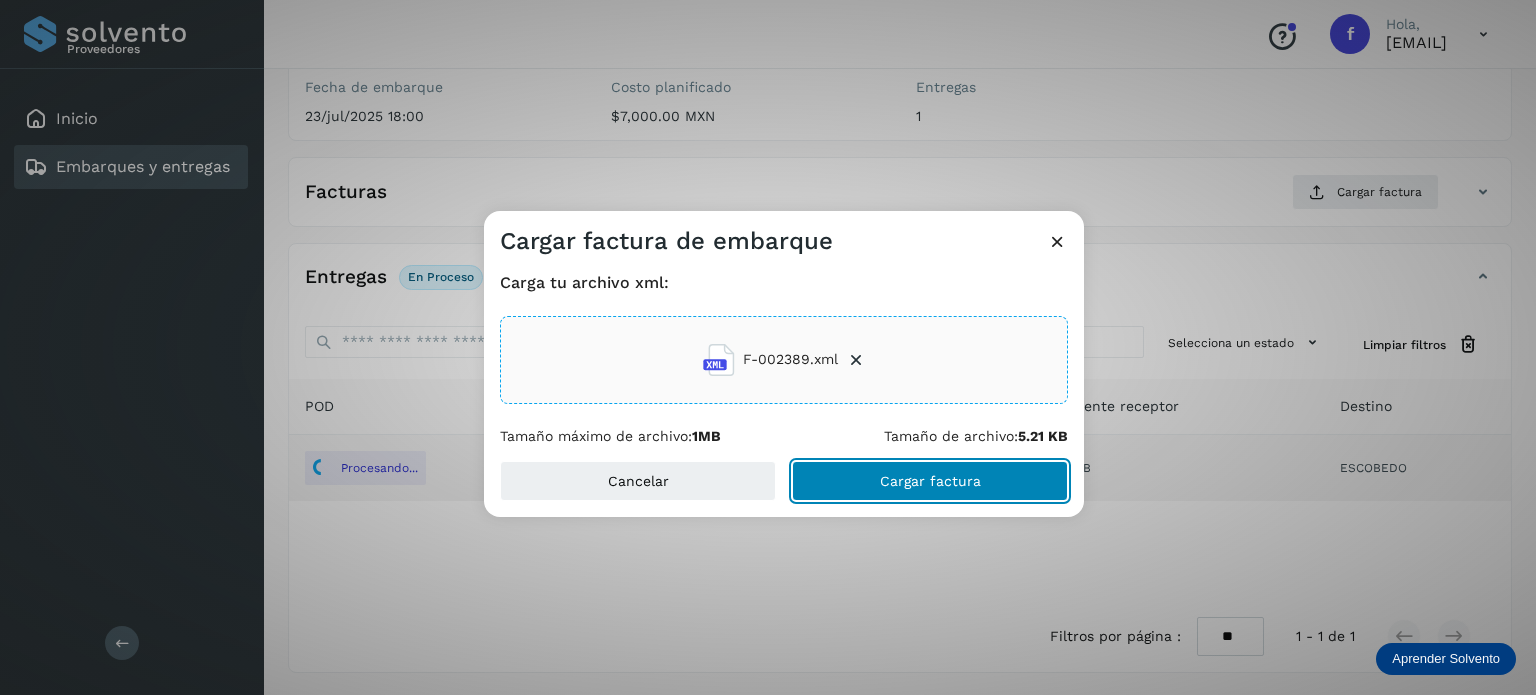 click on "Cargar factura" 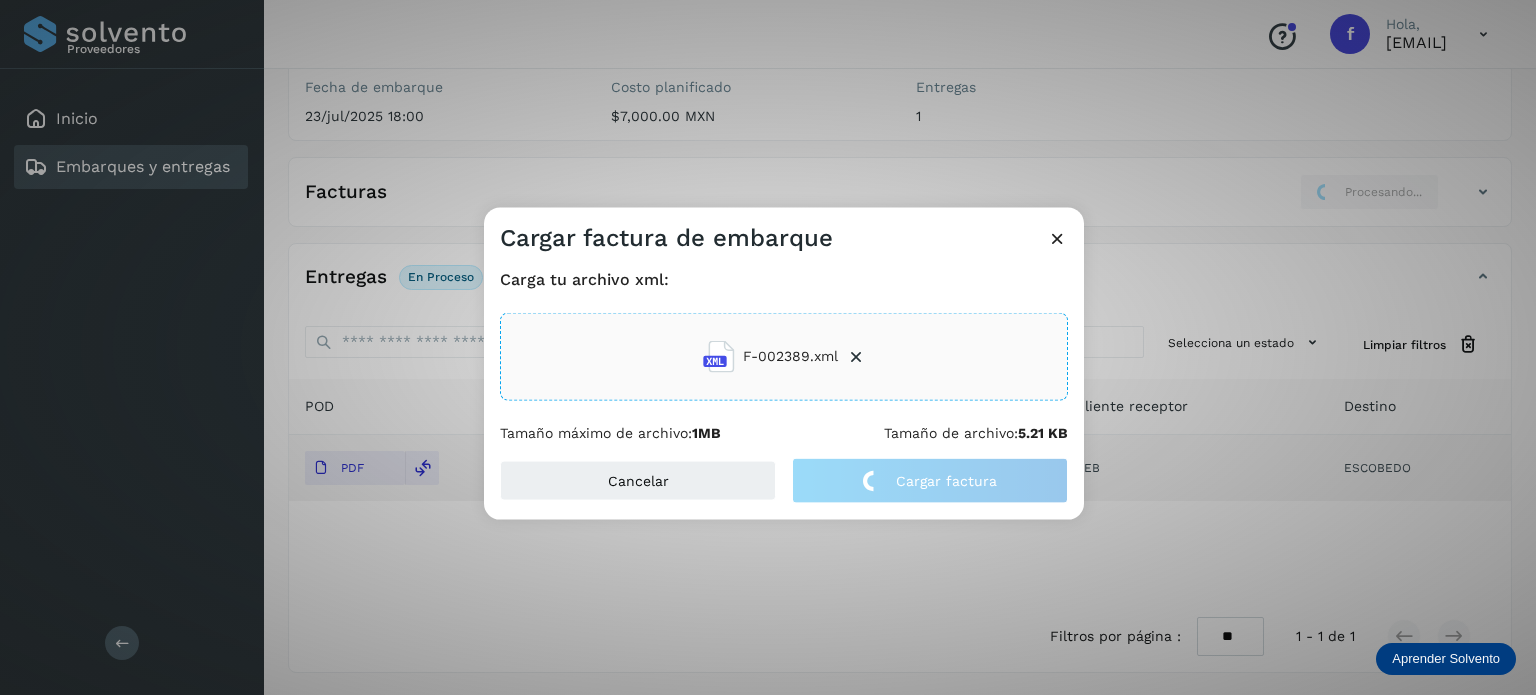 click on "F-002389.xml" 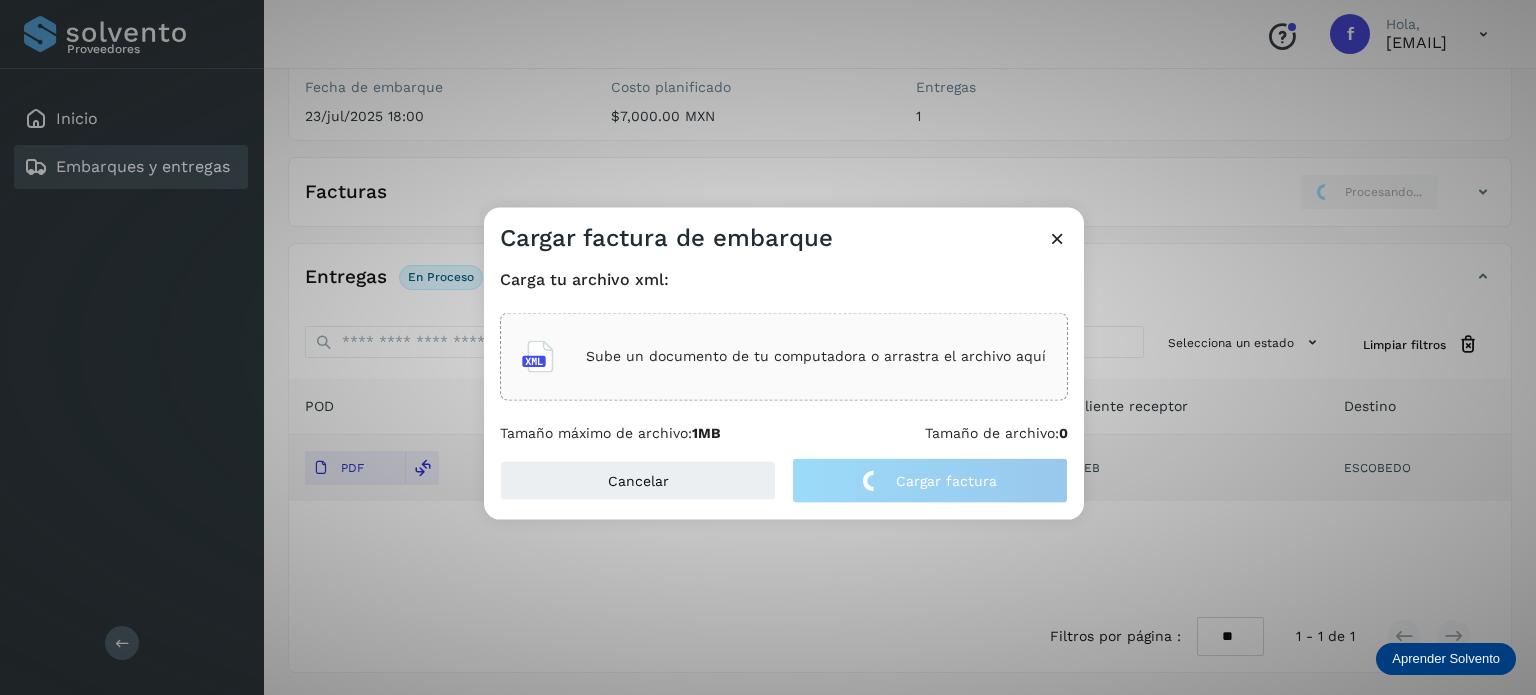 click at bounding box center (1057, 237) 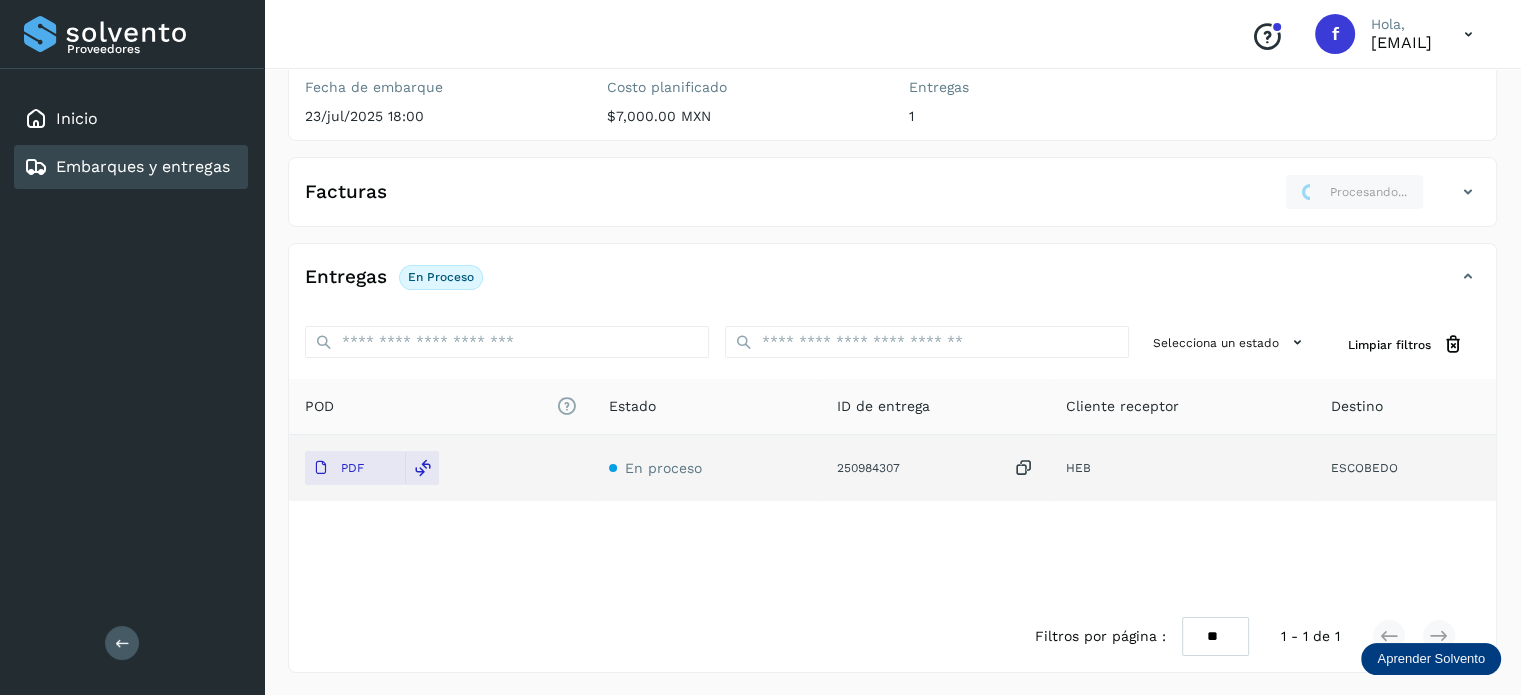 scroll, scrollTop: 0, scrollLeft: 0, axis: both 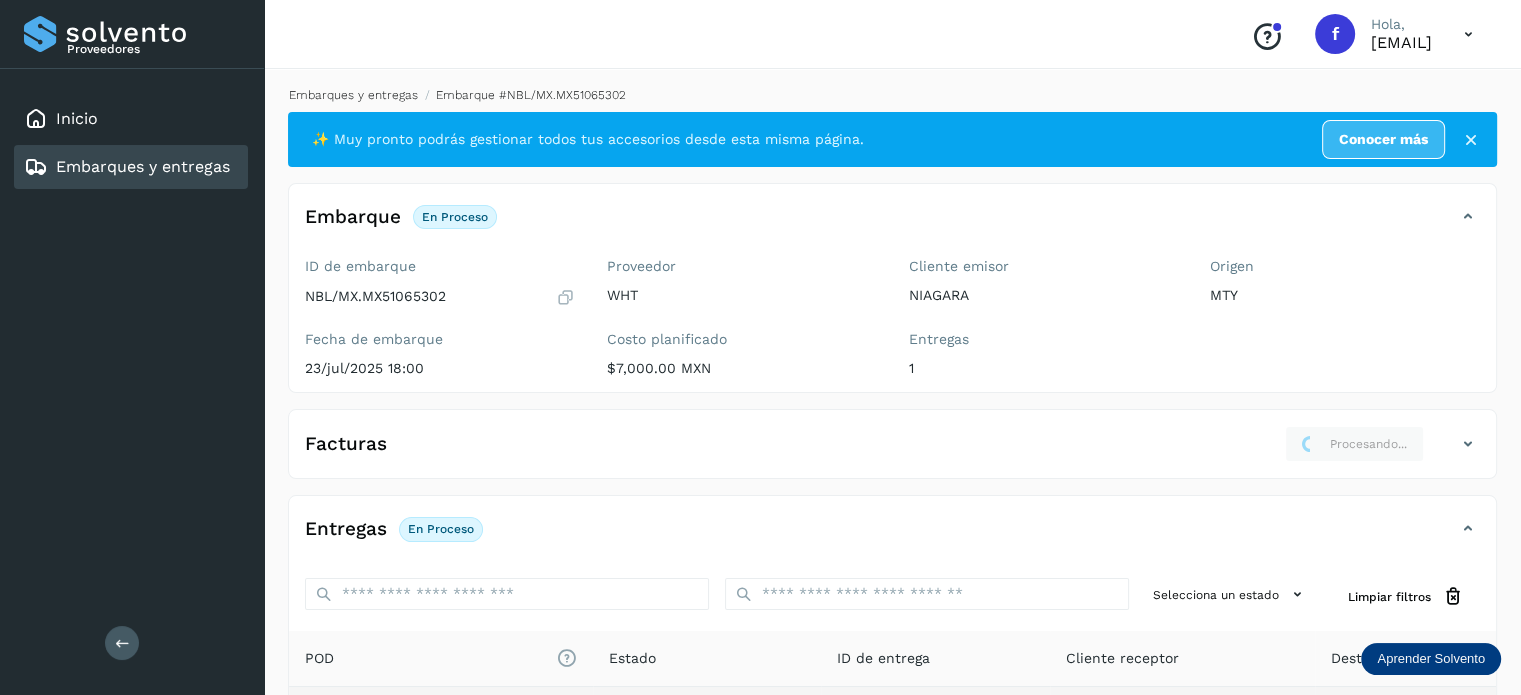 click on "Embarques y entregas" at bounding box center [353, 95] 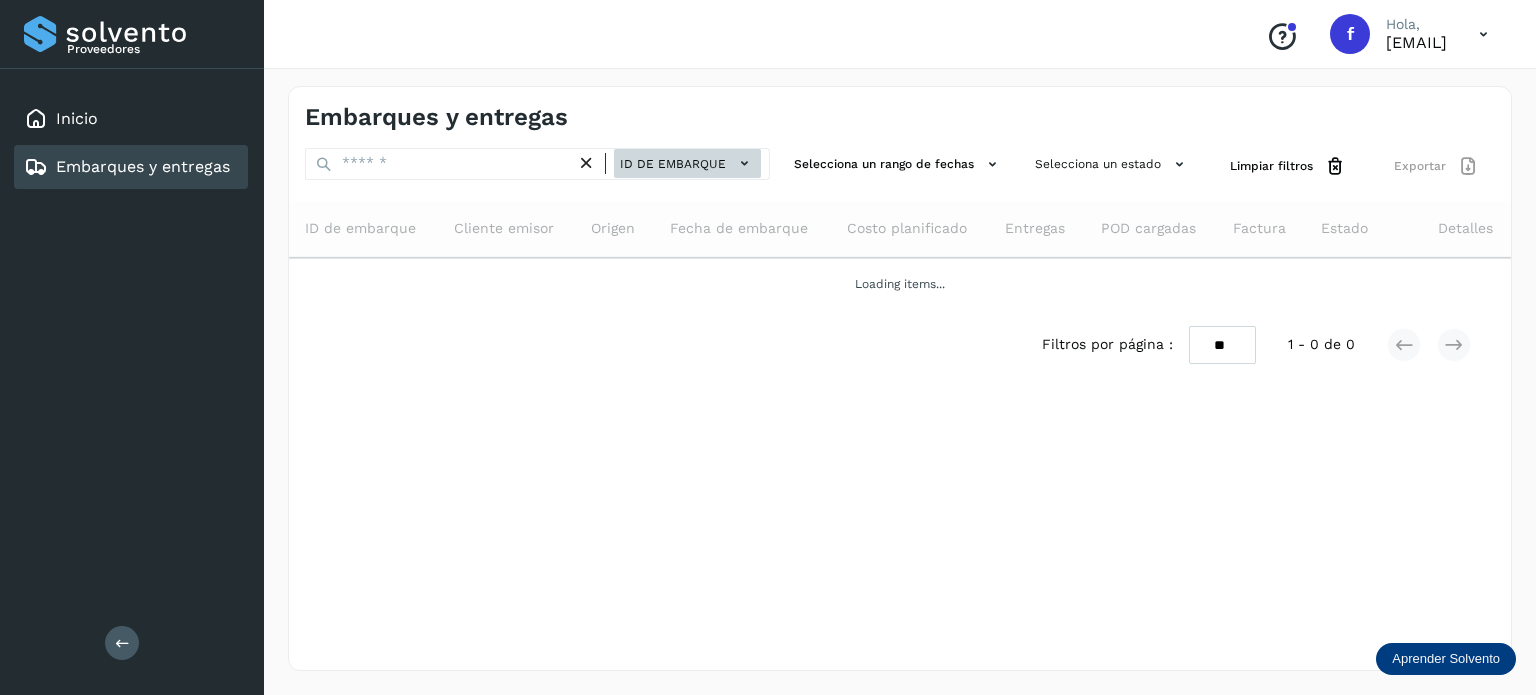click on "ID de embarque" 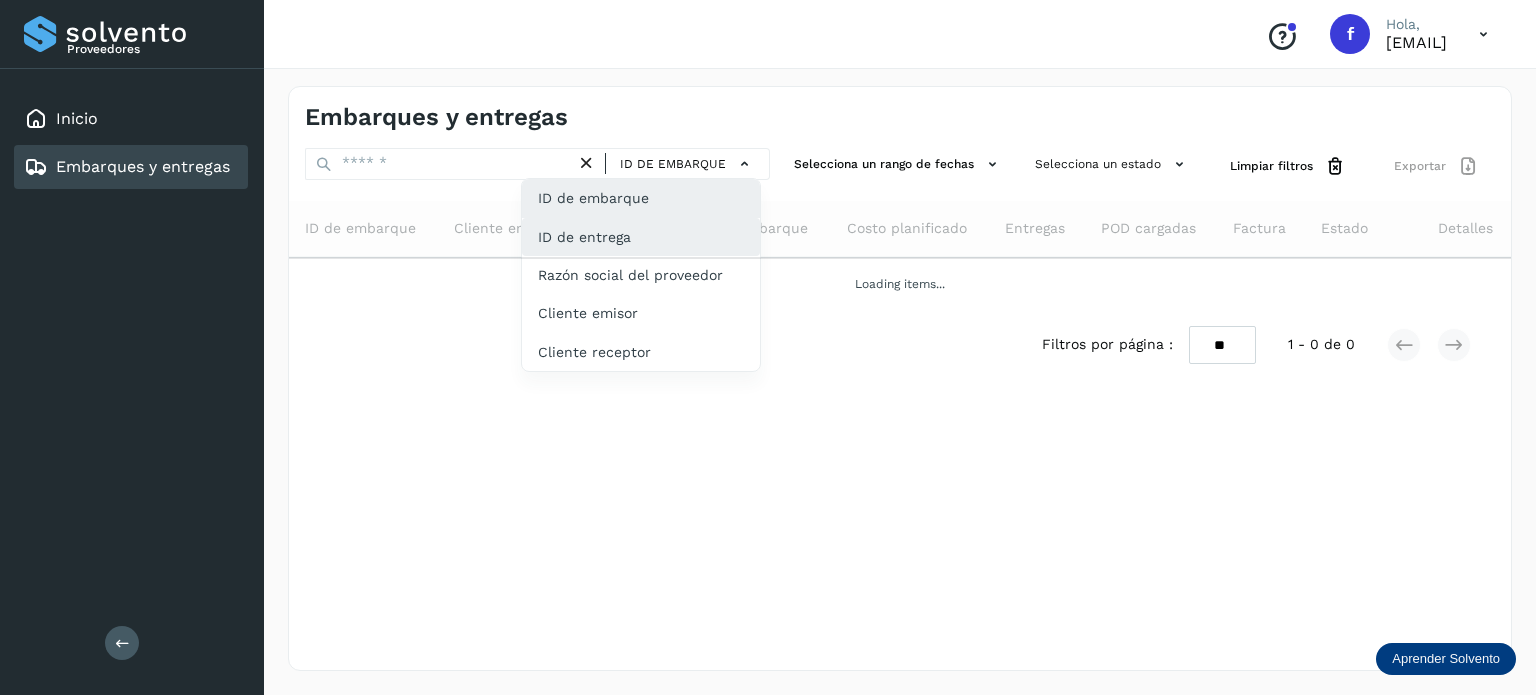 click on "ID de entrega" 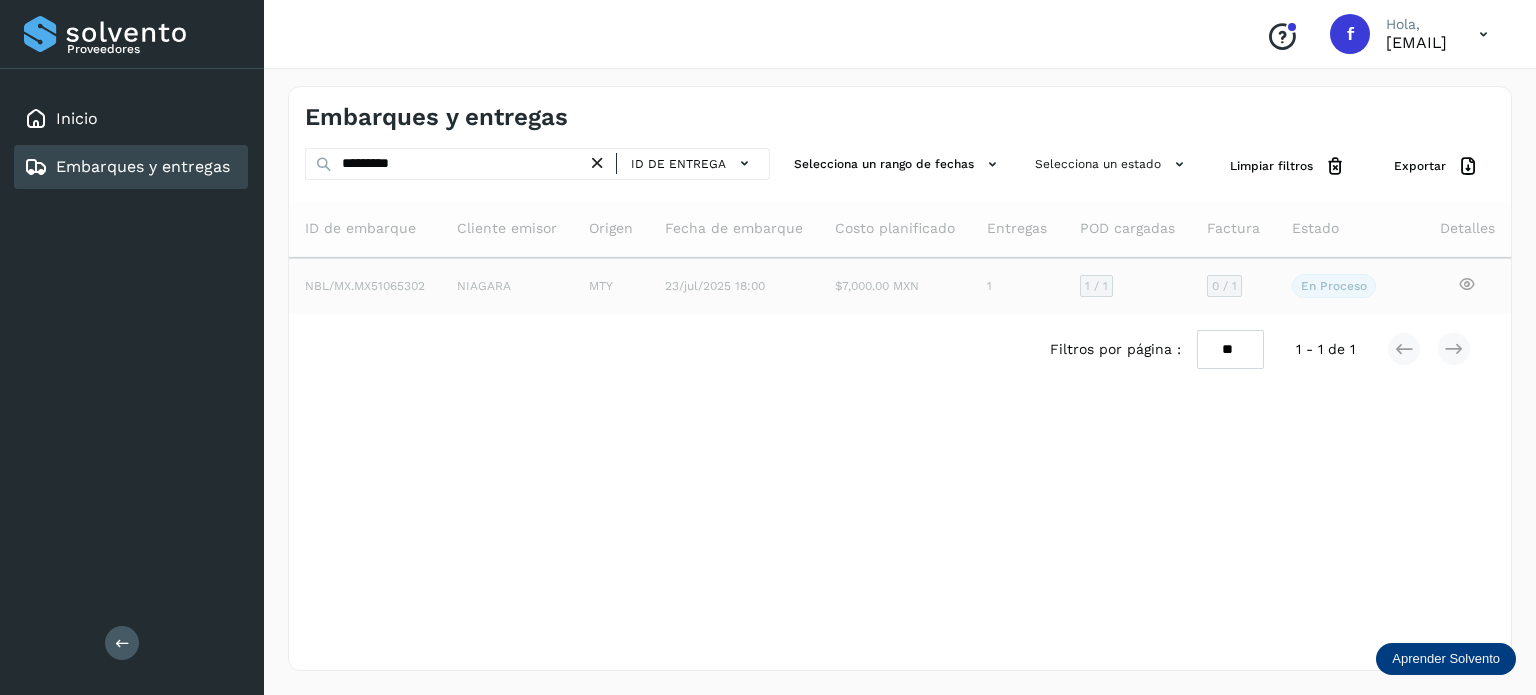 click 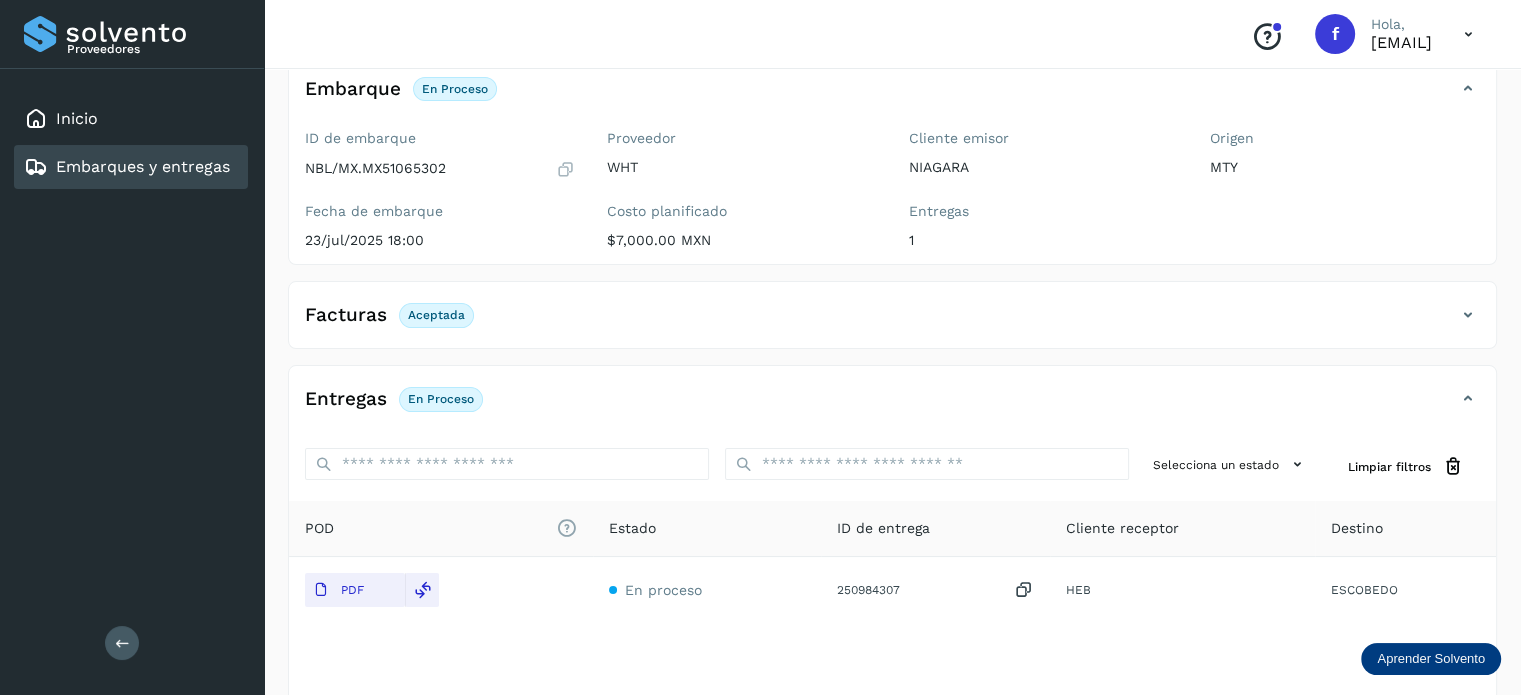 scroll, scrollTop: 0, scrollLeft: 0, axis: both 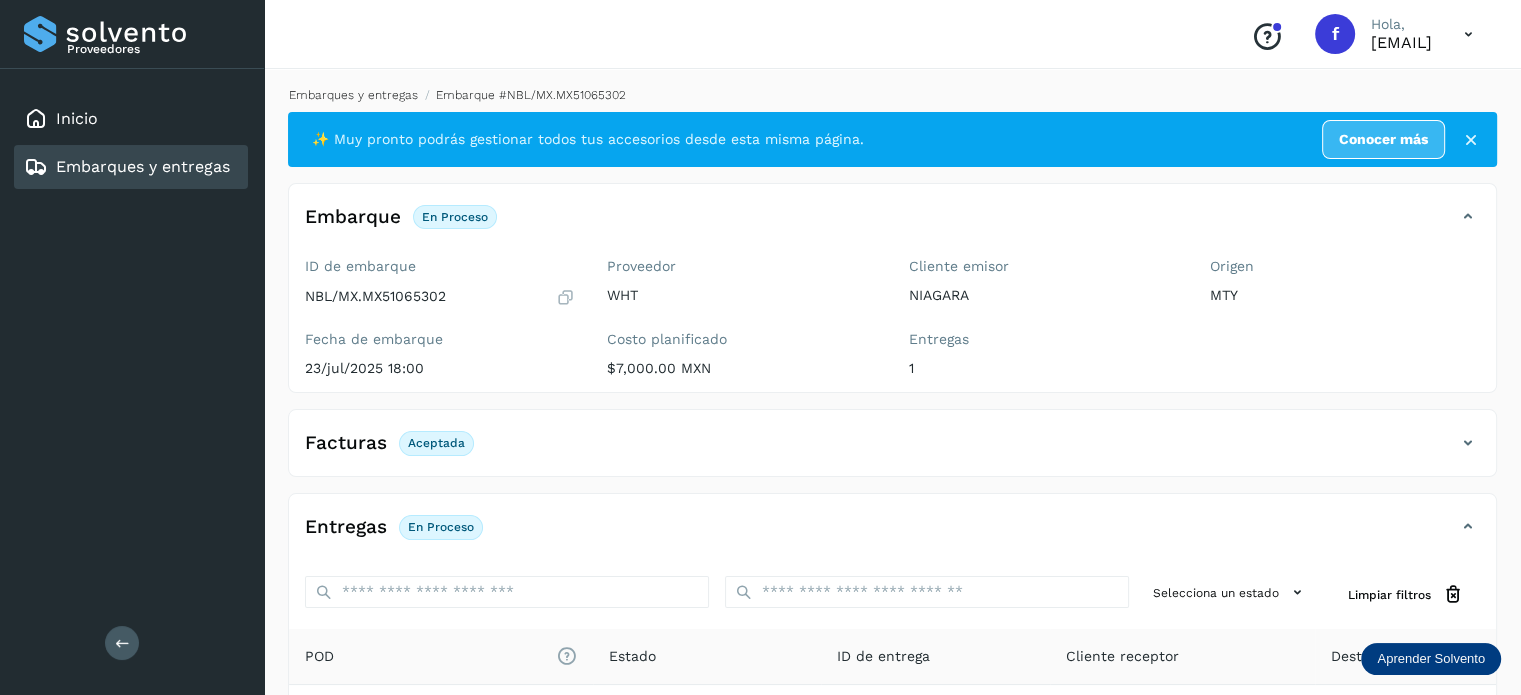 click on "Embarques y entregas" at bounding box center (353, 95) 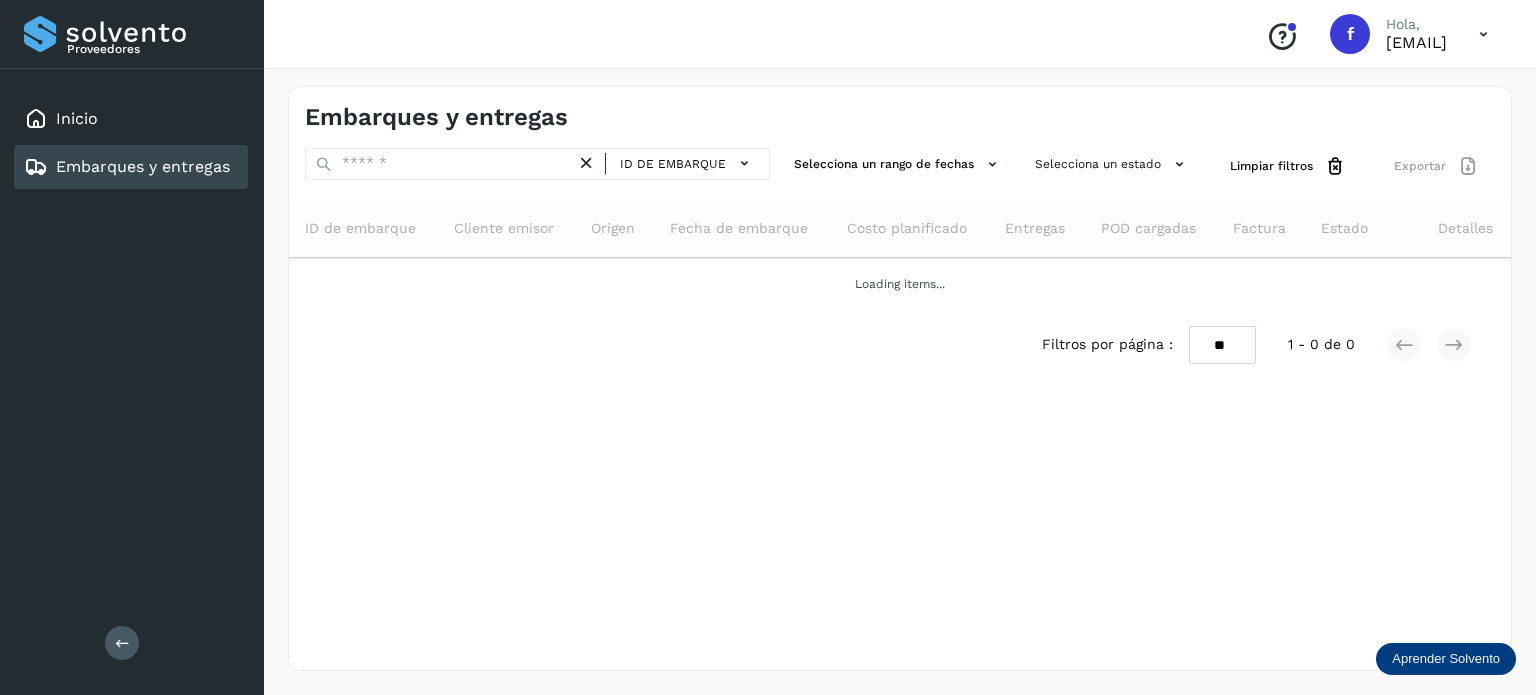 click on "ID de embarque Selecciona un rango de fechas  Selecciona un estado Limpiar filtros Exportar ID de embarque Cliente emisor Origen Fecha de embarque Costo planificado Entregas POD cargadas Factura Estado Detalles Loading items... Filtros por página : ** ** ** 1 - 0 de 0" at bounding box center [900, 264] 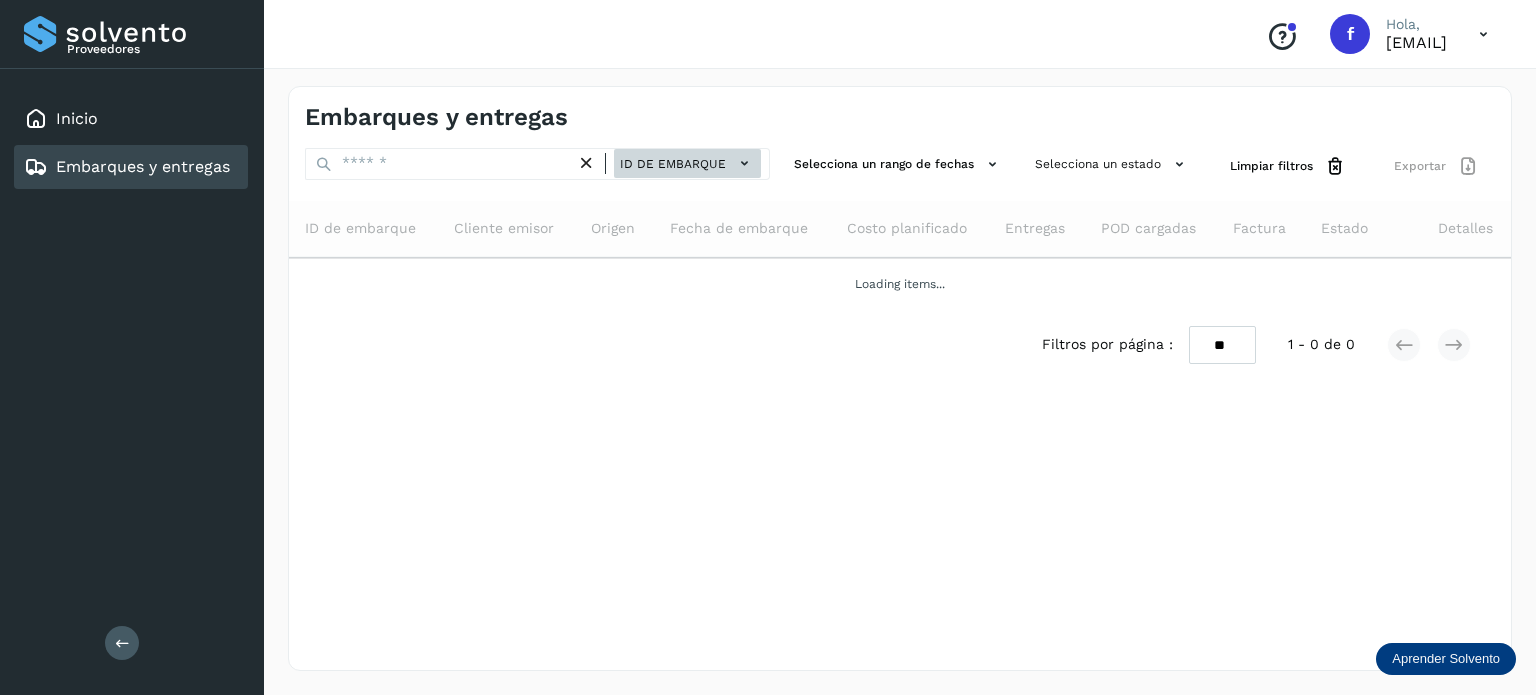 click on "ID de embarque" 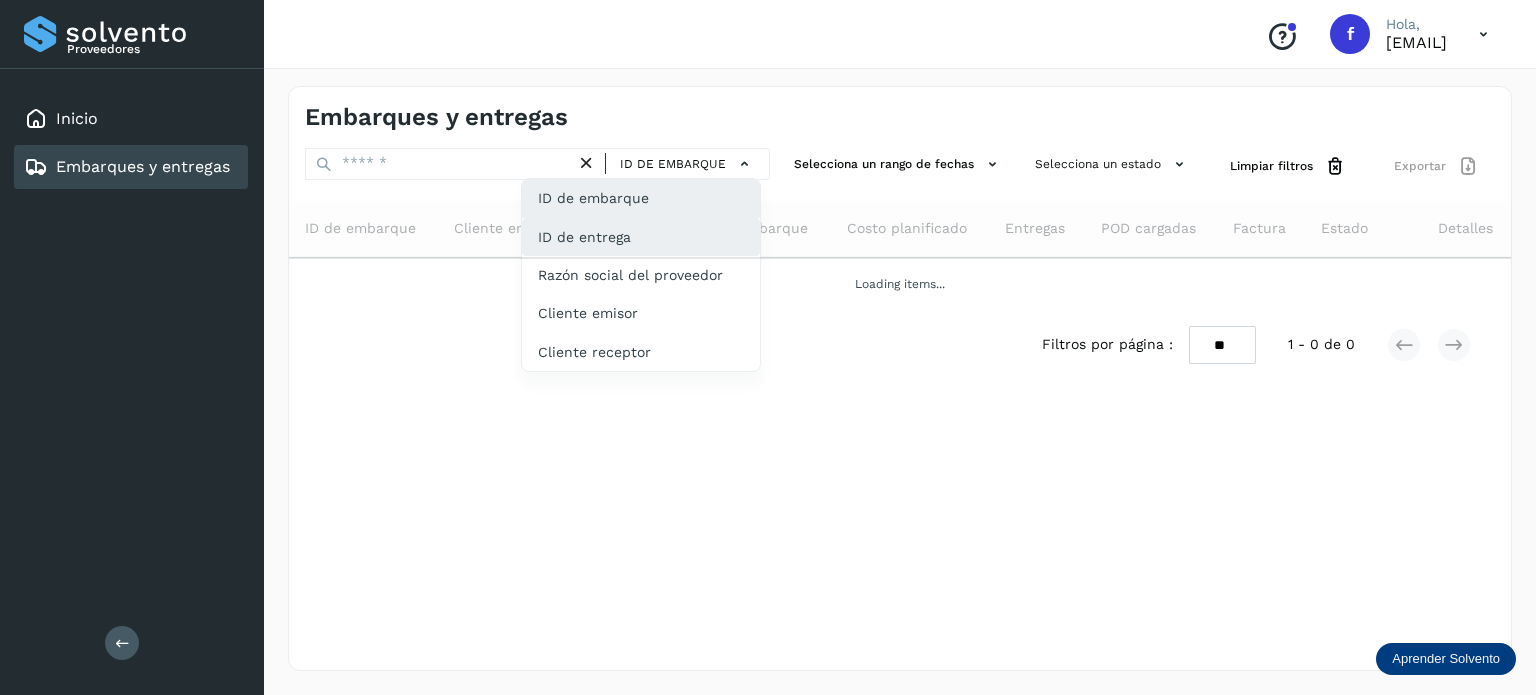 click on "ID de entrega" 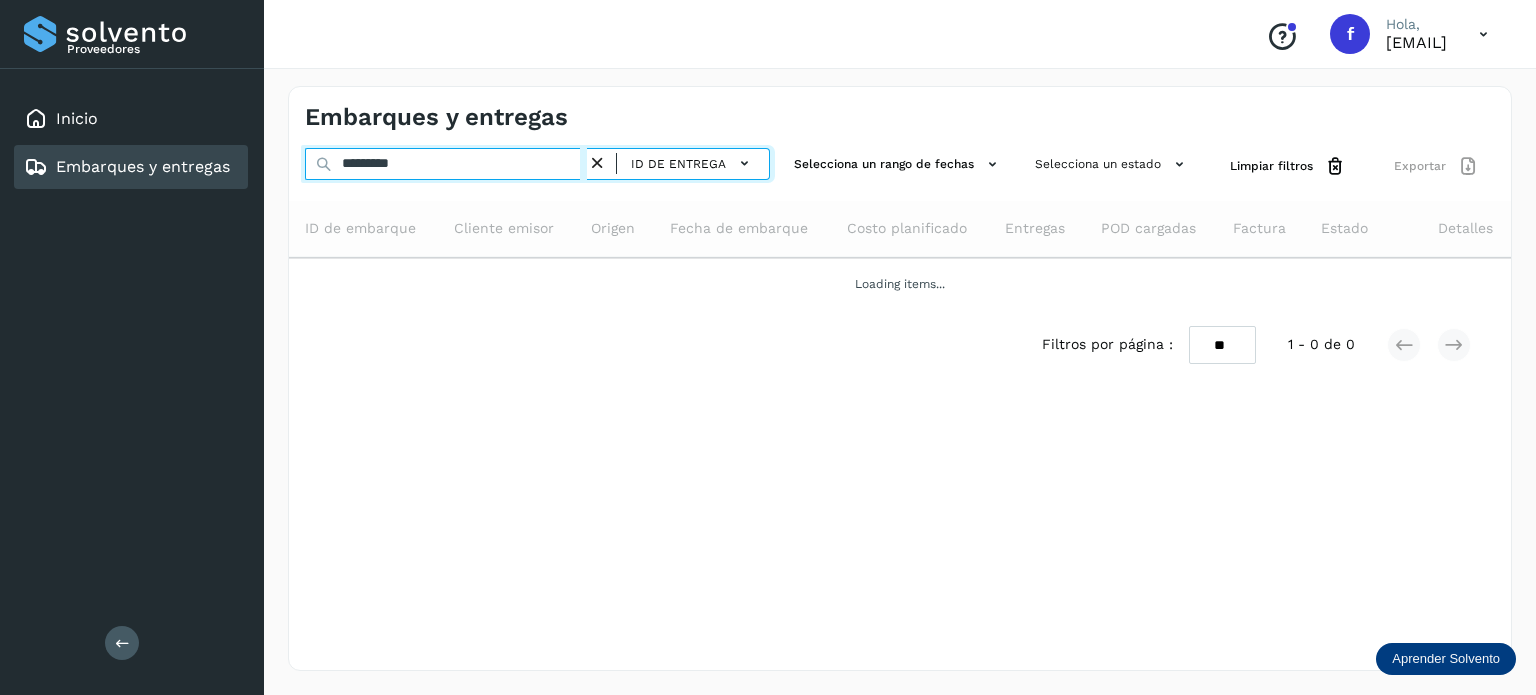 click on "*********" at bounding box center [446, 164] 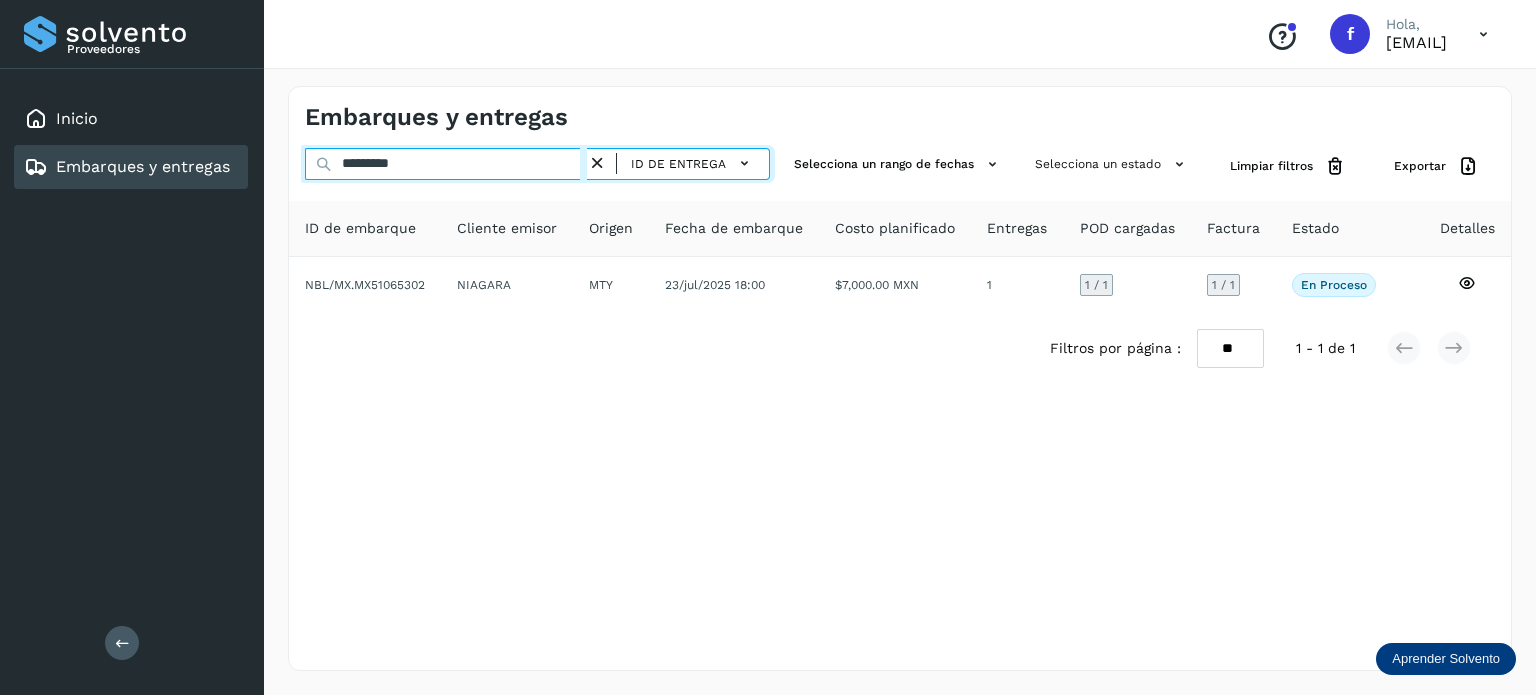 click on "*********" at bounding box center [446, 164] 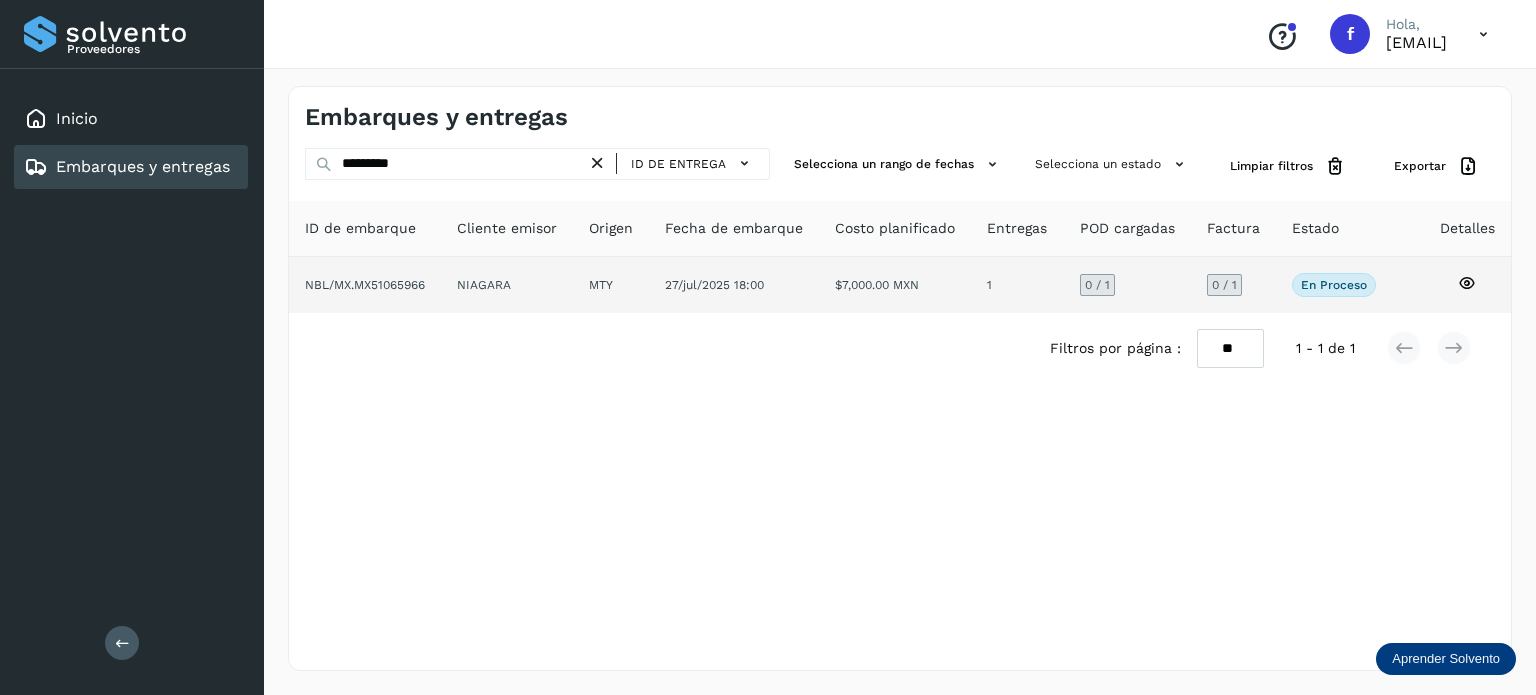 click 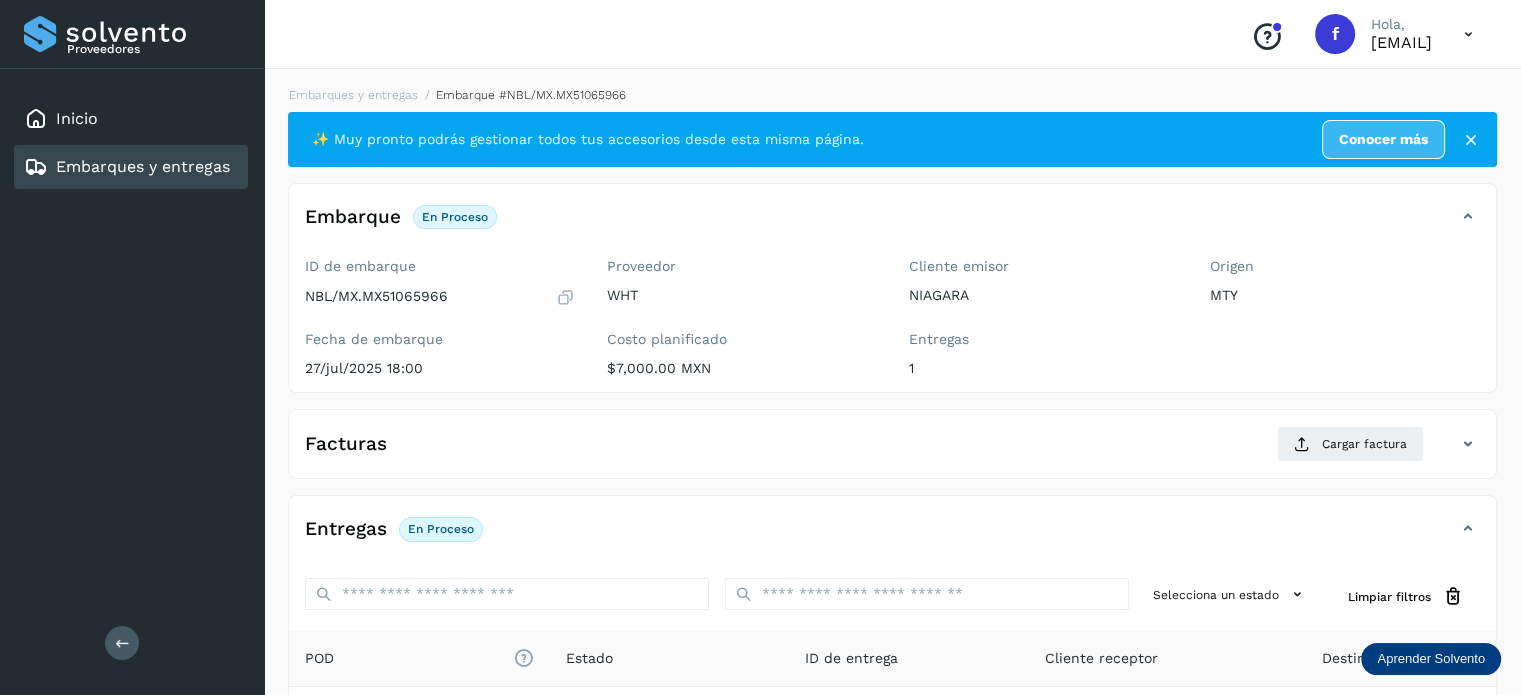 scroll, scrollTop: 252, scrollLeft: 0, axis: vertical 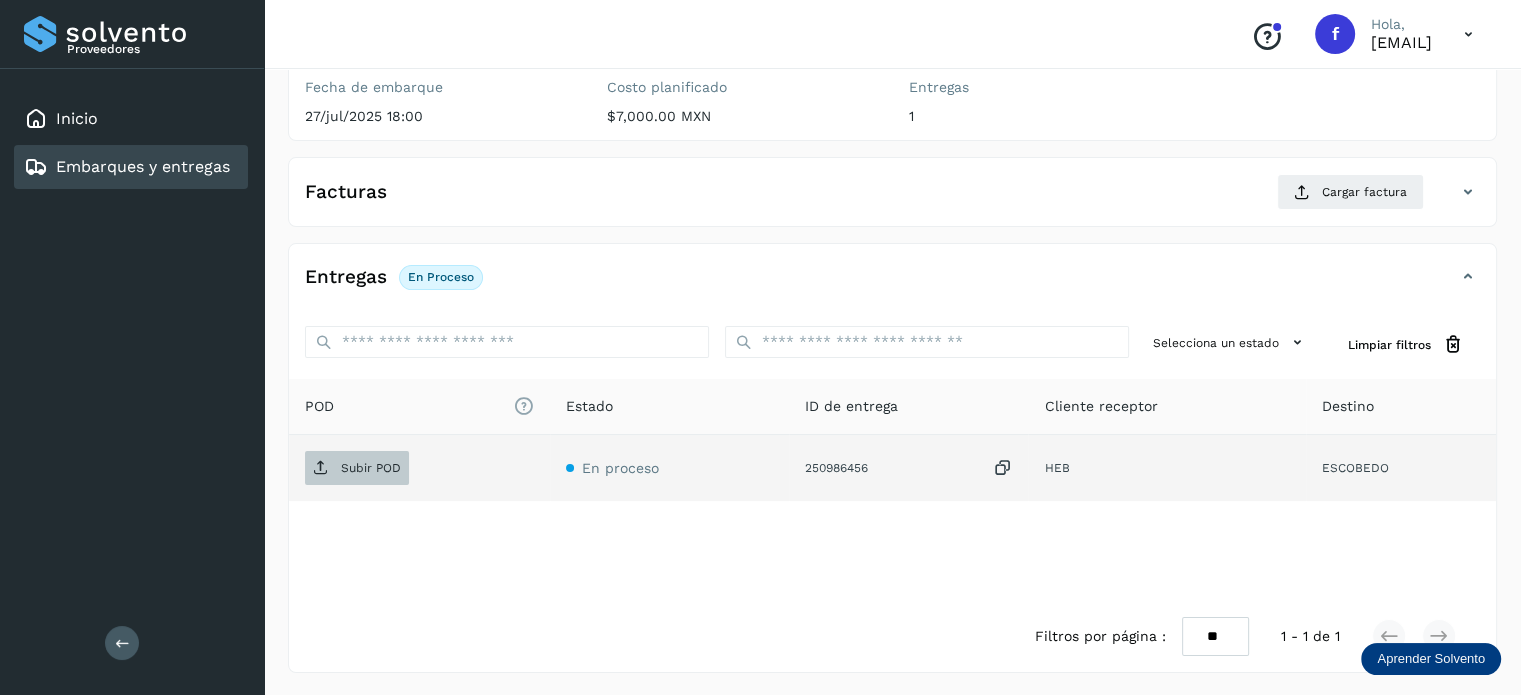 click on "Subir POD" at bounding box center (371, 468) 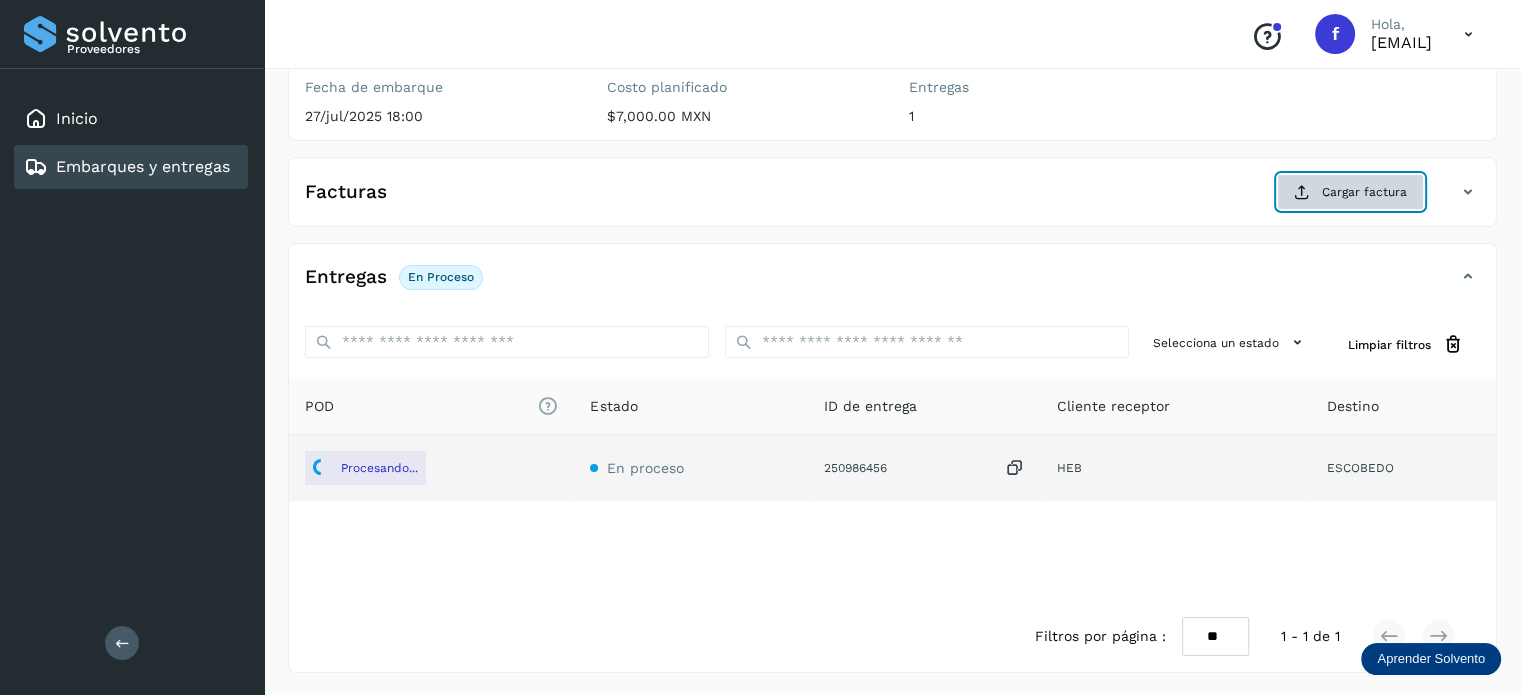 click on "Cargar factura" 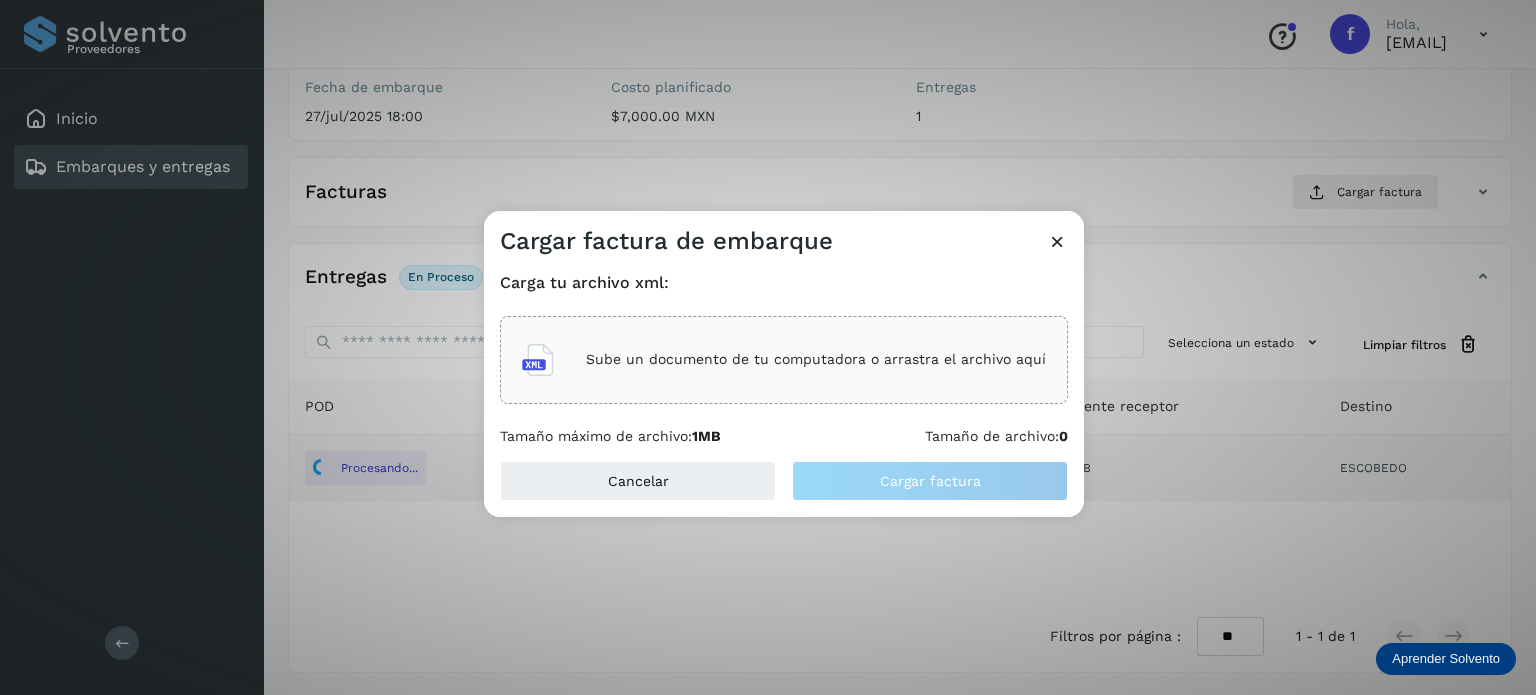click on "Sube un documento de tu computadora o arrastra el archivo aquí" at bounding box center [816, 359] 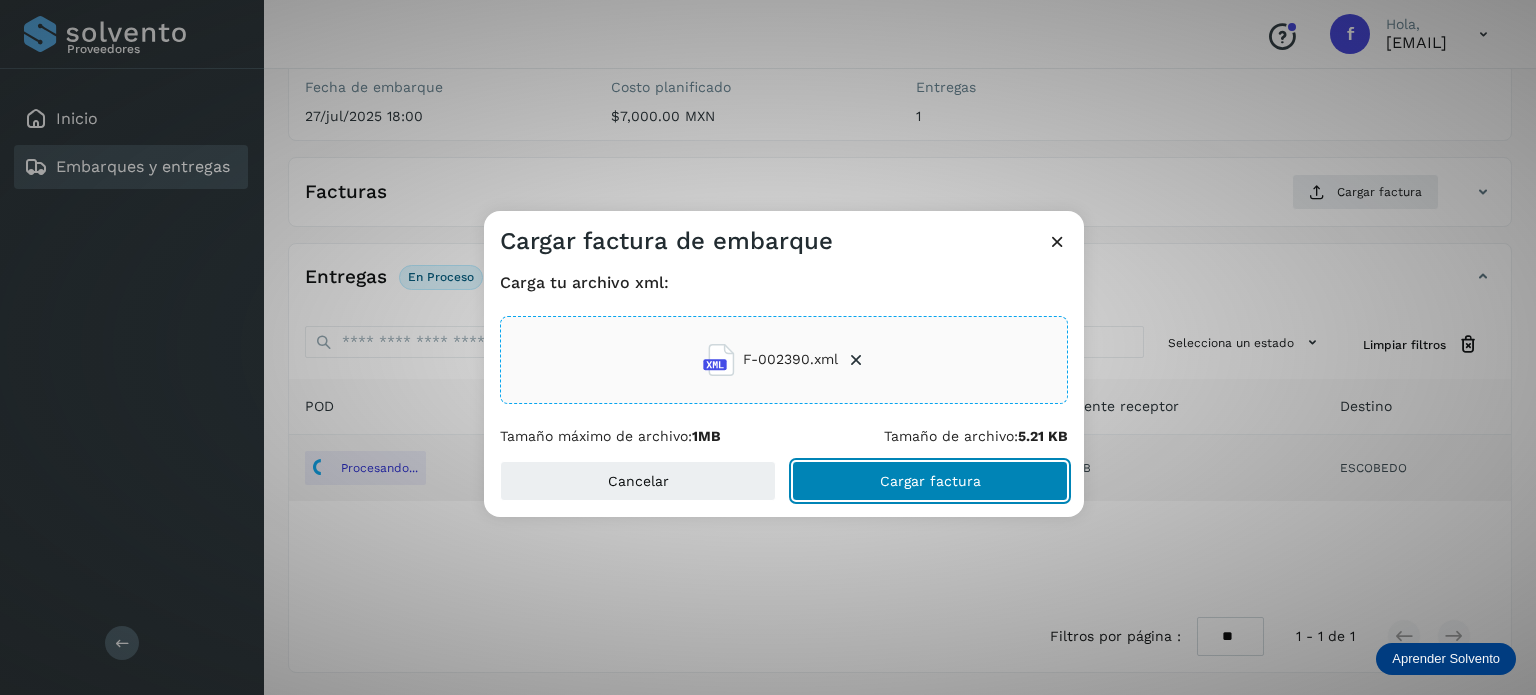 click on "Cargar factura" 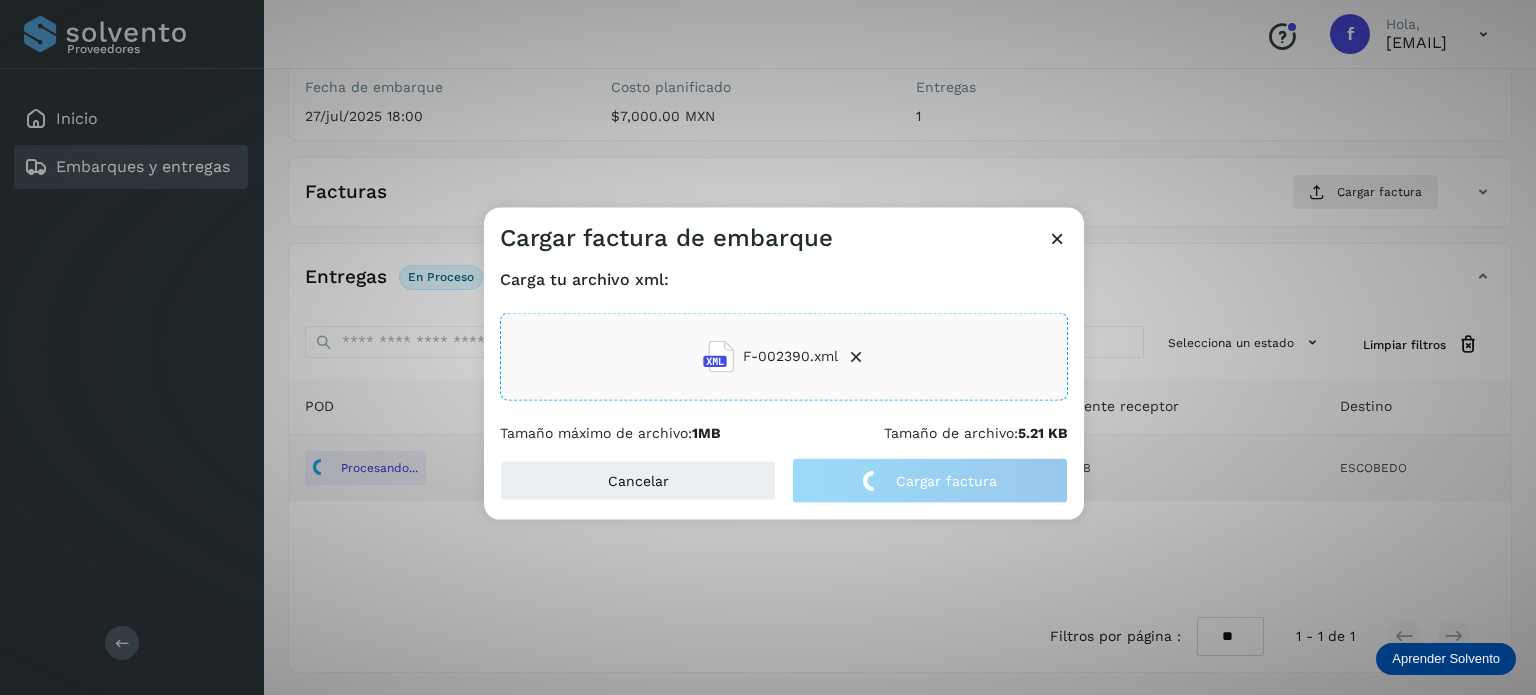 click at bounding box center (1057, 237) 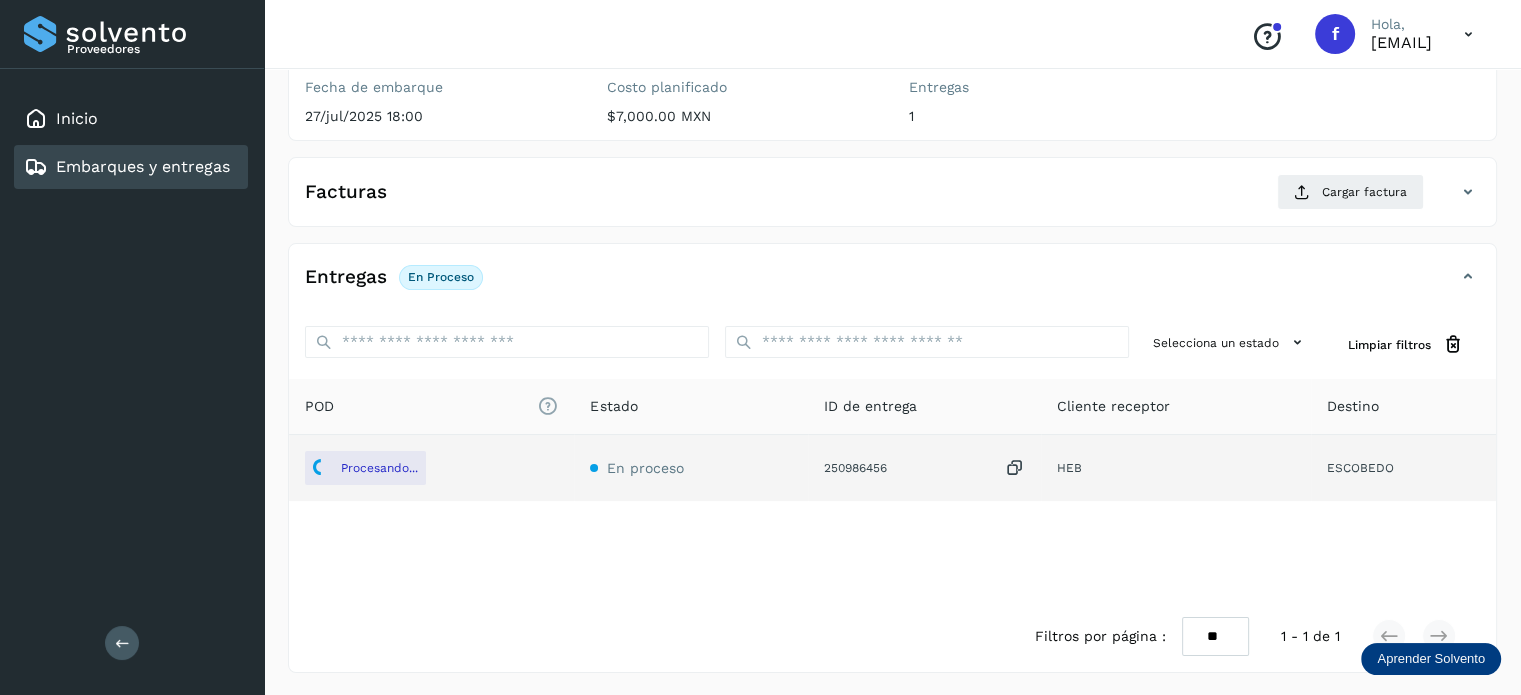 scroll, scrollTop: 0, scrollLeft: 0, axis: both 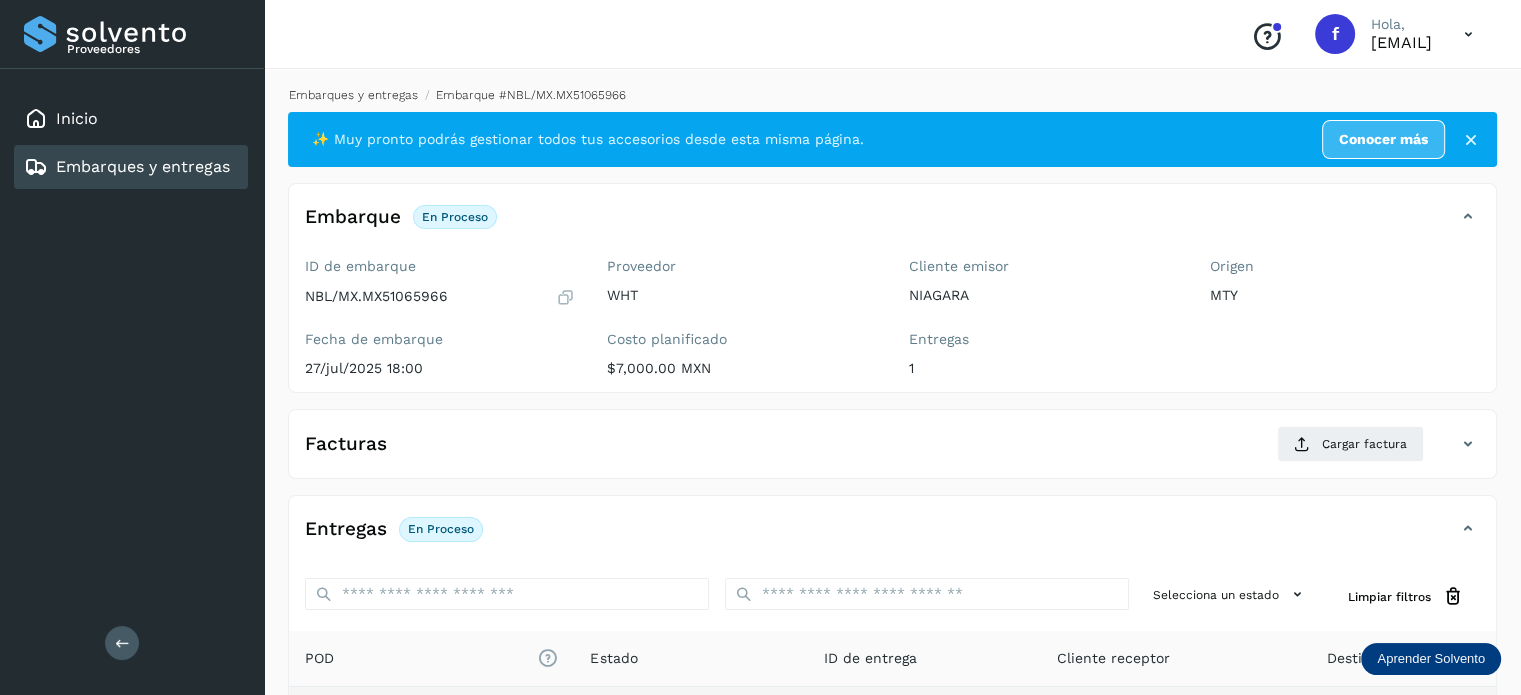 click on "Embarques y entregas" at bounding box center (353, 95) 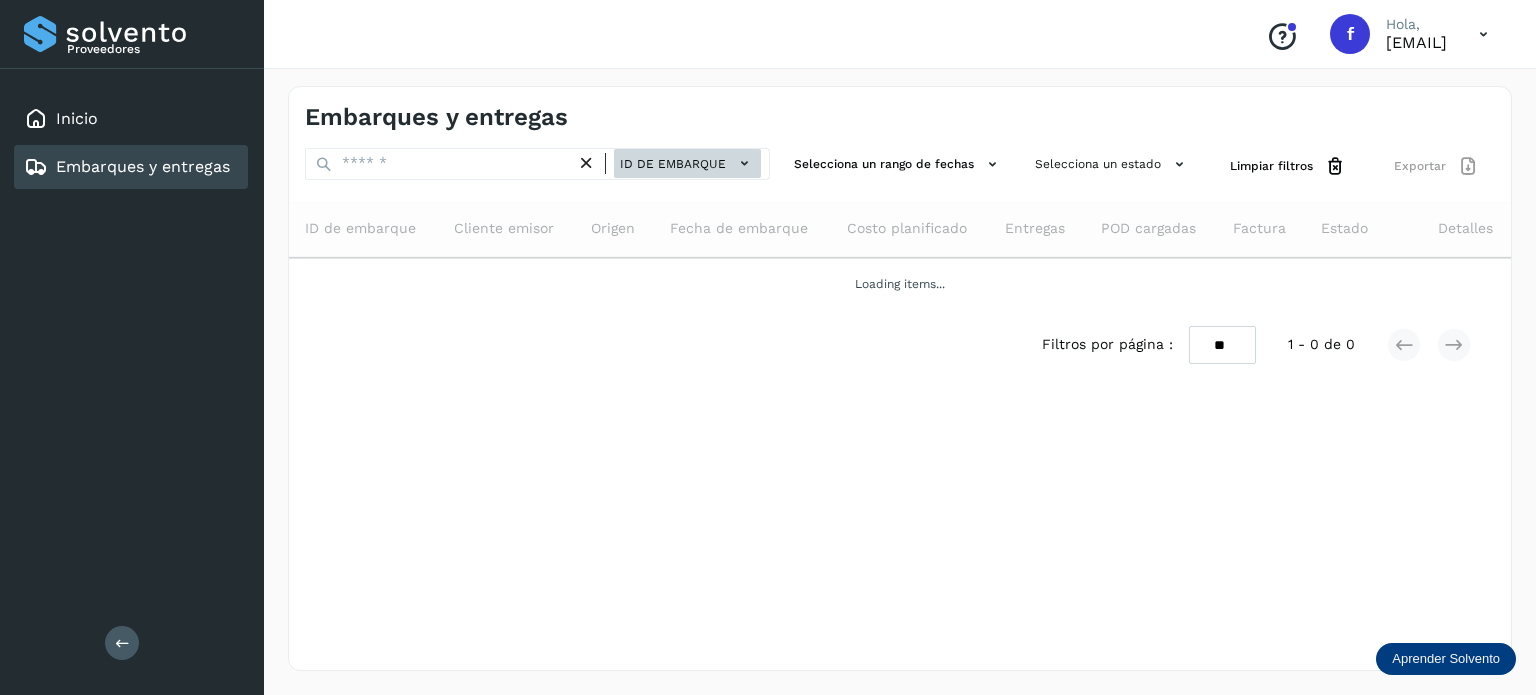 click on "ID de embarque" 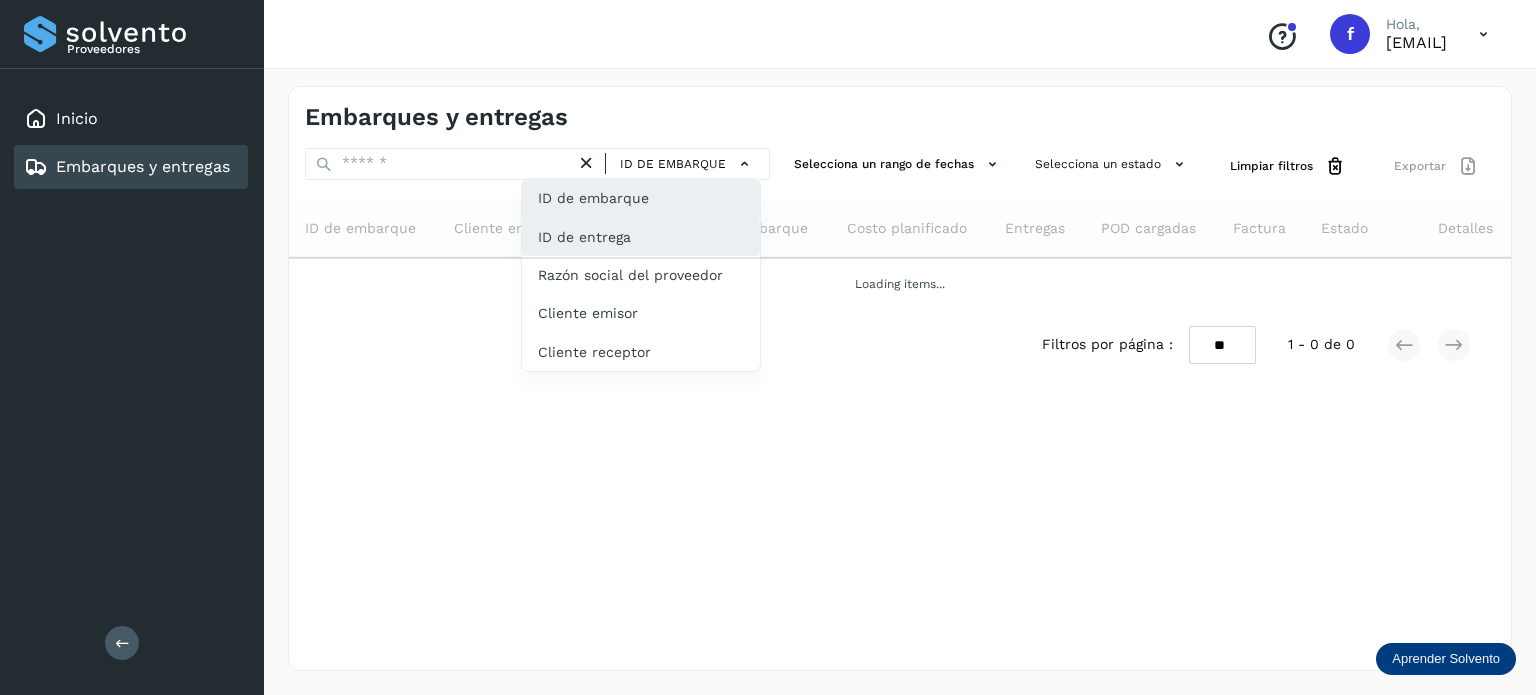 click on "ID de entrega" 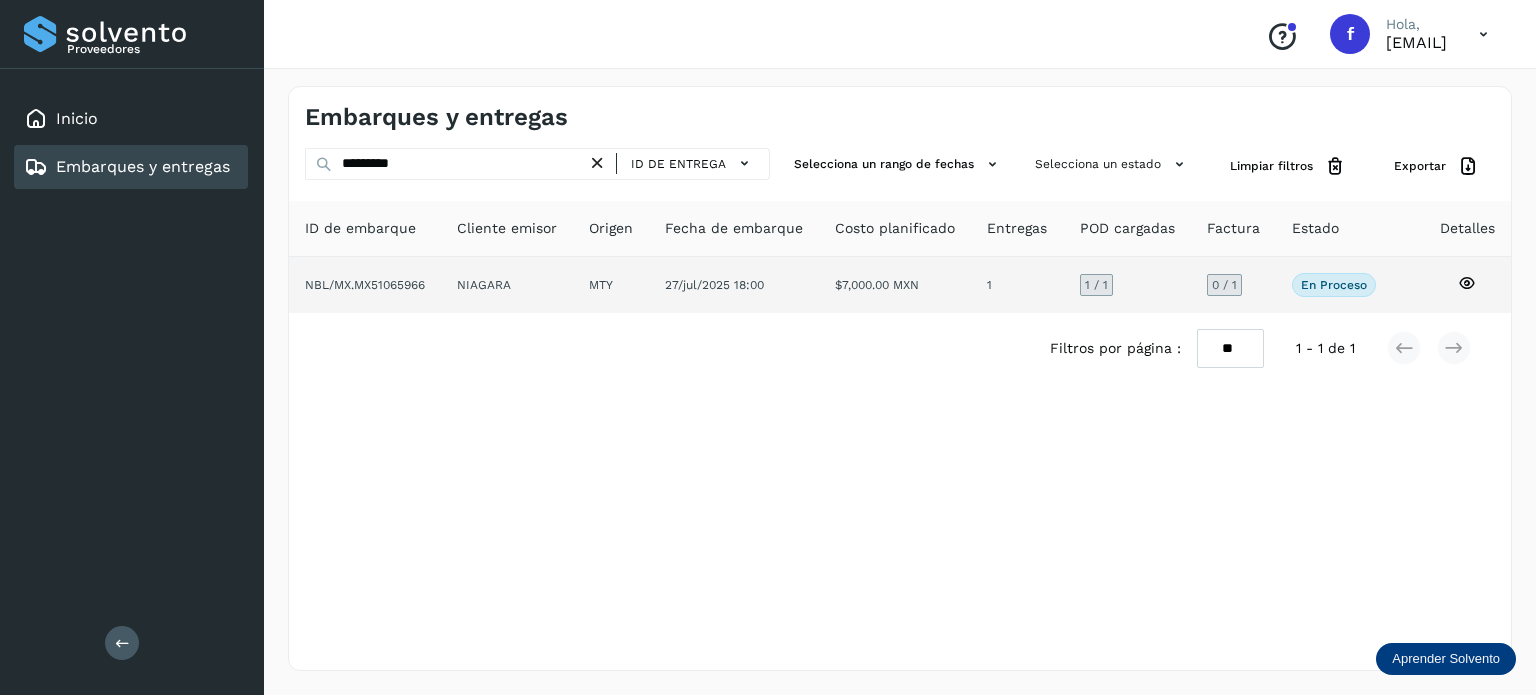 click 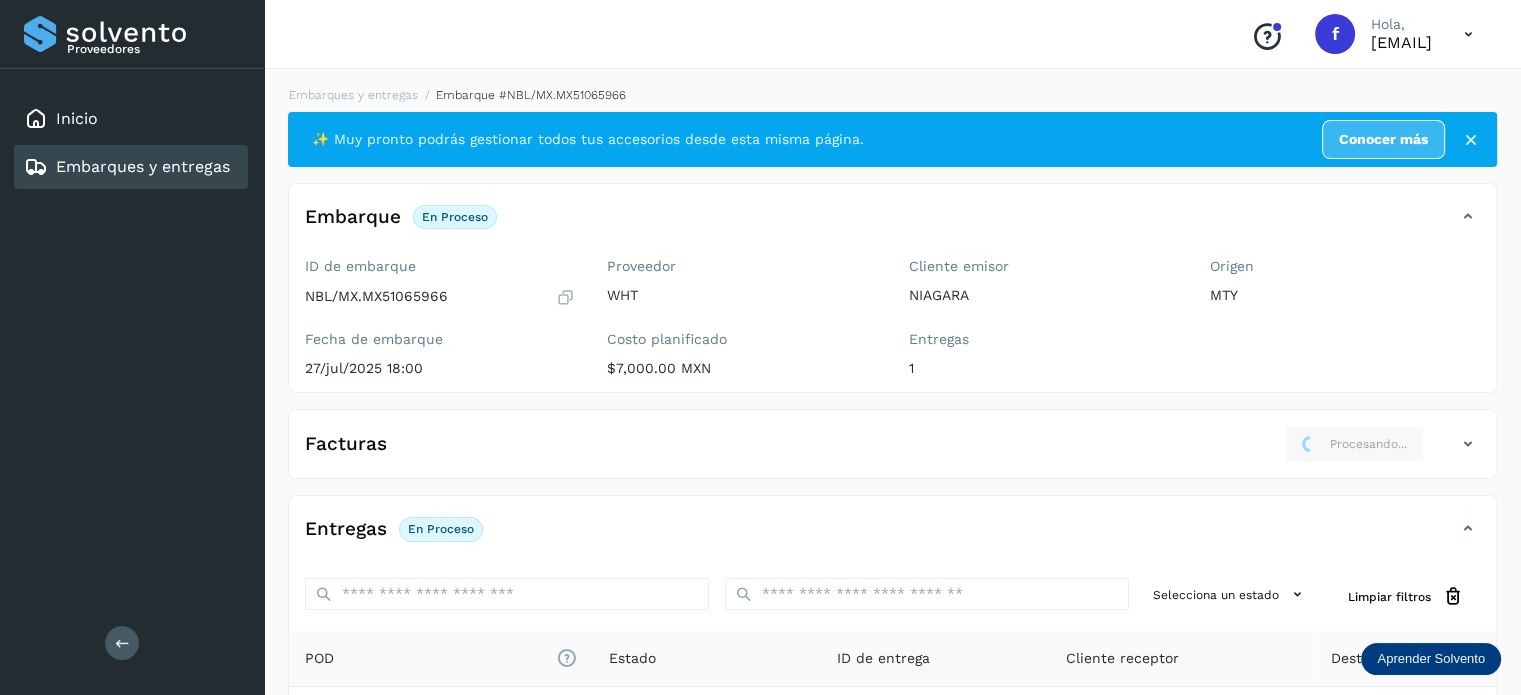 click on "✨ Muy pronto podrás gestionar todos tus accesorios desde esta misma página. Conocer más Embarque En proceso
Verifica el estado de la factura o entregas asociadas a este embarque
ID de embarque NBL/MX.MX51065966 Fecha de embarque 27/jul/2025 18:00 Proveedor WHT Costo planificado  $7,000.00 MXN  Cliente emisor NIAGARA Entregas 1 Origen MTY Facturas Procesando... Aún no has subido ninguna factura Entregas En proceso Selecciona un estado Limpiar filtros POD
El tamaño máximo de archivo es de 20 Mb.
Estado ID de entrega Cliente receptor Destino PDF En proceso 250986456  HEB ESCOBEDO HEB 250986456 PDF Destino: ESCOBEDO En proceso Filtros por página : ** ** ** 1 - 1 de 1" at bounding box center (892, 518) 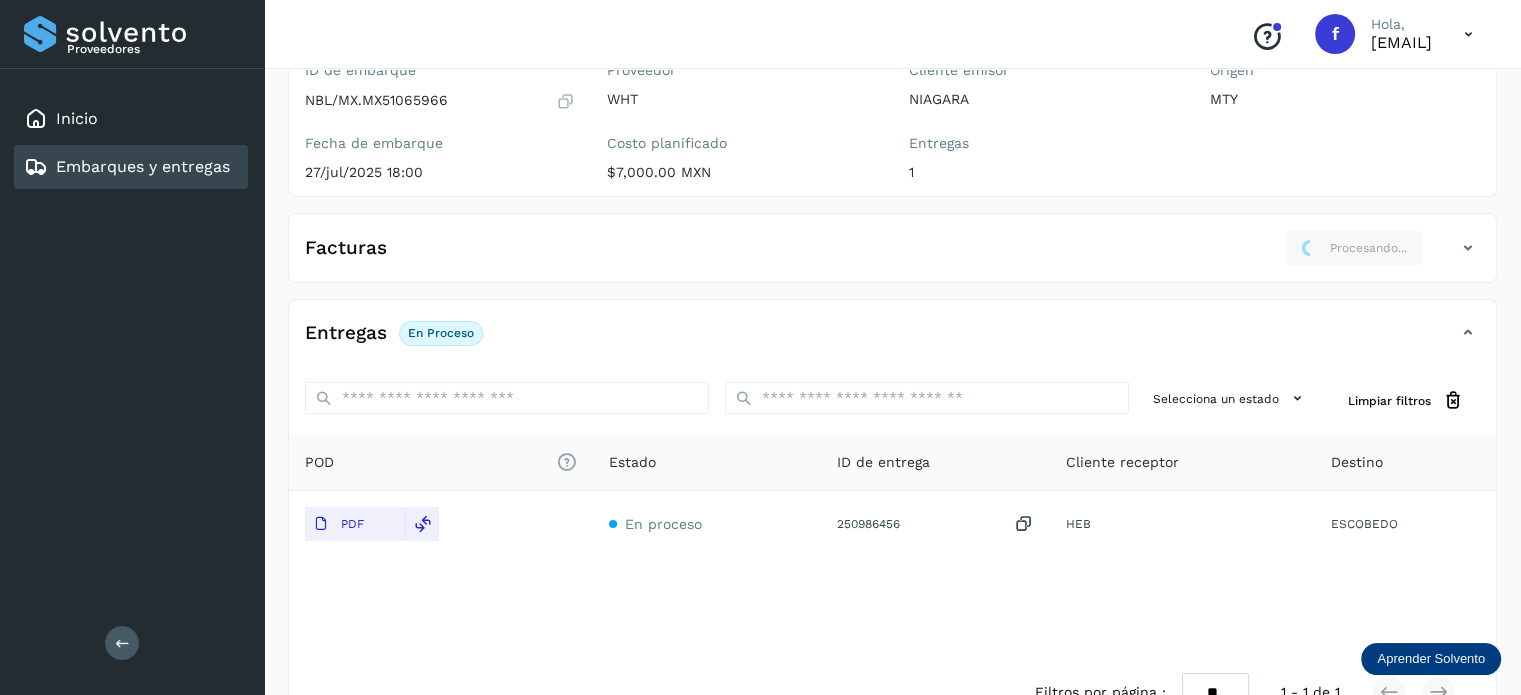 scroll, scrollTop: 196, scrollLeft: 0, axis: vertical 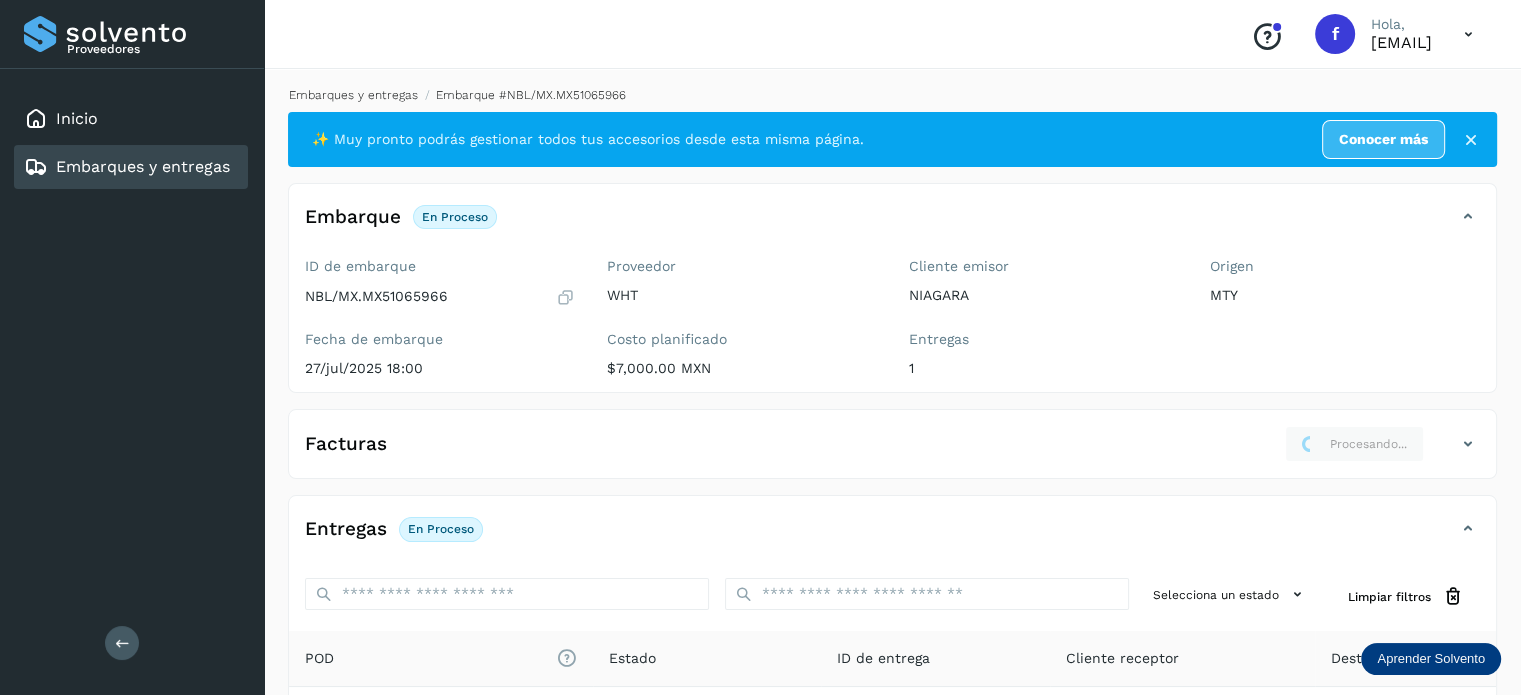 click on "Embarques y entregas" at bounding box center (353, 95) 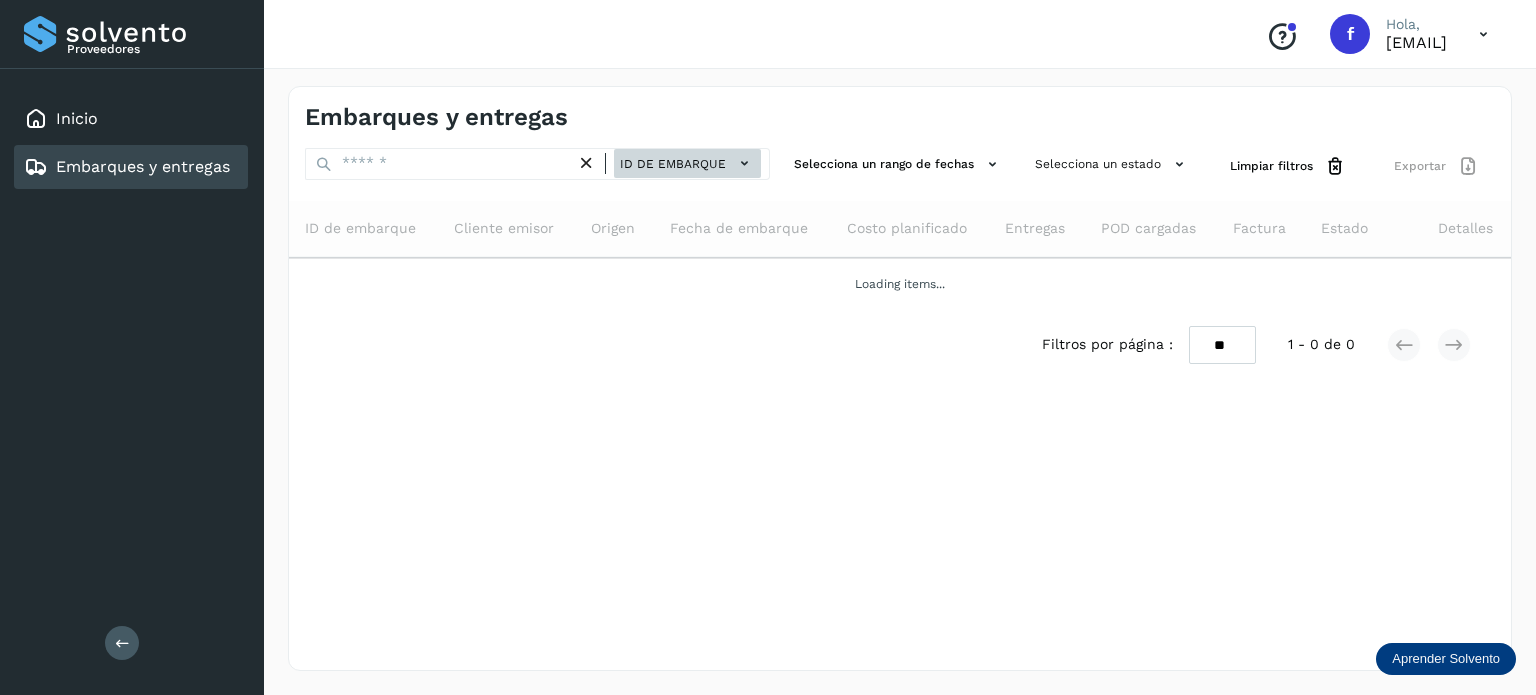 click on "ID de embarque" 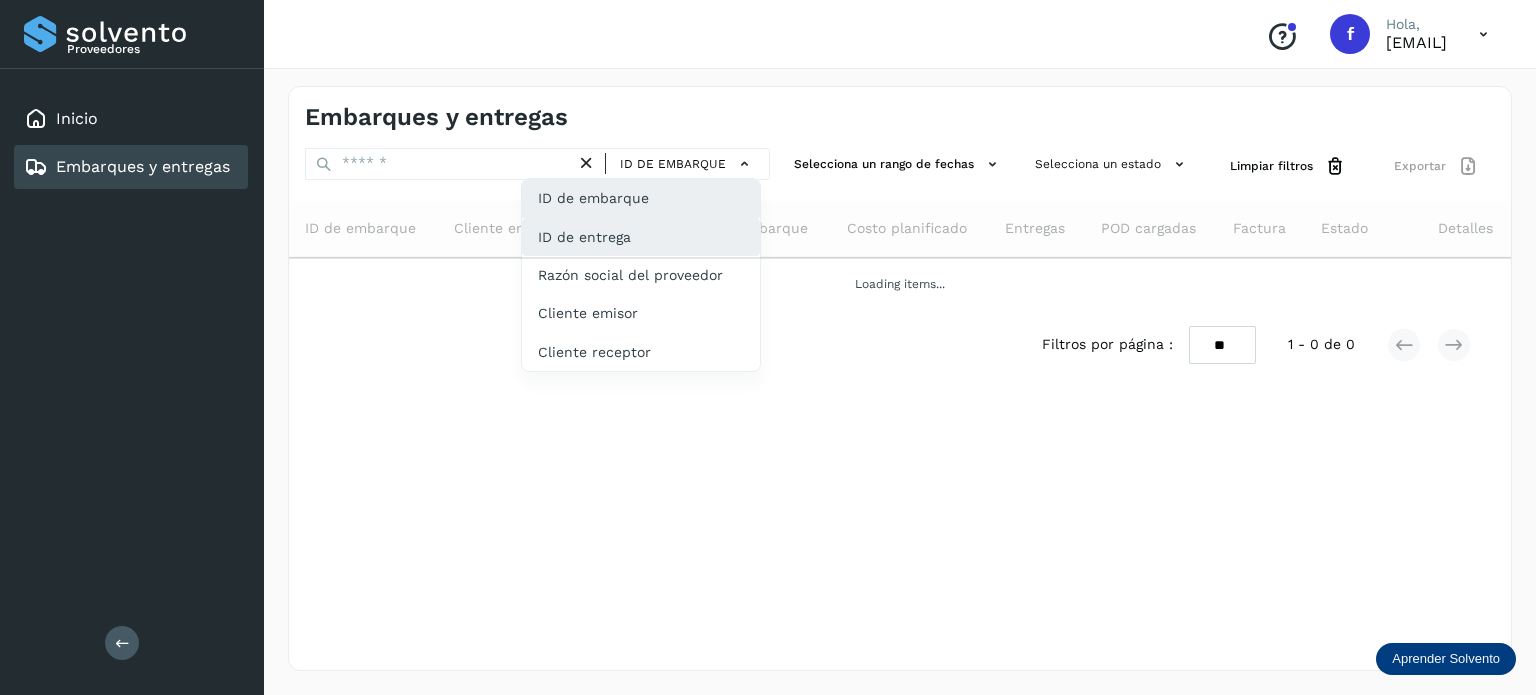 click on "ID de entrega" 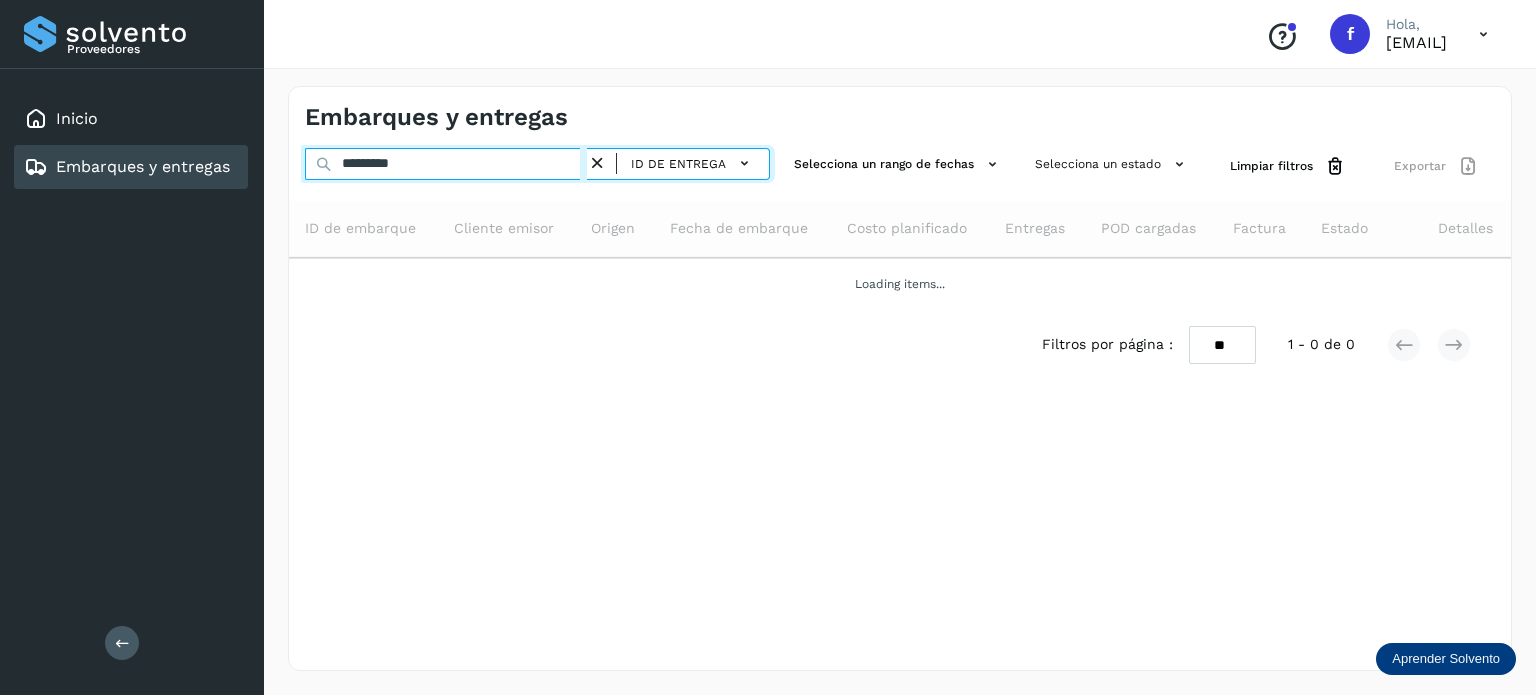 drag, startPoint x: 485, startPoint y: 158, endPoint x: 336, endPoint y: 179, distance: 150.4726 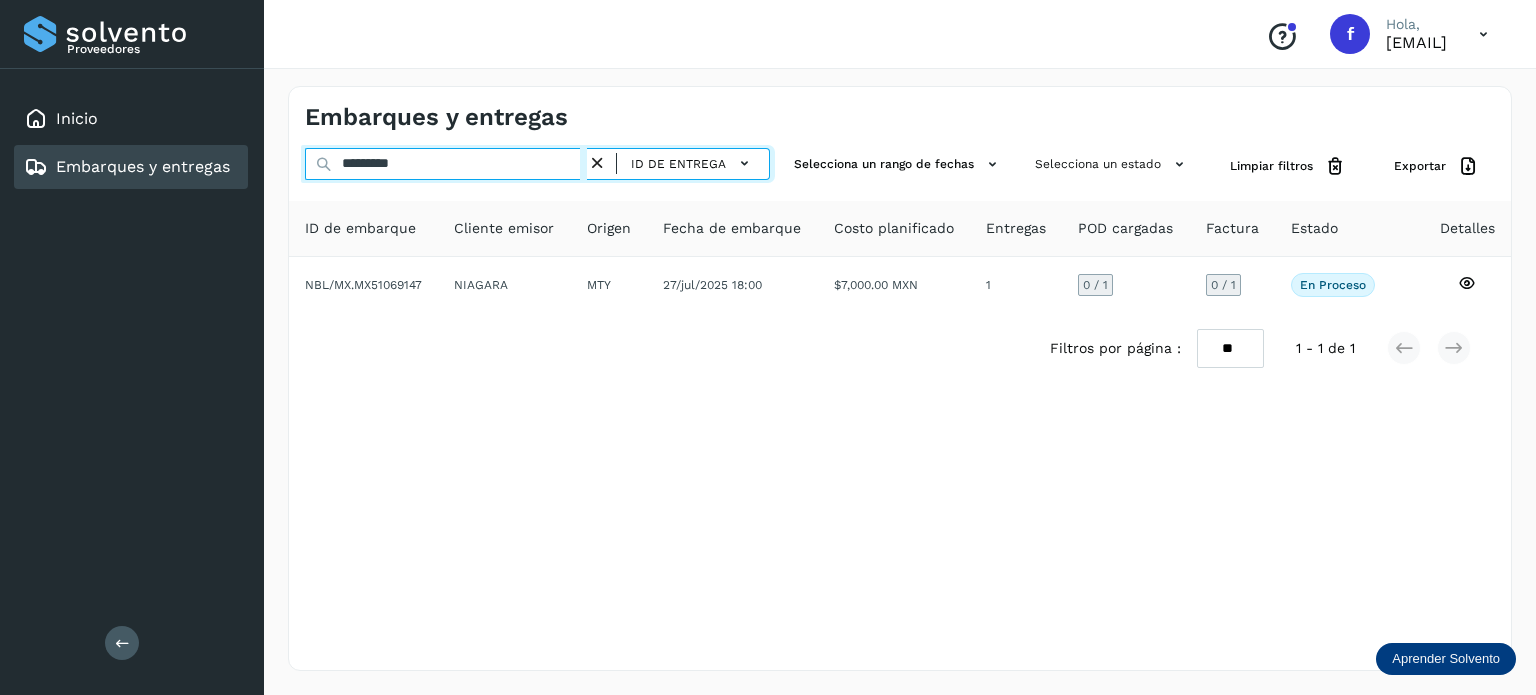 click on "*********" at bounding box center (446, 164) 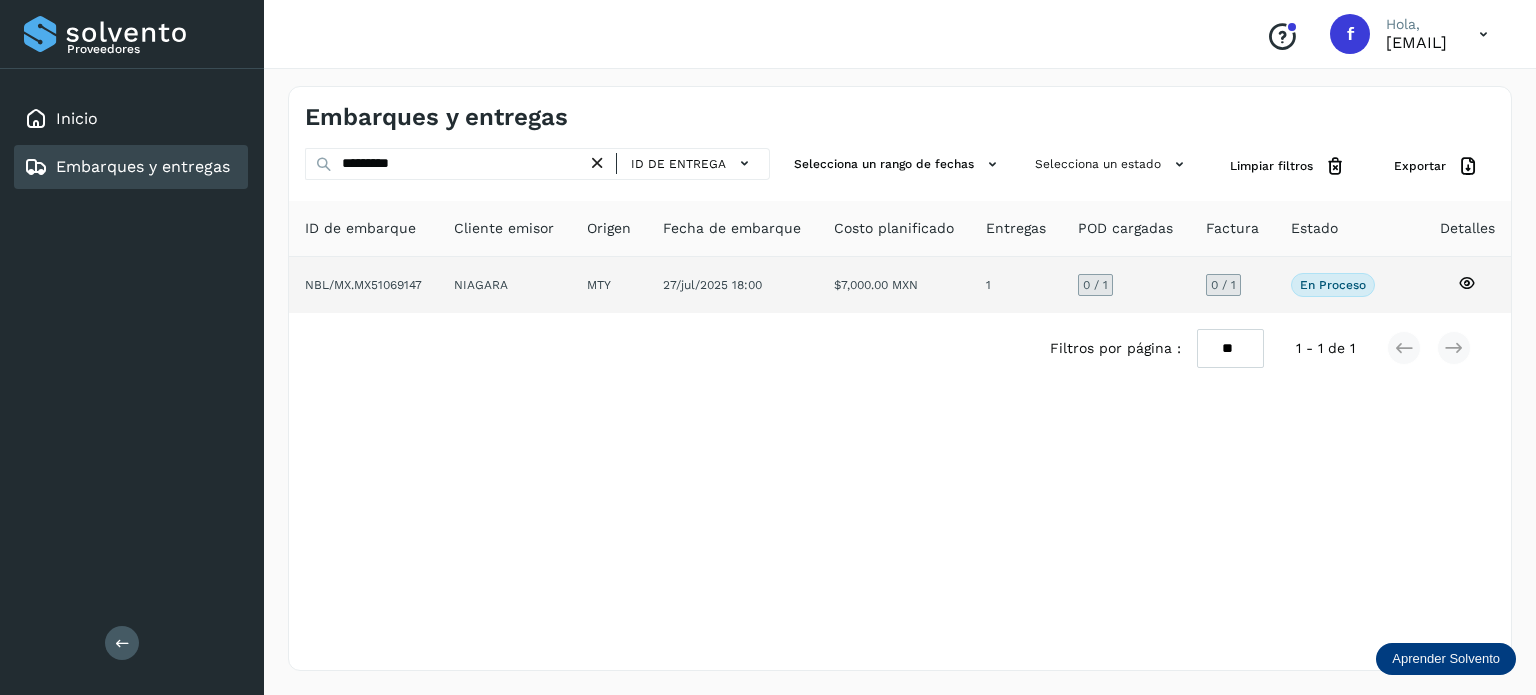 click 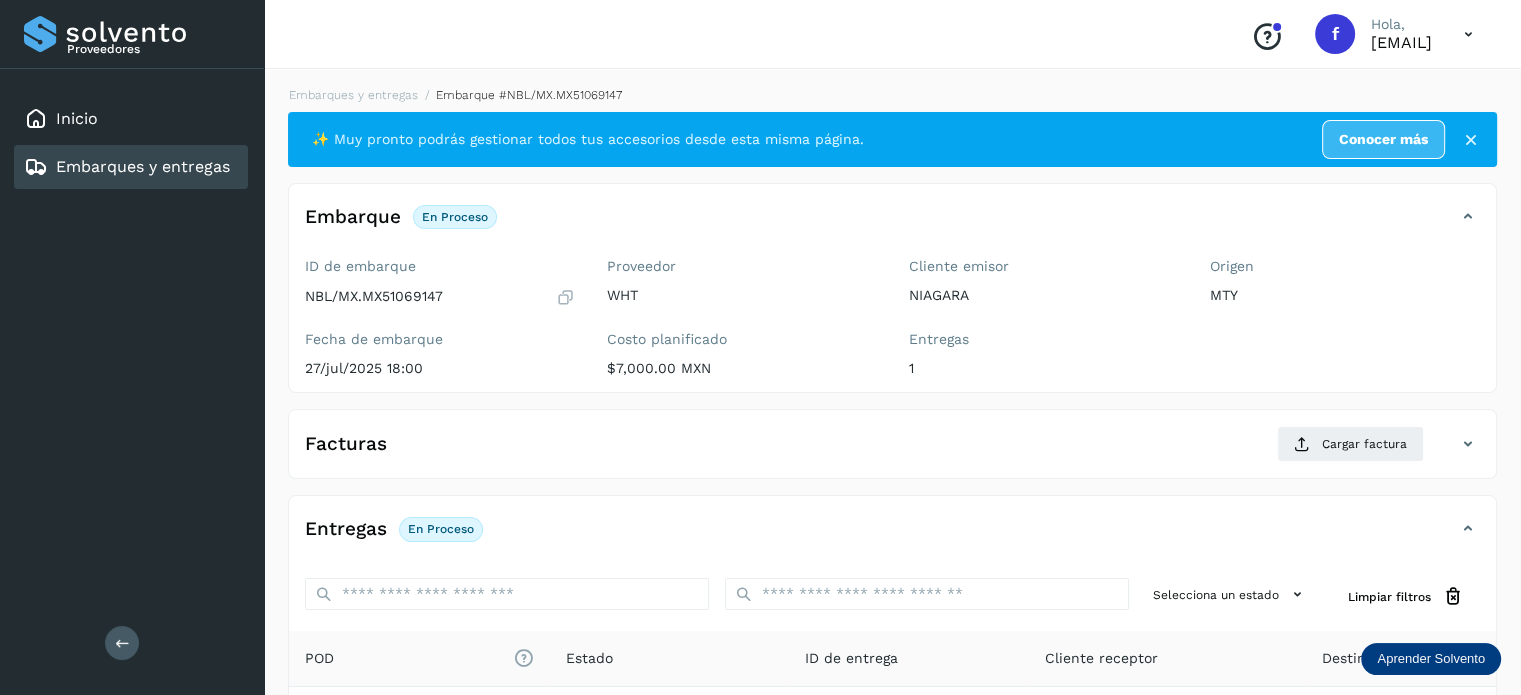 scroll, scrollTop: 252, scrollLeft: 0, axis: vertical 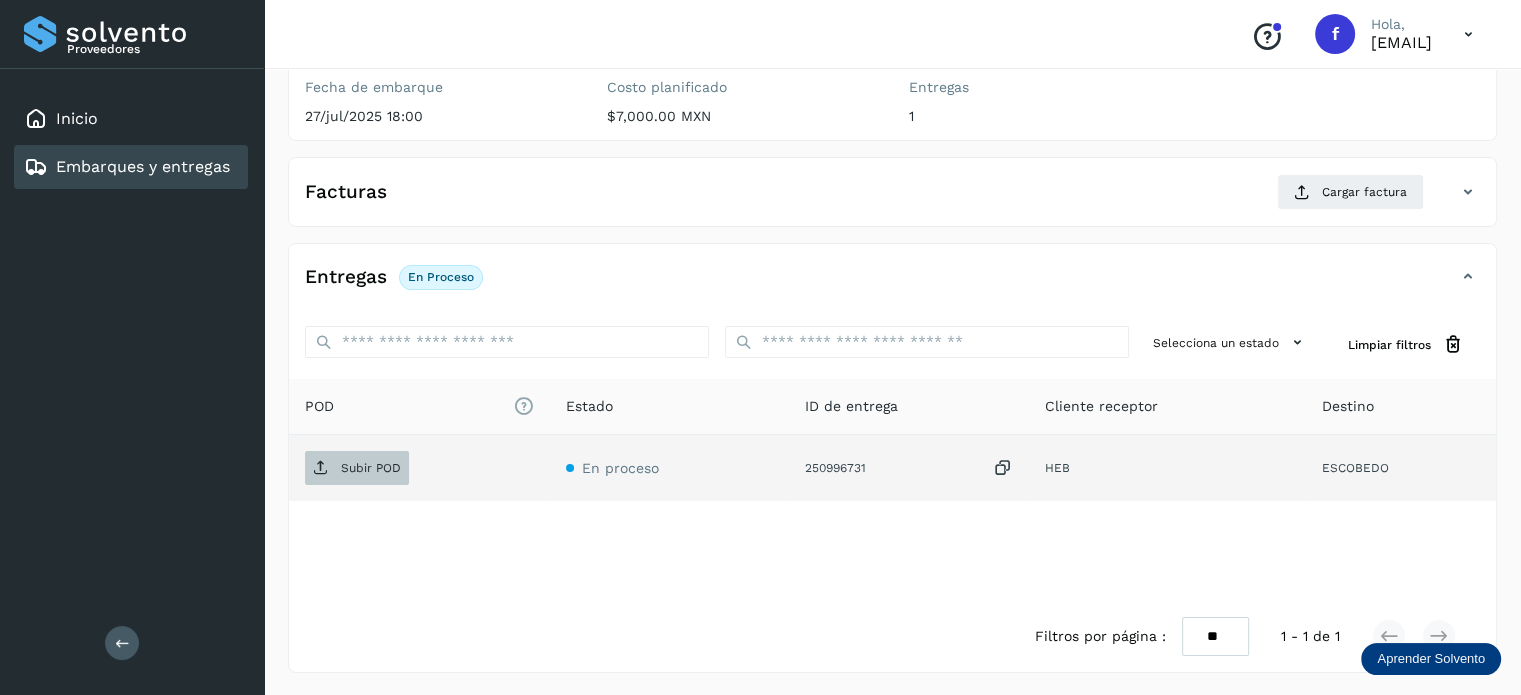 click on "Subir POD" at bounding box center (371, 468) 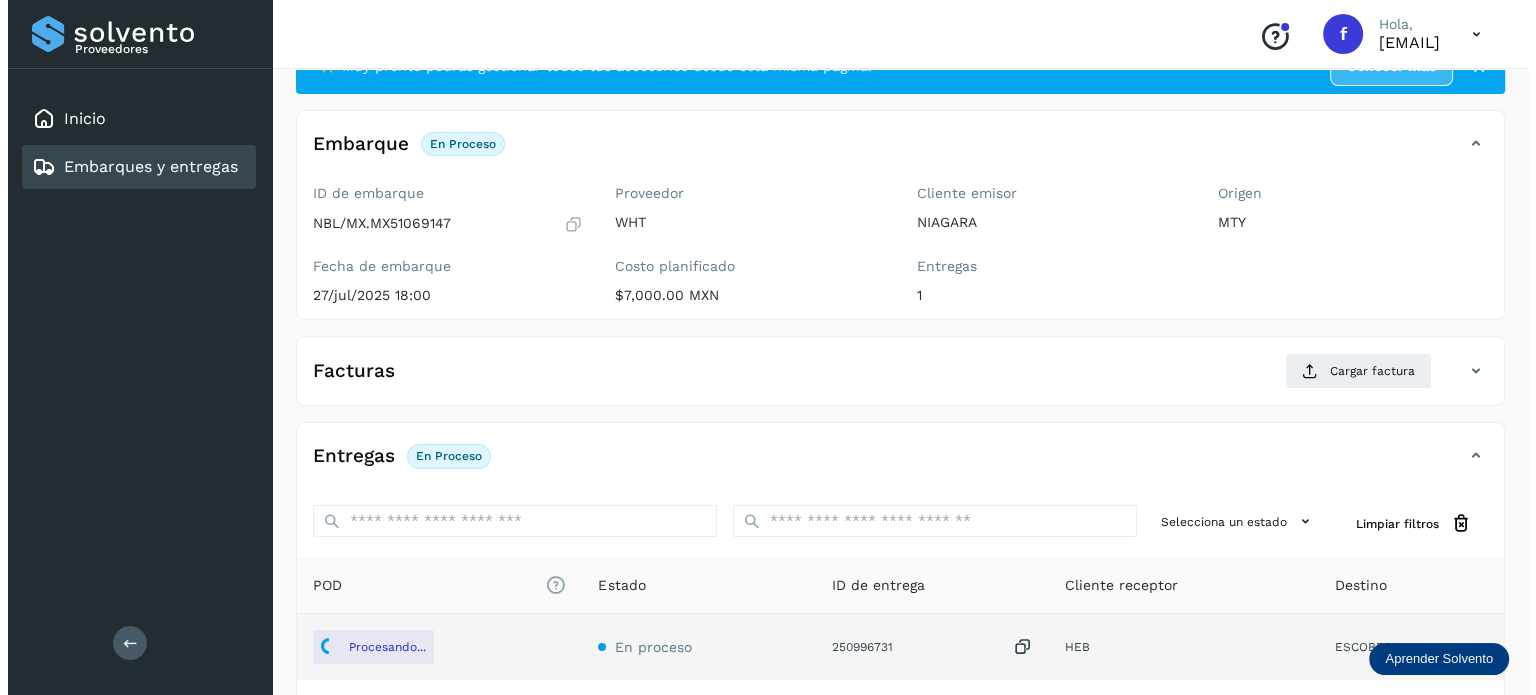 scroll, scrollTop: 52, scrollLeft: 0, axis: vertical 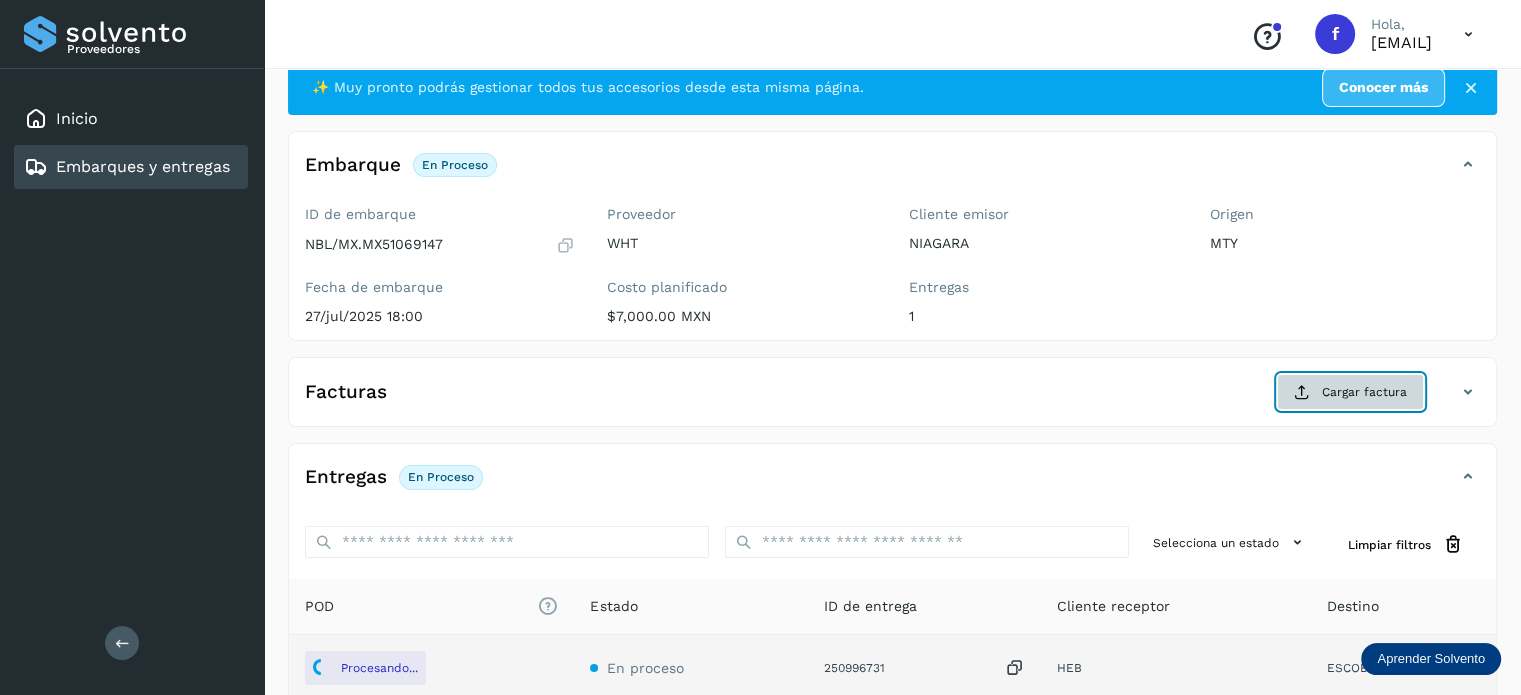 click on "Cargar factura" 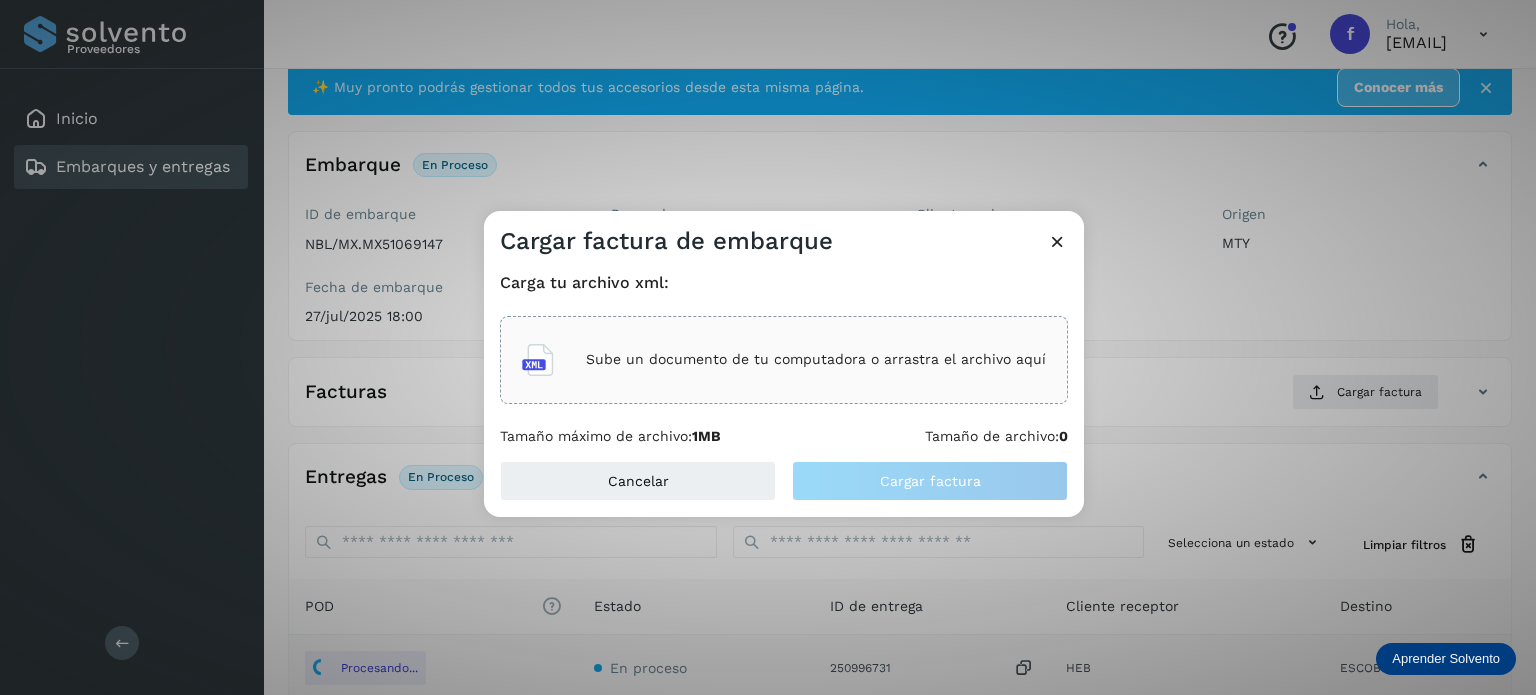 click on "Sube un documento de tu computadora o arrastra el archivo aquí" 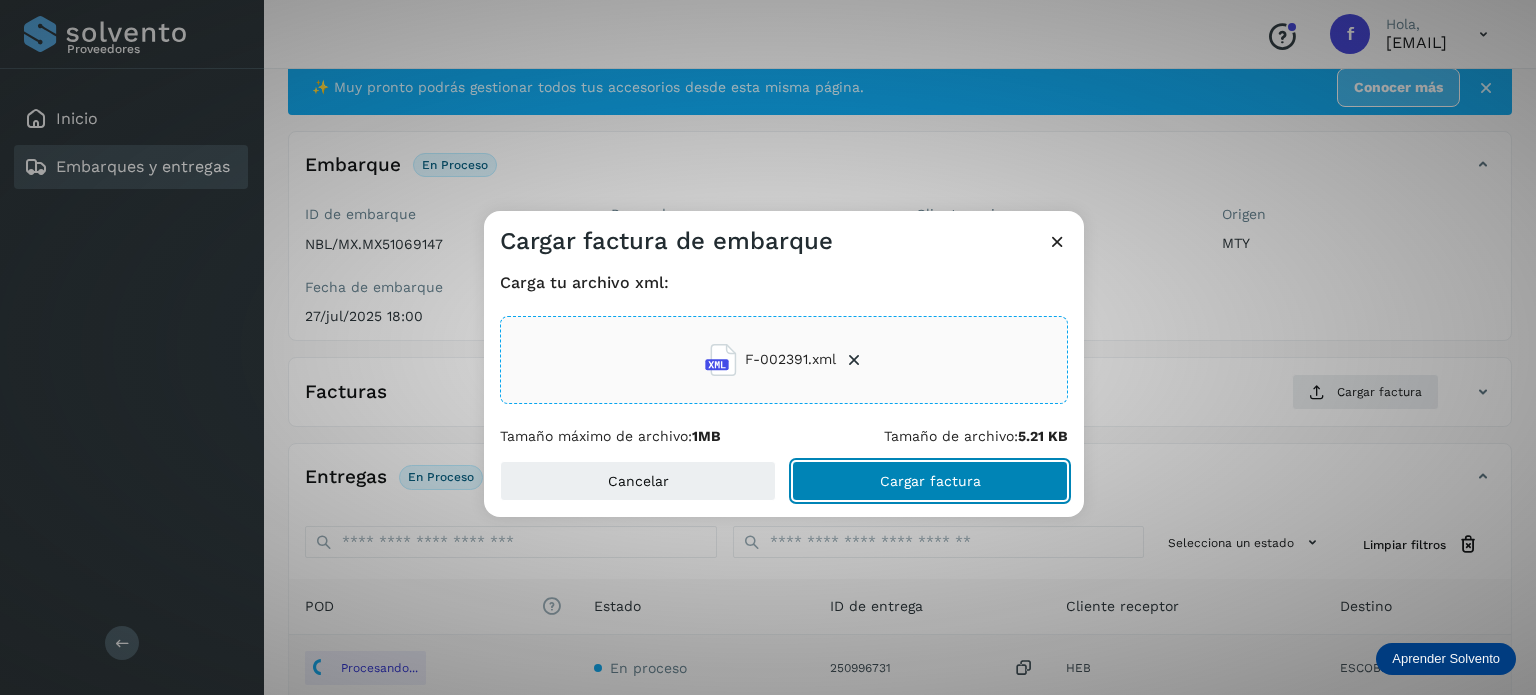 drag, startPoint x: 881, startPoint y: 477, endPoint x: 834, endPoint y: 467, distance: 48.052055 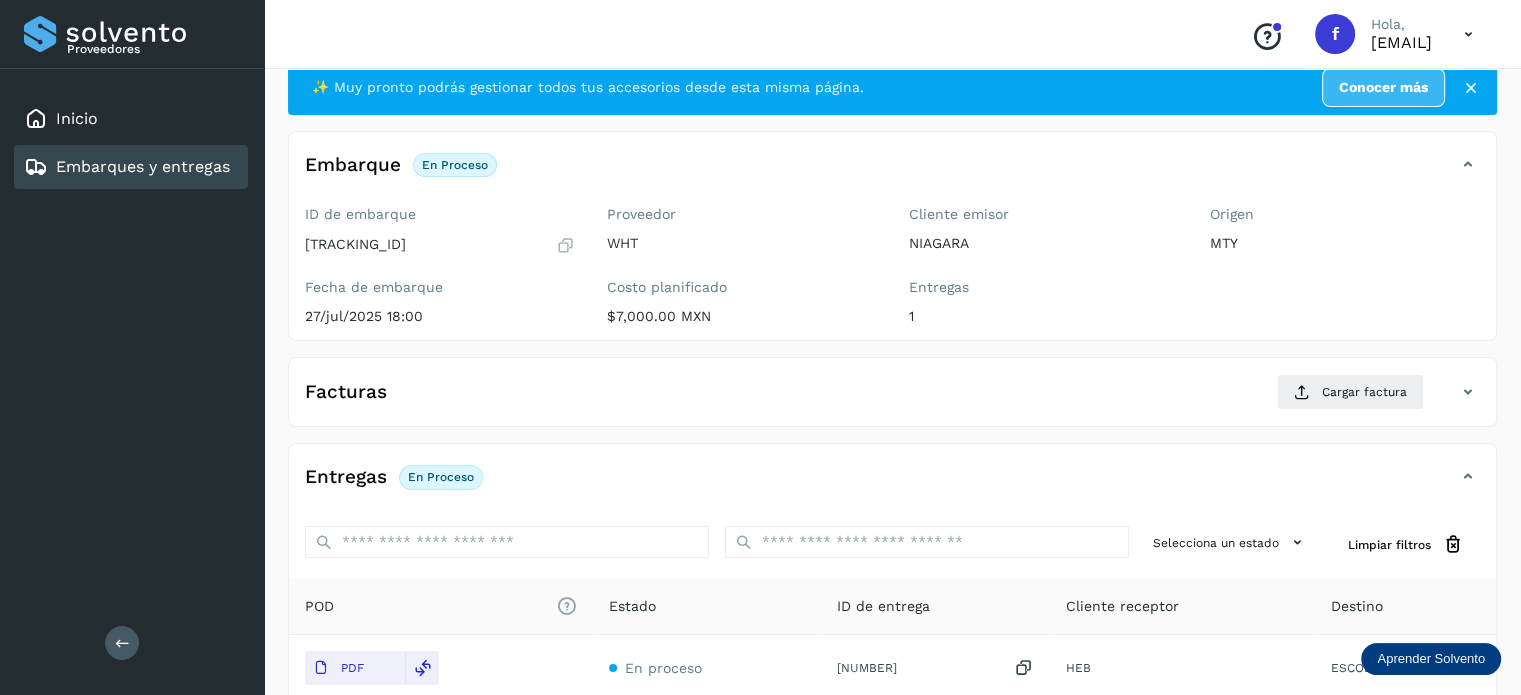 scroll, scrollTop: 0, scrollLeft: 0, axis: both 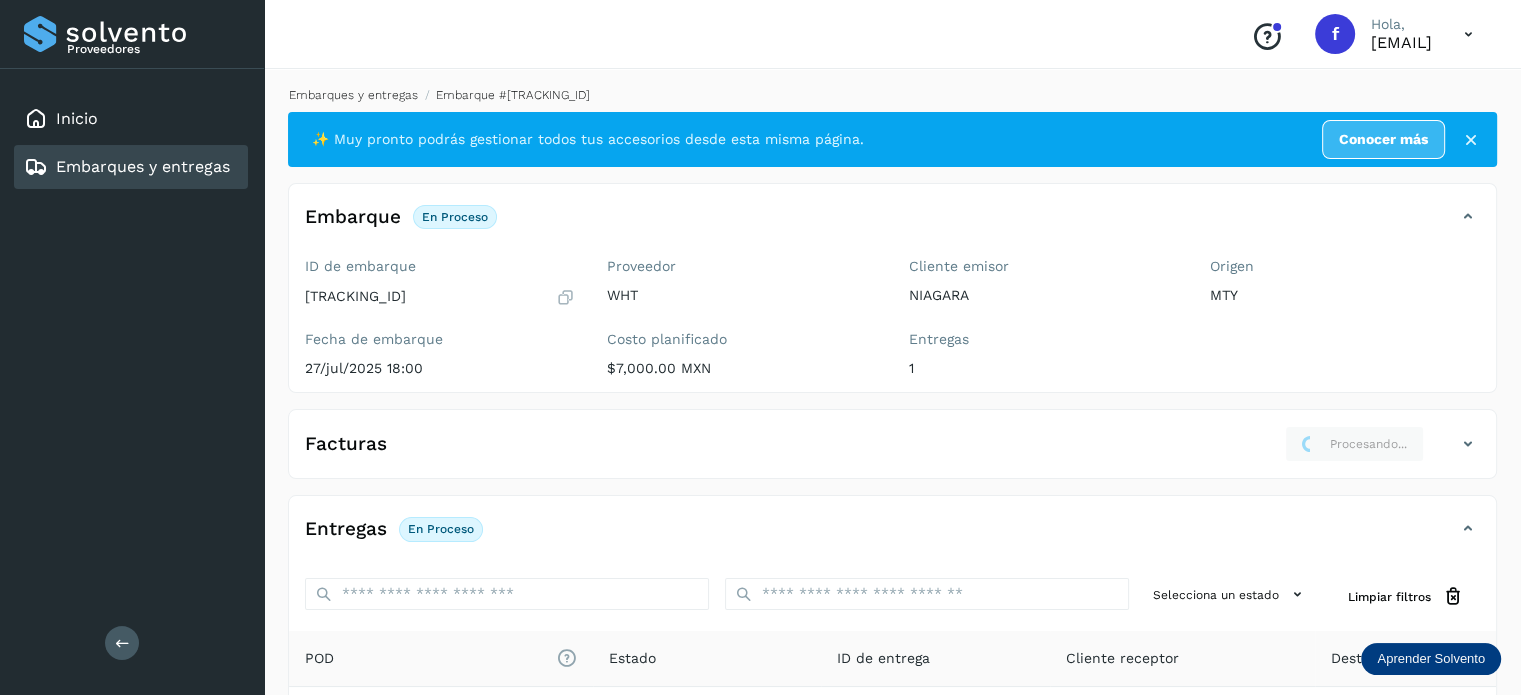 click on "Embarques y entregas" at bounding box center (353, 95) 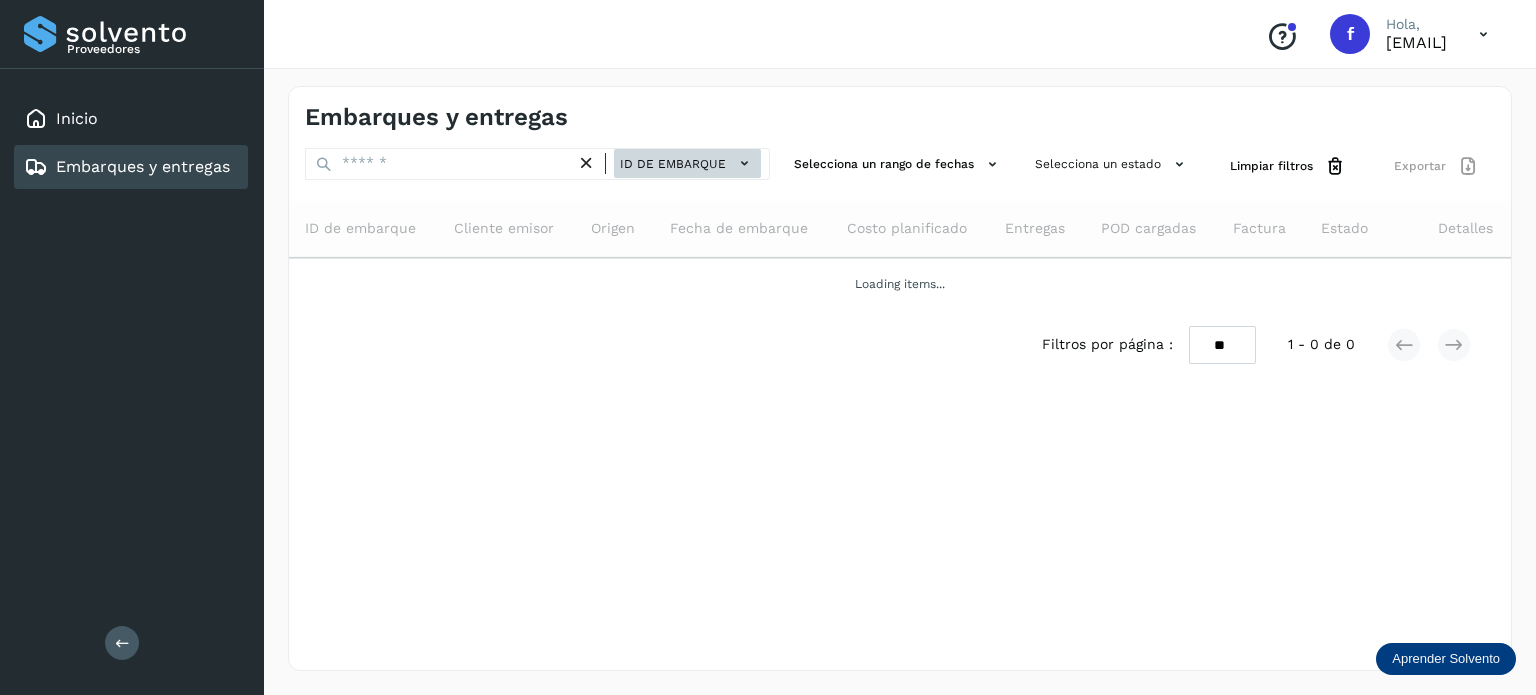 click on "ID de embarque" 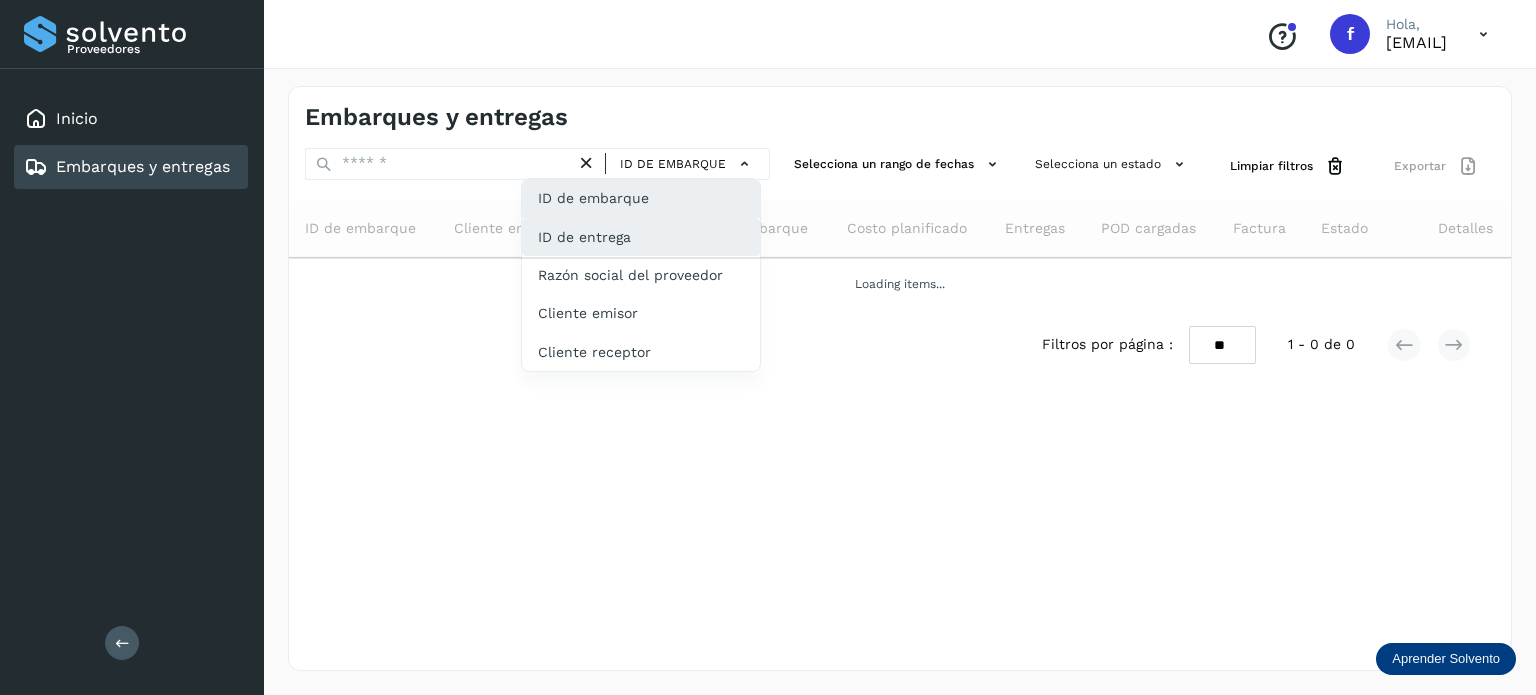 click on "ID de entrega" 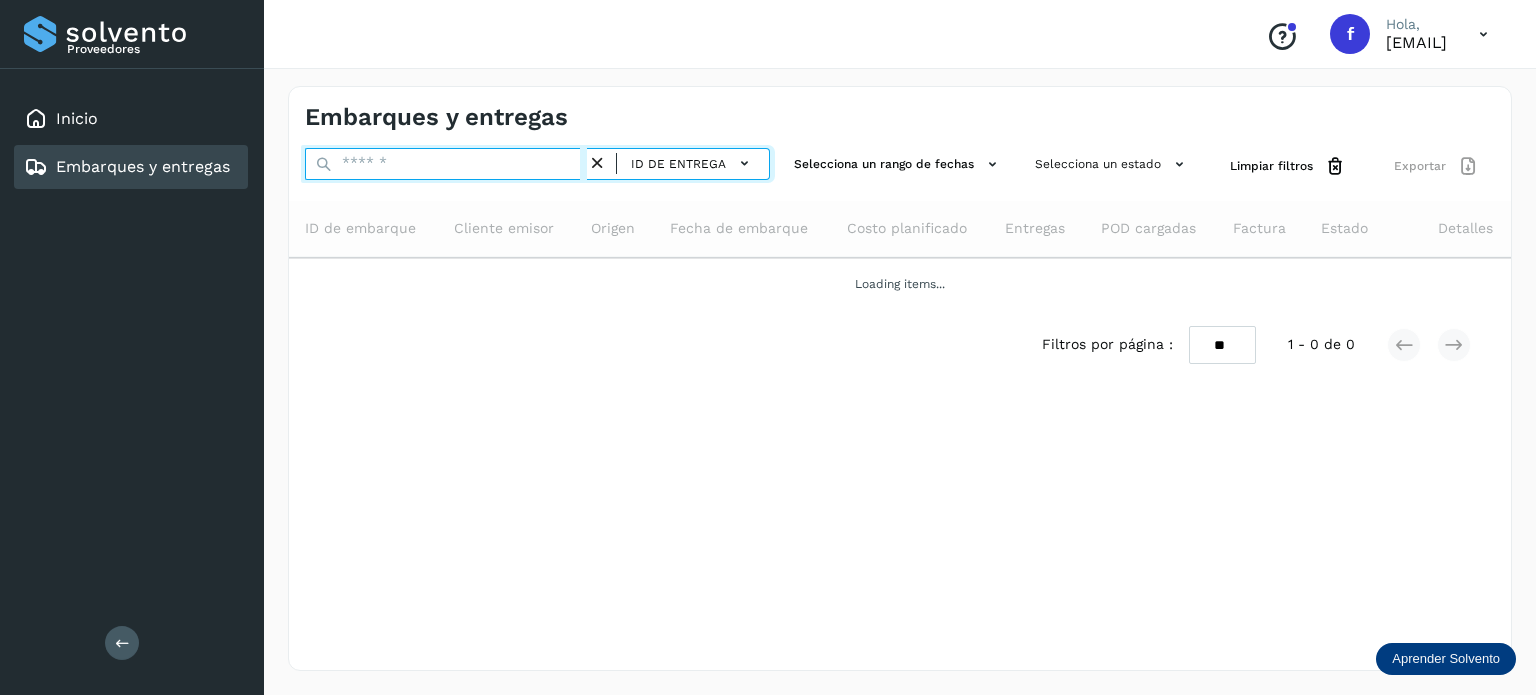 click at bounding box center [446, 164] 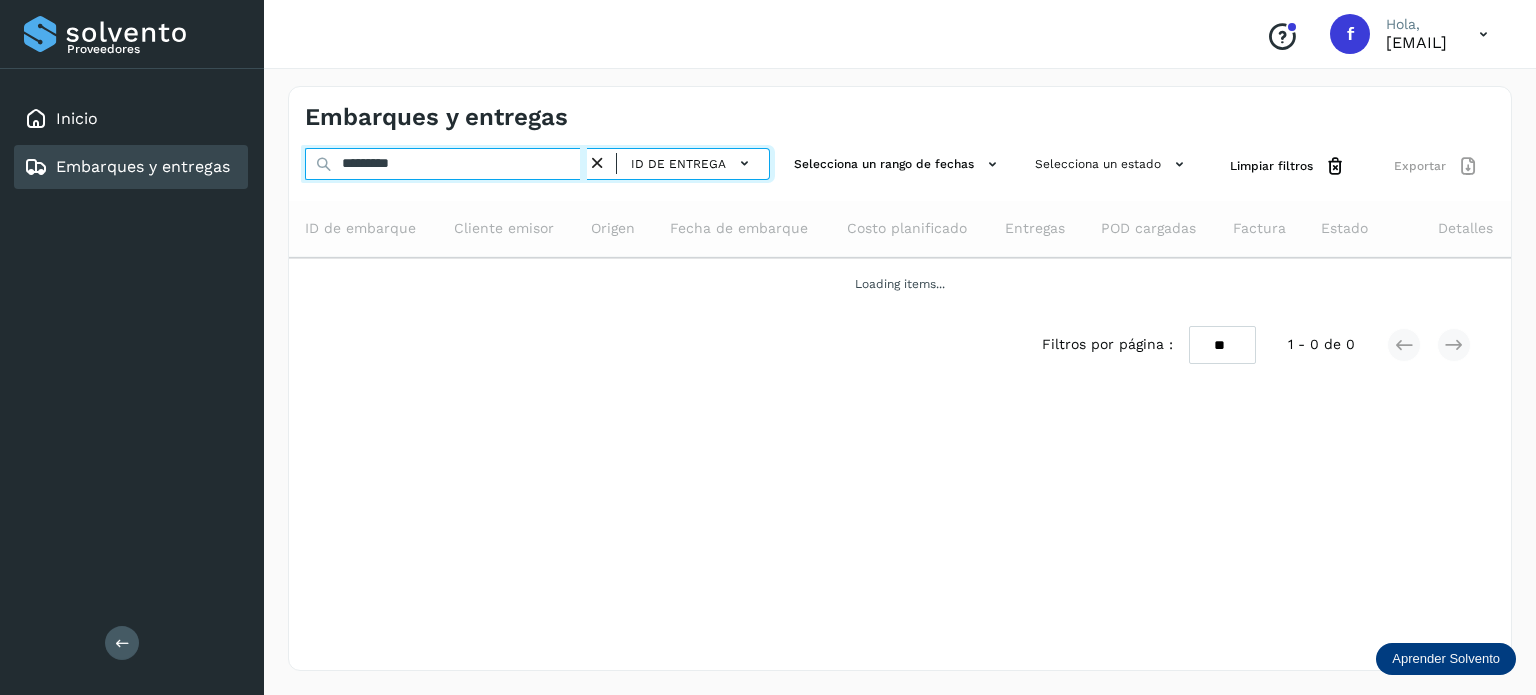 type on "*********" 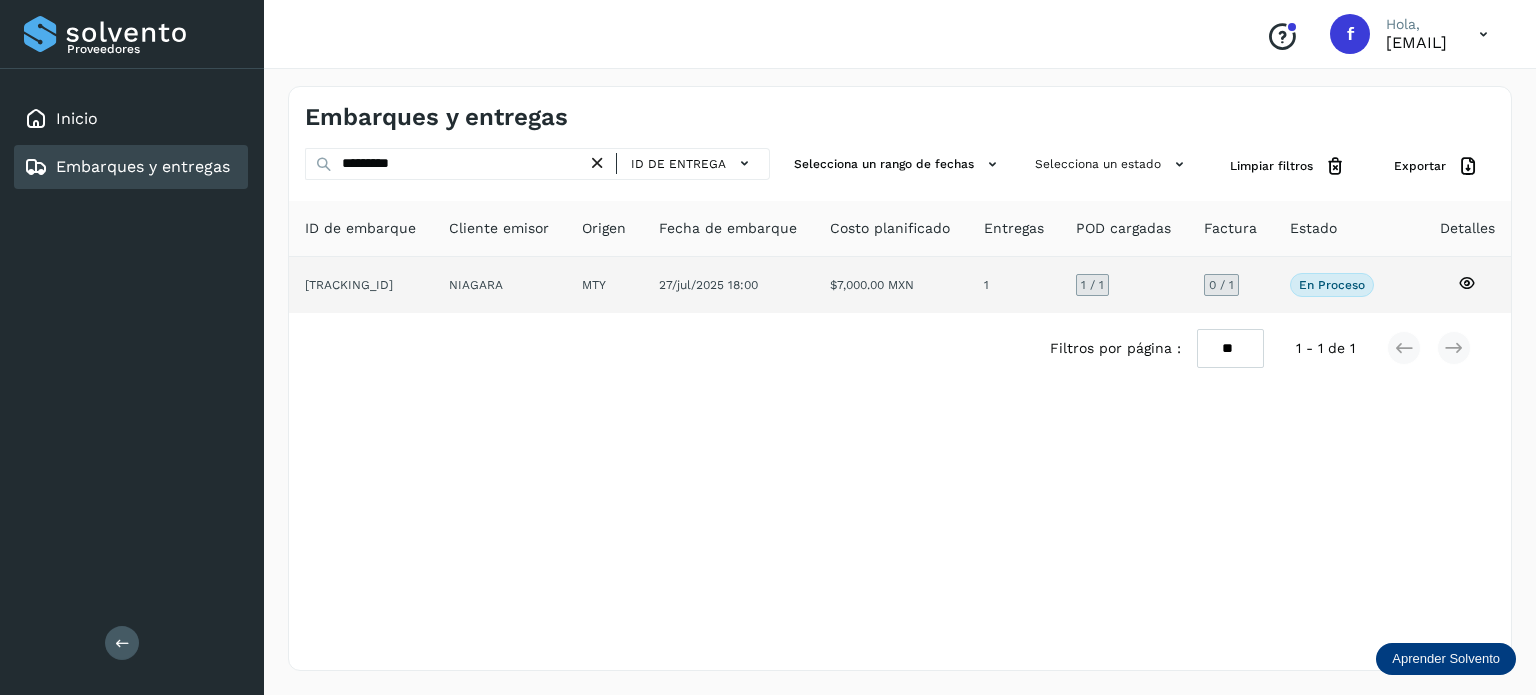 click 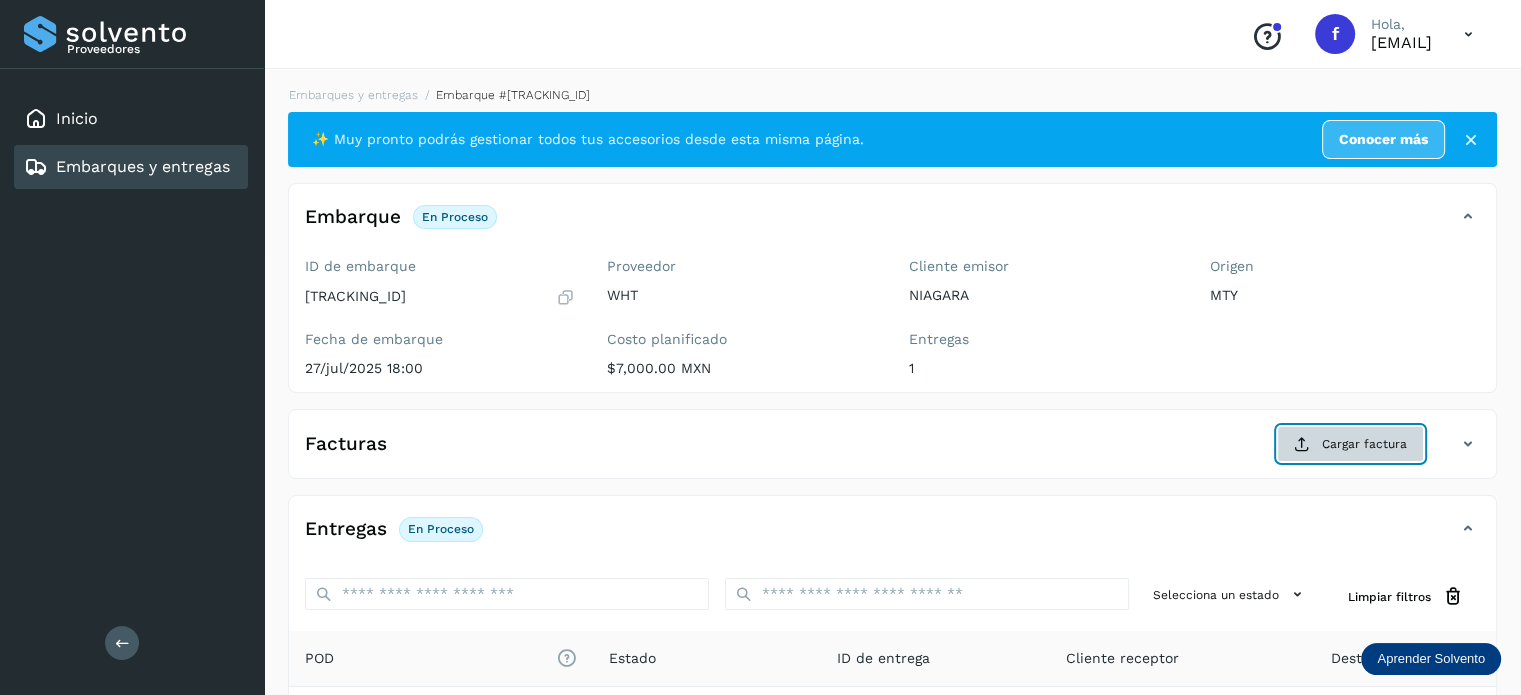 click on "Cargar factura" at bounding box center (1350, 444) 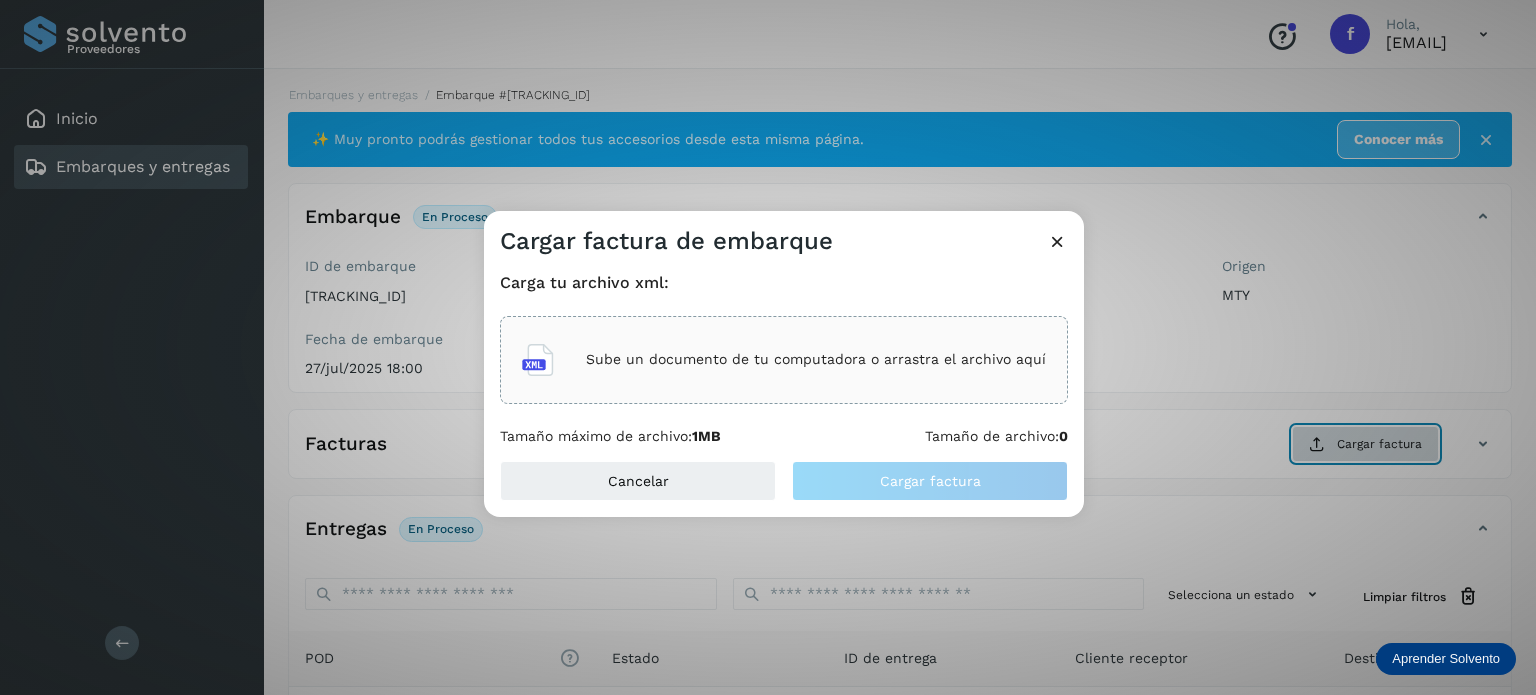 type 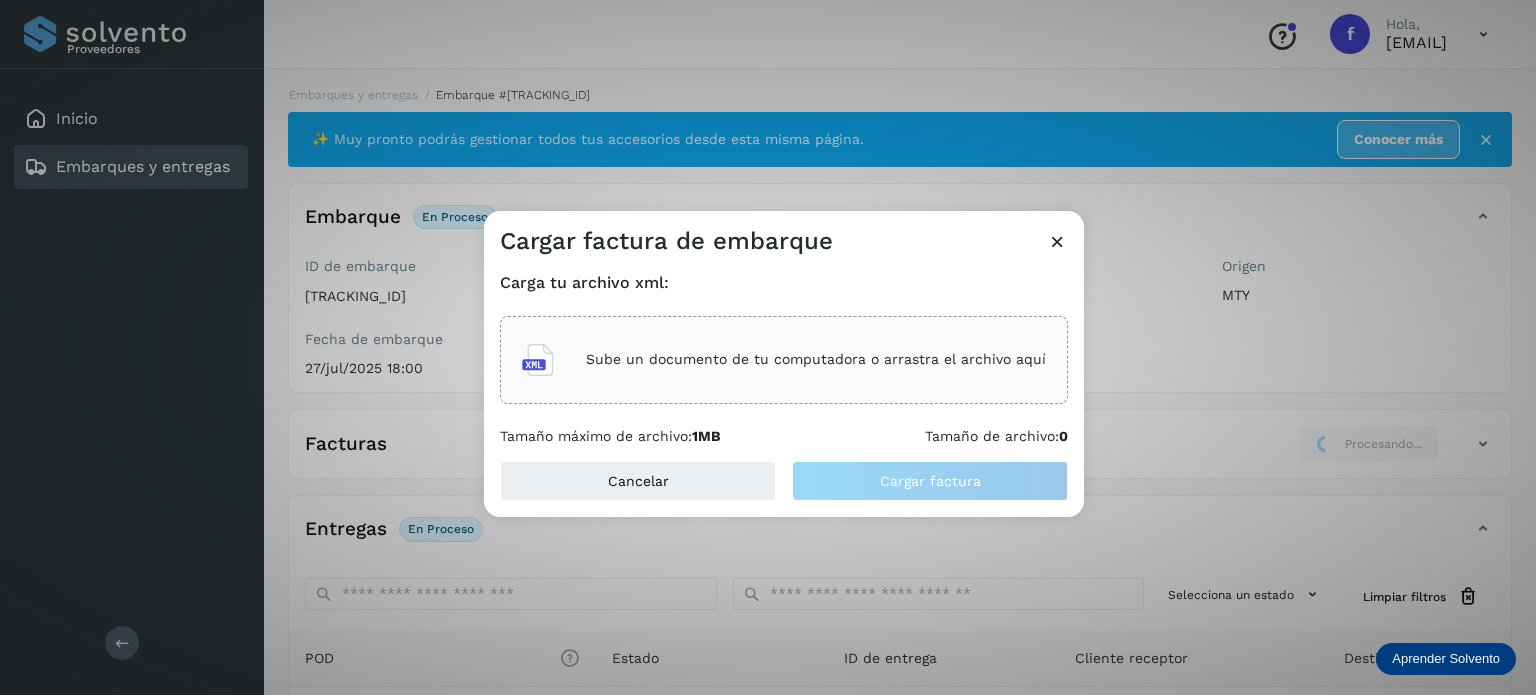 click on "Sube un documento de tu computadora o arrastra el archivo aquí" at bounding box center (816, 359) 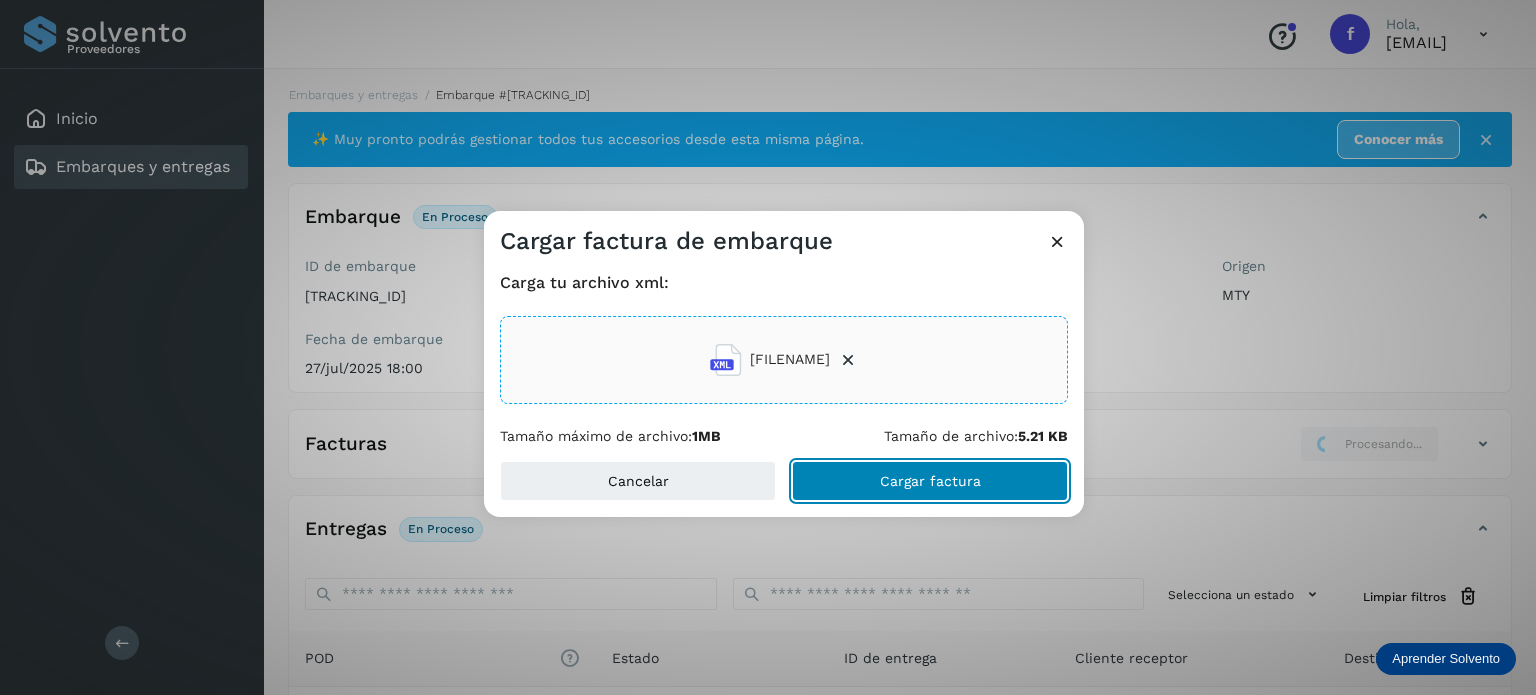 click on "Cargar factura" 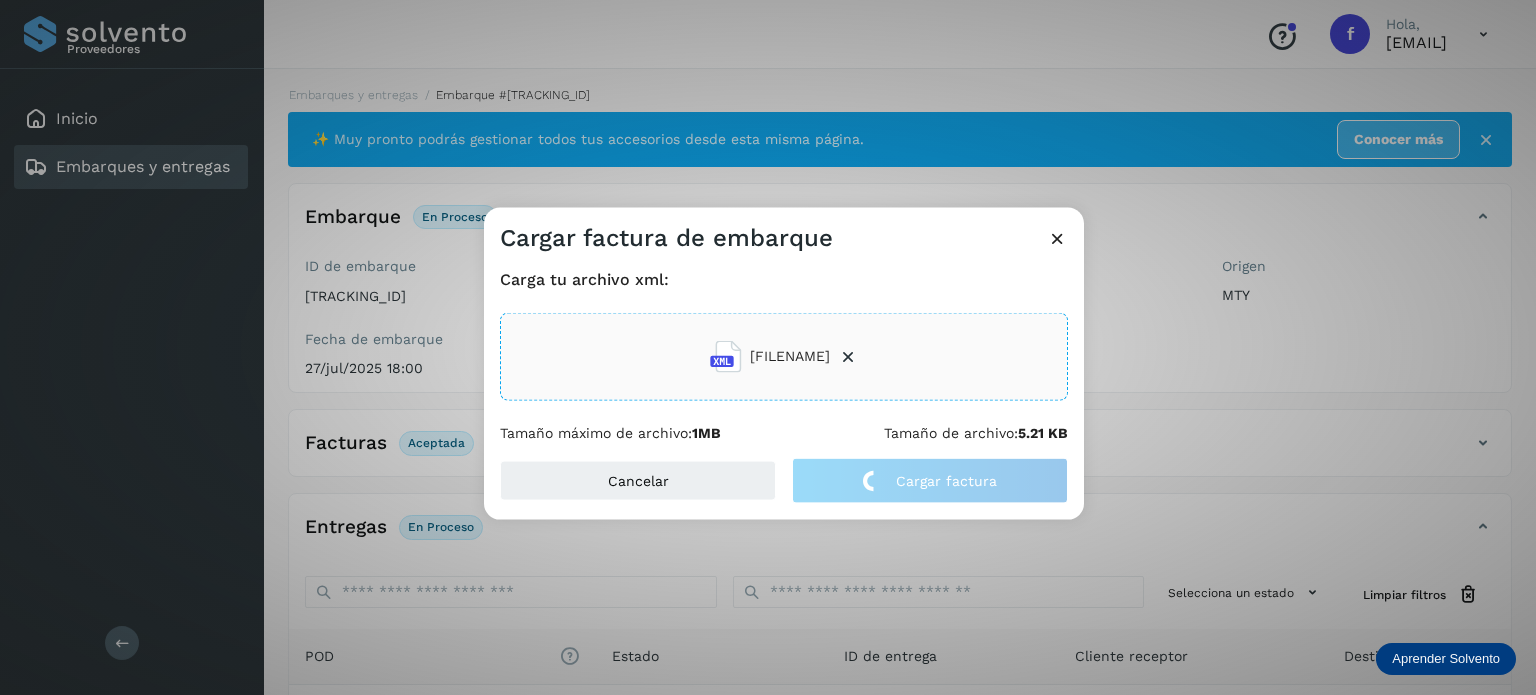click at bounding box center [1057, 237] 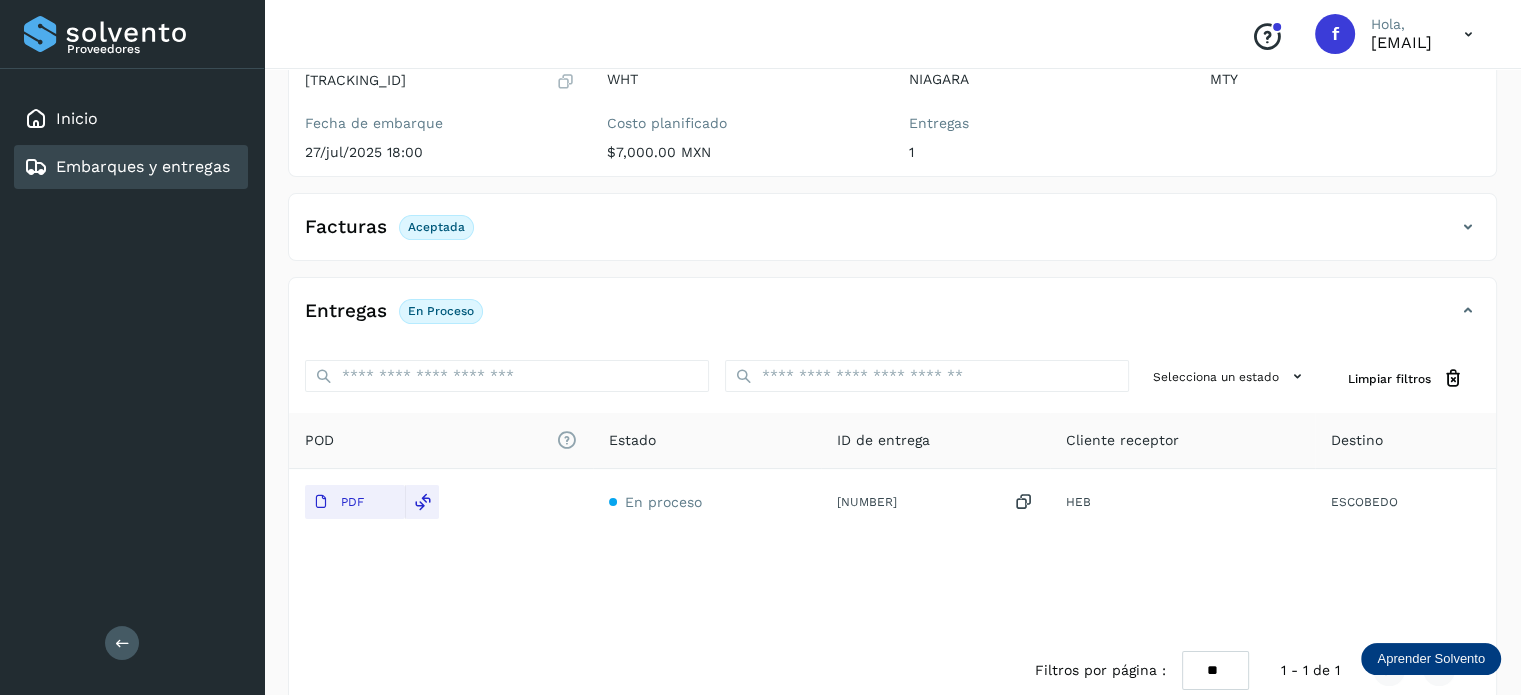 scroll, scrollTop: 0, scrollLeft: 0, axis: both 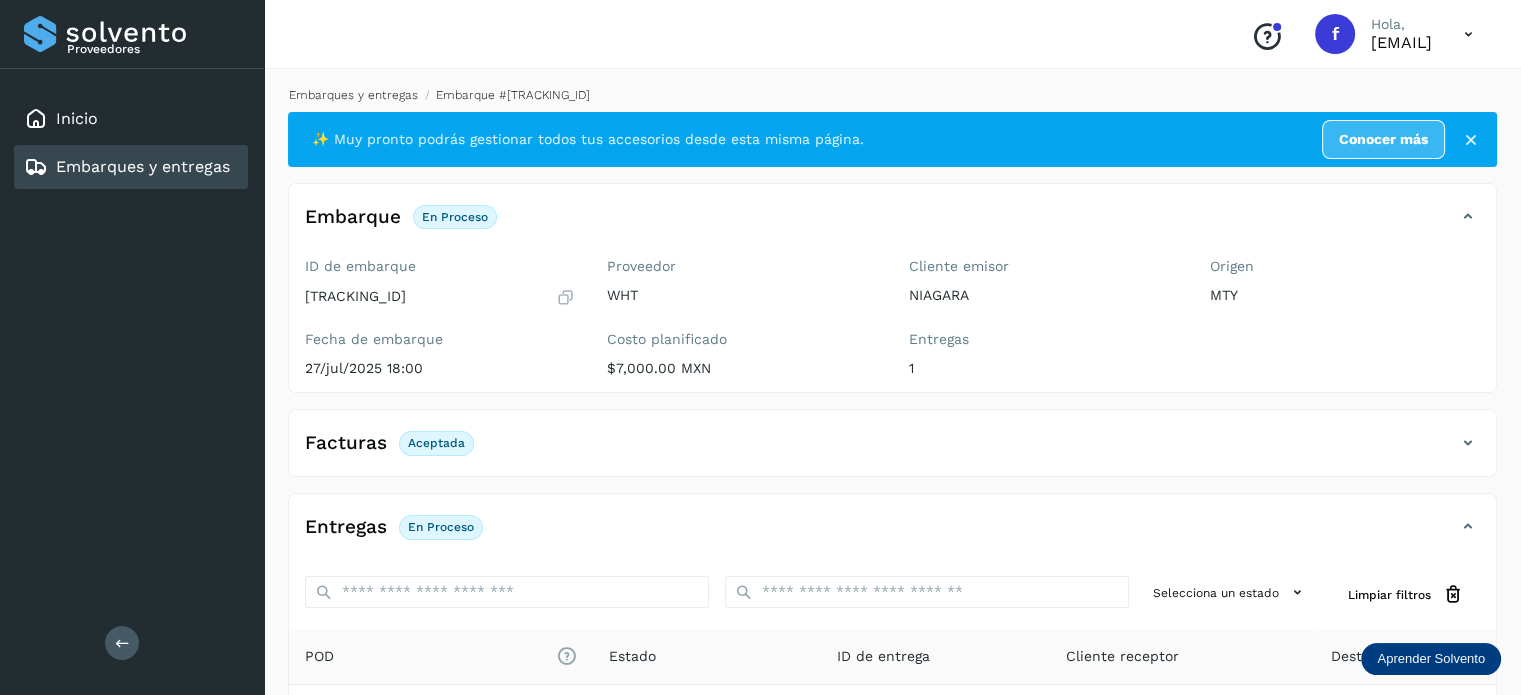 click on "Embarques y entregas" at bounding box center (353, 95) 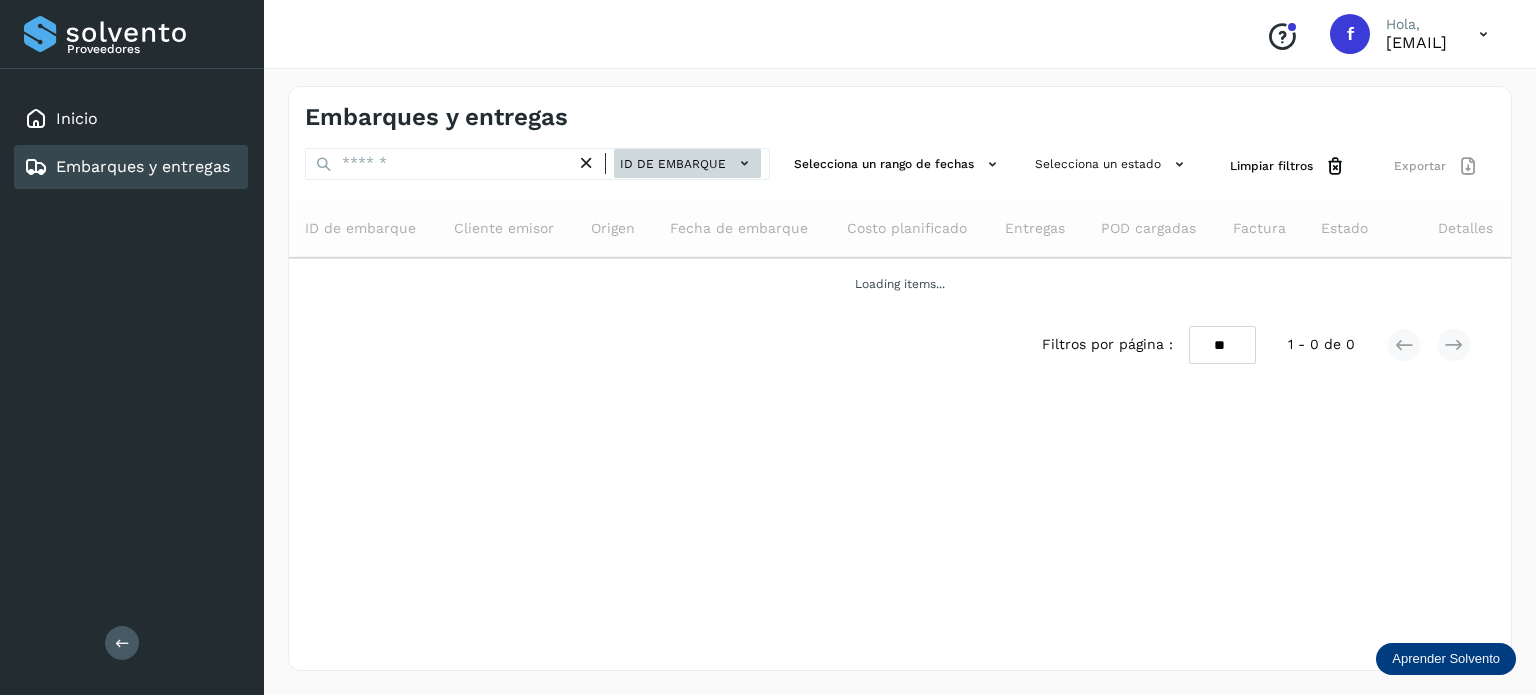 click on "ID de embarque" 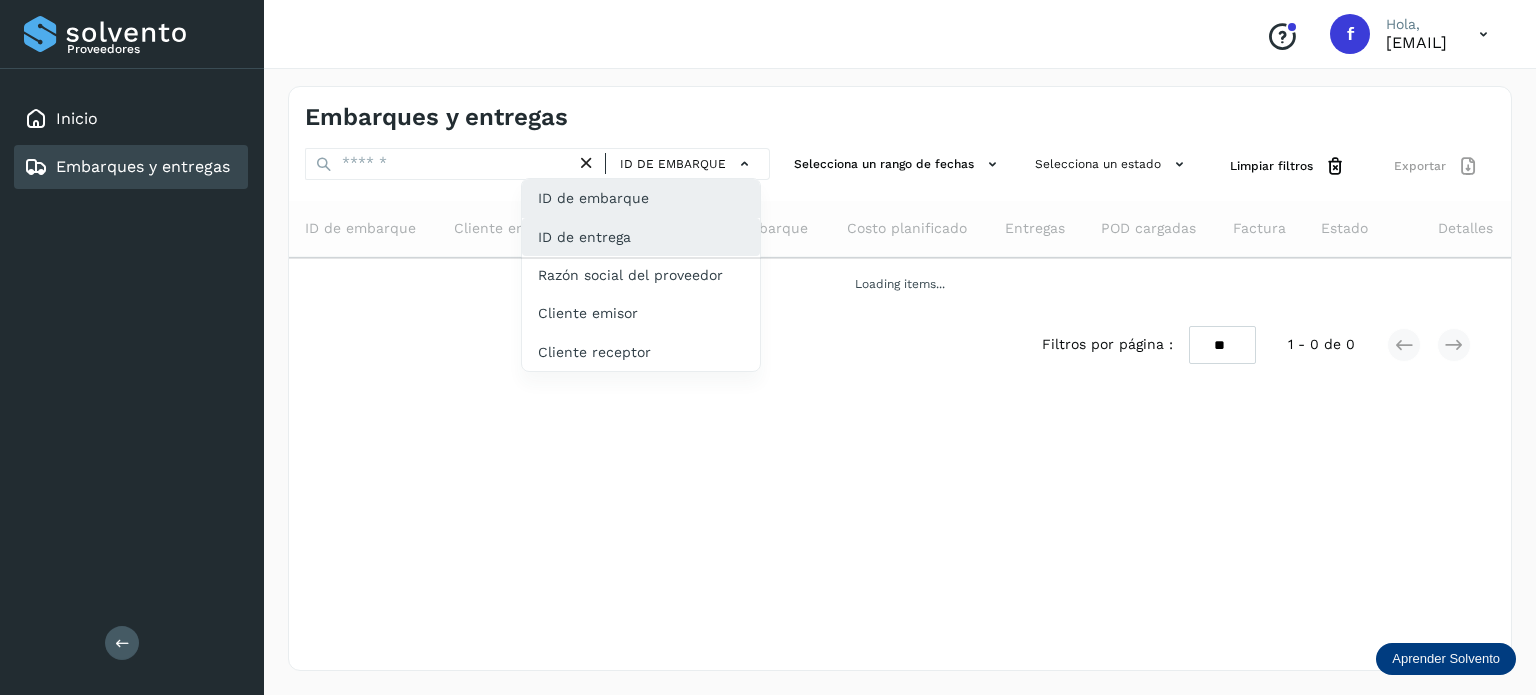 click on "ID de entrega" 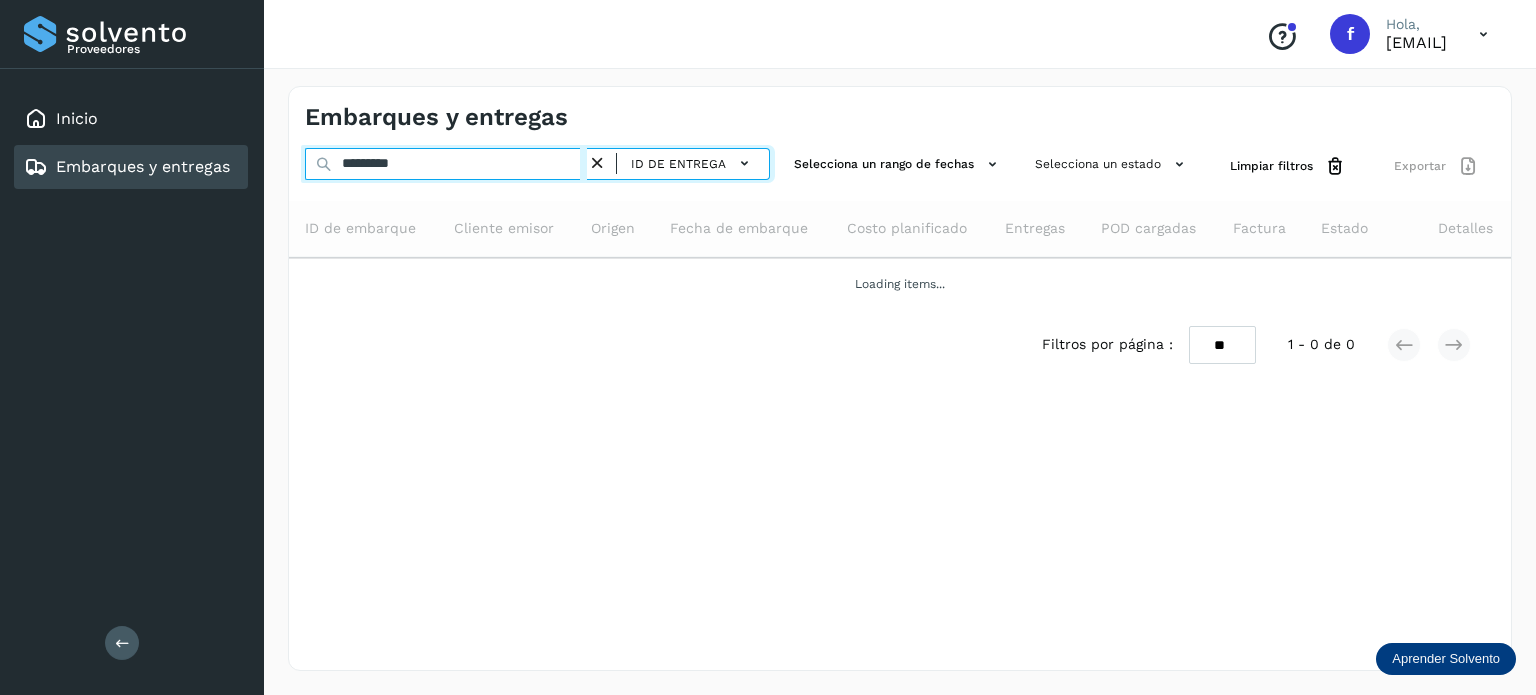 drag, startPoint x: 472, startPoint y: 171, endPoint x: 276, endPoint y: 137, distance: 198.92712 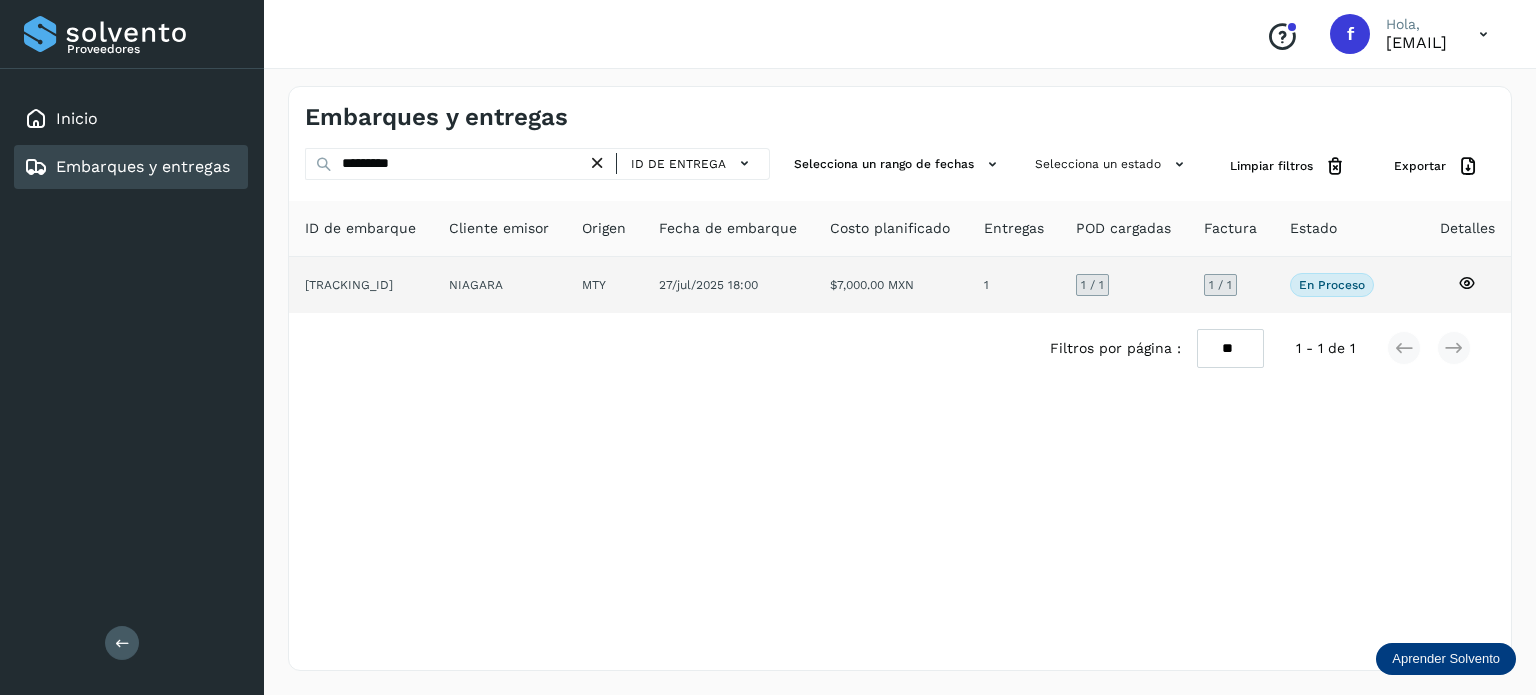 click 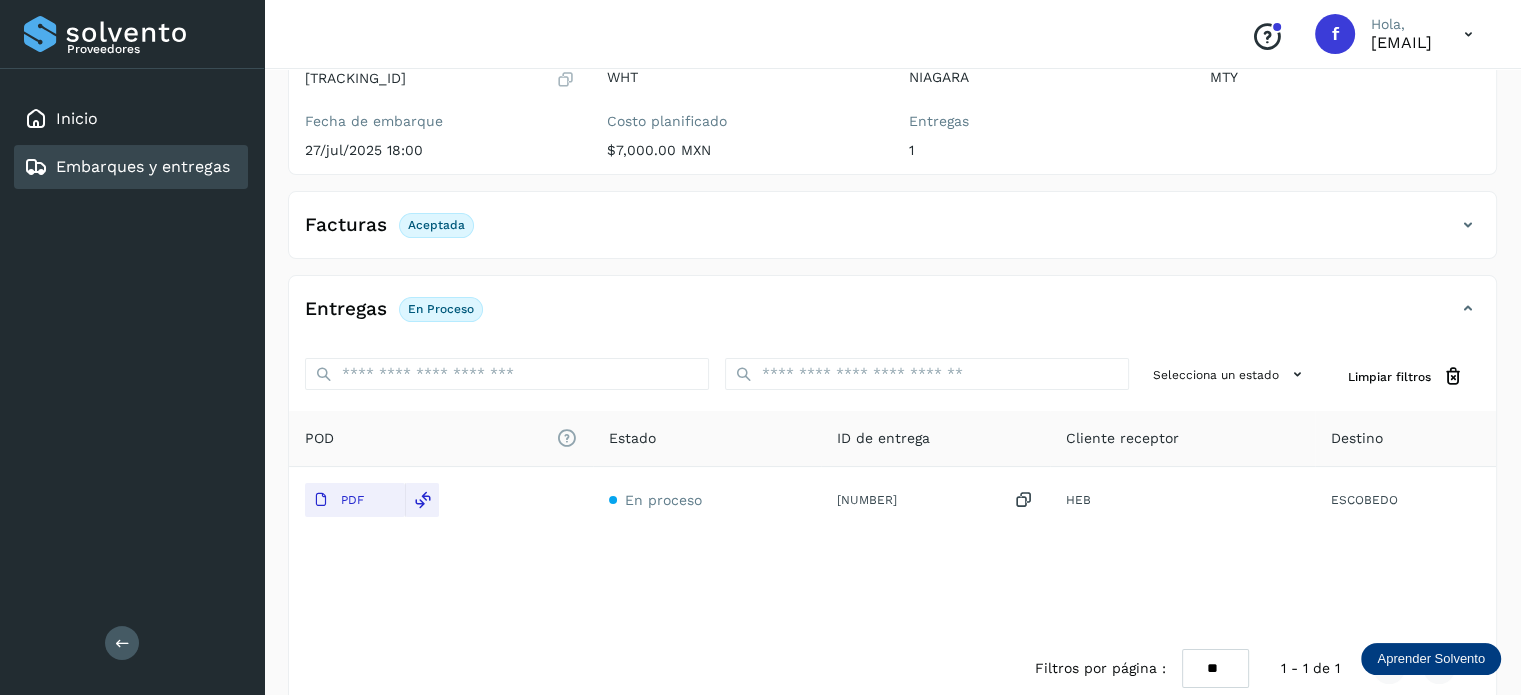 scroll, scrollTop: 0, scrollLeft: 0, axis: both 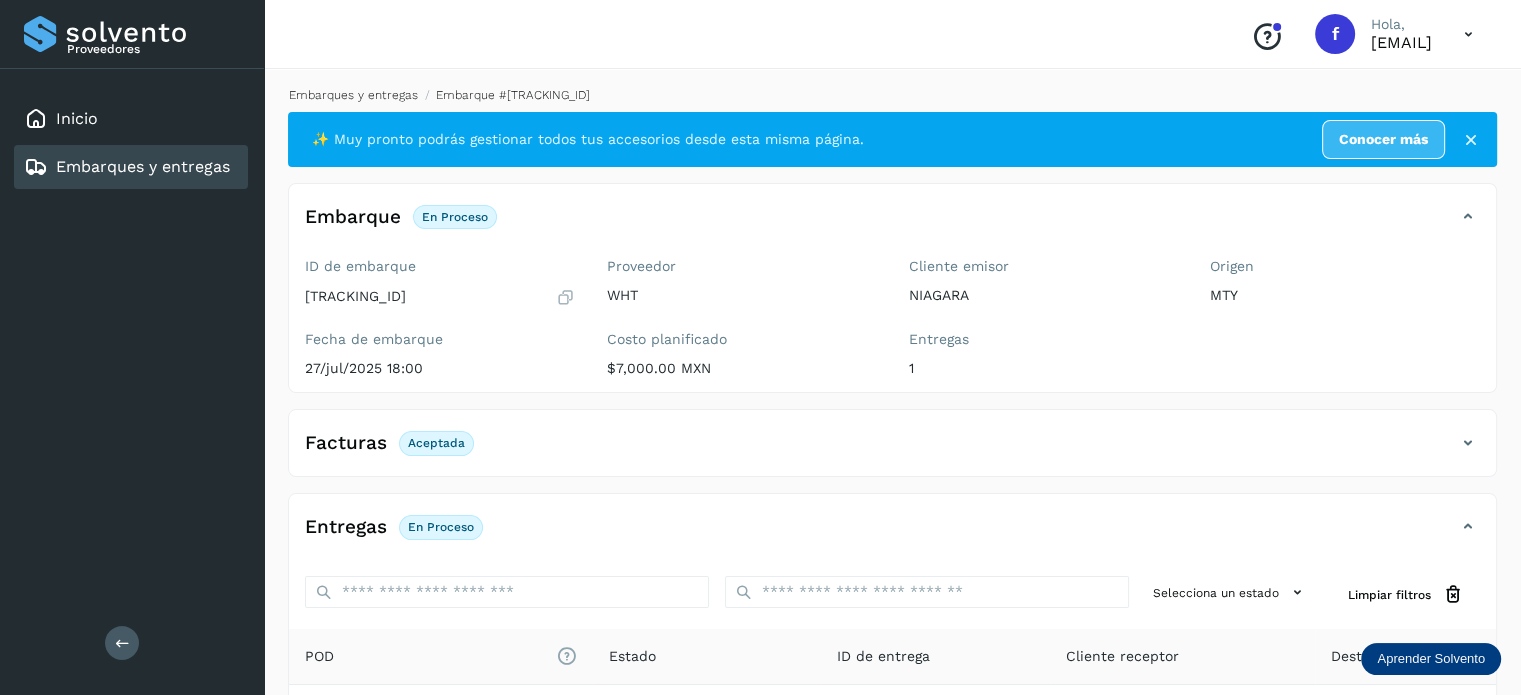 click on "Embarques y entregas" at bounding box center [353, 95] 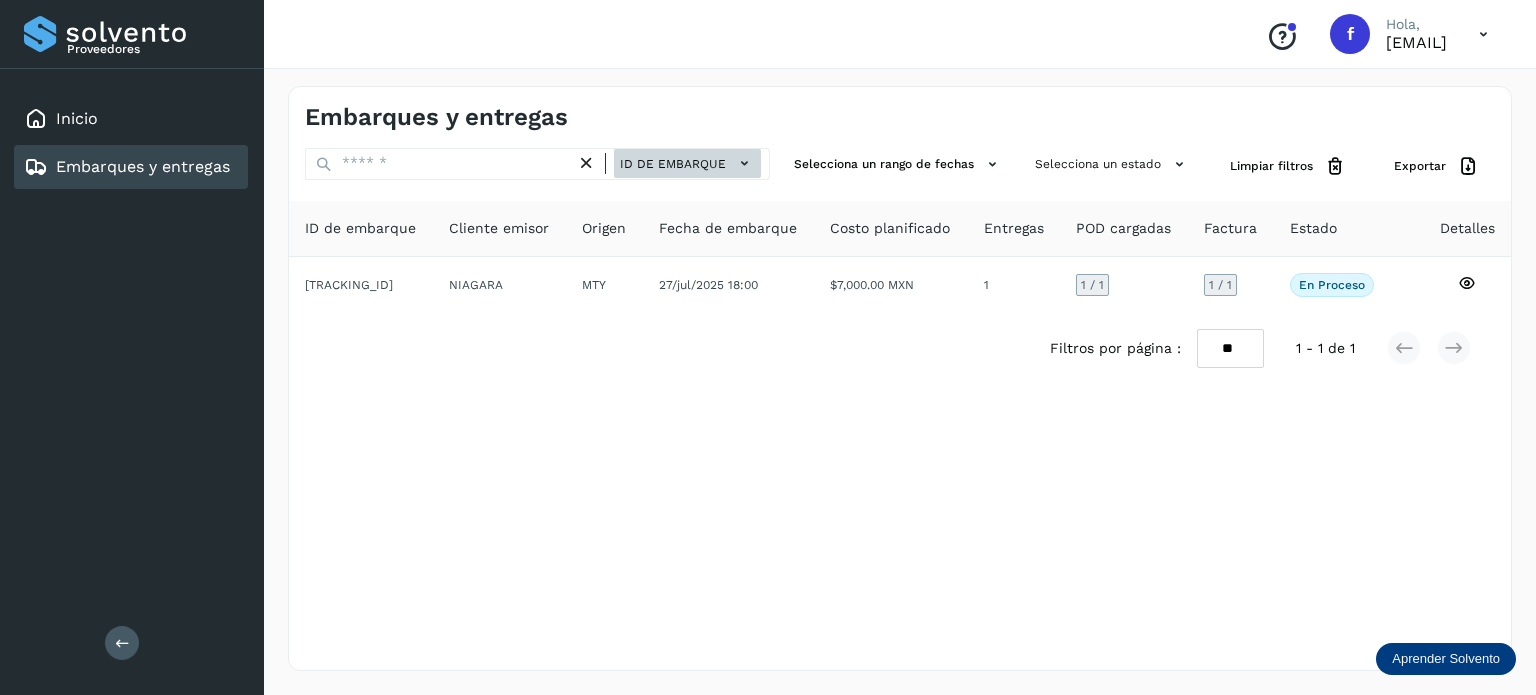 click on "ID de embarque" 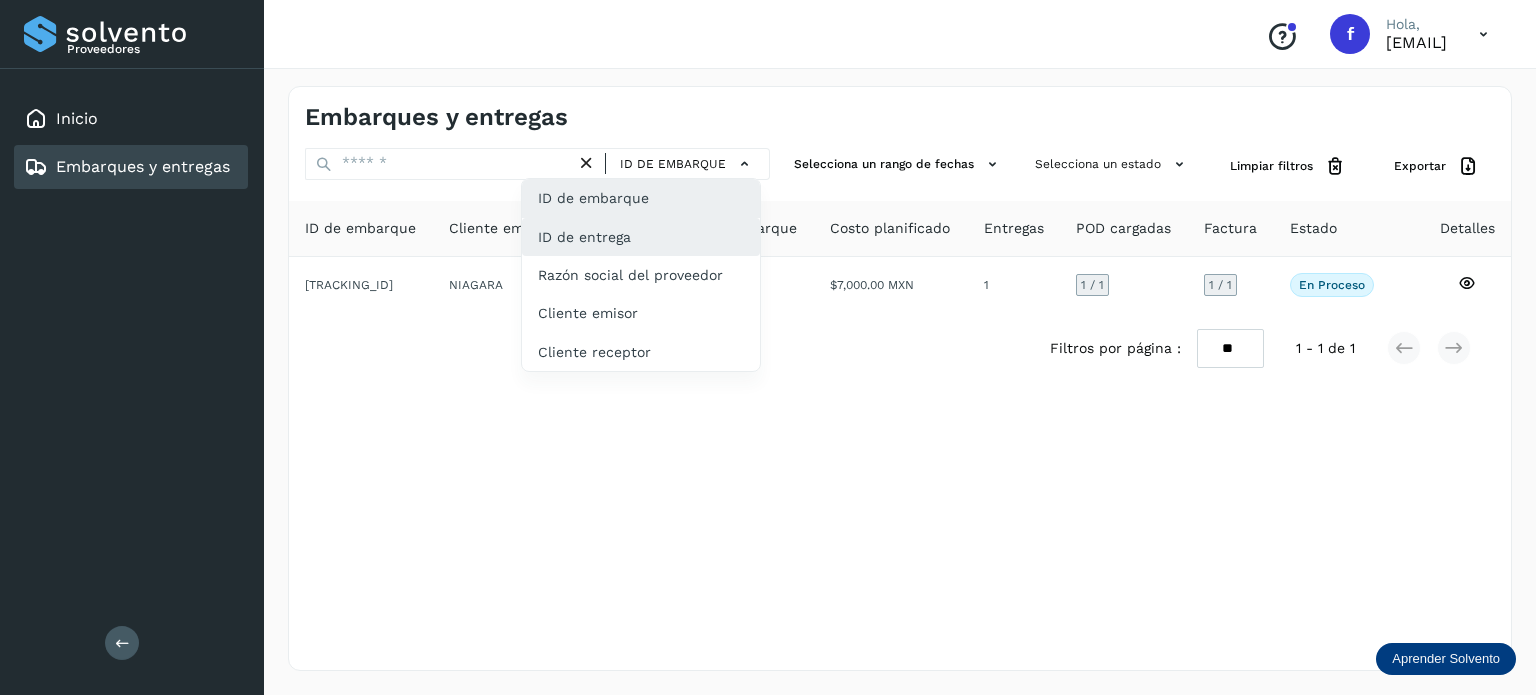 click on "ID de entrega" 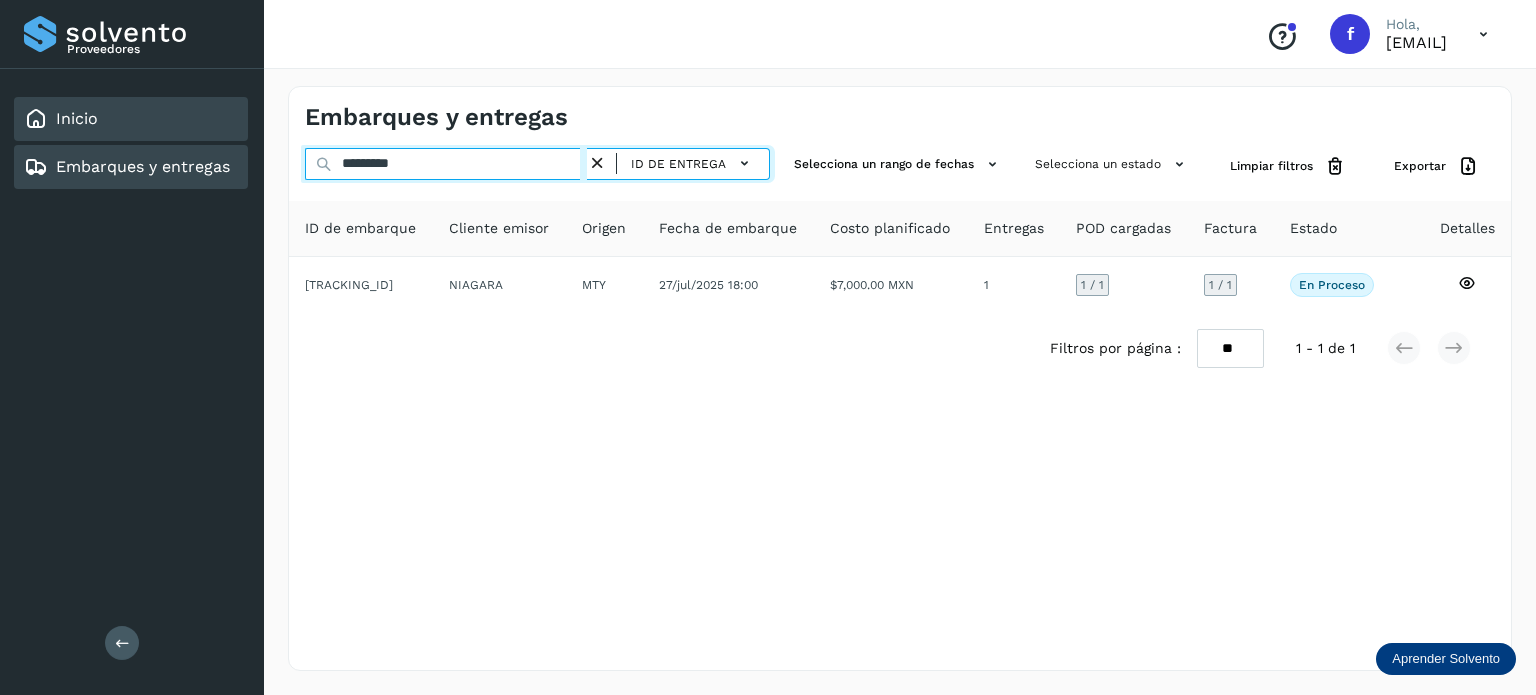 drag, startPoint x: 465, startPoint y: 158, endPoint x: 235, endPoint y: 127, distance: 232.07973 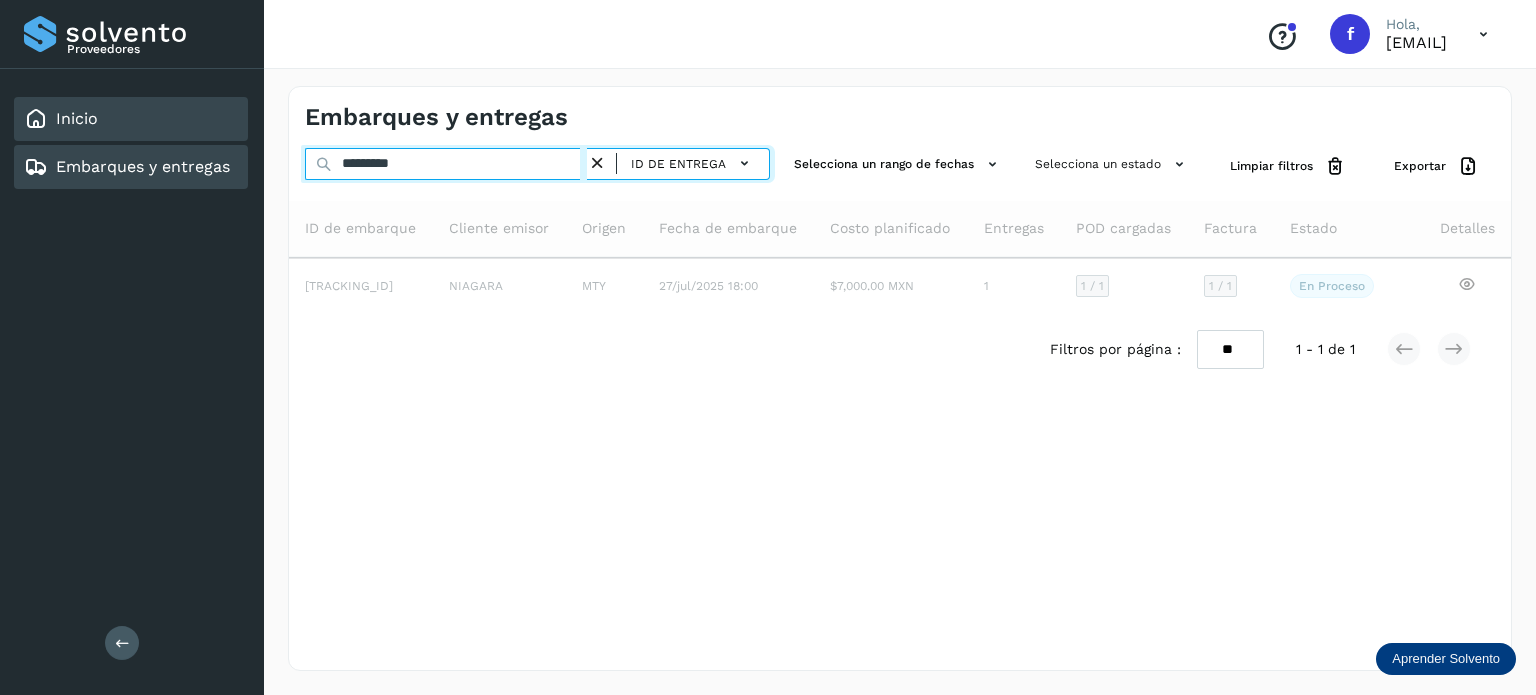 type on "*********" 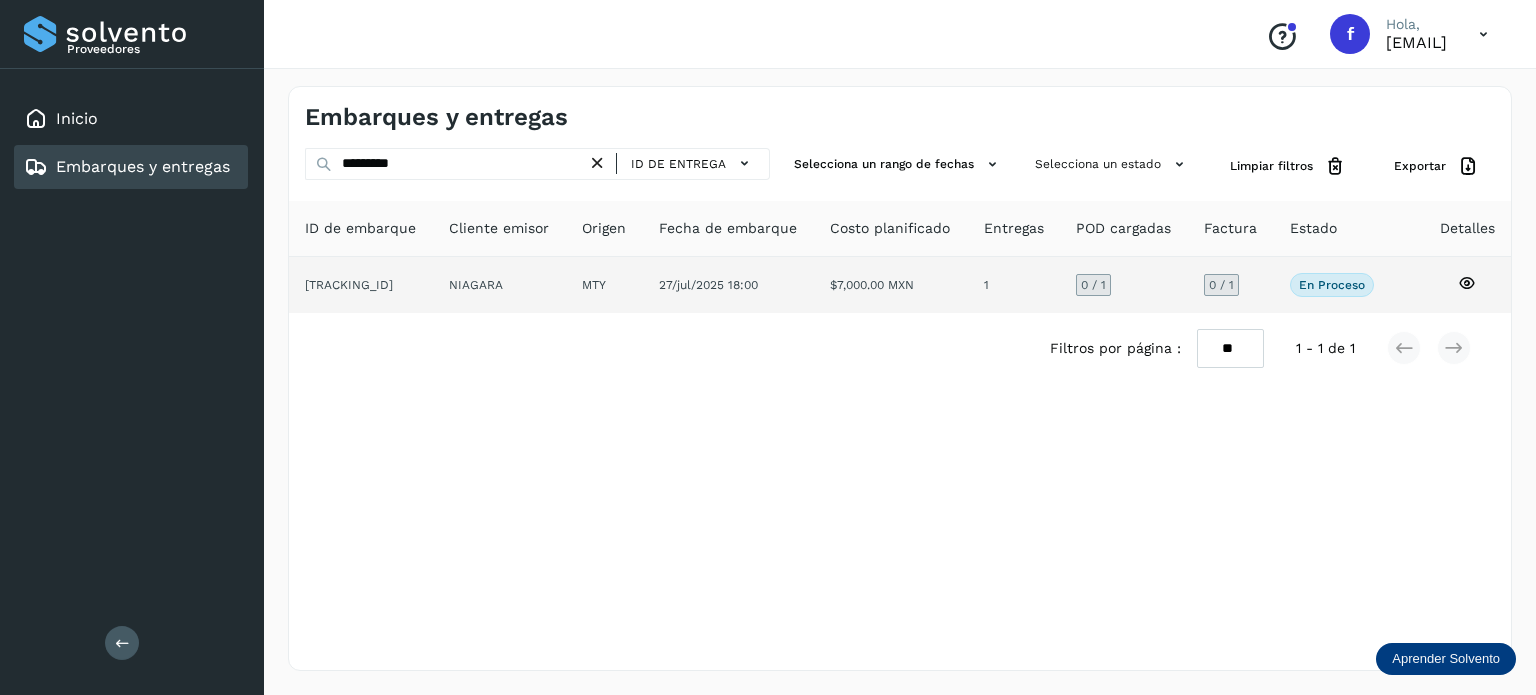 click 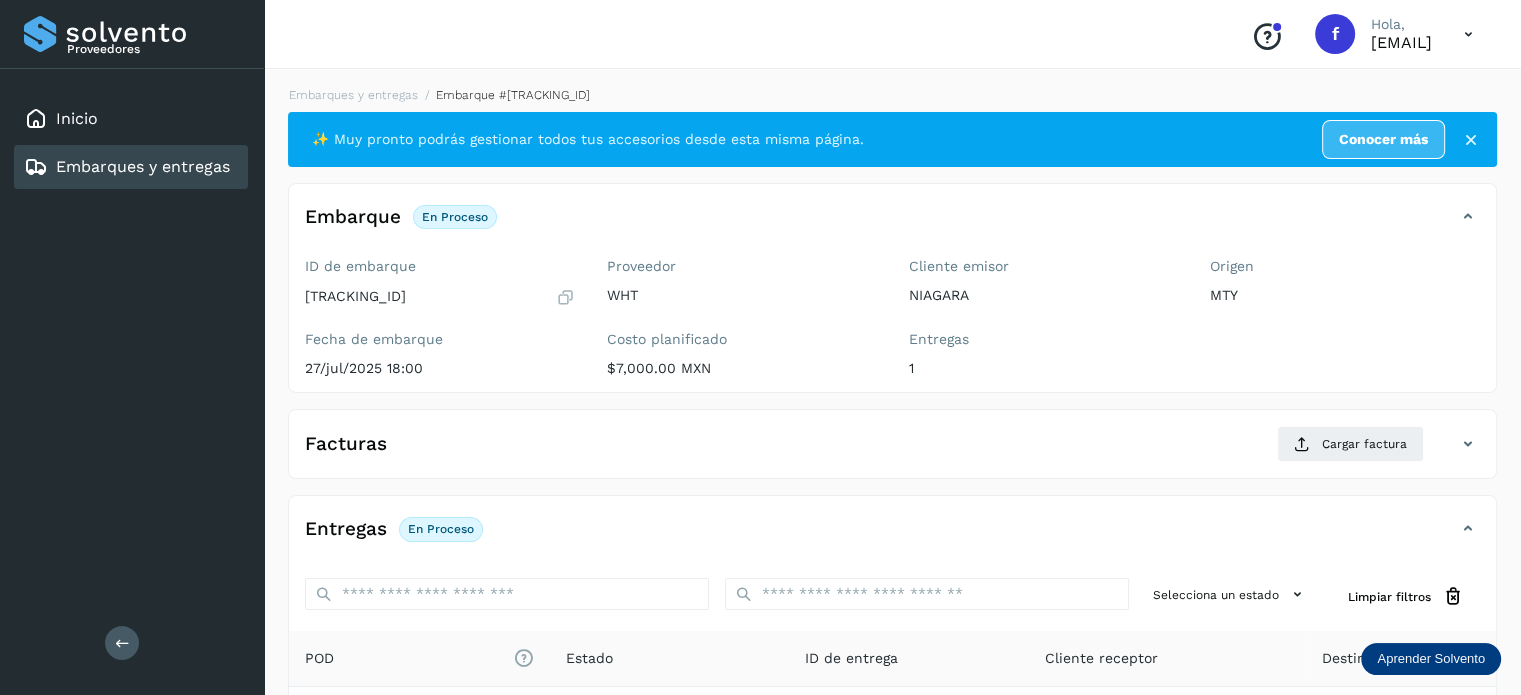 scroll, scrollTop: 252, scrollLeft: 0, axis: vertical 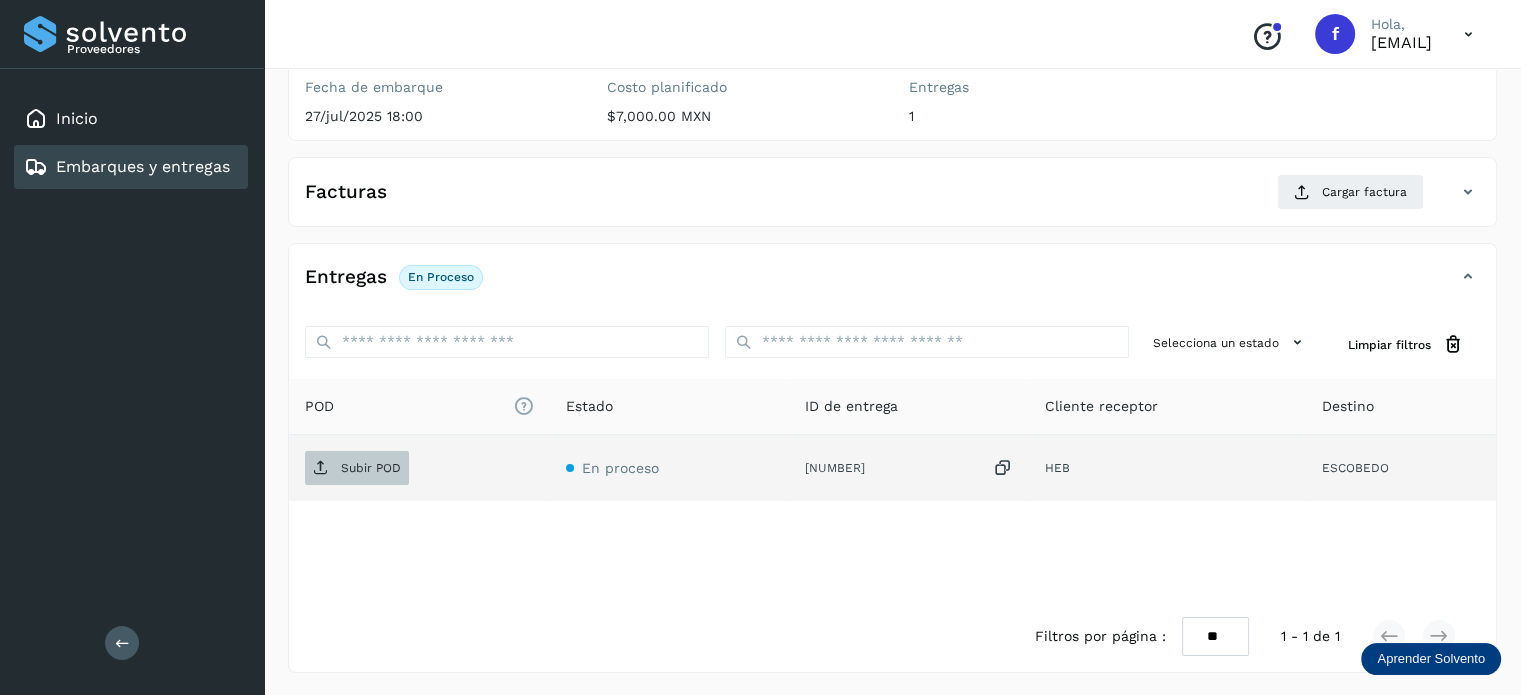 click on "Subir POD" at bounding box center [371, 468] 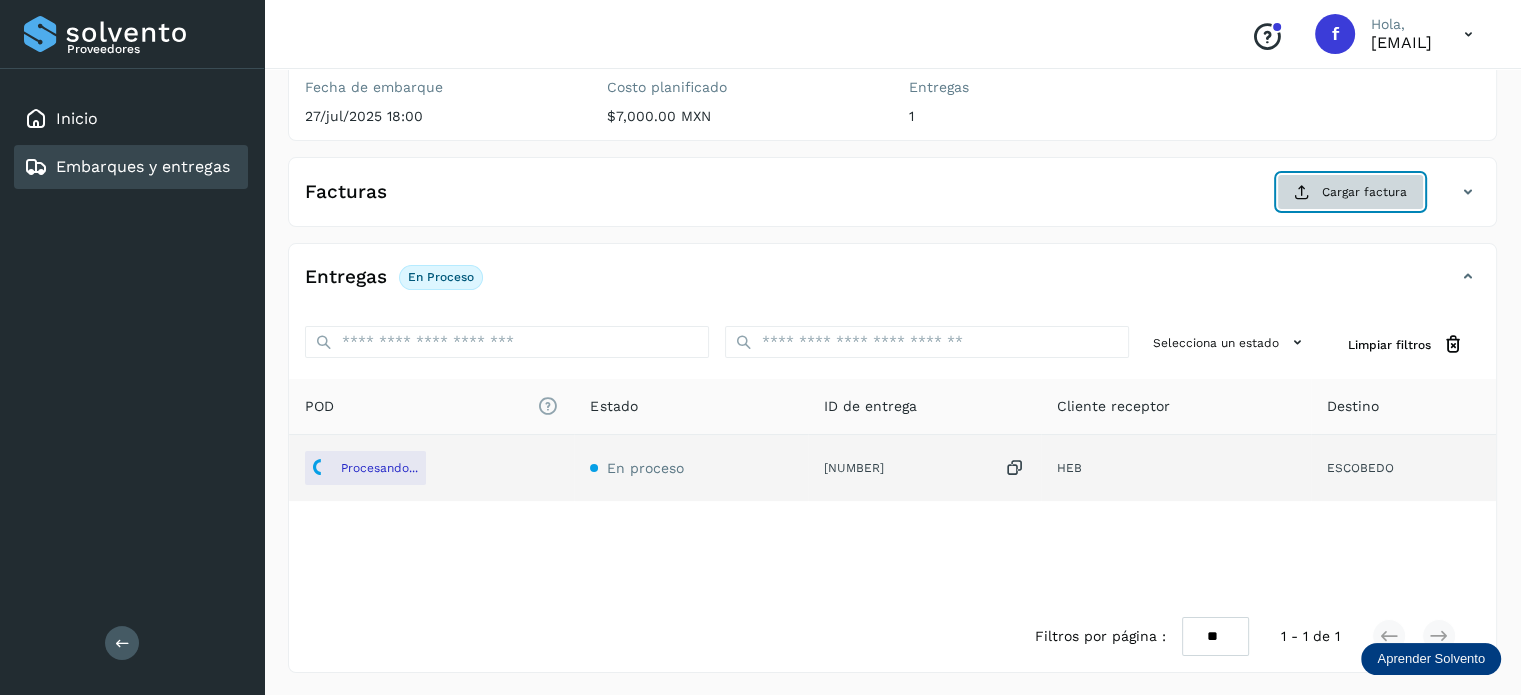 click on "Cargar factura" 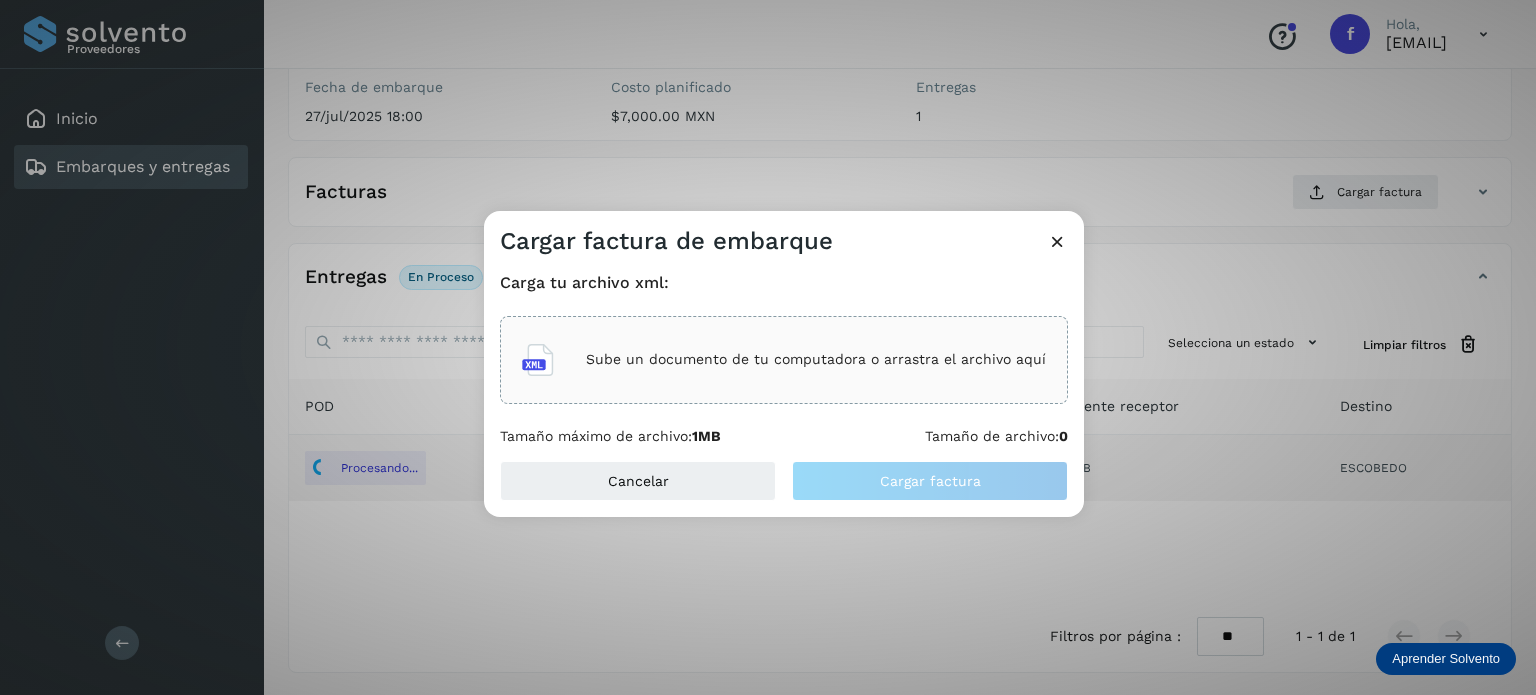 click on "Sube un documento de tu computadora o arrastra el archivo aquí" at bounding box center (816, 359) 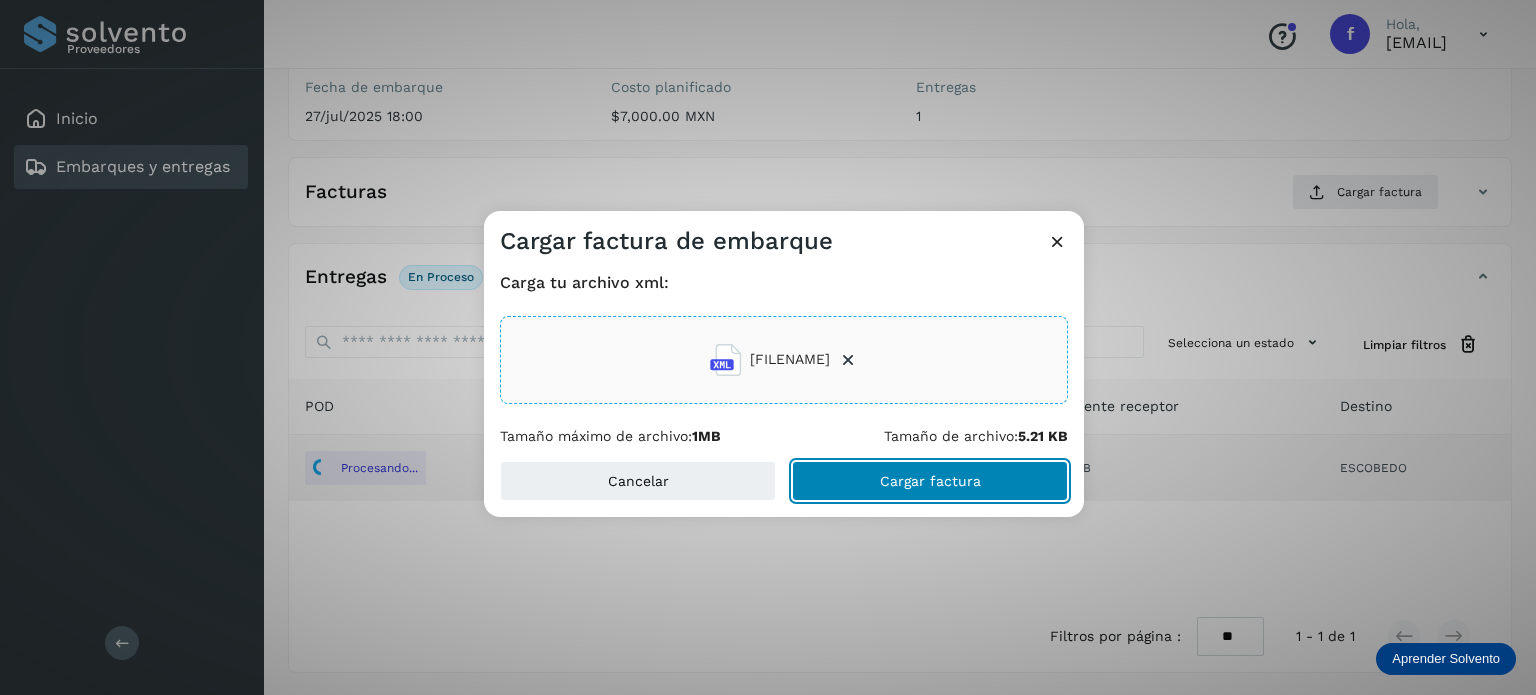 click on "Cargar factura" 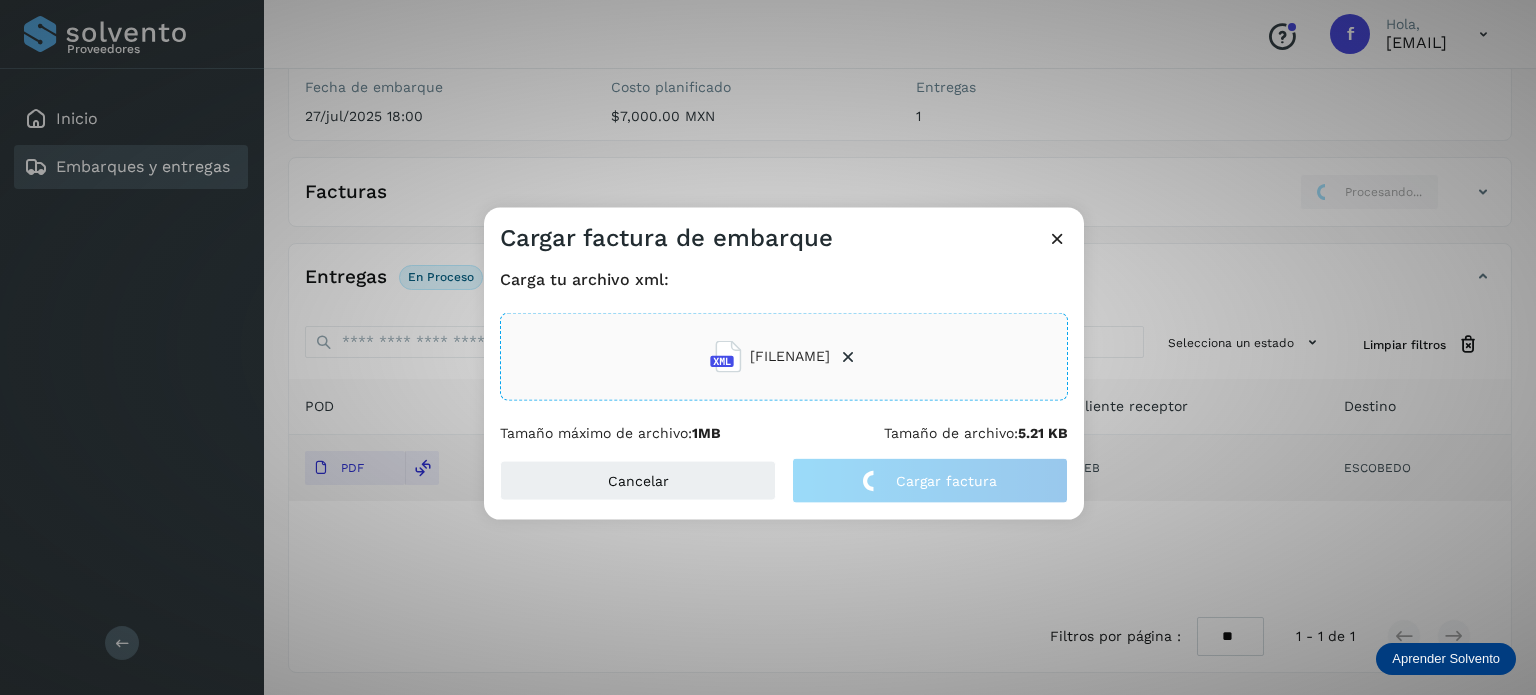 click at bounding box center (1057, 237) 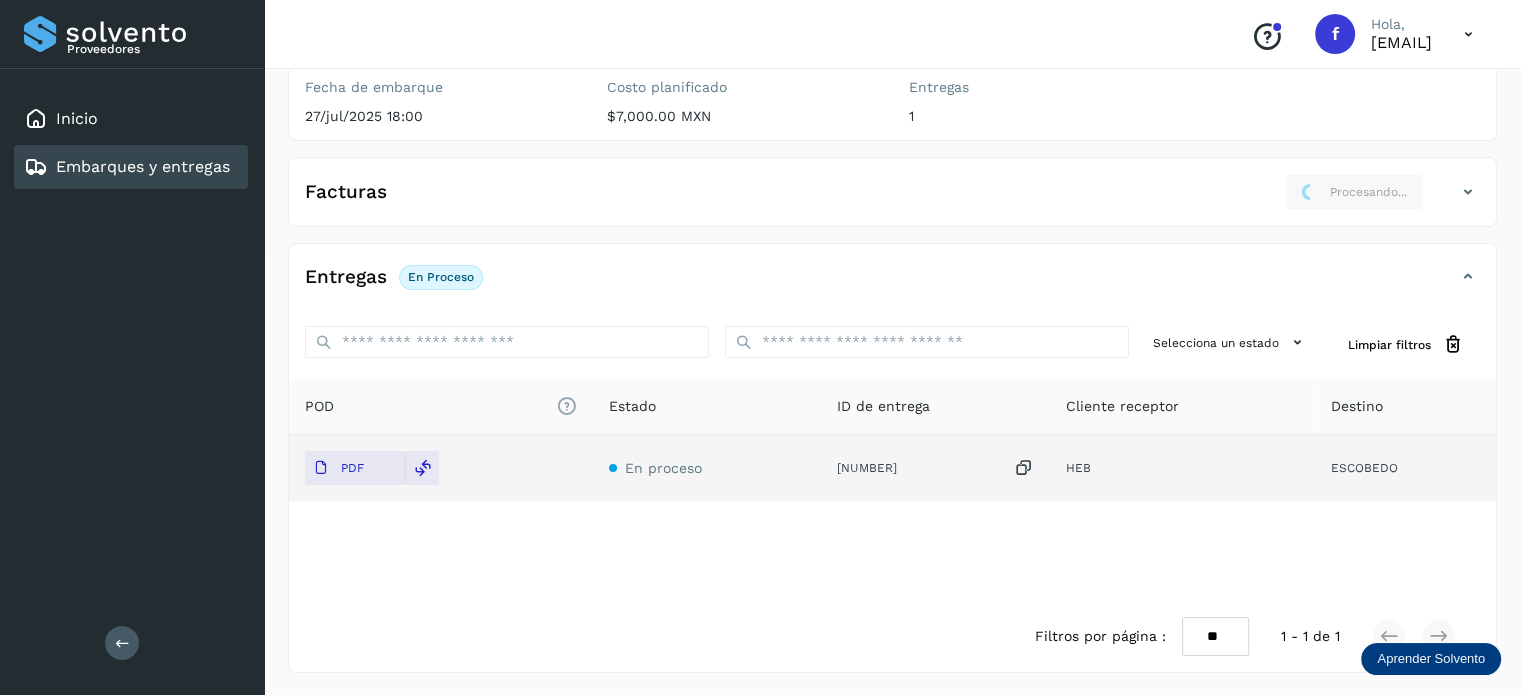 scroll, scrollTop: 0, scrollLeft: 0, axis: both 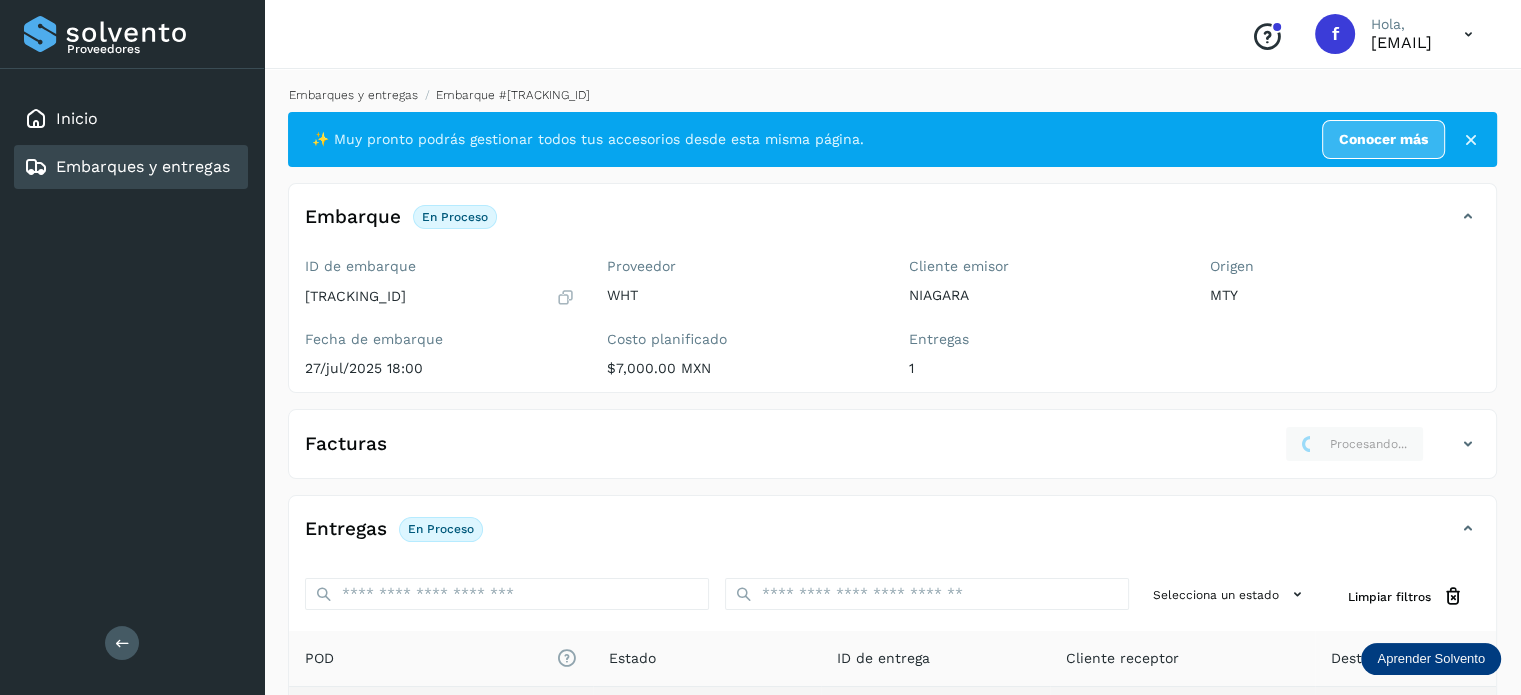 click on "Embarques y entregas" at bounding box center [353, 95] 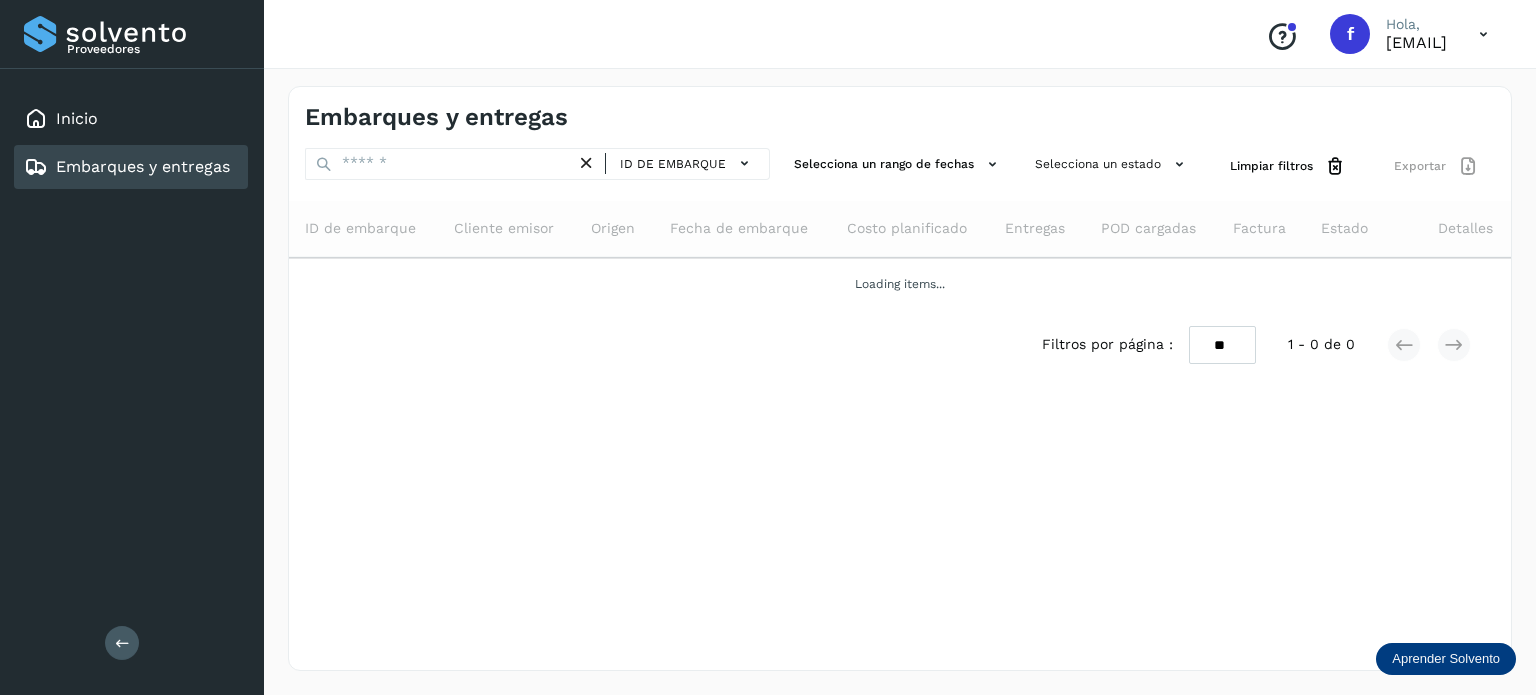 click on "ID de embarque" at bounding box center (537, 166) 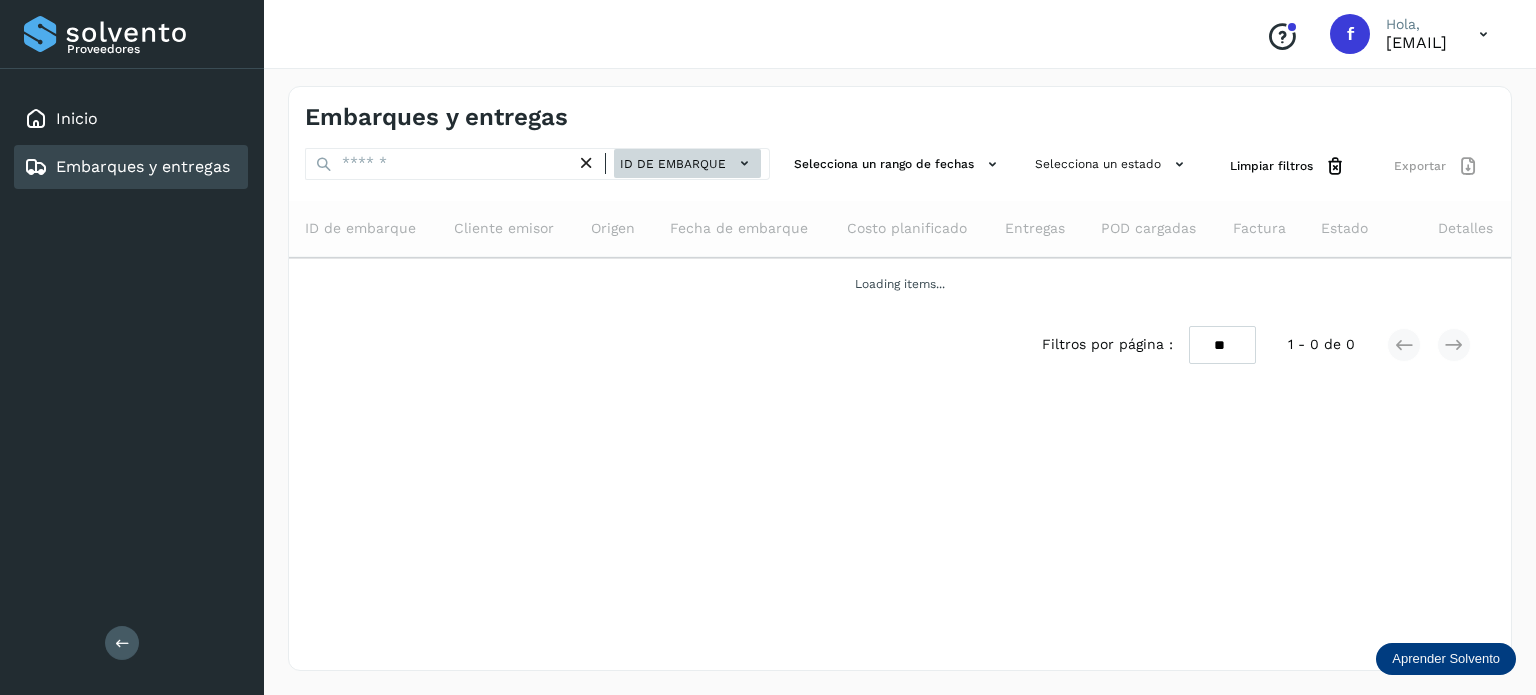 click on "ID de embarque" 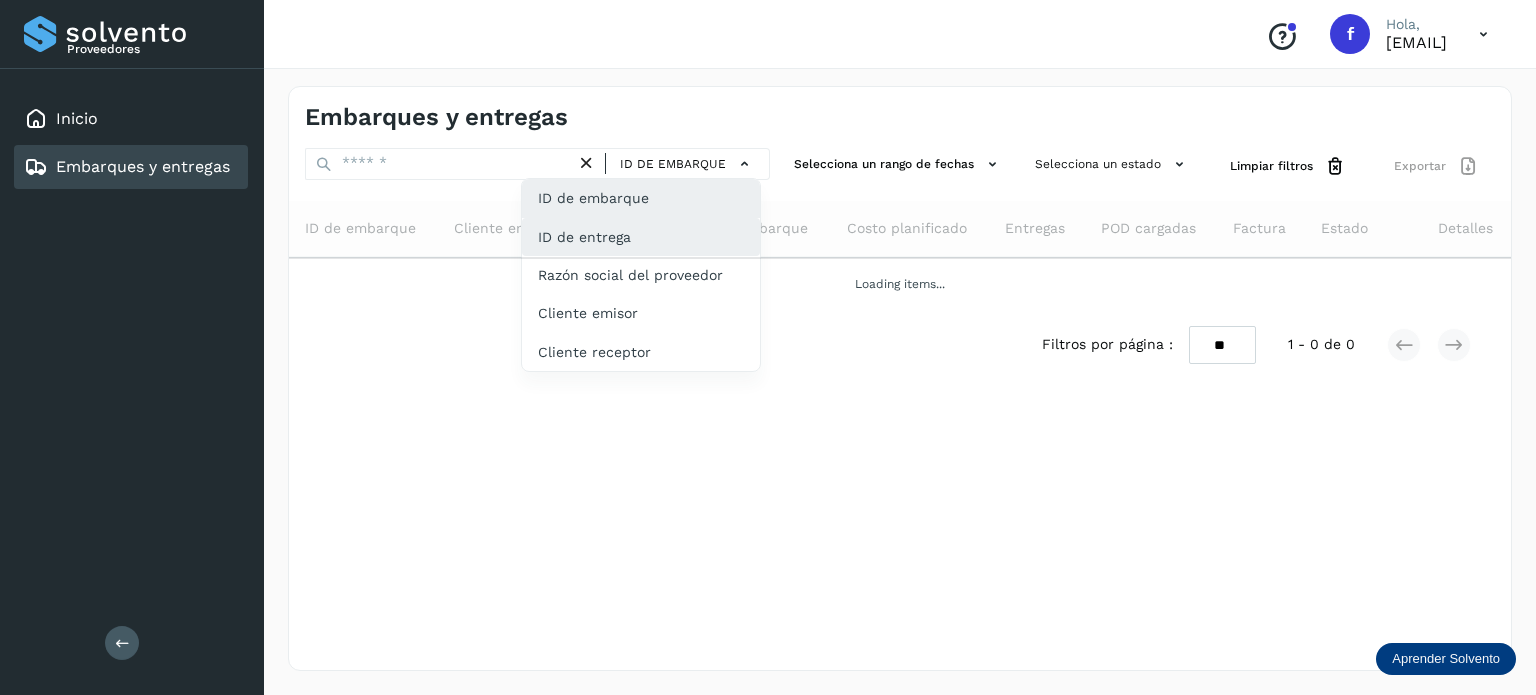 click on "ID de entrega" 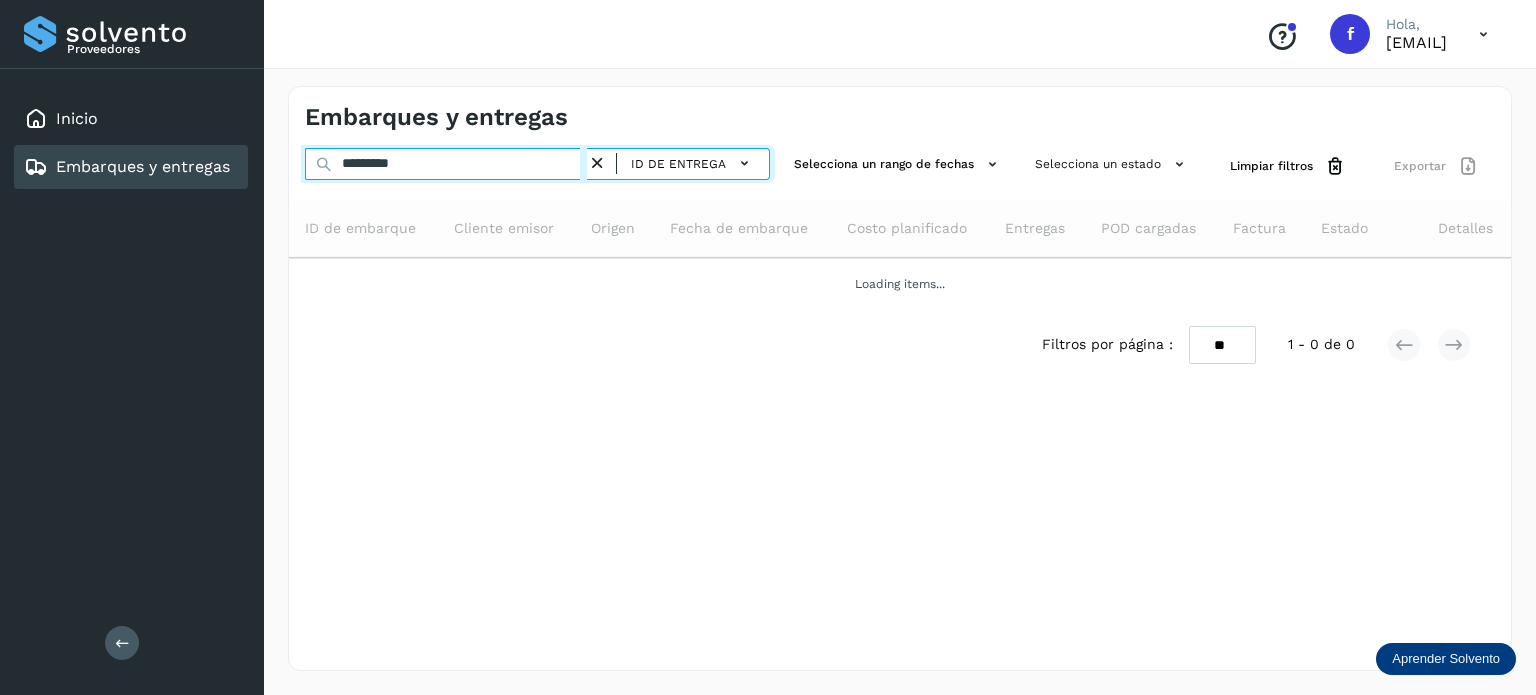 click on "*********" at bounding box center (446, 164) 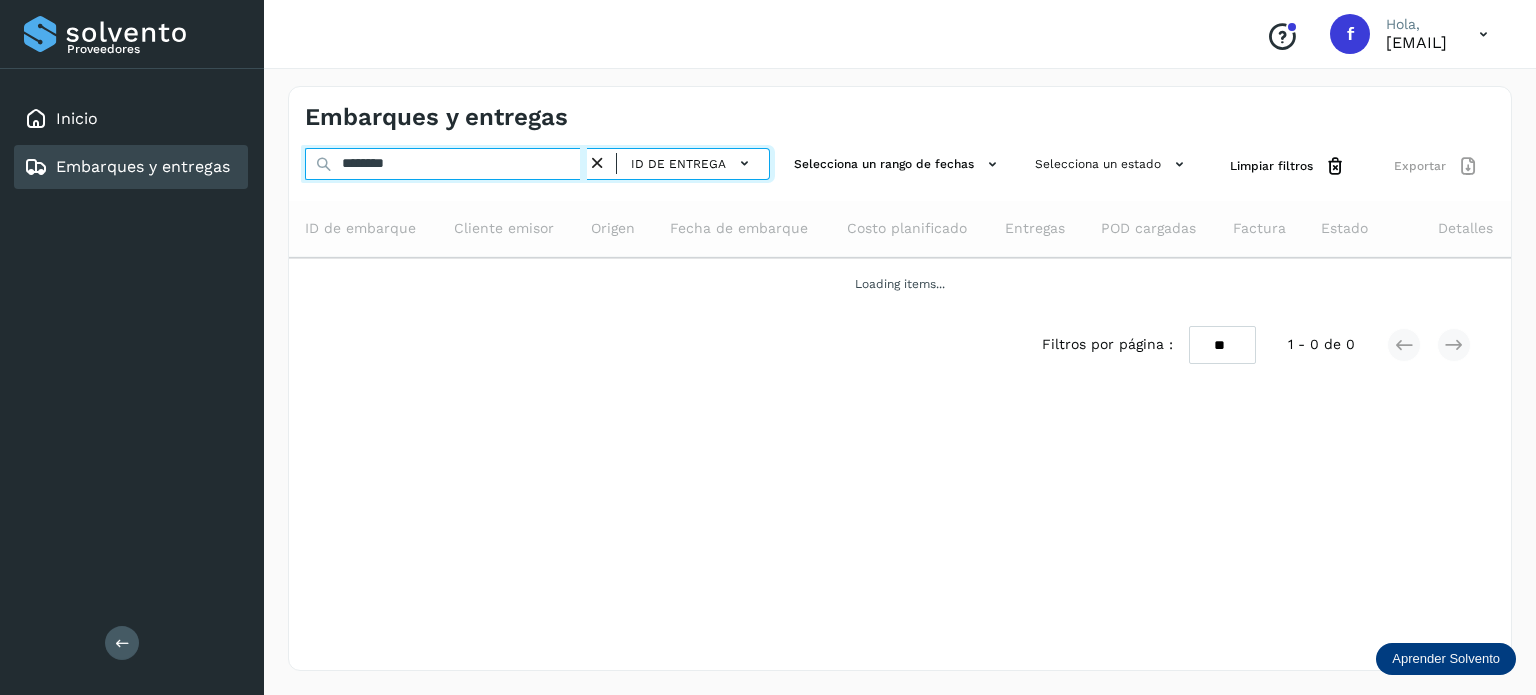 type on "*********" 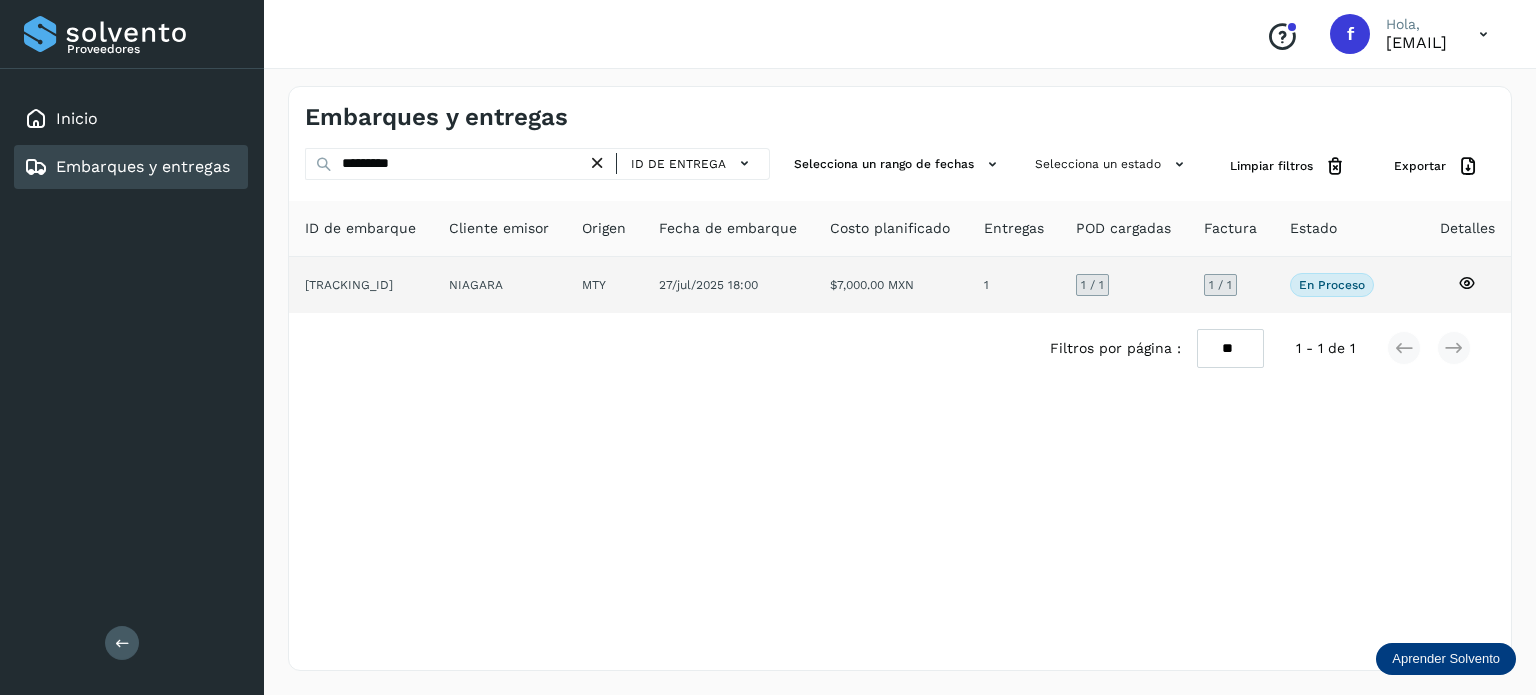 click 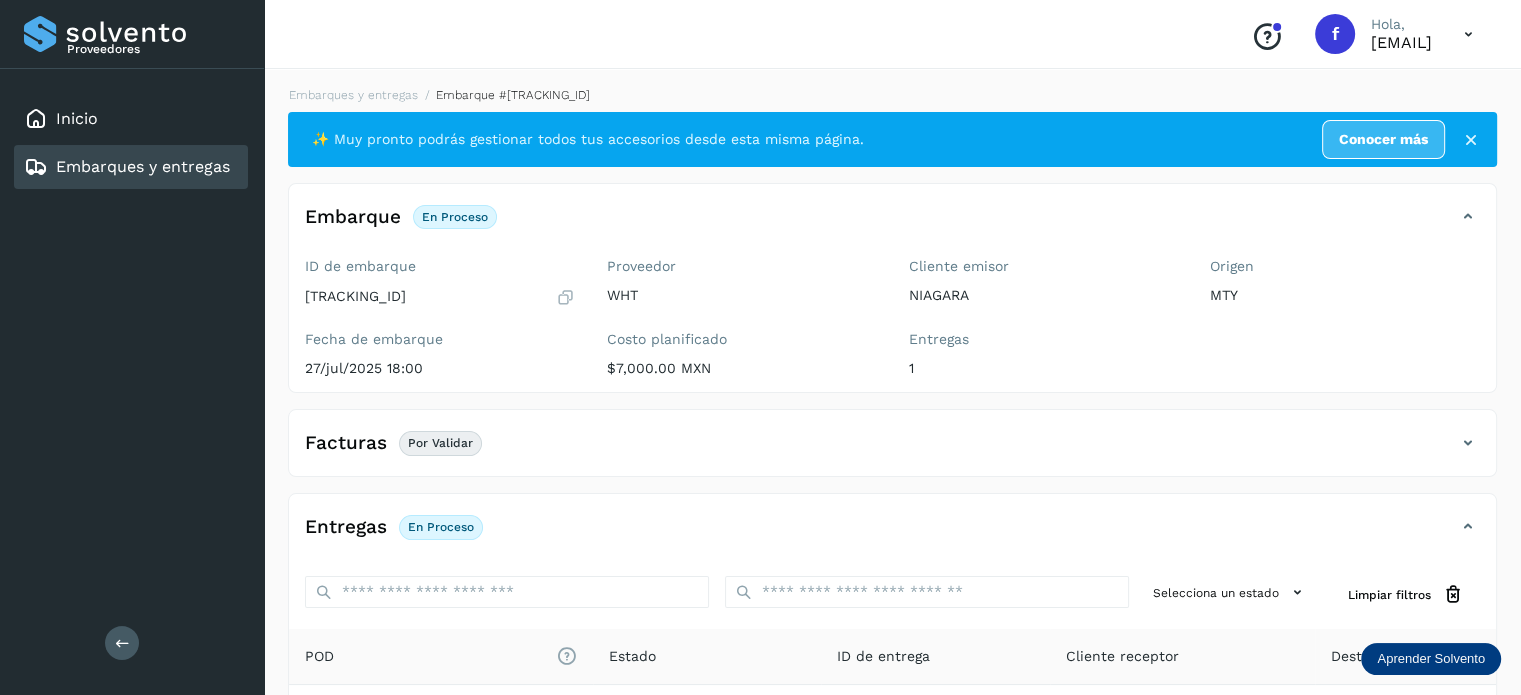 click at bounding box center [1468, 443] 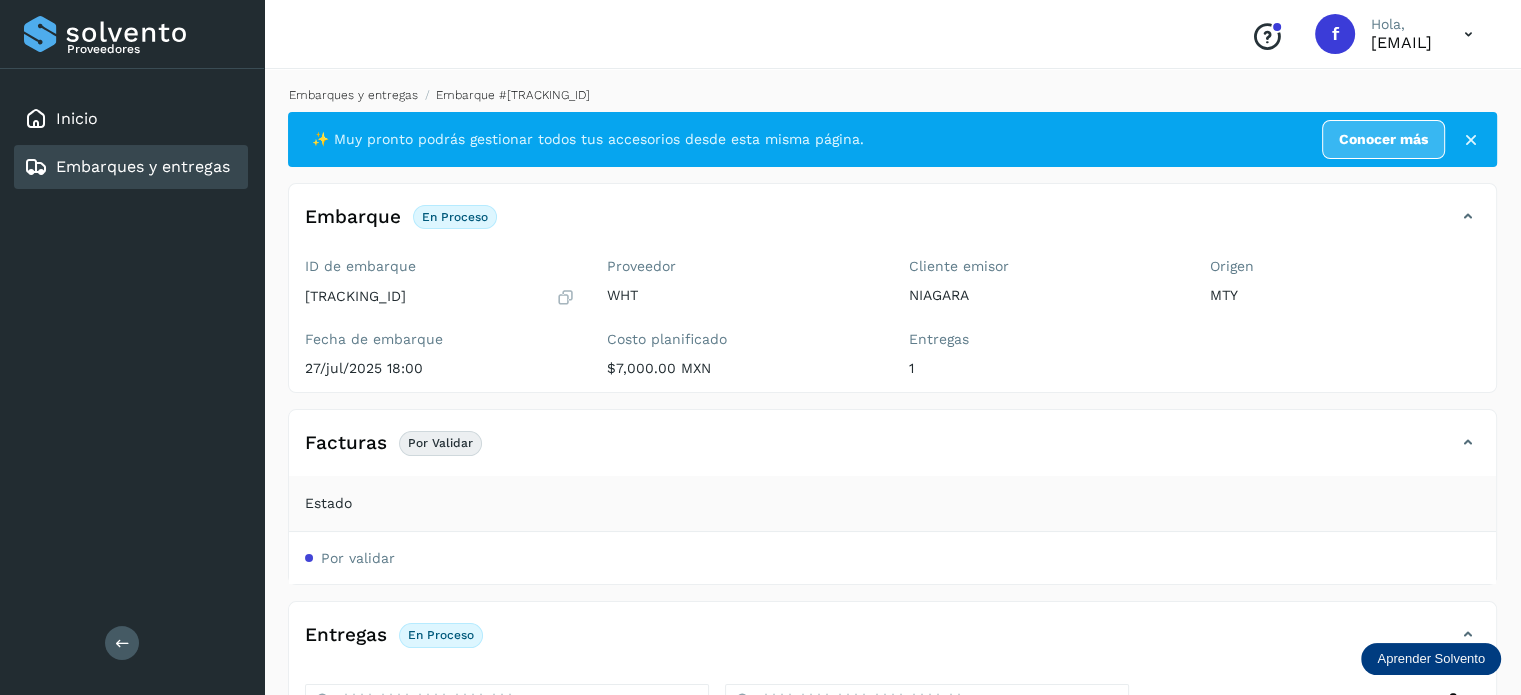 click on "Embarques y entregas" at bounding box center (353, 95) 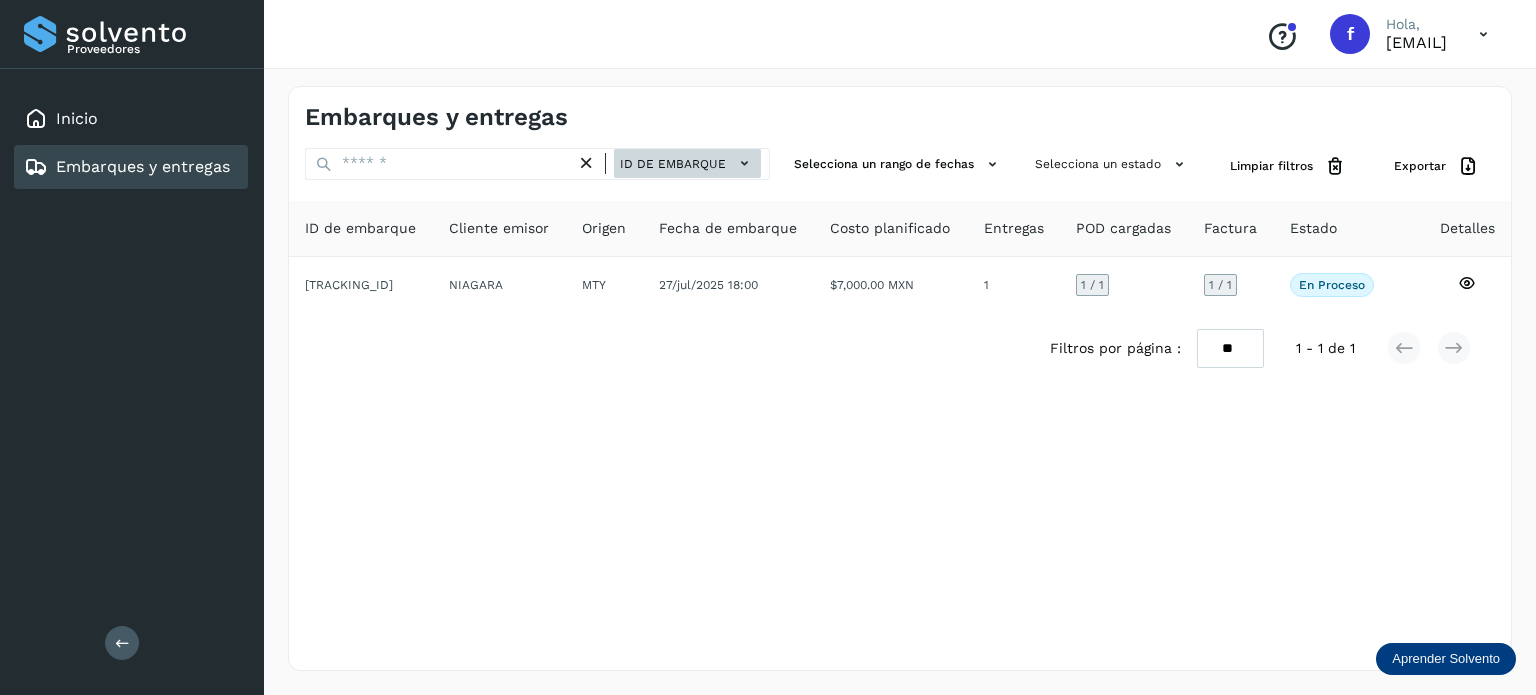 click on "ID de embarque" 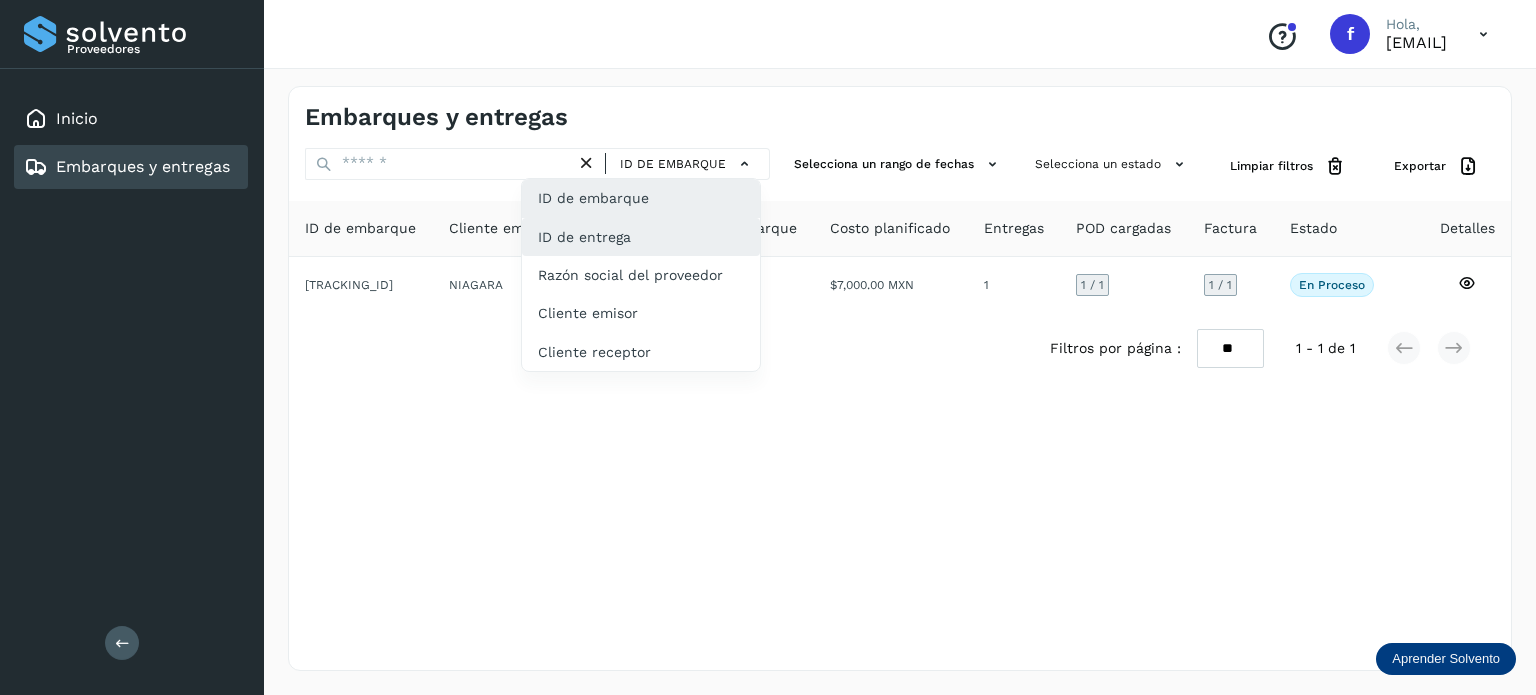 click on "ID de entrega" 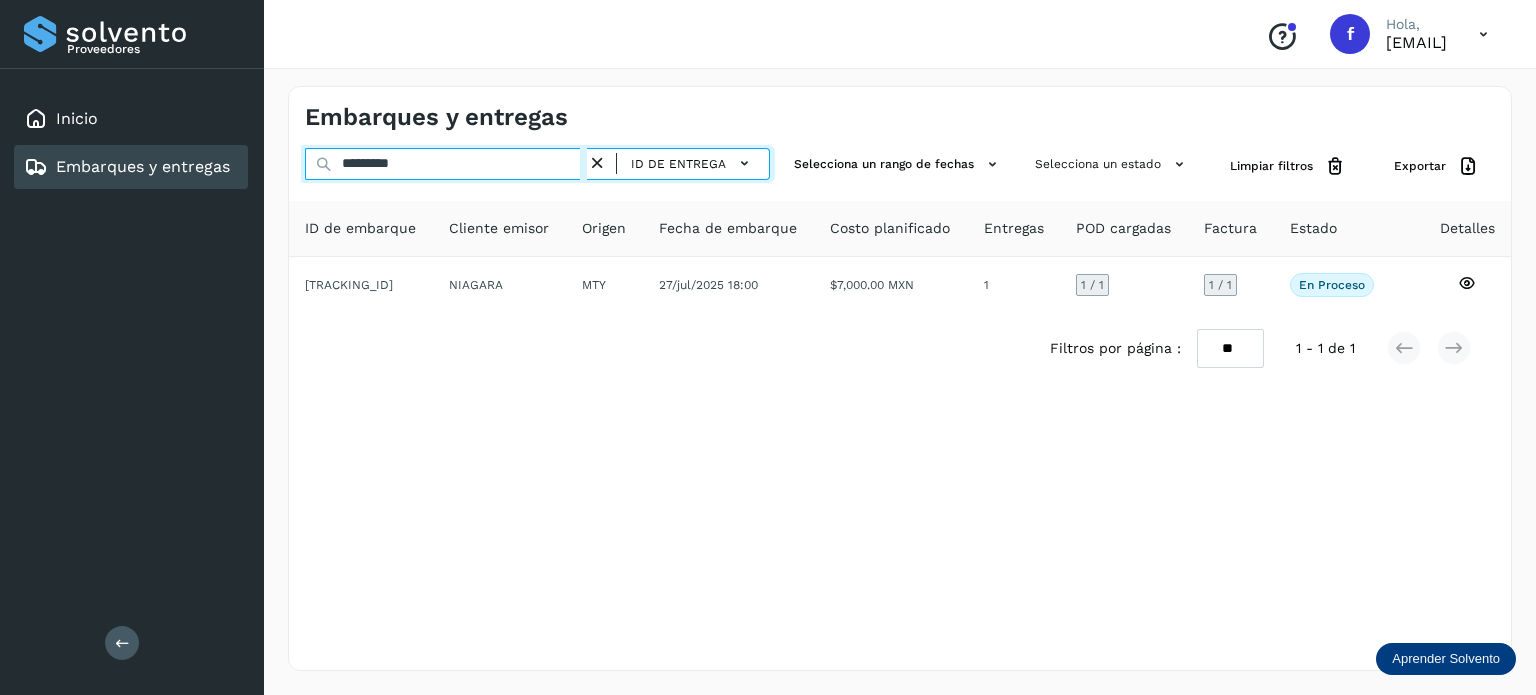 drag, startPoint x: 488, startPoint y: 164, endPoint x: 276, endPoint y: 152, distance: 212.33936 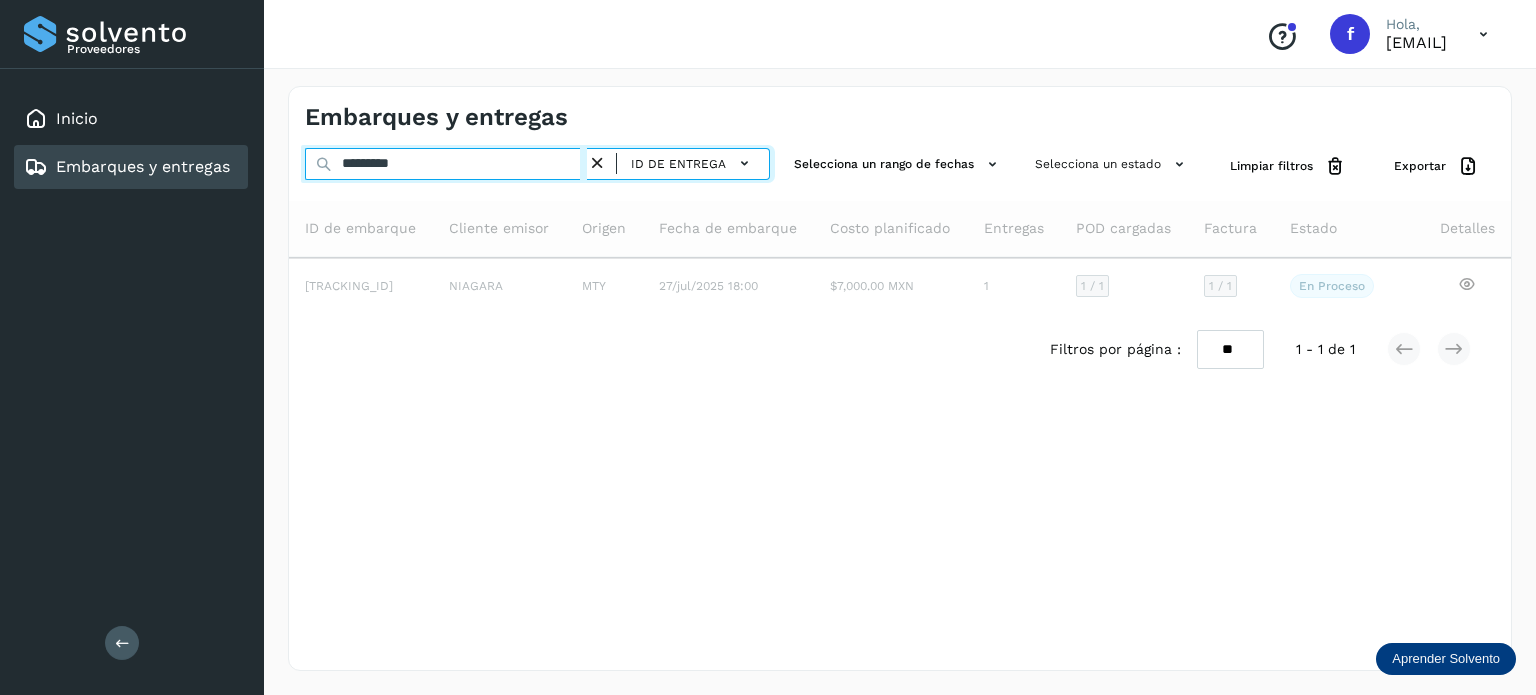 type on "*********" 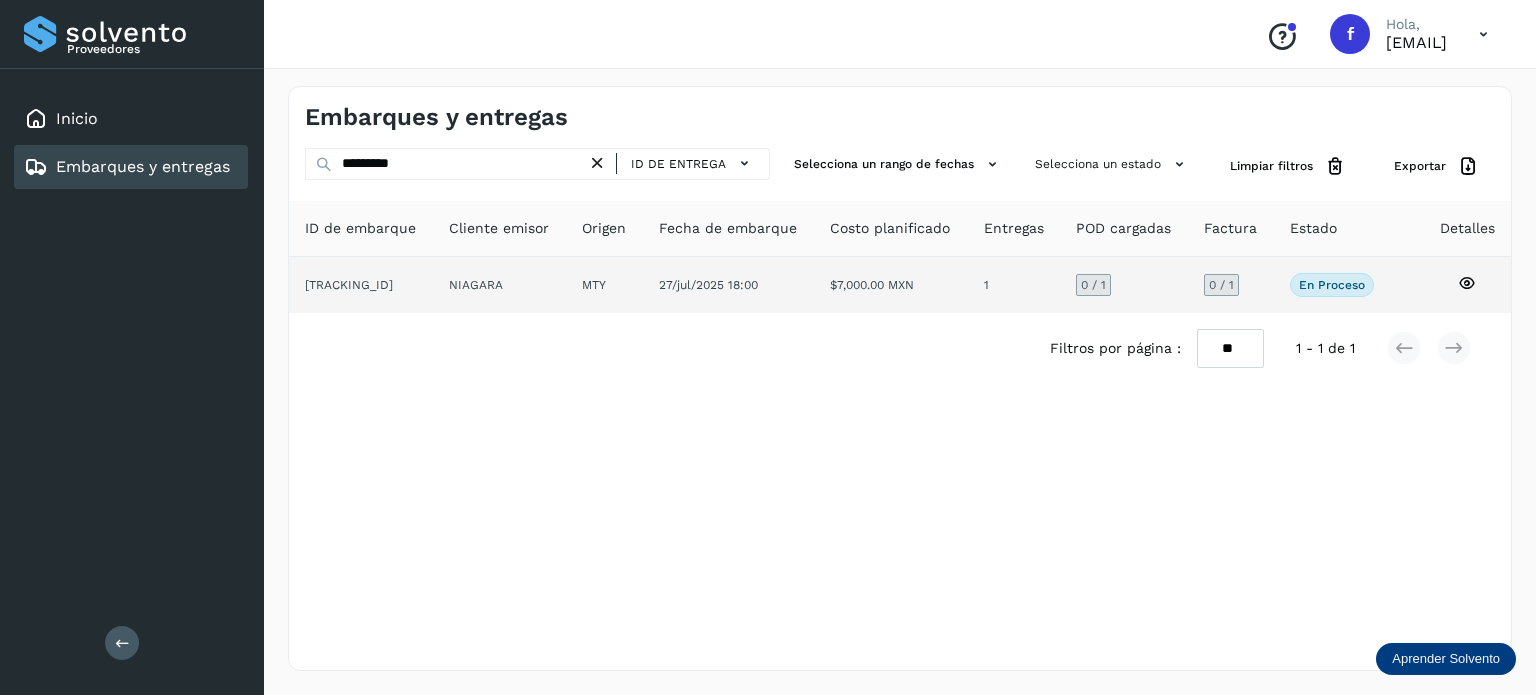click 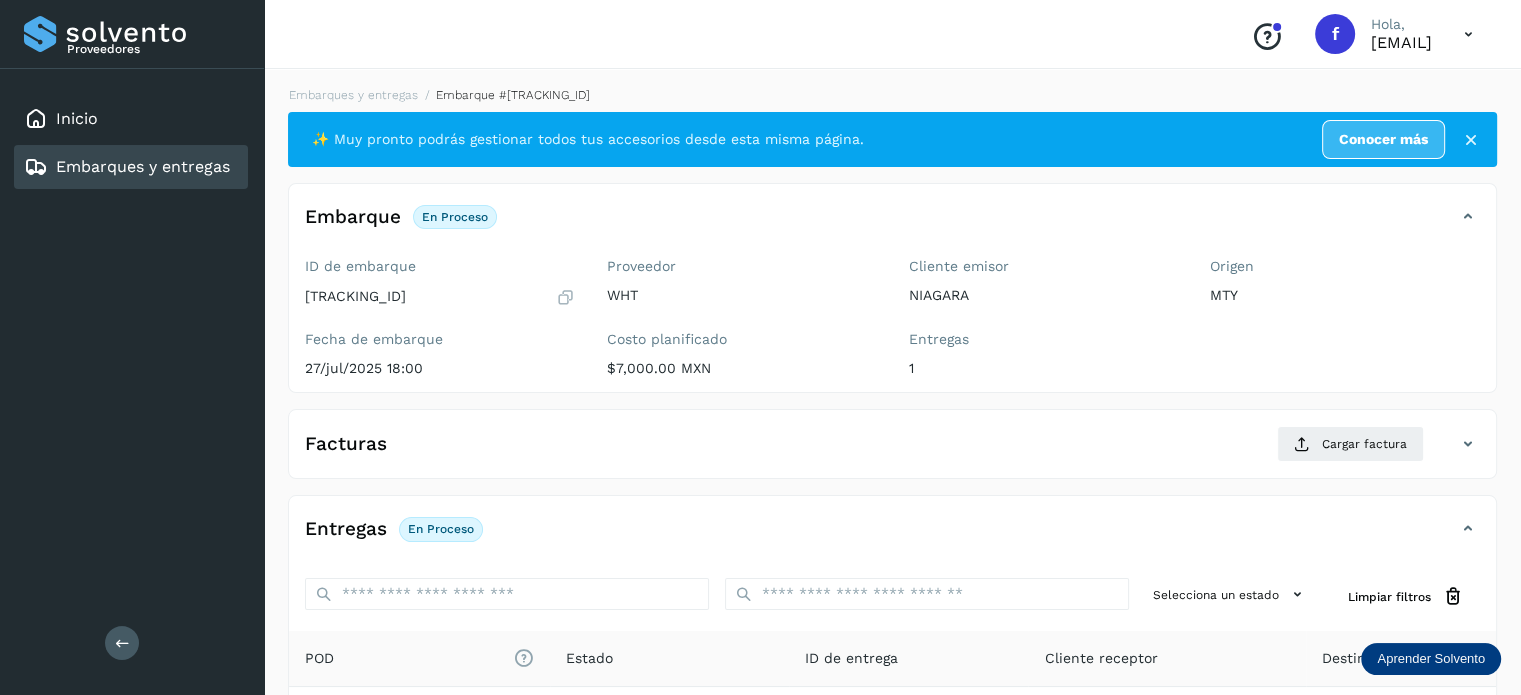 scroll, scrollTop: 252, scrollLeft: 0, axis: vertical 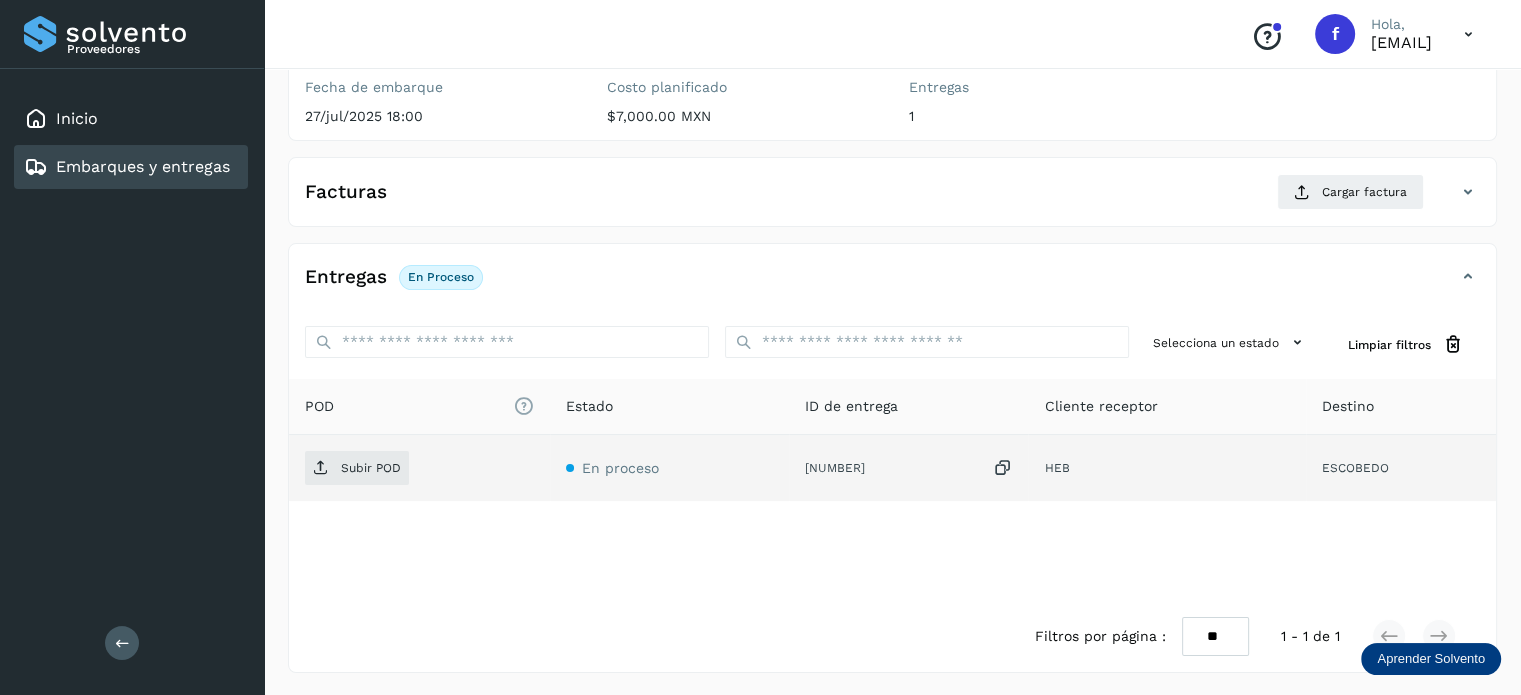 click on "Subir POD" 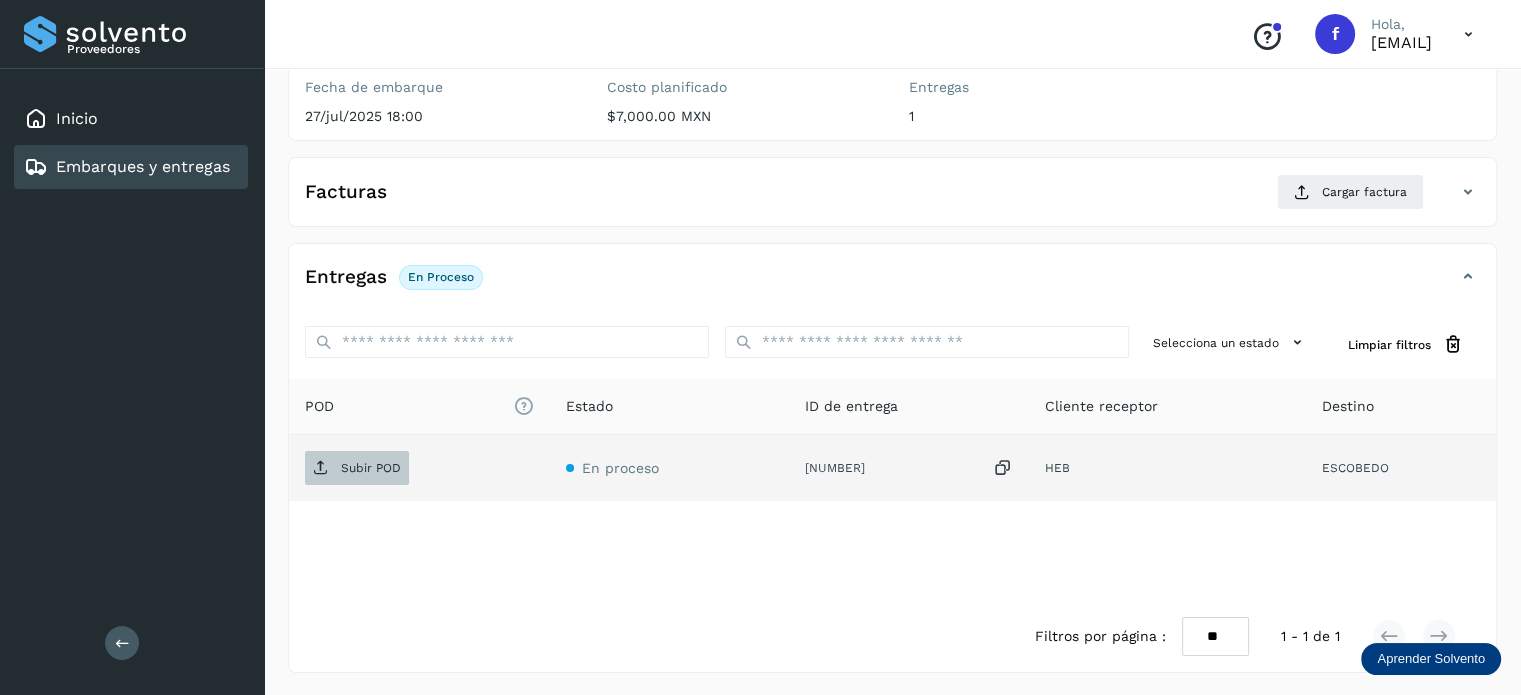 click on "Subir POD" at bounding box center (357, 468) 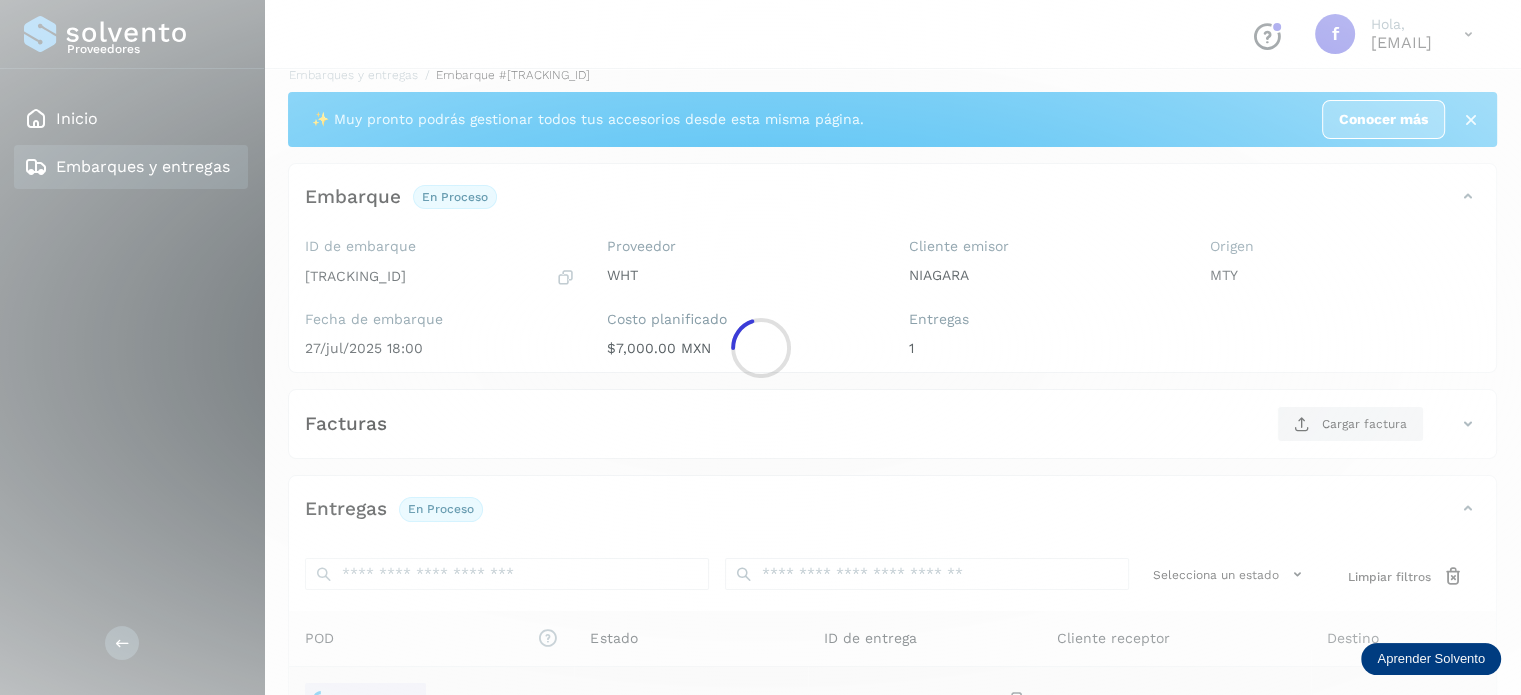 scroll, scrollTop: 0, scrollLeft: 0, axis: both 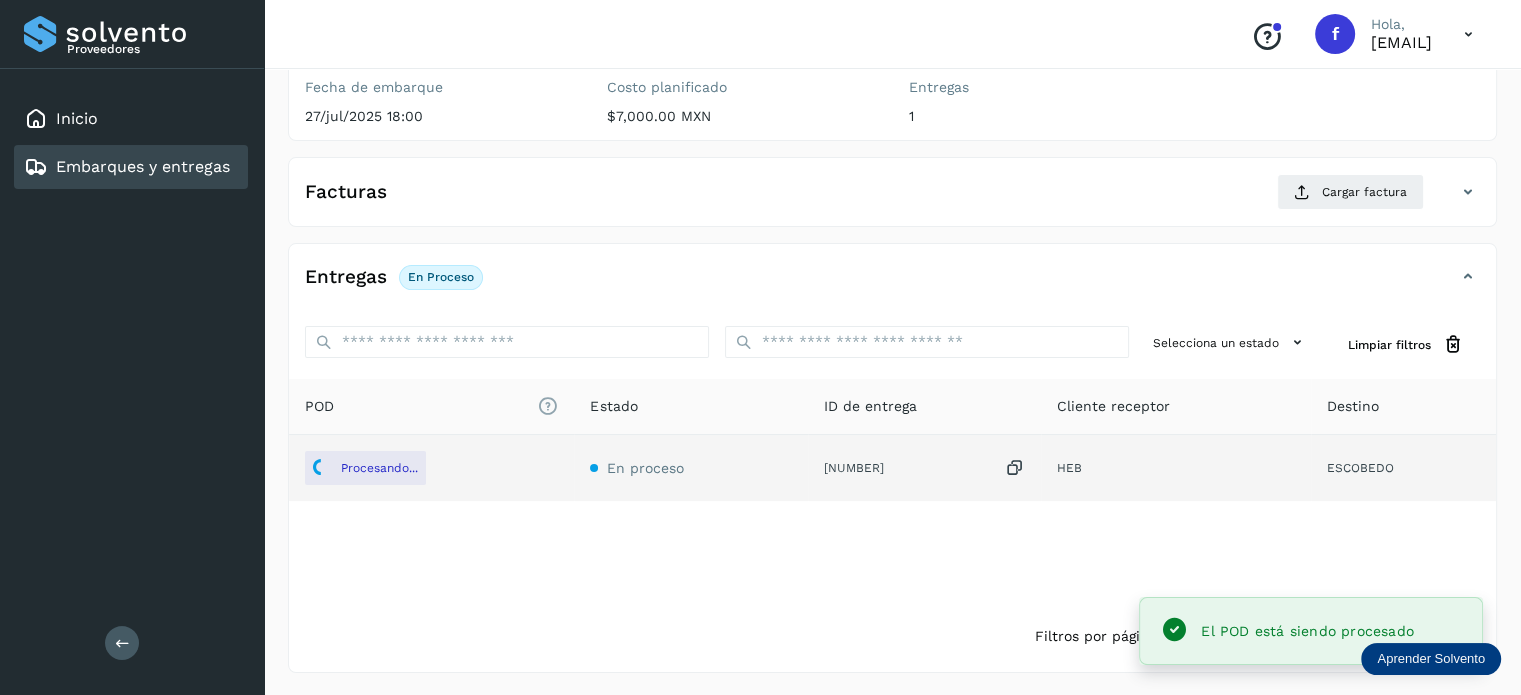 type 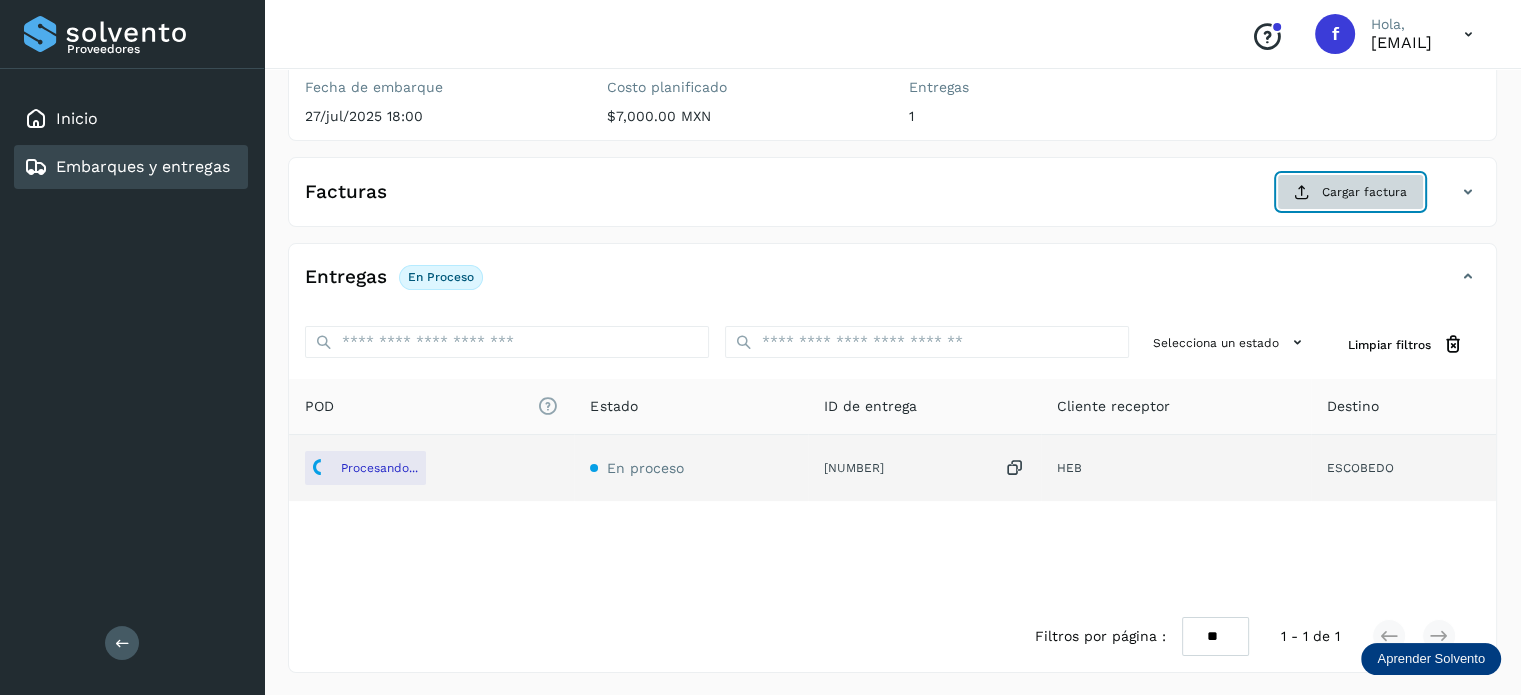 click on "Cargar factura" 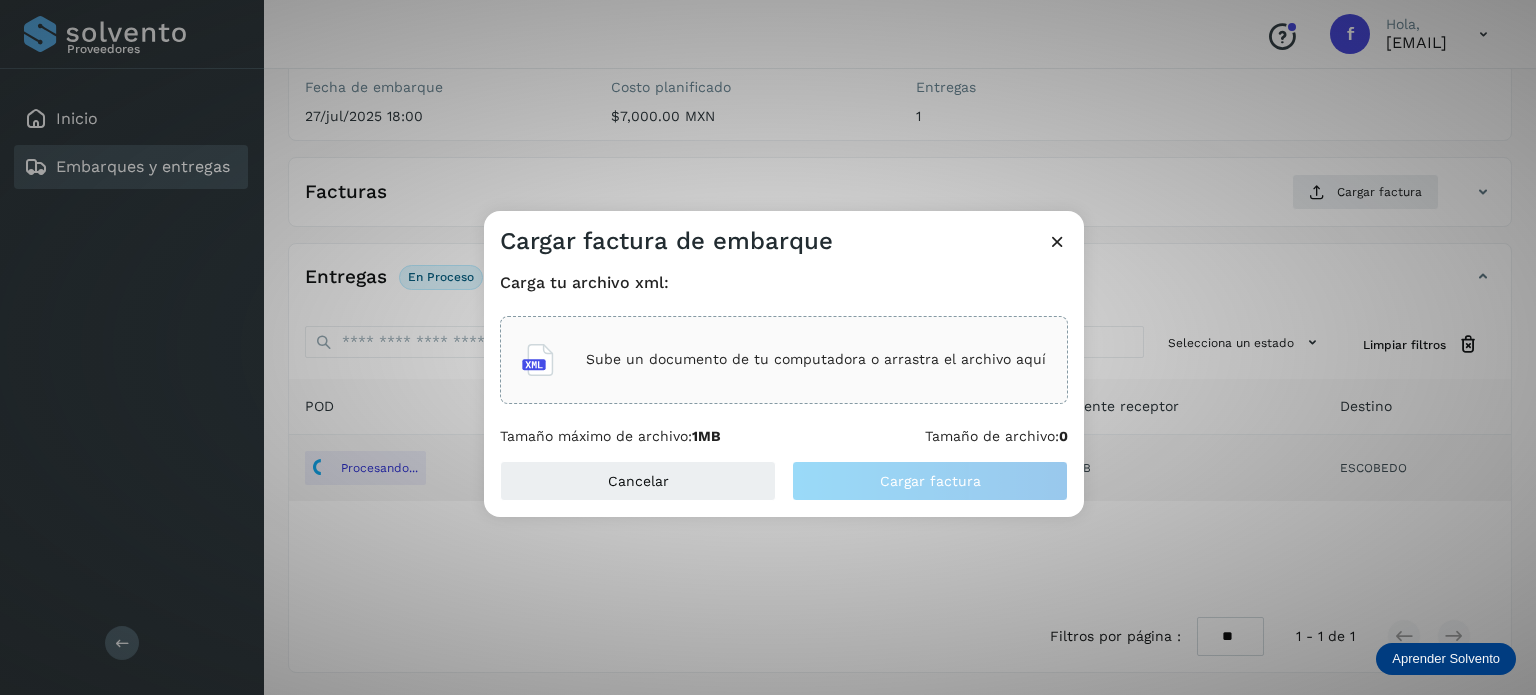 click on "Sube un documento de tu computadora o arrastra el archivo aquí" at bounding box center [816, 359] 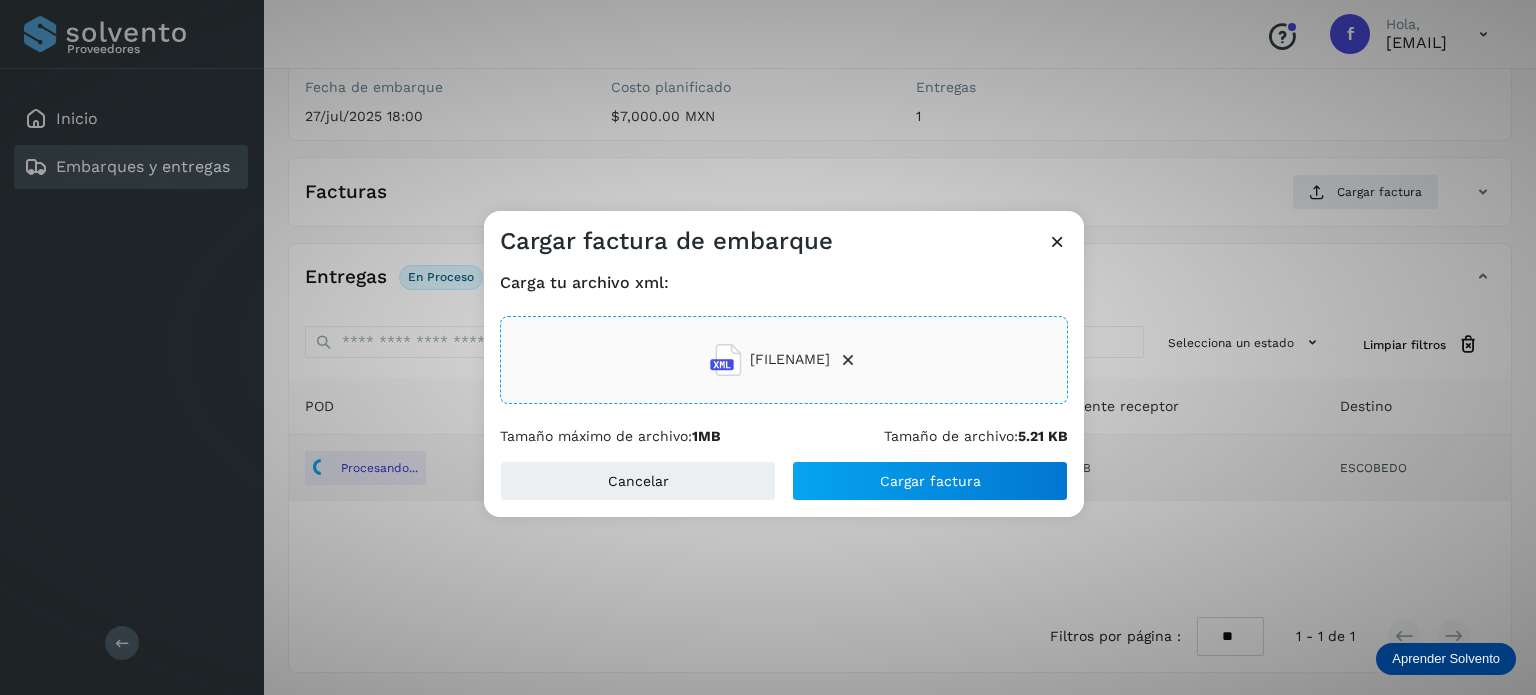 click on "Tamaño máximo de archivo:  1MB Tamaño de archivo:  5.21 KB" at bounding box center [784, 436] 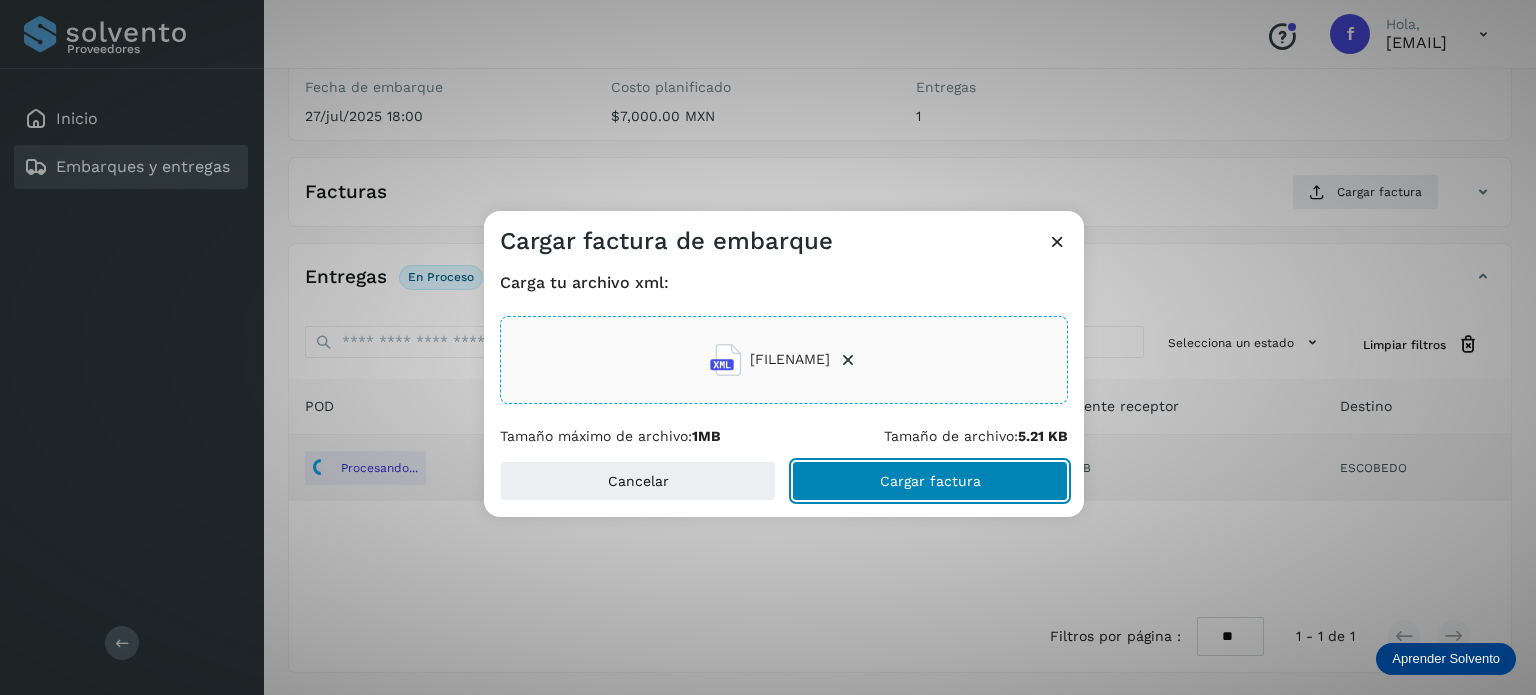click on "Cargar factura" 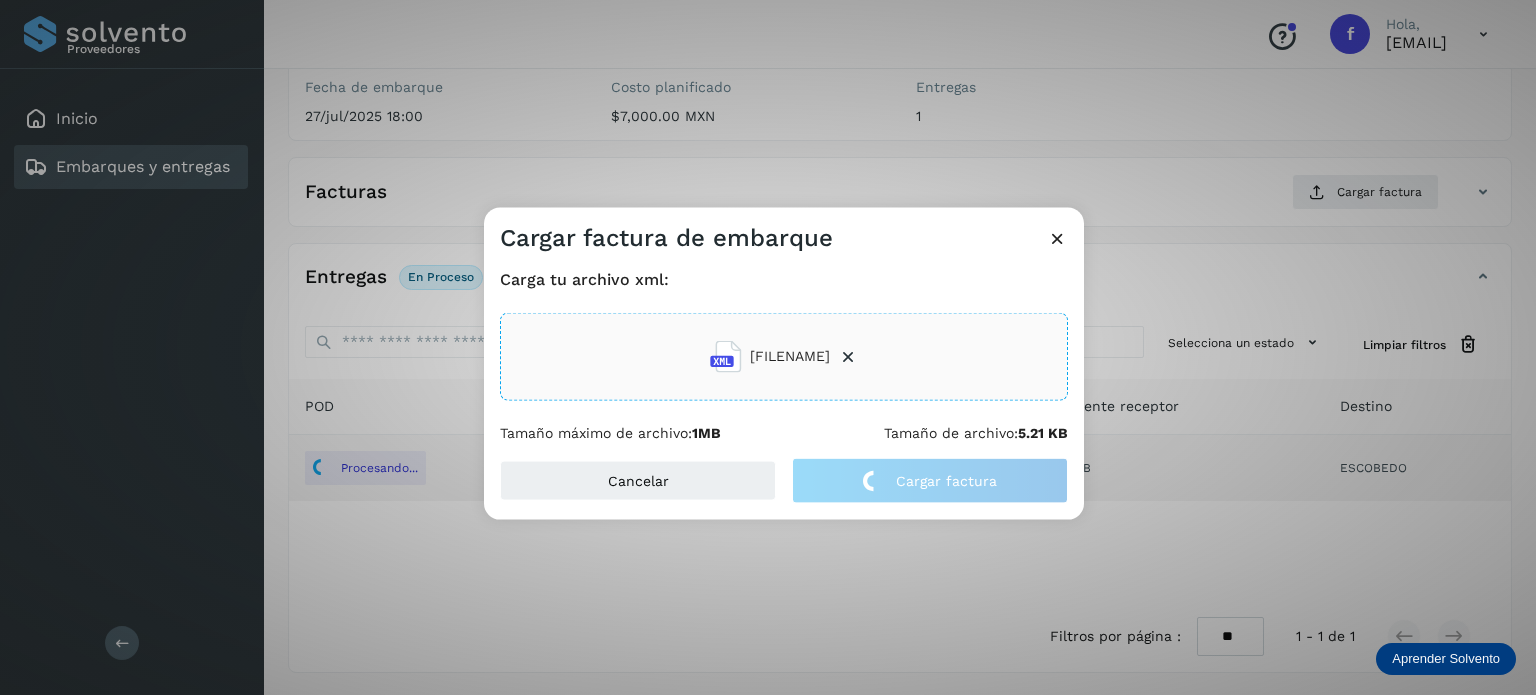 click at bounding box center (1057, 237) 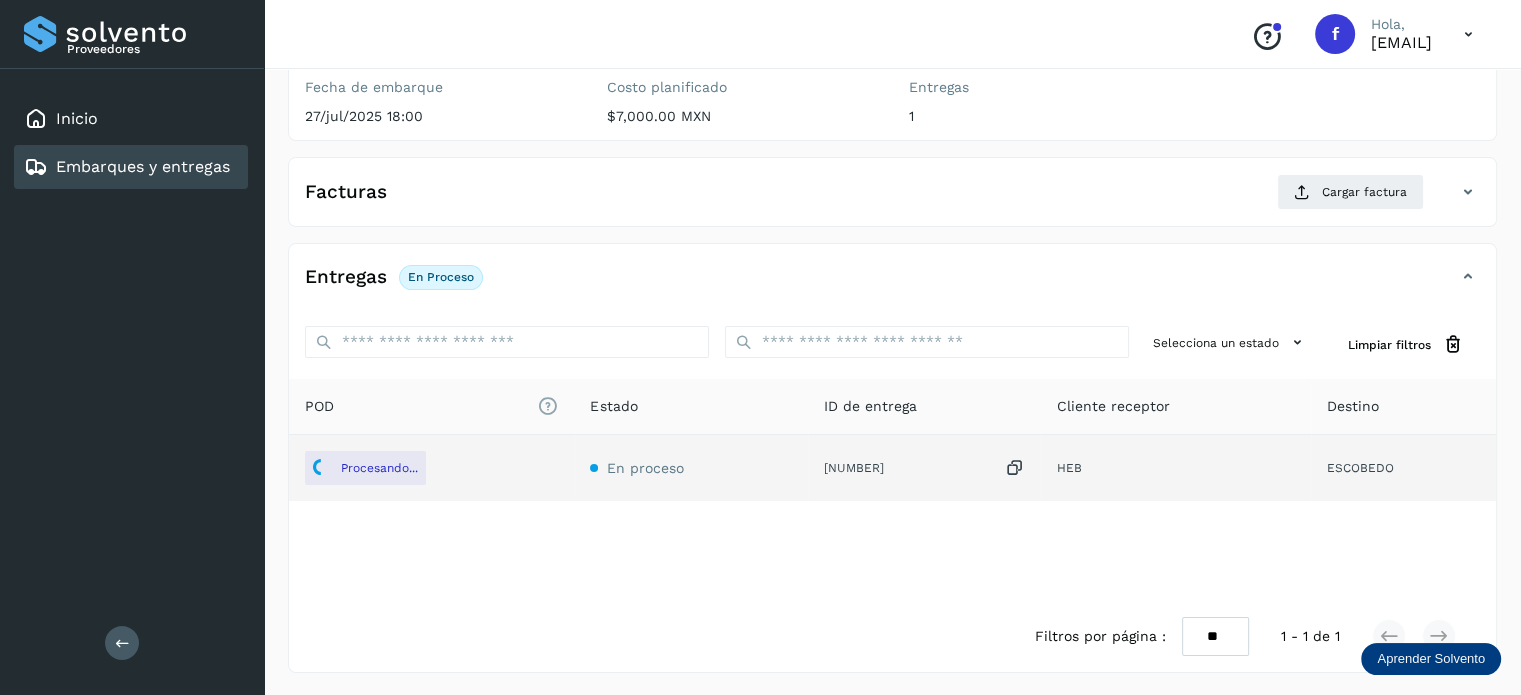 scroll, scrollTop: 0, scrollLeft: 0, axis: both 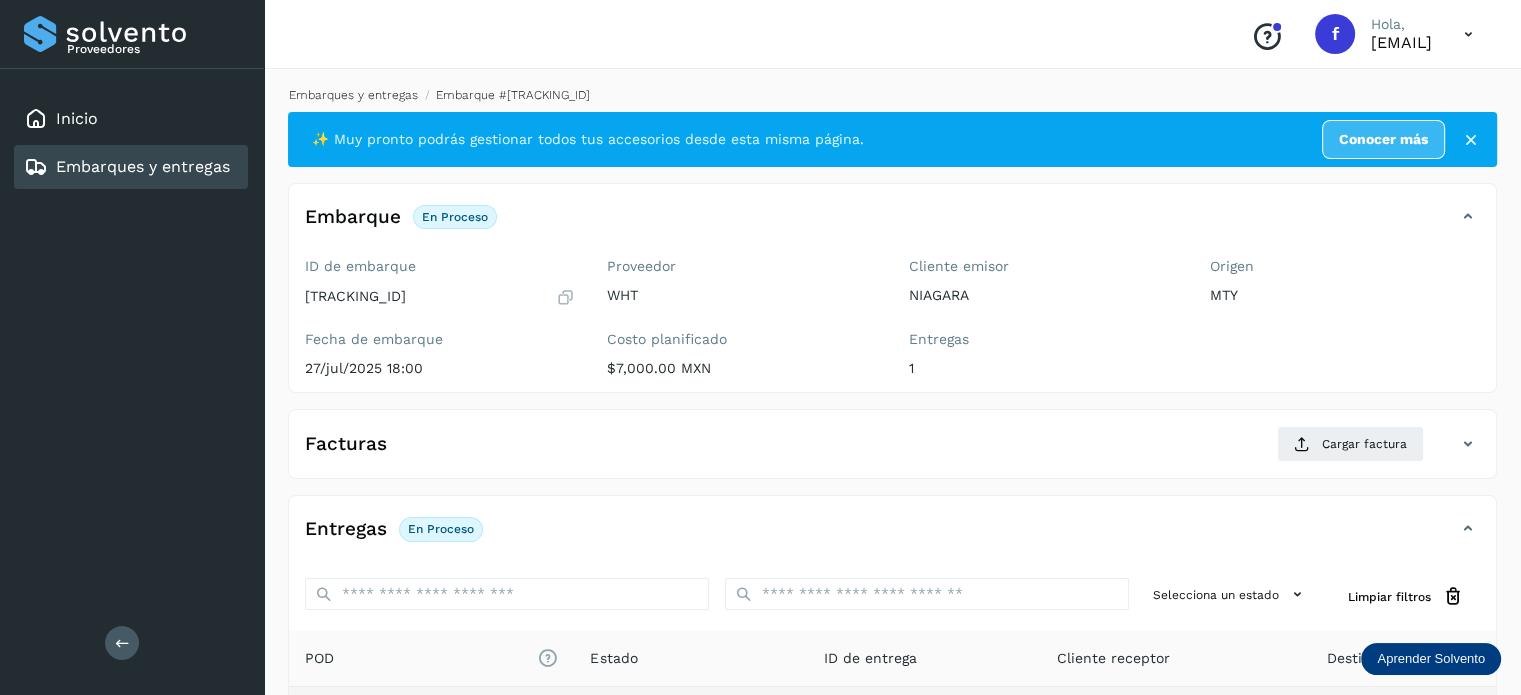 click on "Embarques y entregas" at bounding box center [353, 95] 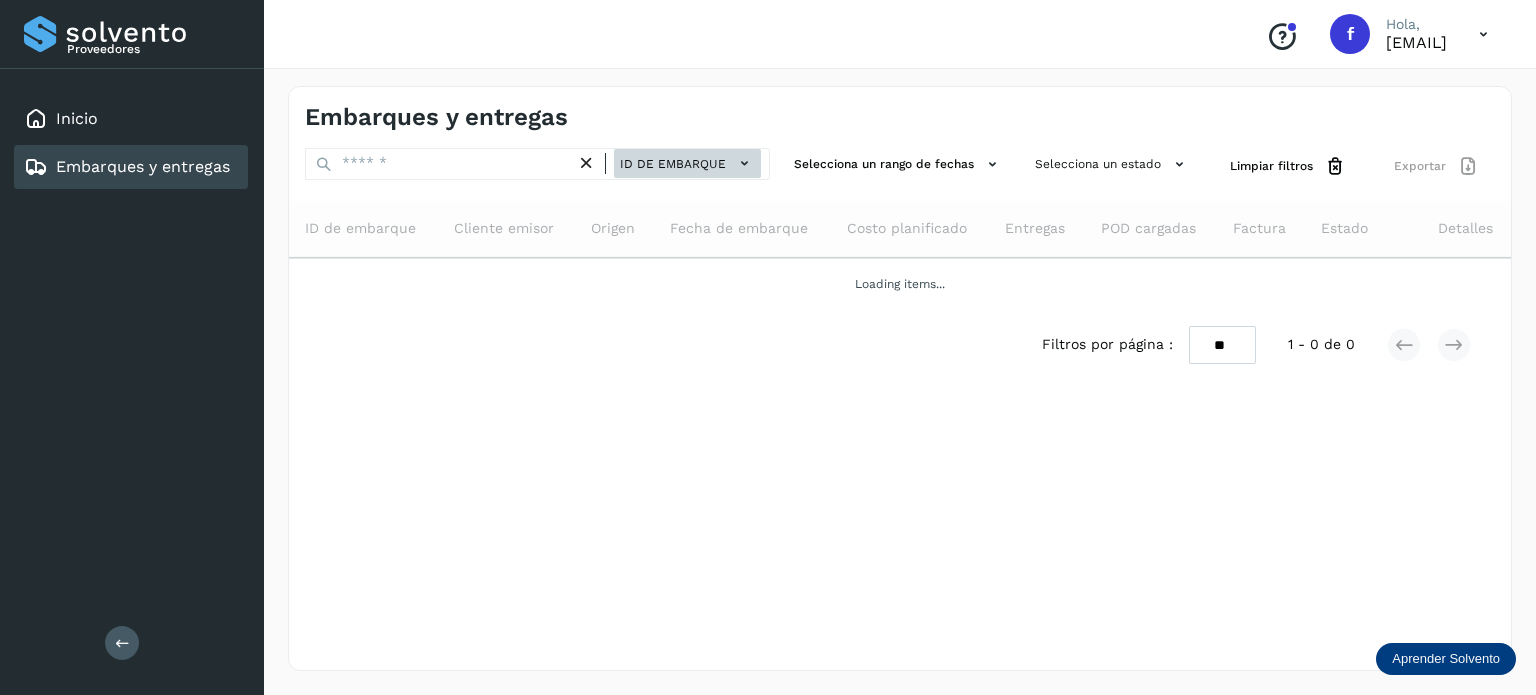 click on "ID de embarque" 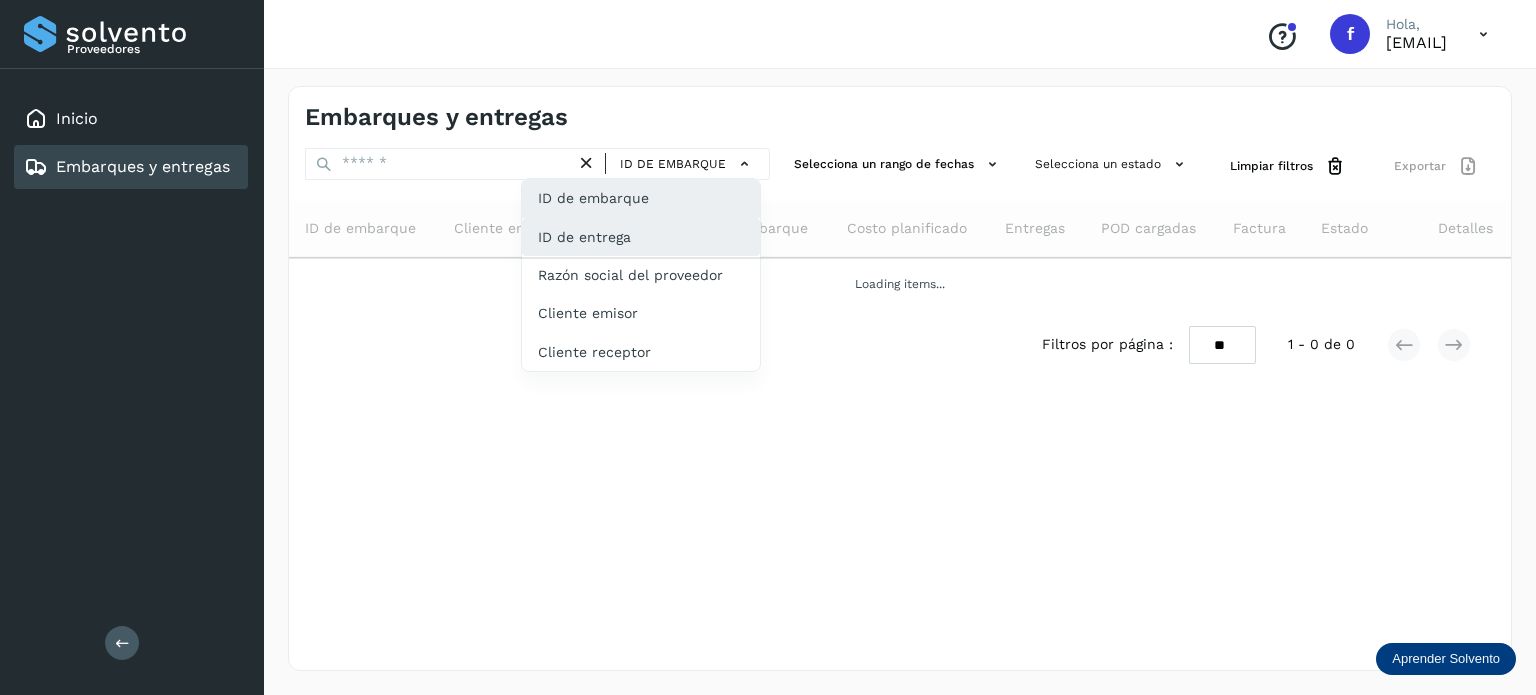 click on "ID de entrega" 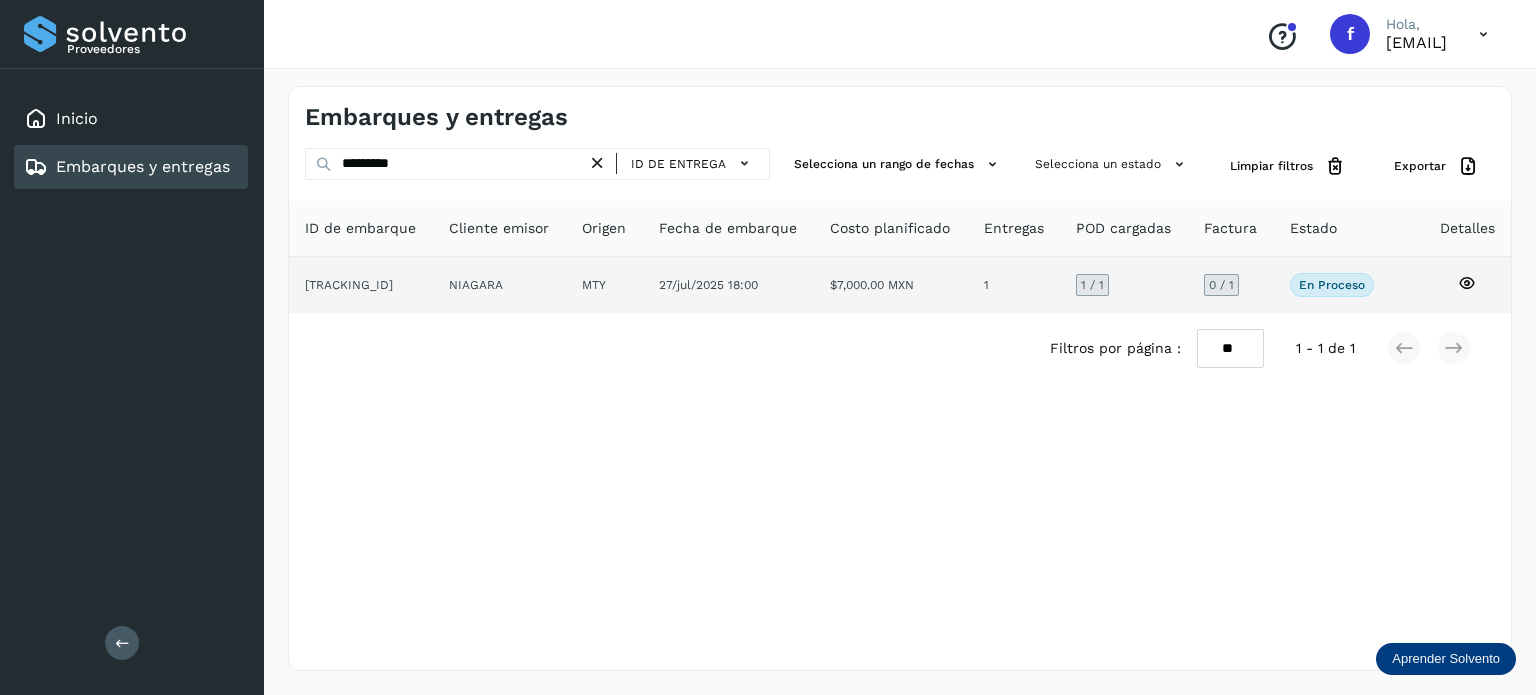 click 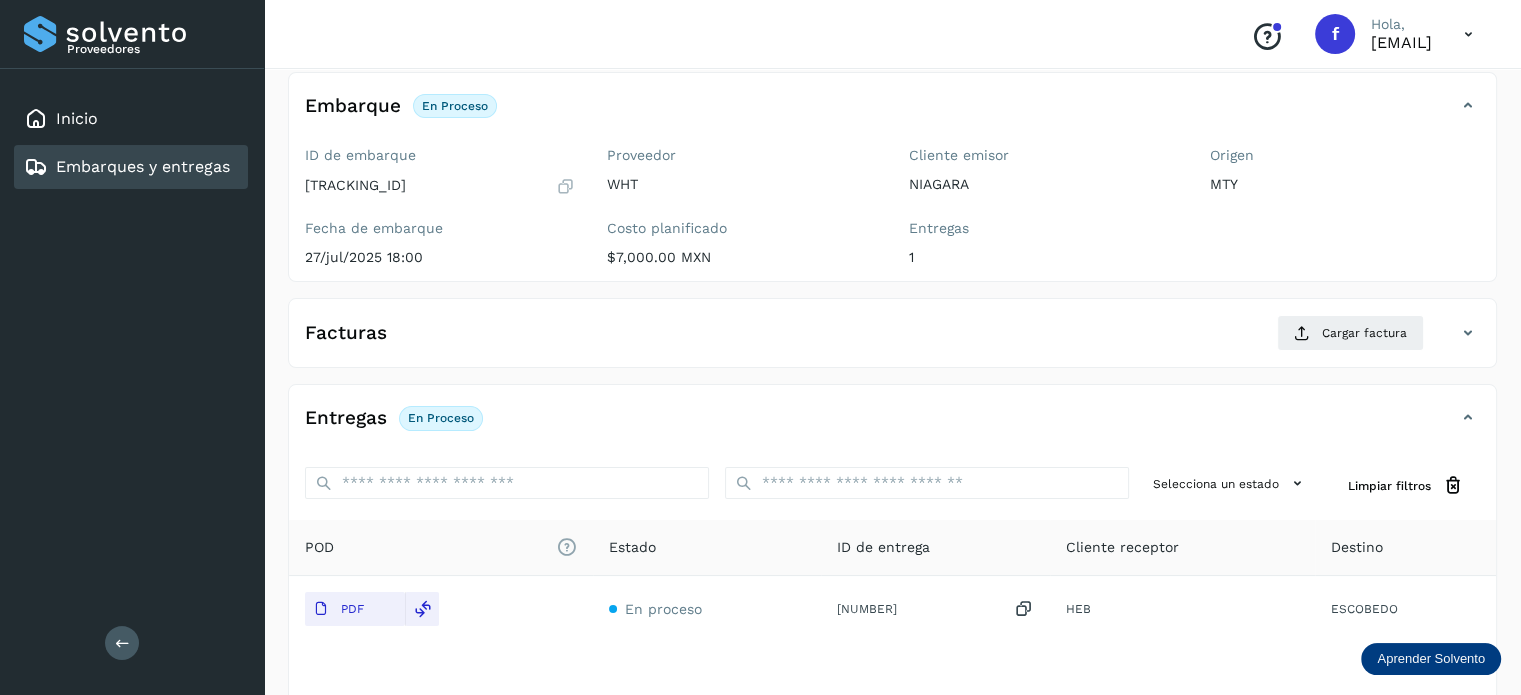 scroll, scrollTop: 139, scrollLeft: 0, axis: vertical 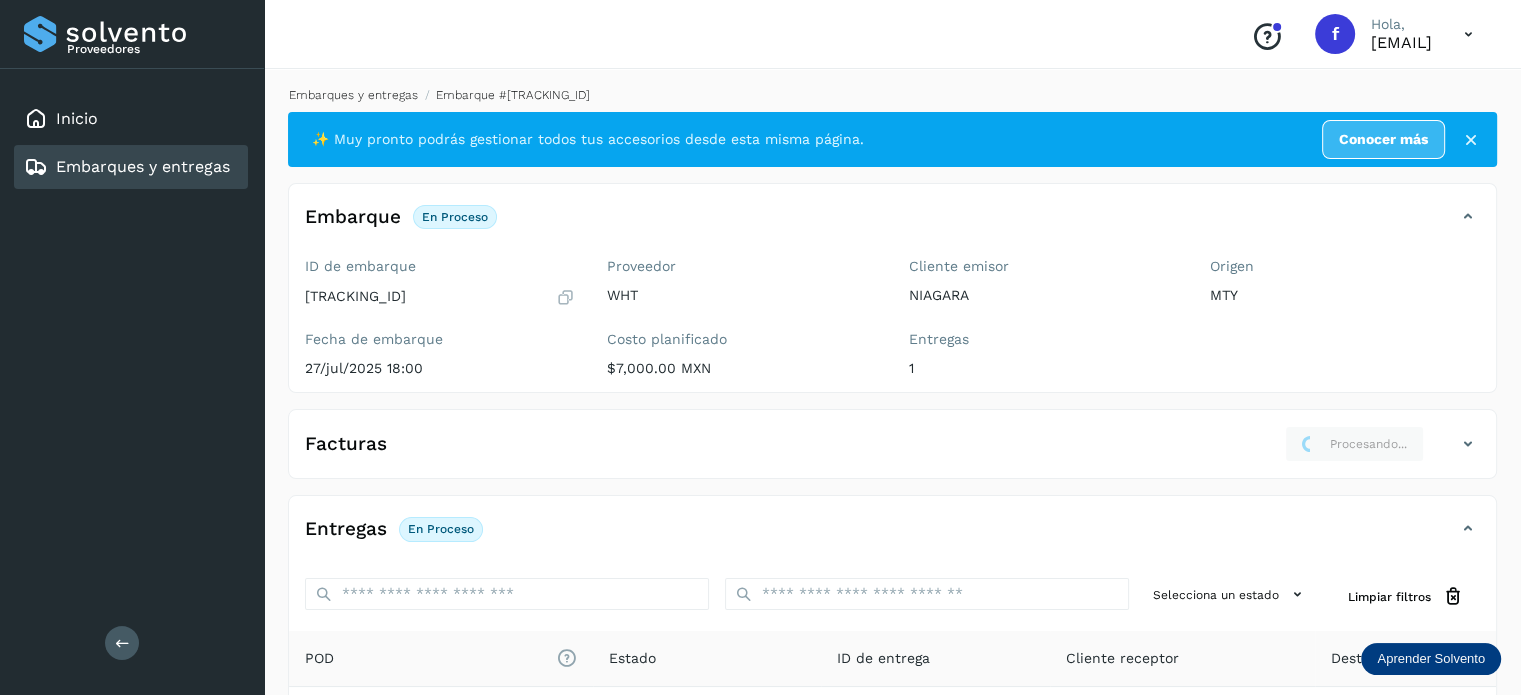 click on "Embarques y entregas" at bounding box center [353, 95] 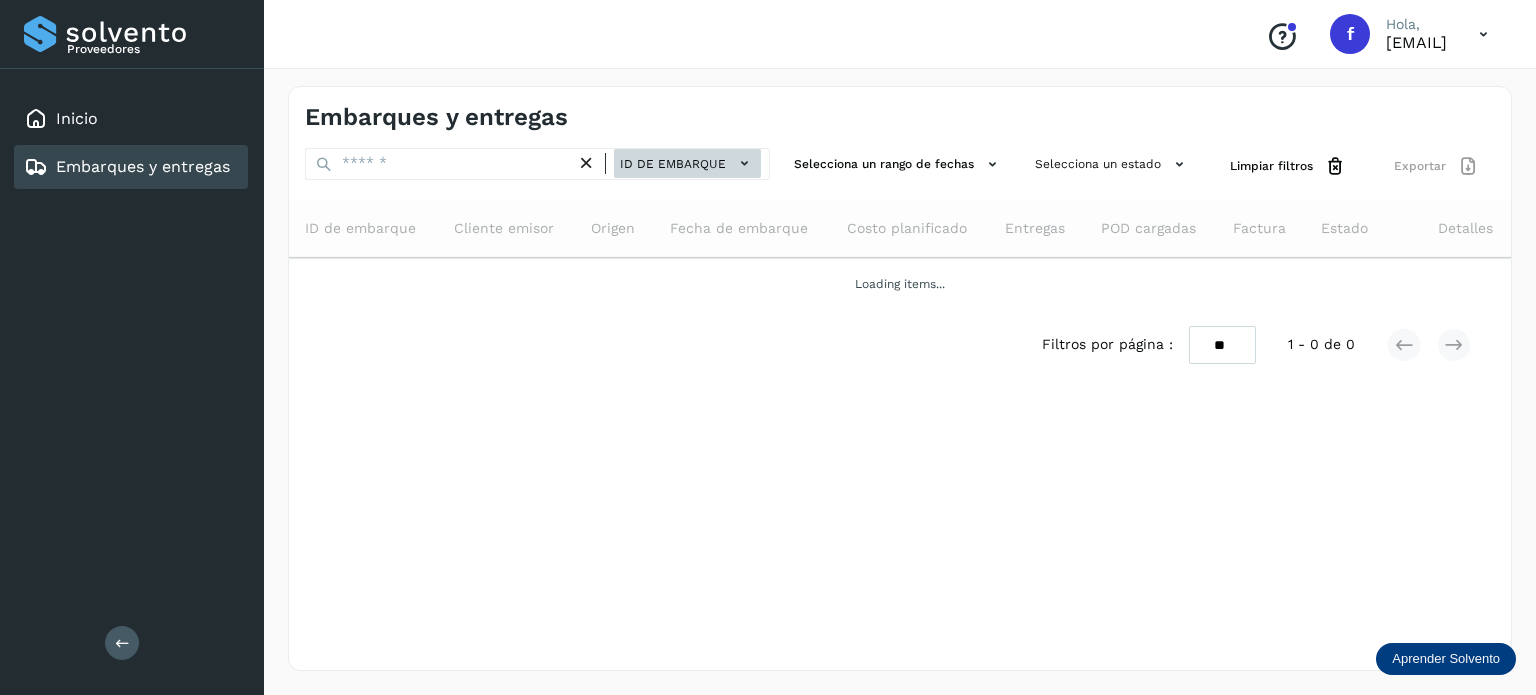 click on "ID de embarque" 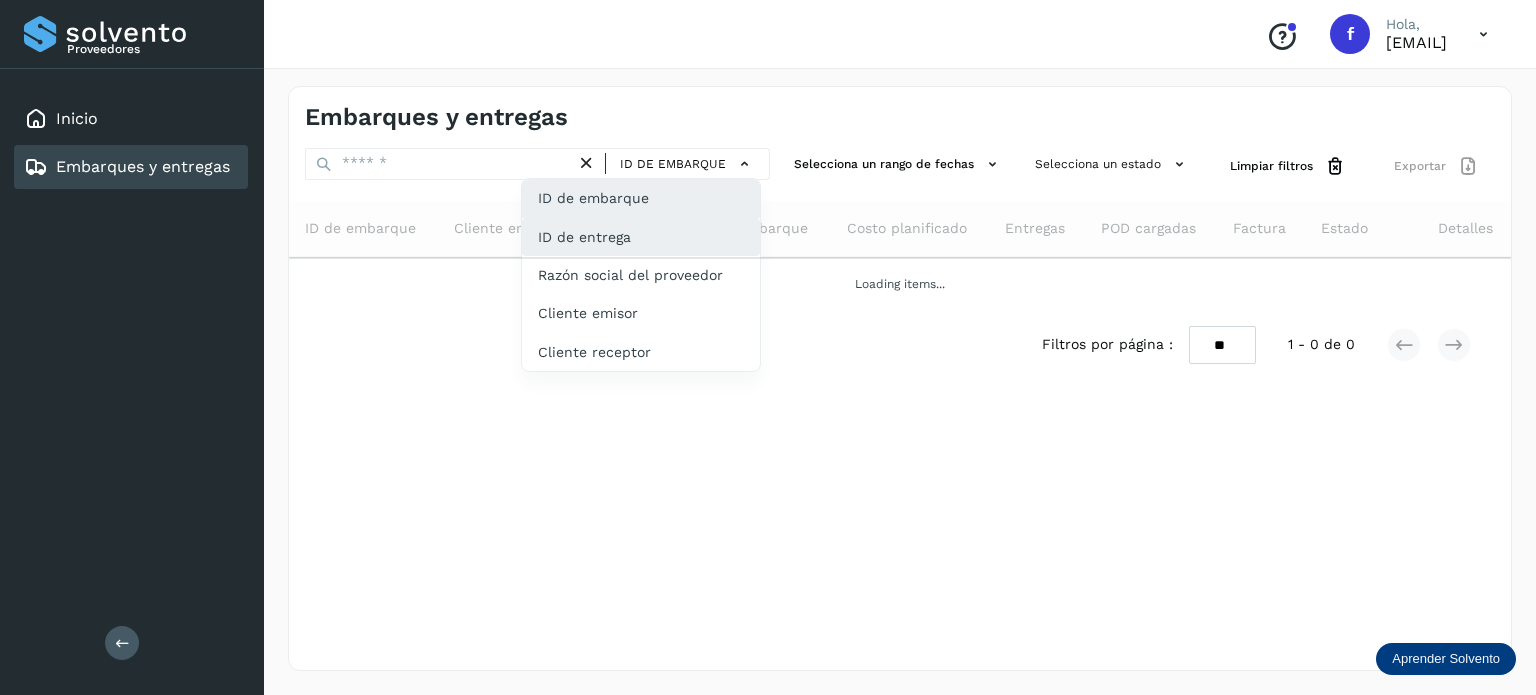 click on "ID de entrega" 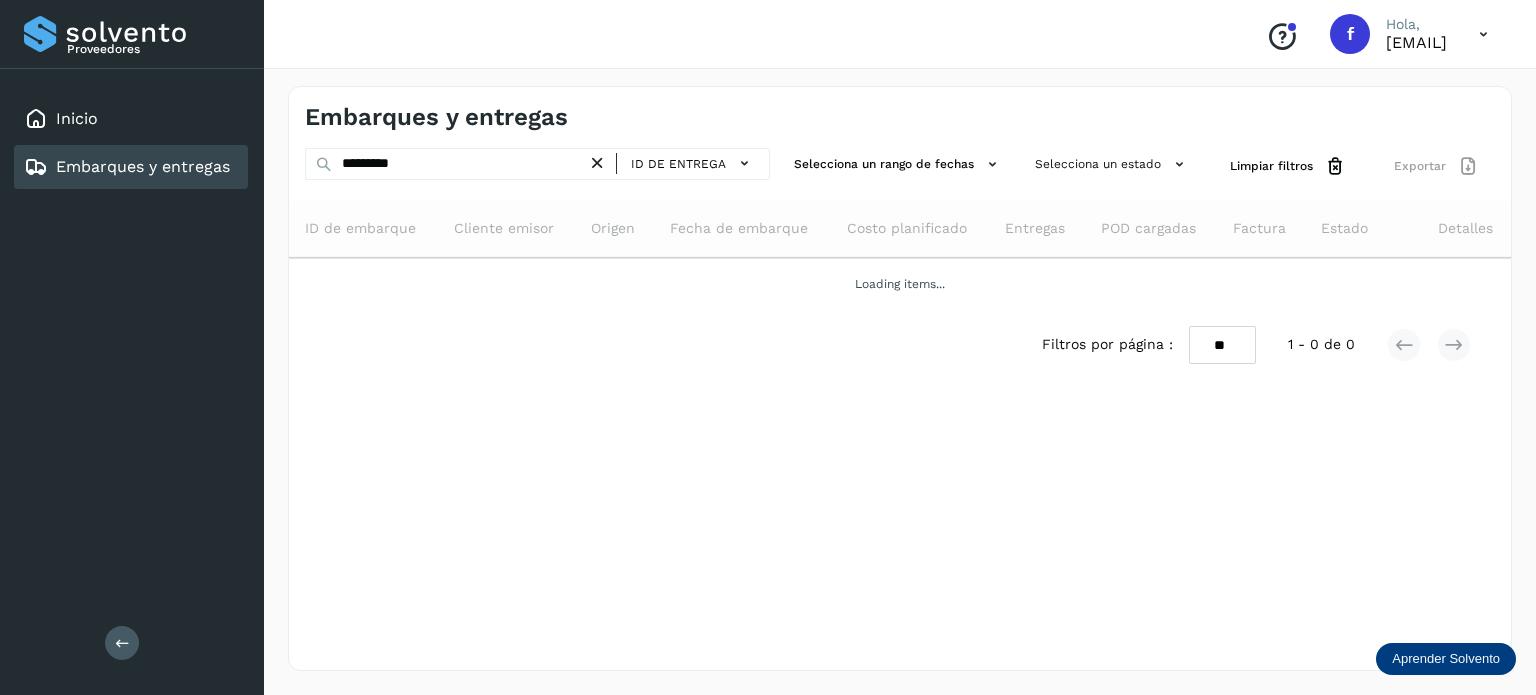click on "********* ID de entrega ID de embarque ID de entrega Razón social del proveedor Cliente emisor Cliente receptor" at bounding box center (537, 164) 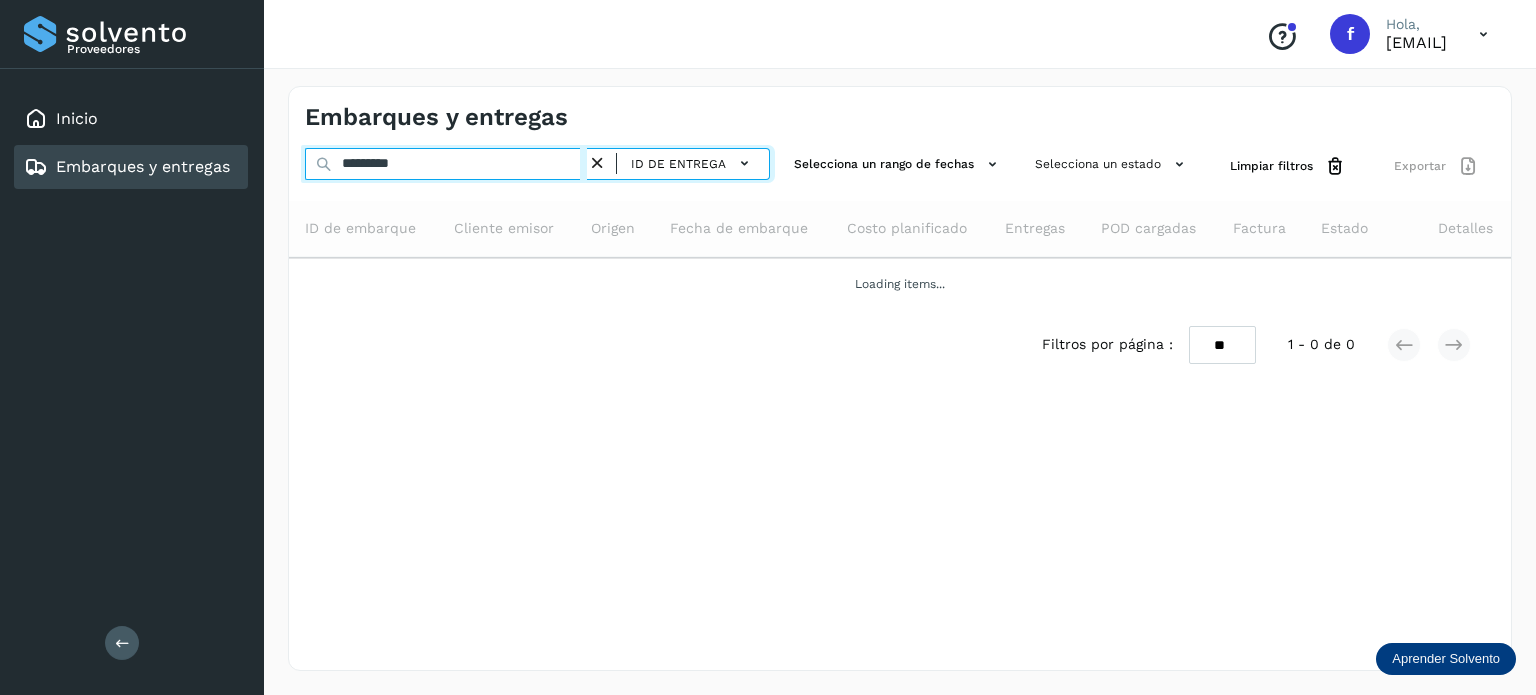 click on "*********" at bounding box center (446, 164) 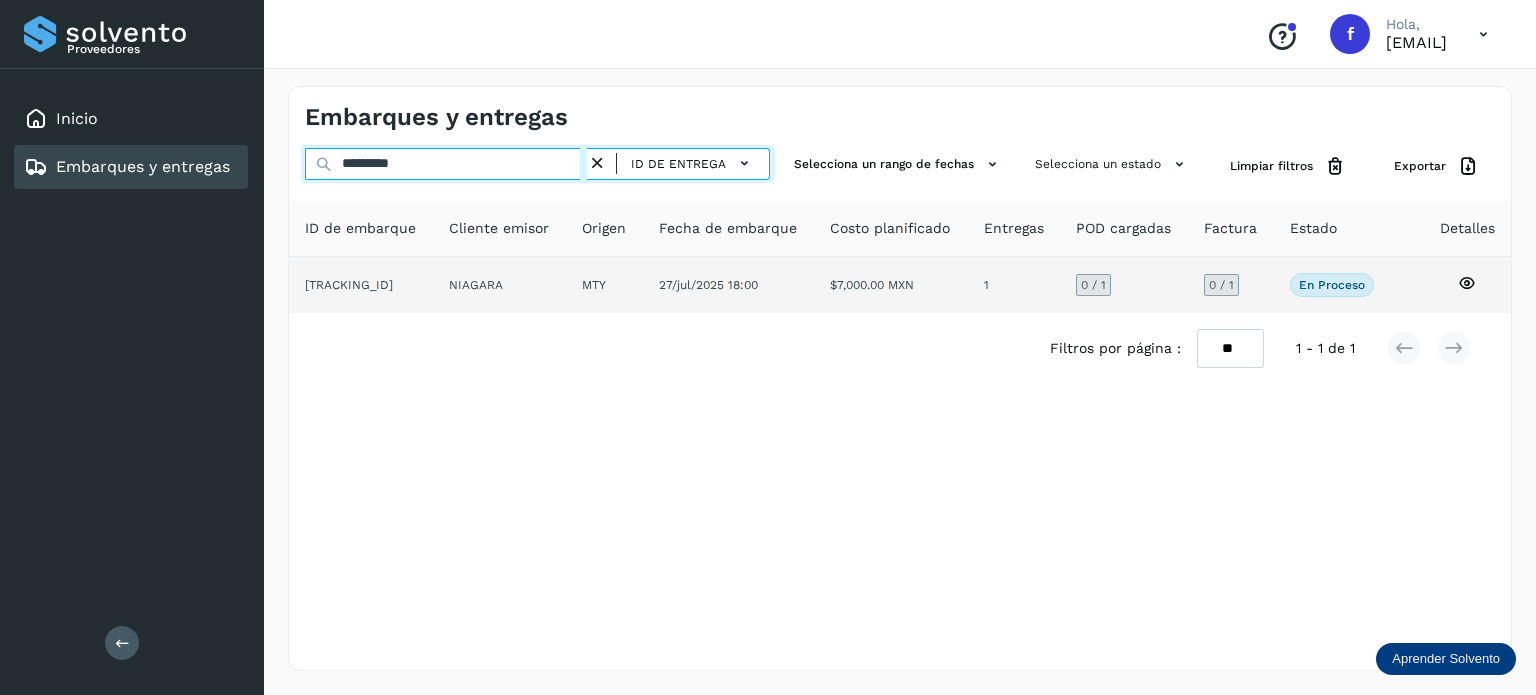 type on "*********" 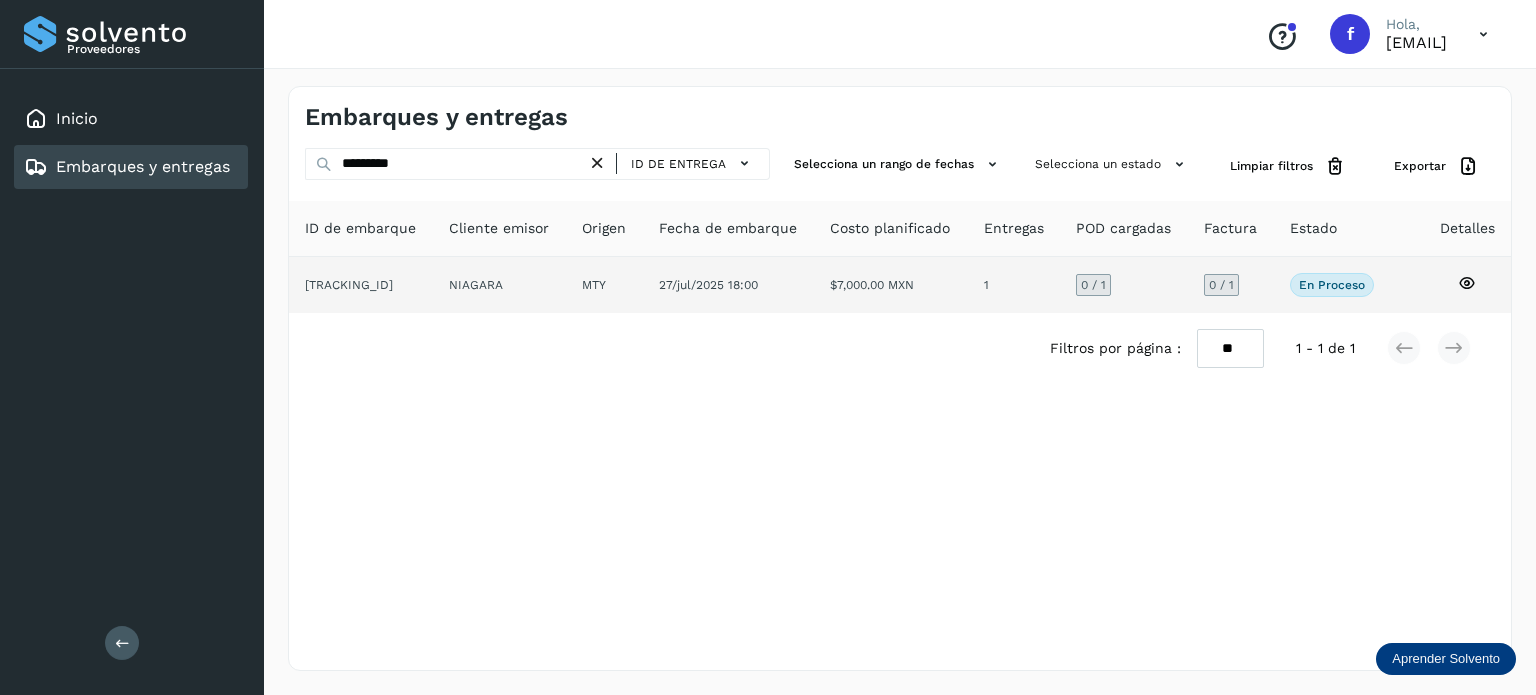 click 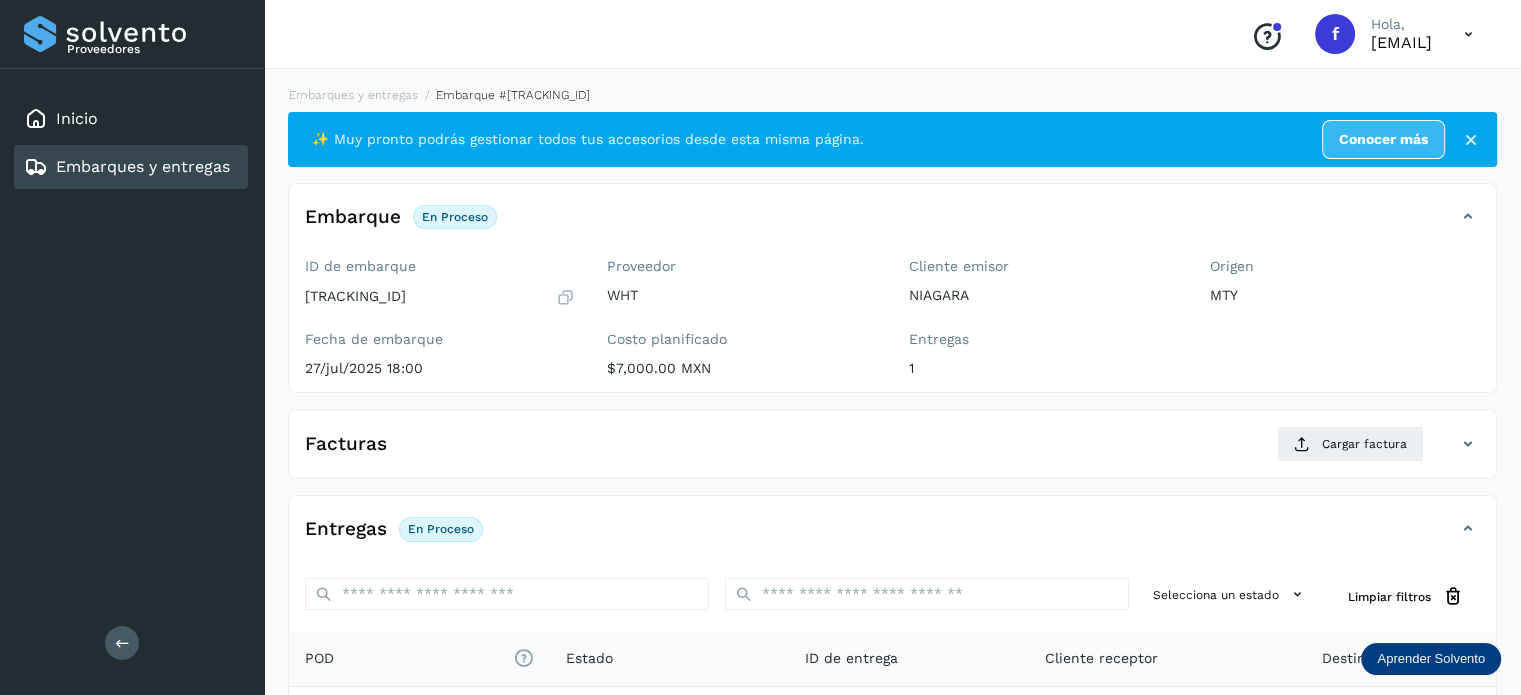 scroll, scrollTop: 252, scrollLeft: 0, axis: vertical 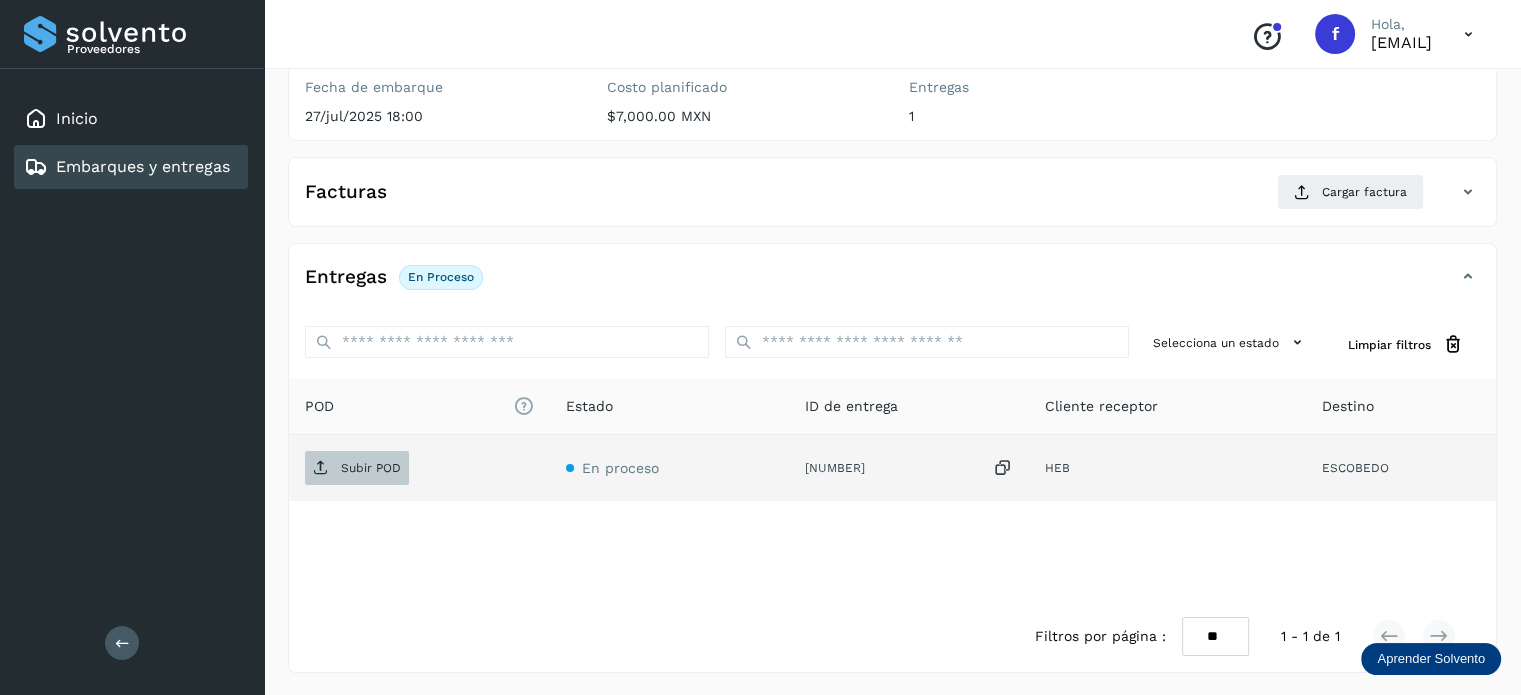 click on "Subir POD" at bounding box center [357, 468] 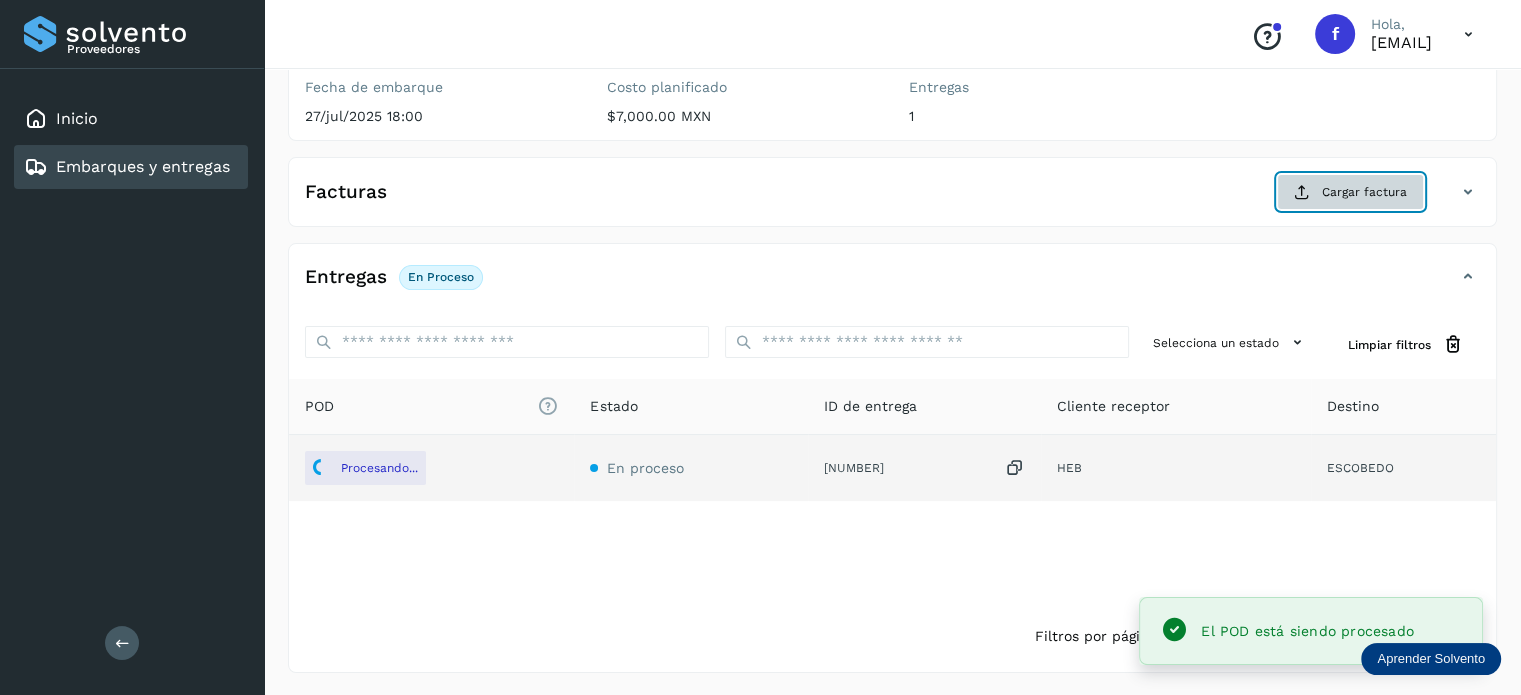 click on "Cargar factura" 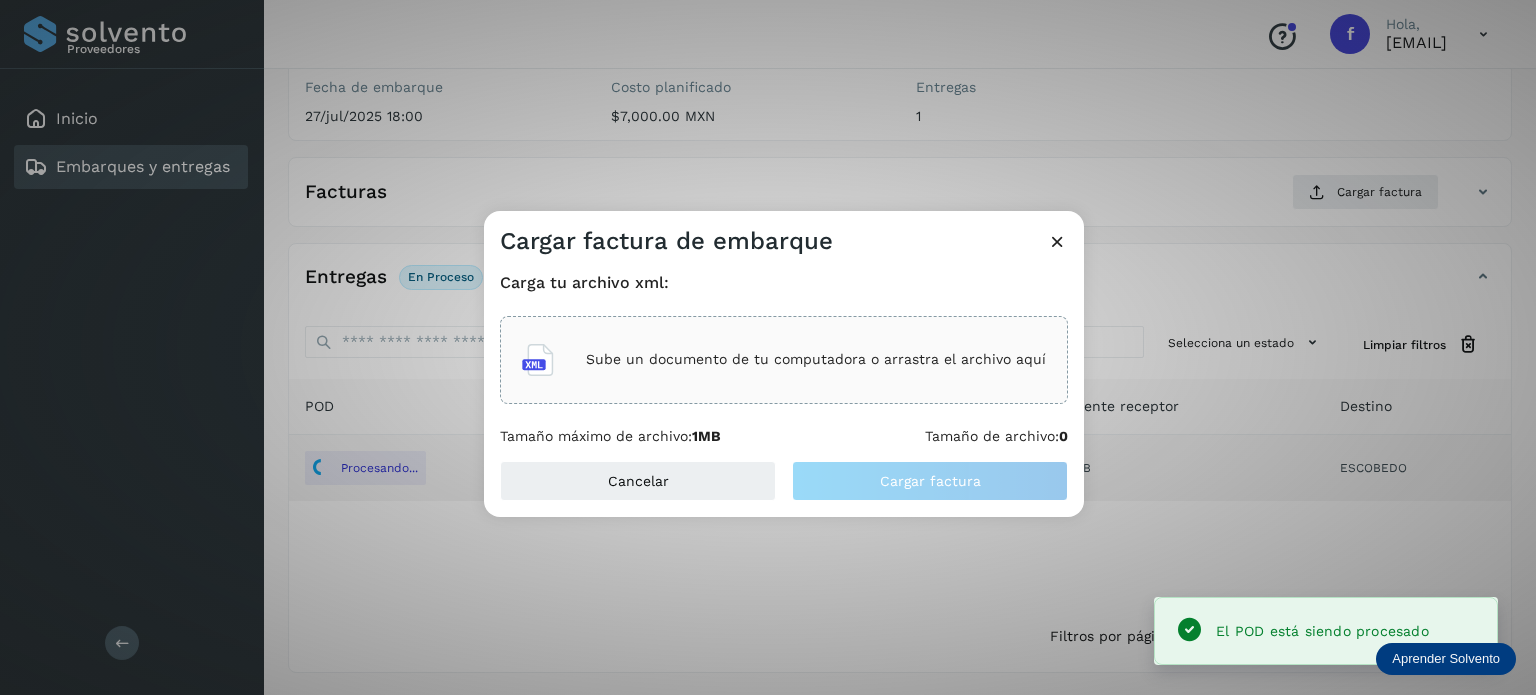 click on "Sube un documento de tu computadora o arrastra el archivo aquí" 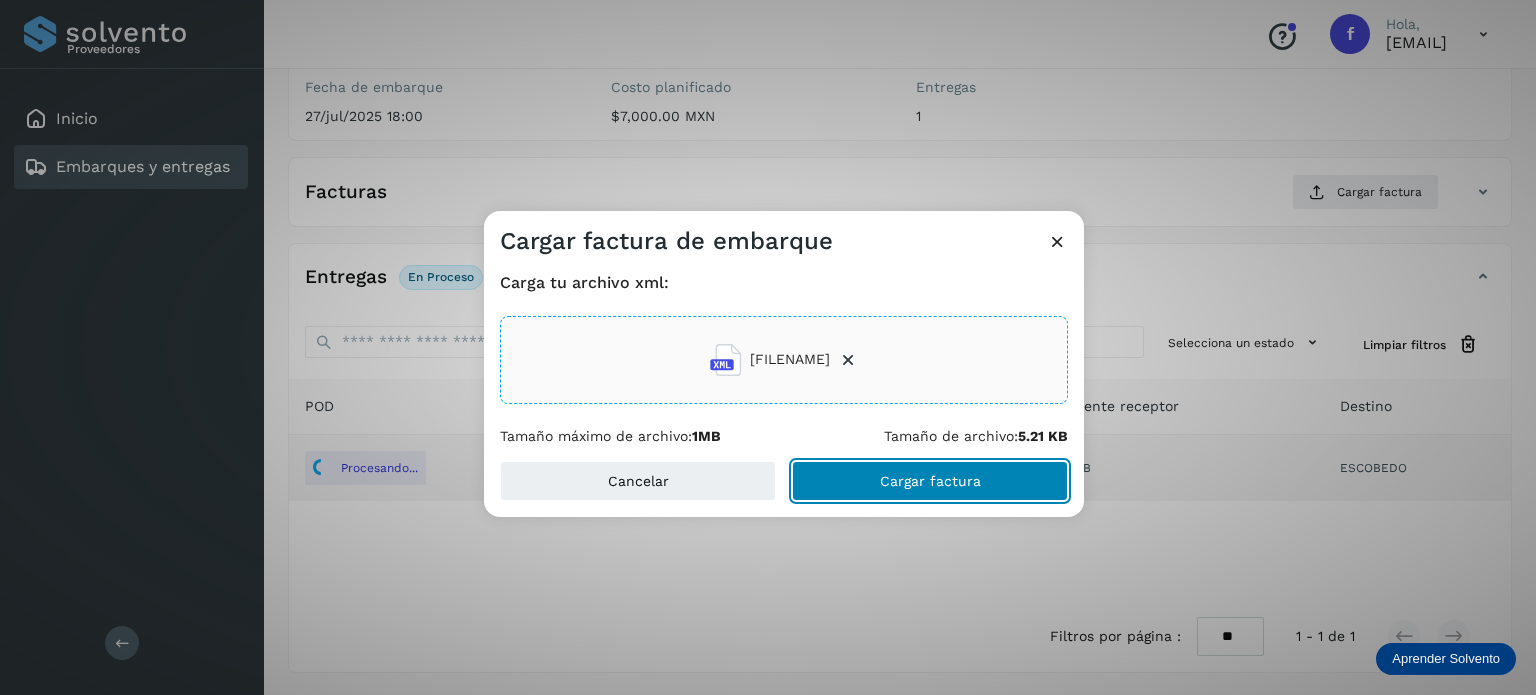 click on "Cargar factura" 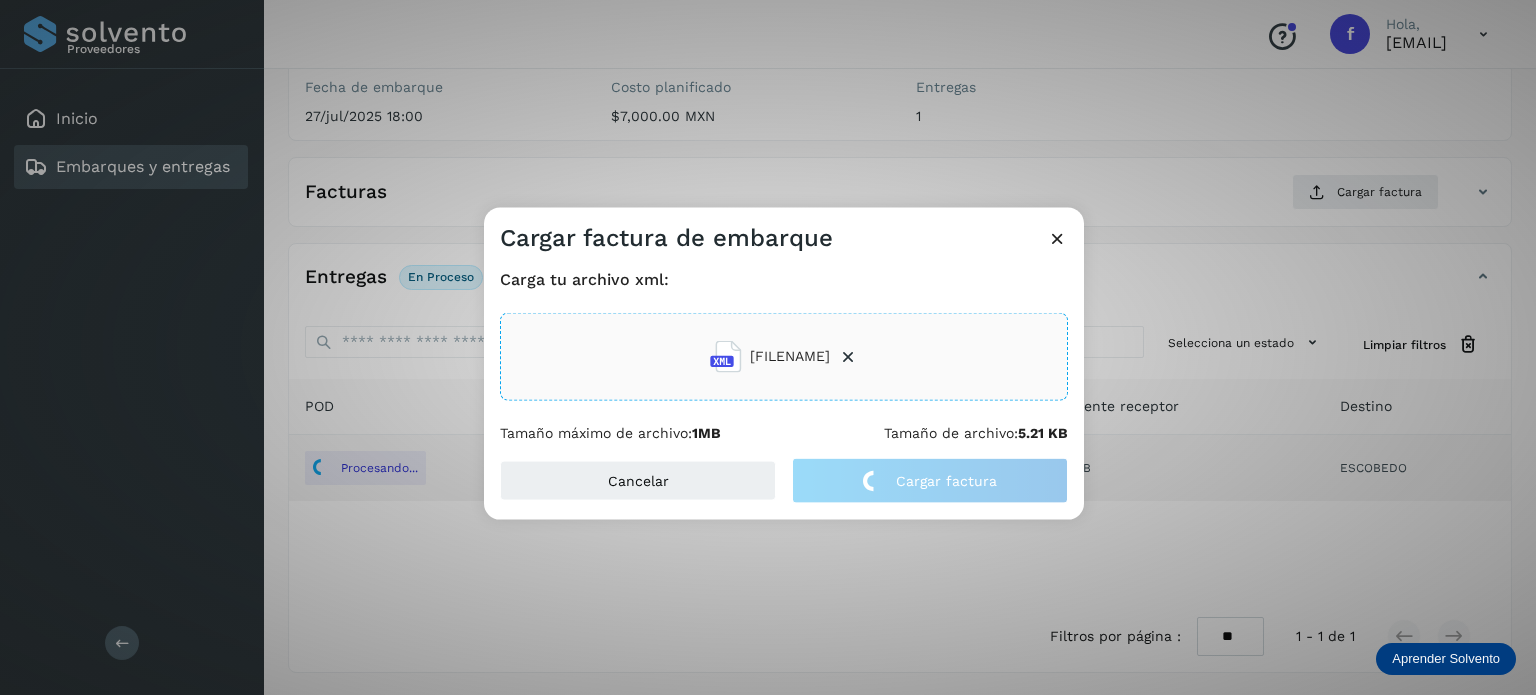 click at bounding box center (1057, 237) 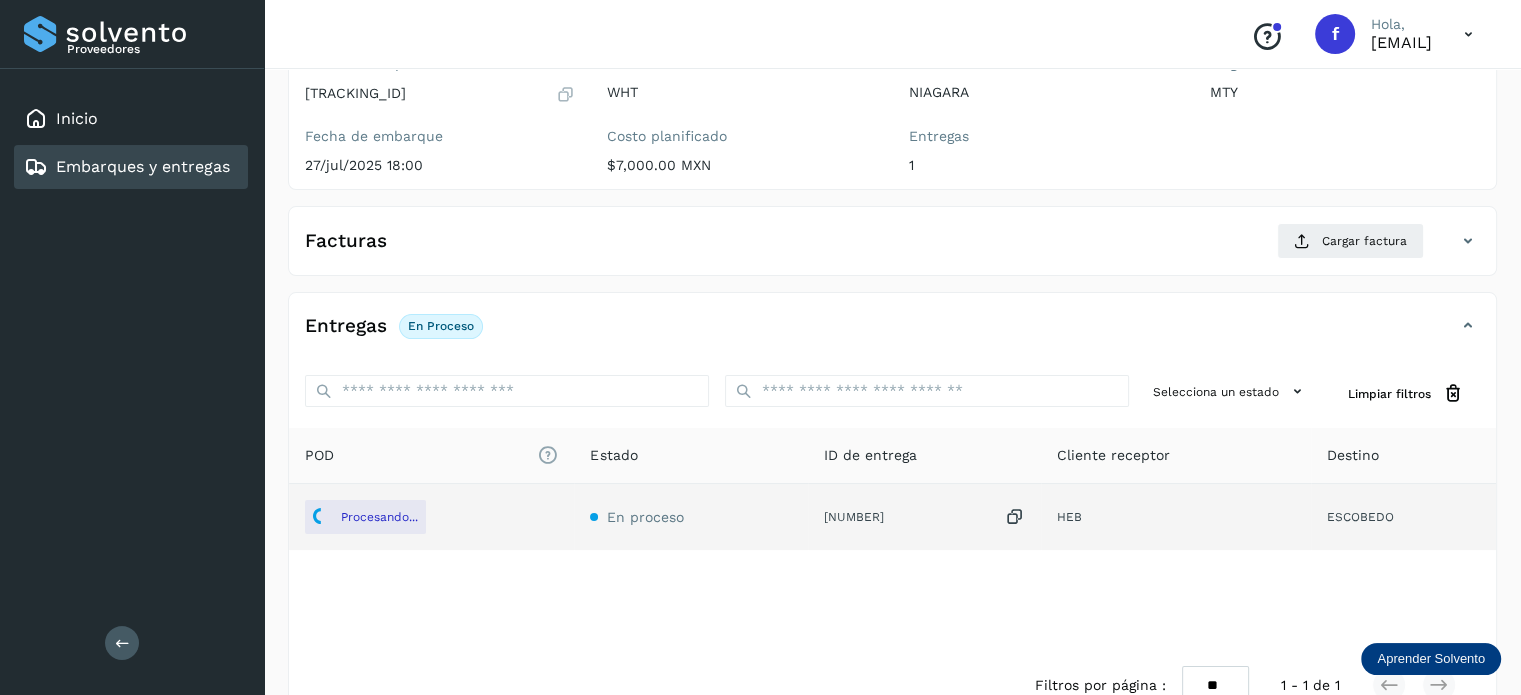 scroll, scrollTop: 0, scrollLeft: 0, axis: both 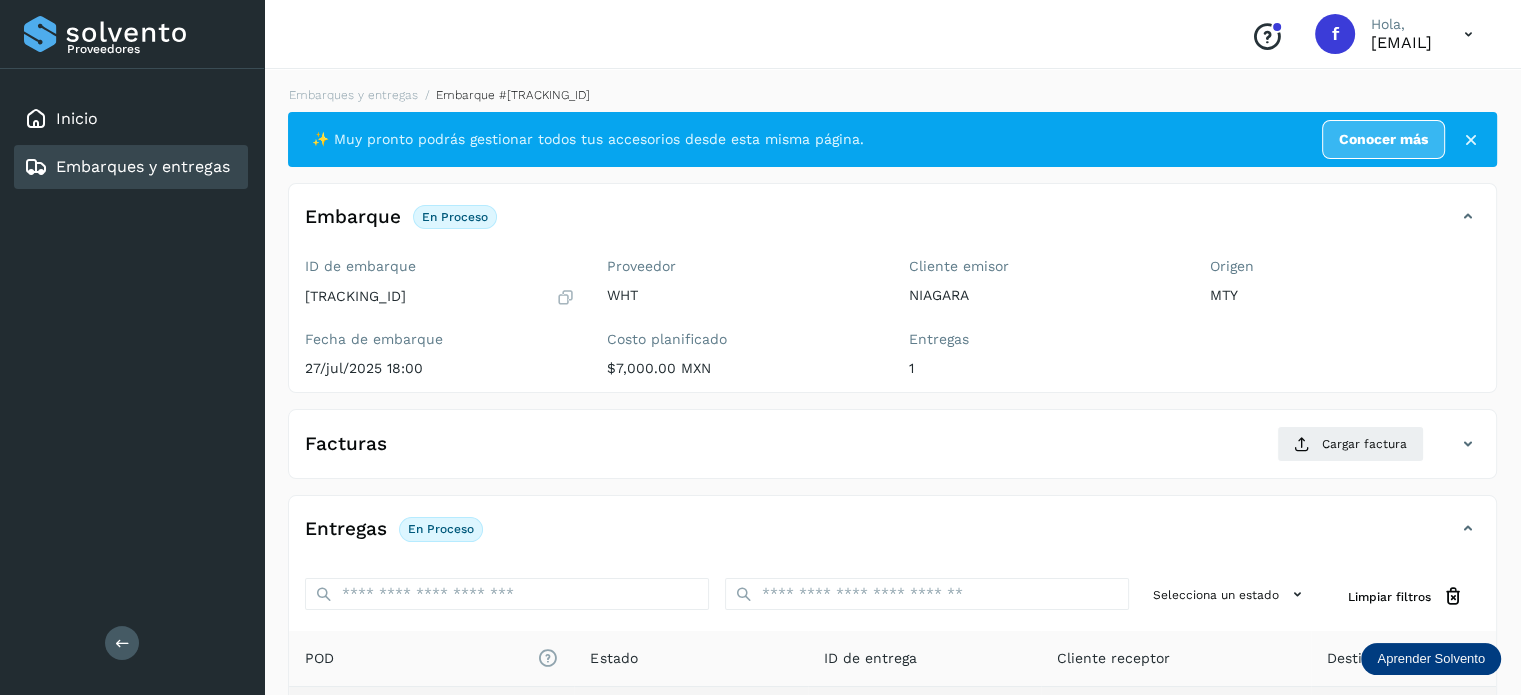 click on "Embarques y entregas Embarque #NBL/MX.MX51069145  ✨ Muy pronto podrás gestionar todos tus accesorios desde esta misma página. Conocer más Embarque En proceso
Verifica el estado de la factura o entregas asociadas a este embarque
ID de embarque NBL/MX.MX51069145 Fecha de embarque 27/jul/2025 18:00 Proveedor WHT Costo planificado  $7,000.00 MXN  Cliente emisor NIAGARA Entregas 1 Origen MTY Facturas Cargar factura Aún no has subido ninguna factura Entregas En proceso Selecciona un estado Limpiar filtros POD
El tamaño máximo de archivo es de 20 Mb.
Estado ID de entrega Cliente receptor Destino Procesando... En proceso 250996742  HEB ESCOBEDO HEB 250996742 Procesando... Destino: ESCOBEDO En proceso Filtros por página : ** ** ** 1 - 1 de 1" at bounding box center (892, 505) 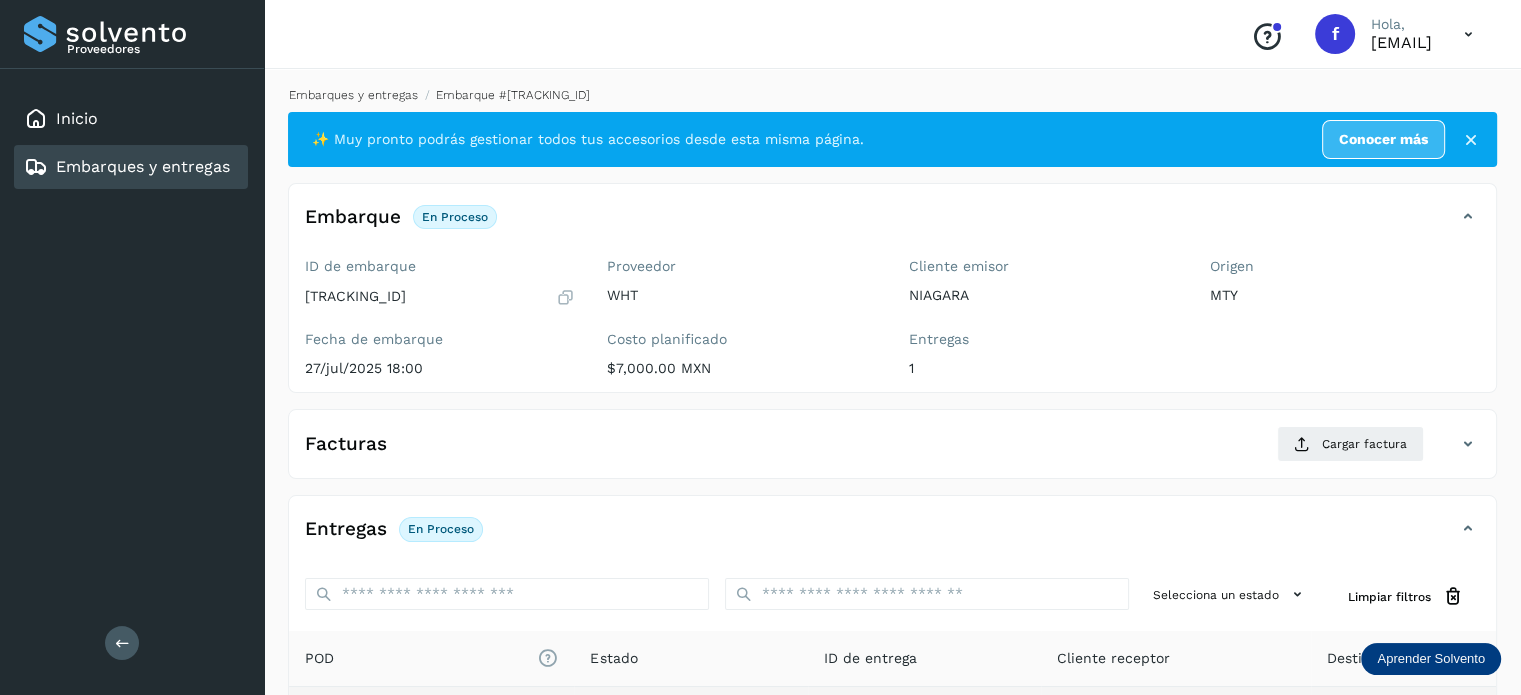 click on "Embarques y entregas" at bounding box center (353, 95) 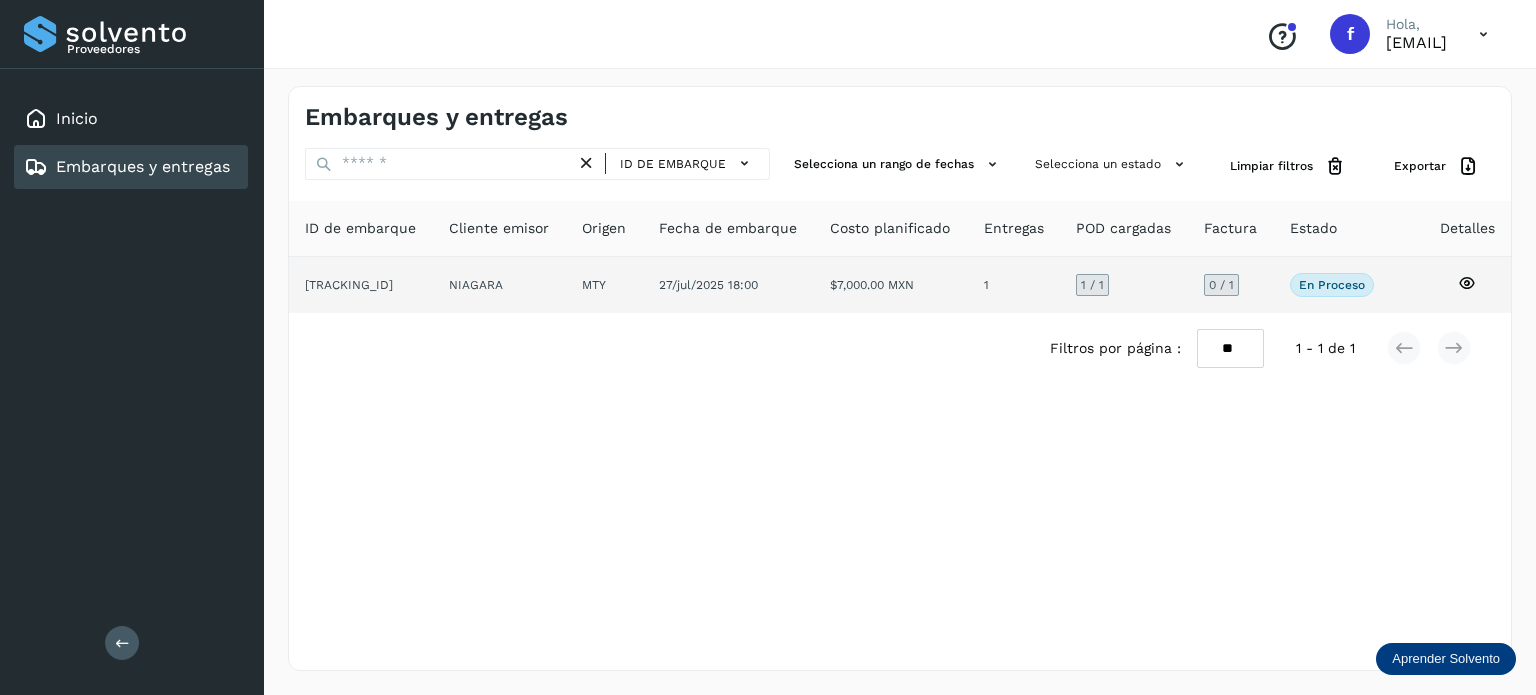 click 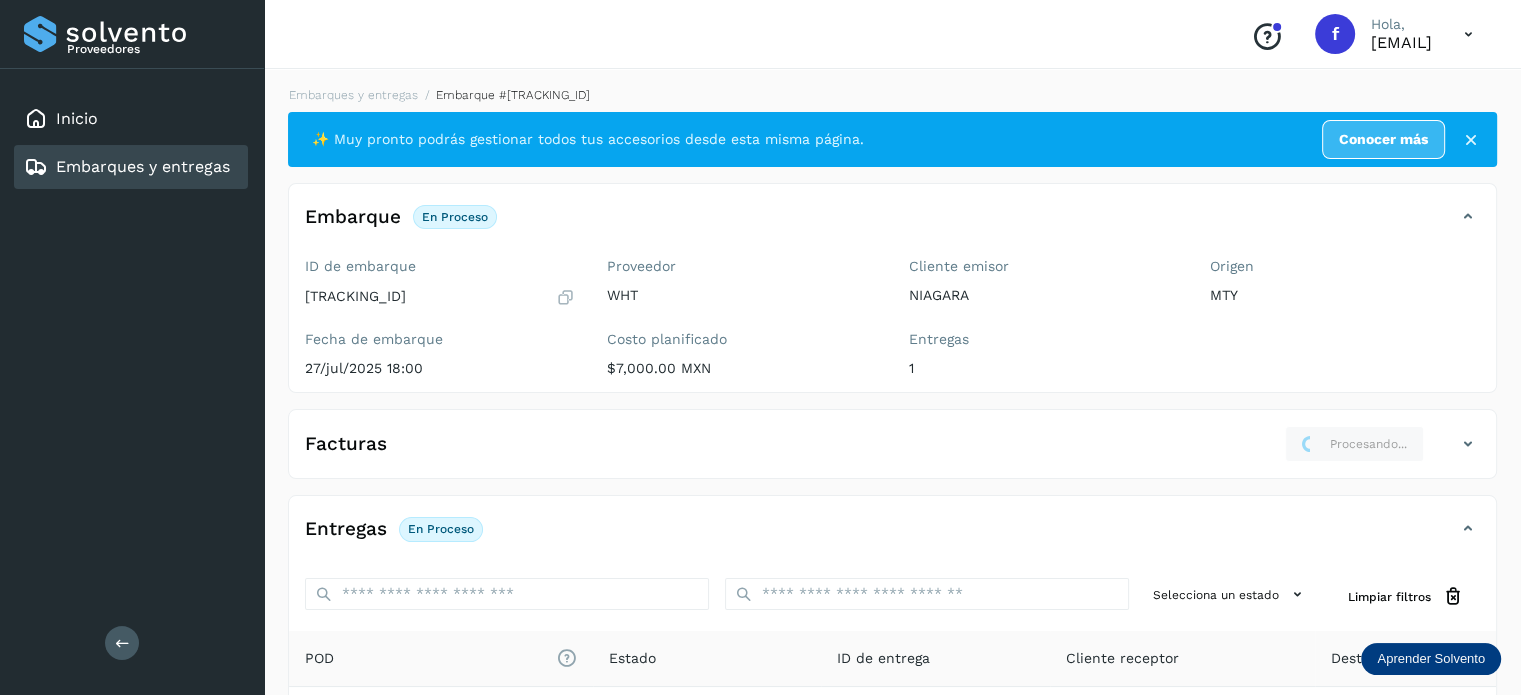 scroll, scrollTop: 0, scrollLeft: 0, axis: both 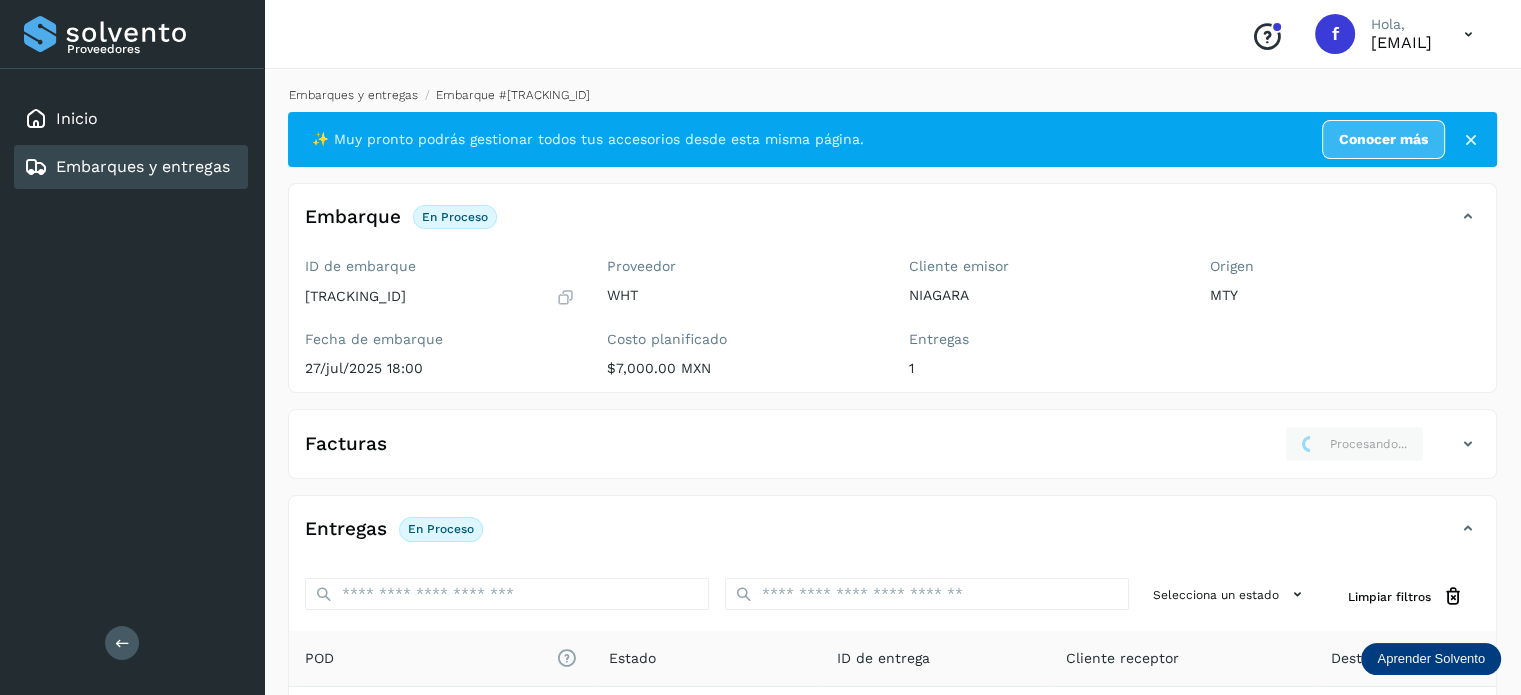 click on "Embarques y entregas" at bounding box center [353, 95] 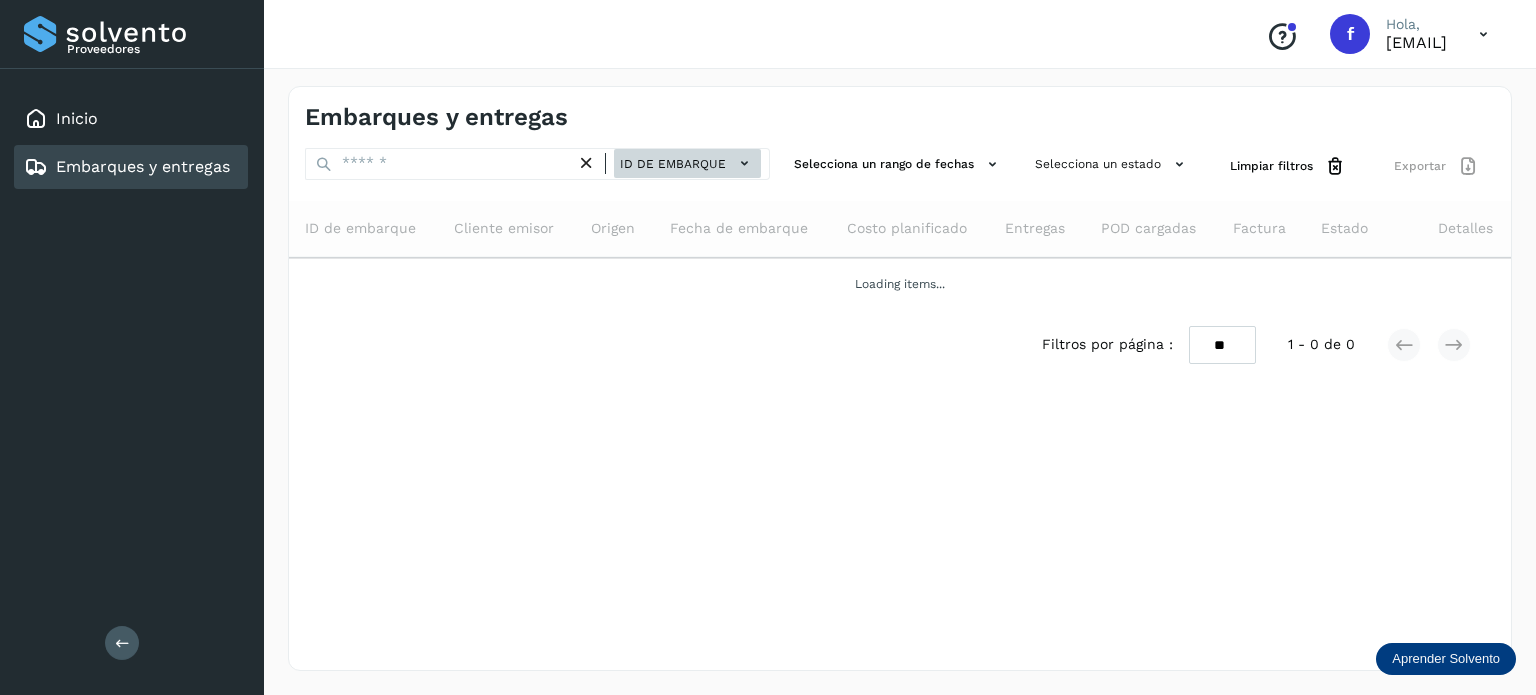 click on "ID de embarque" 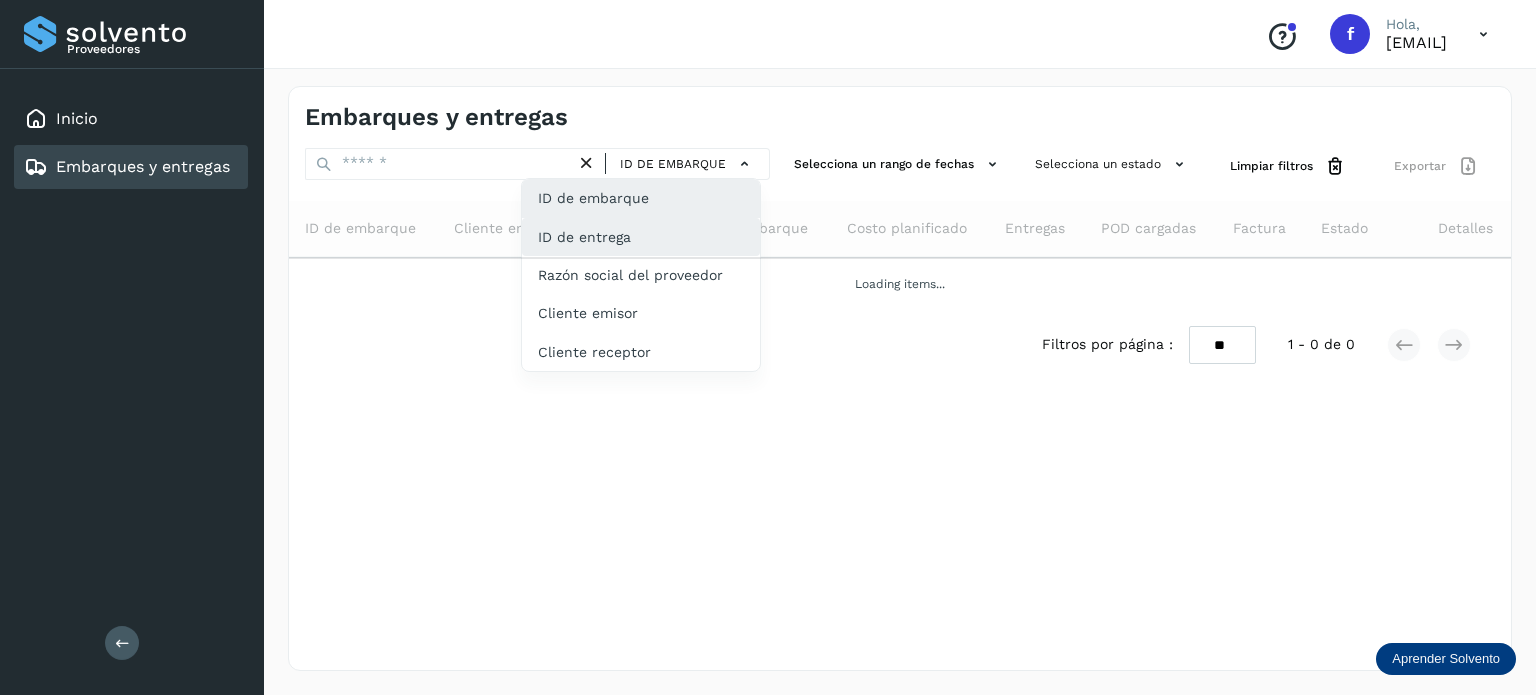 click on "ID de entrega" 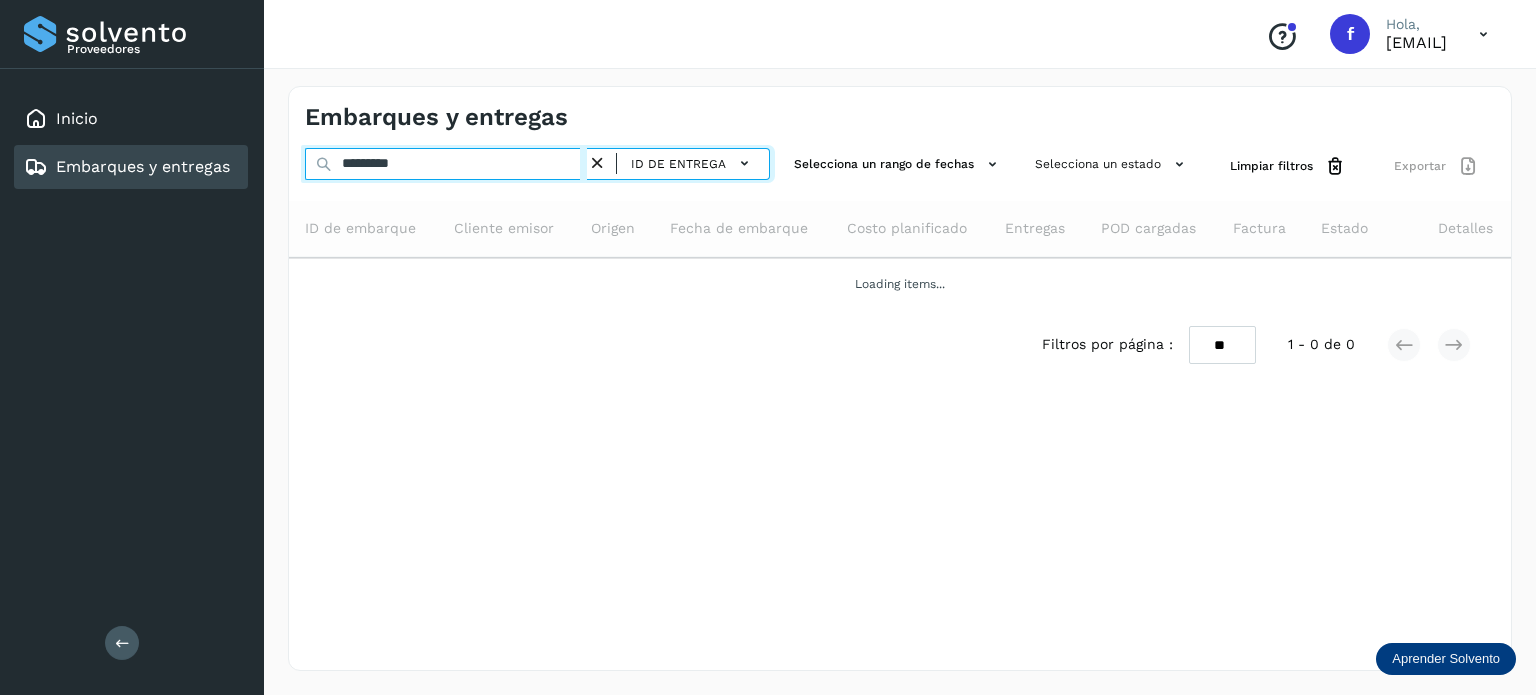 drag, startPoint x: 511, startPoint y: 167, endPoint x: 322, endPoint y: 155, distance: 189.38057 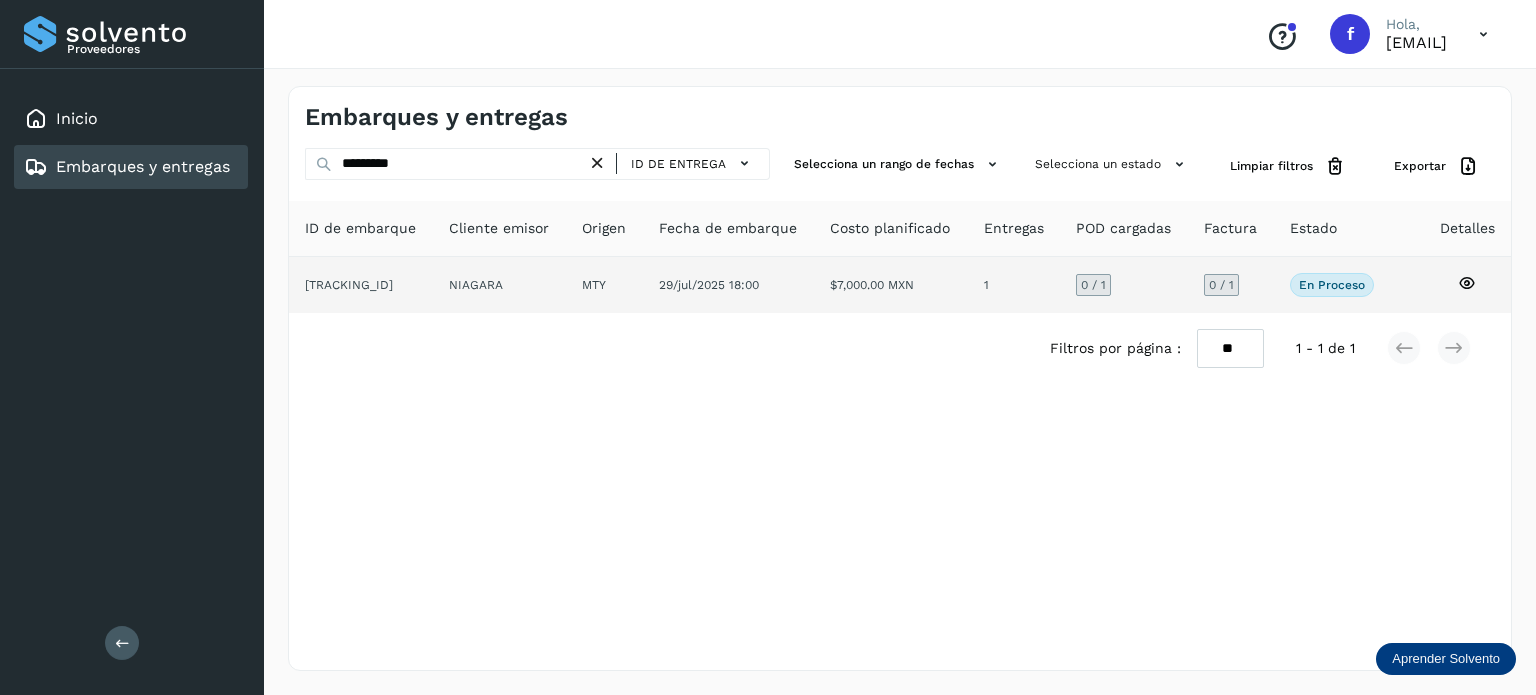 click 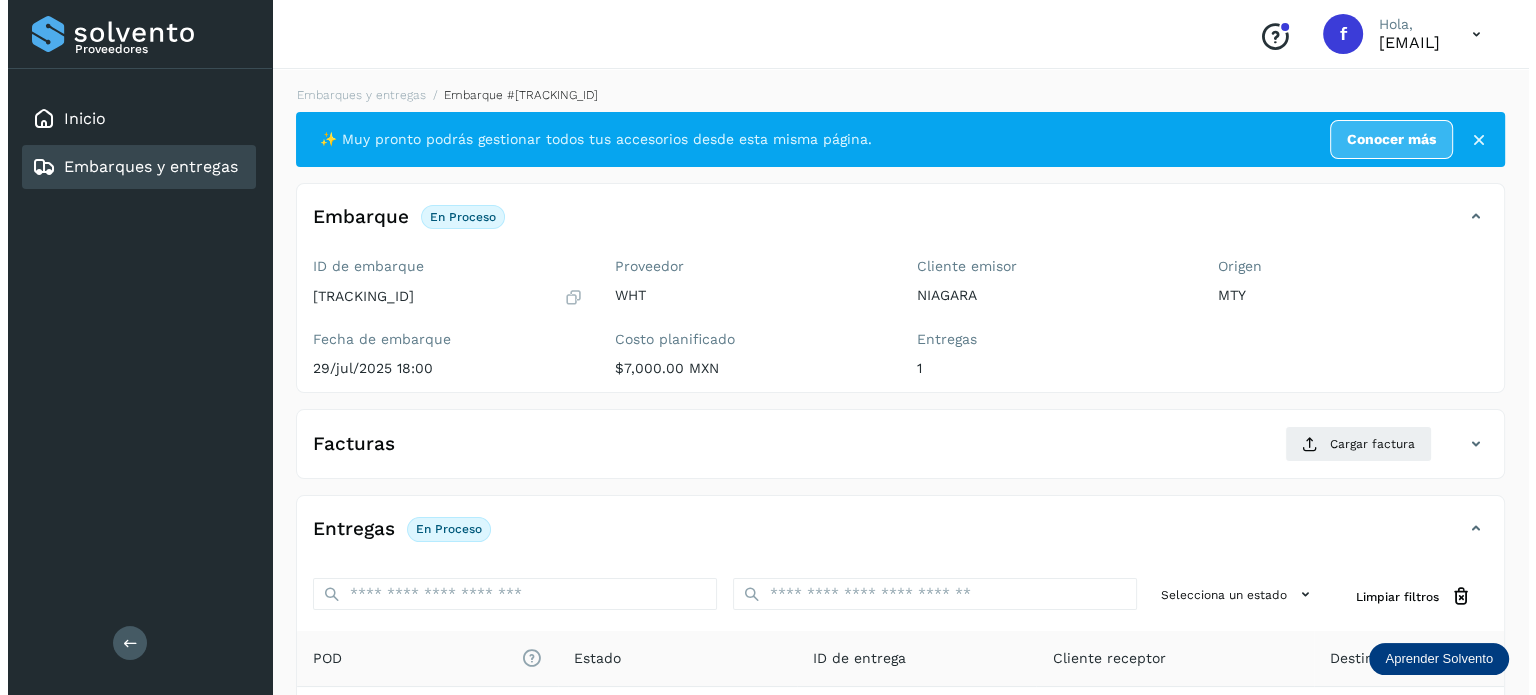 scroll, scrollTop: 252, scrollLeft: 0, axis: vertical 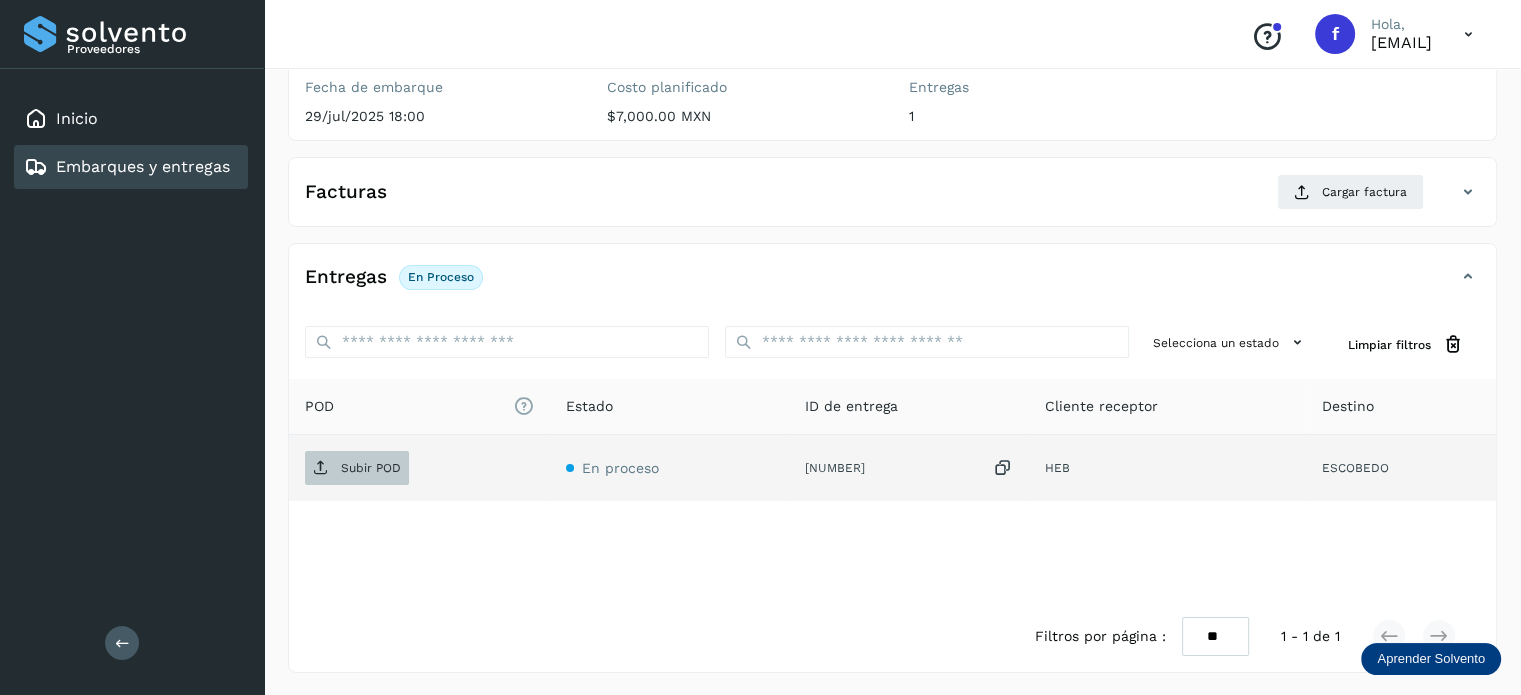 click on "Subir POD" at bounding box center [371, 468] 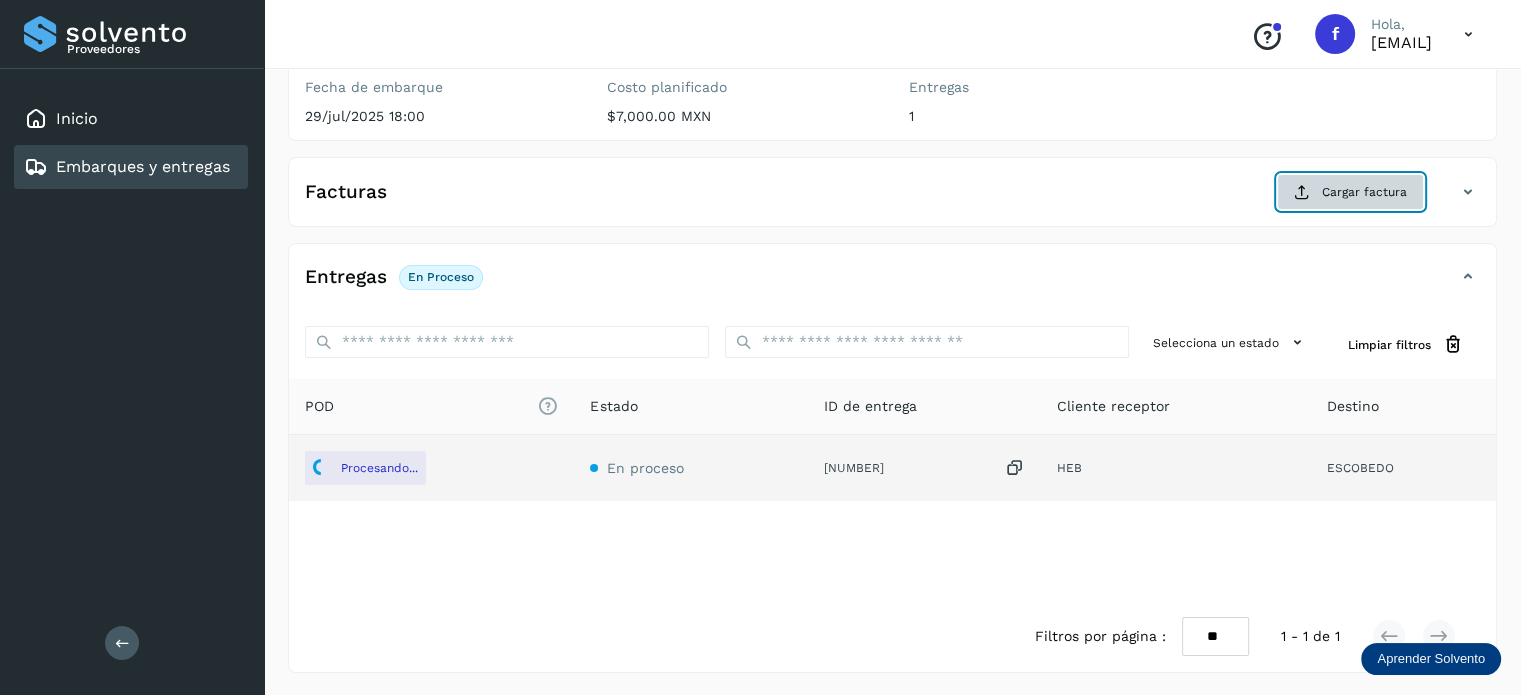 click on "Cargar factura" at bounding box center [1350, 192] 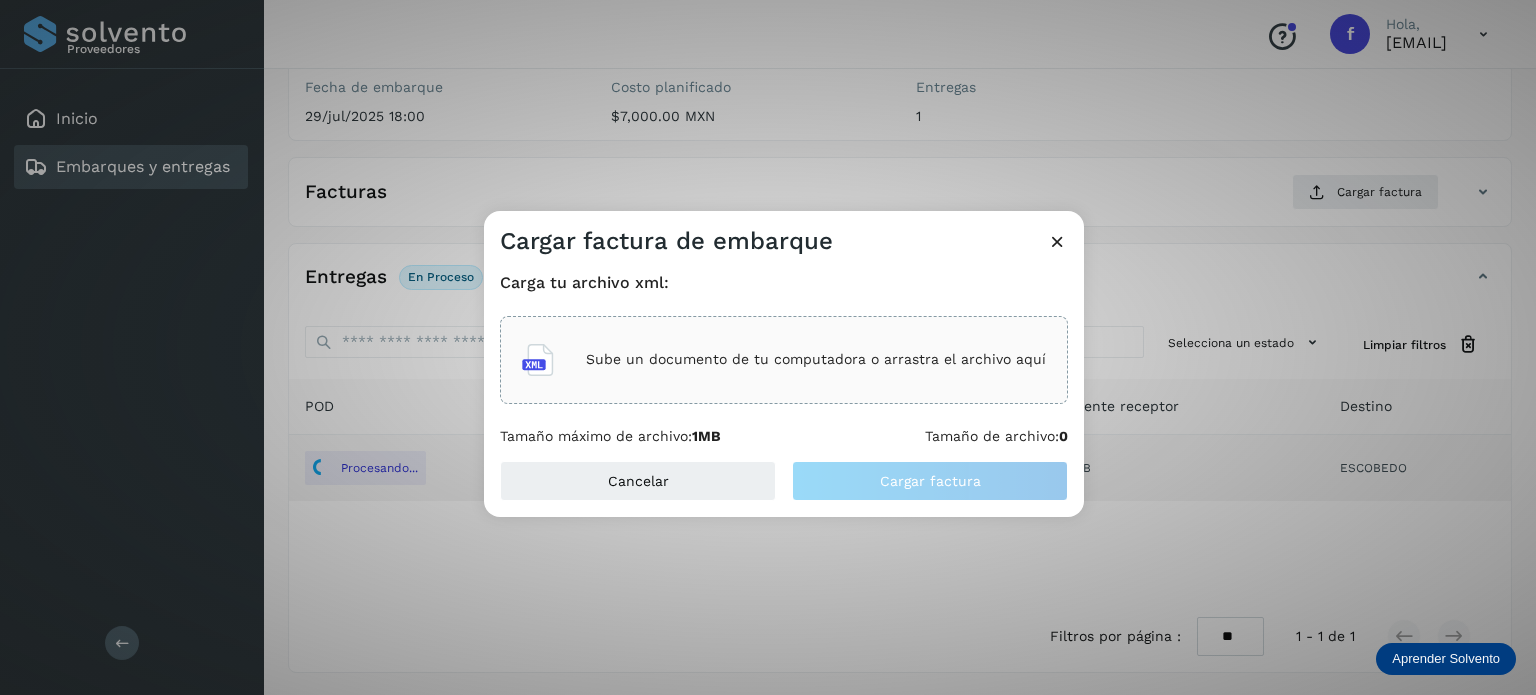 click on "Sube un documento de tu computadora o arrastra el archivo aquí" 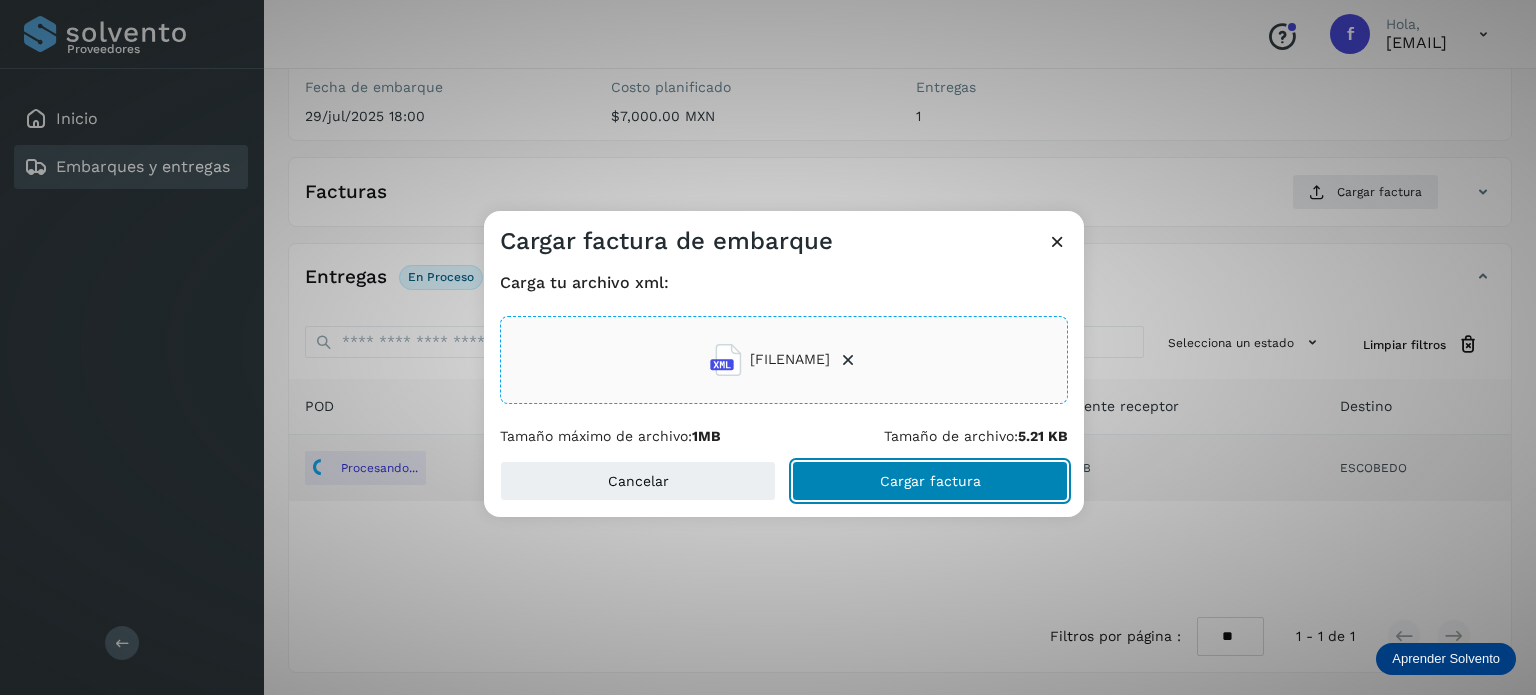 click on "Cargar factura" 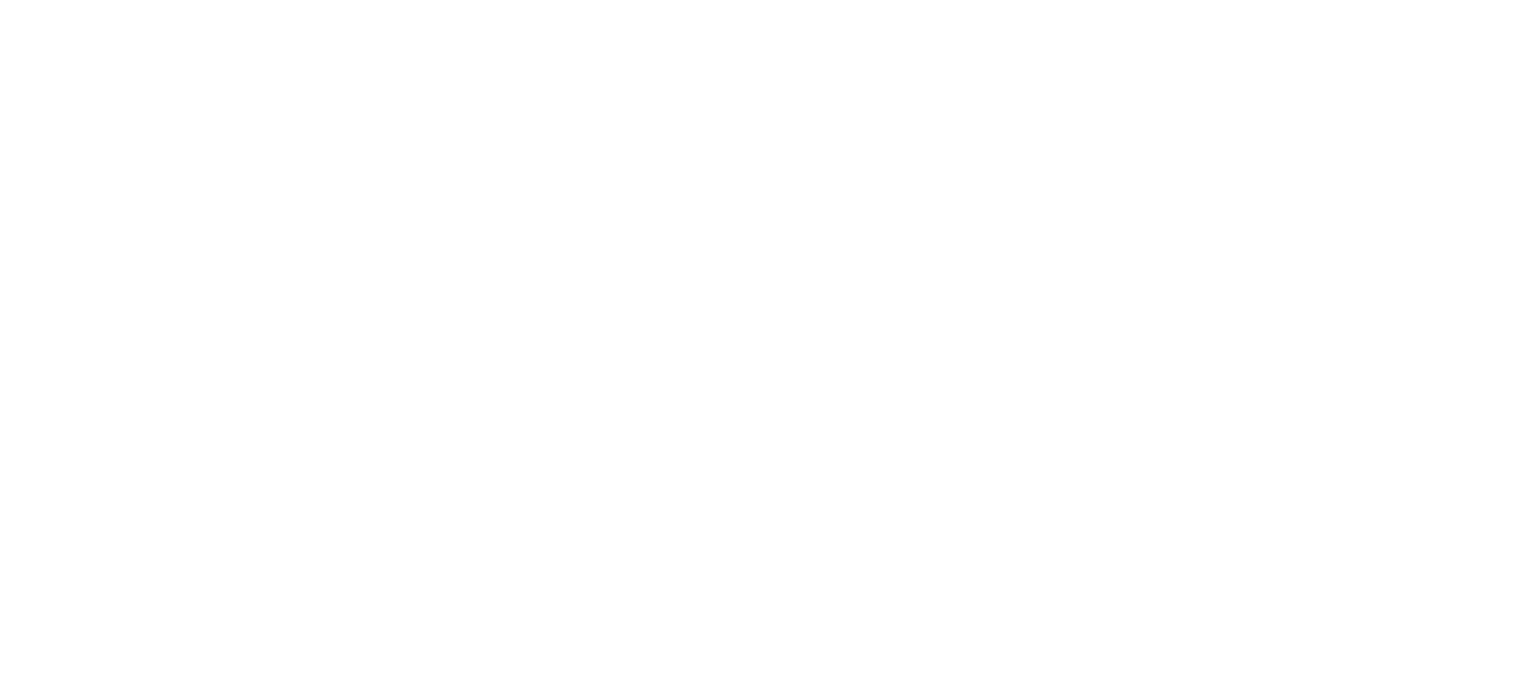scroll, scrollTop: 0, scrollLeft: 0, axis: both 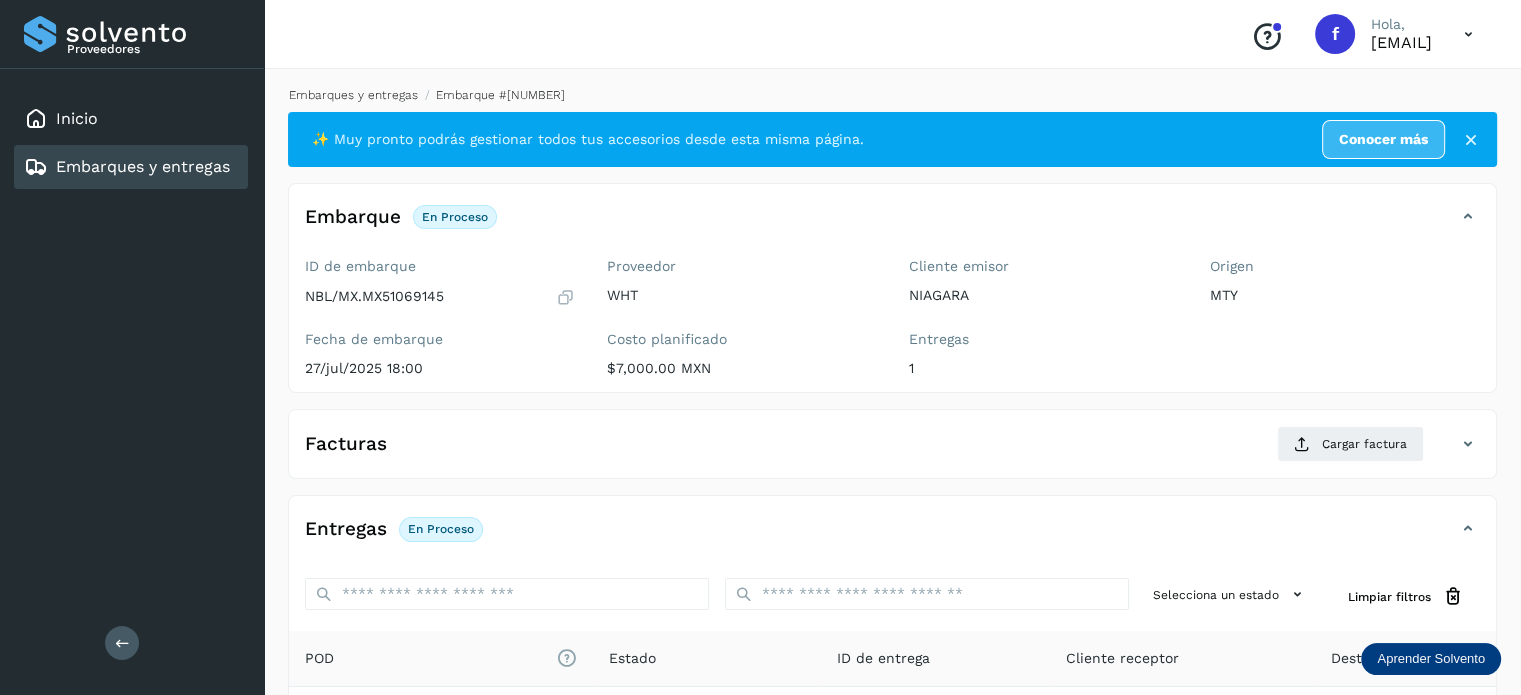 click on "Embarques y entregas" at bounding box center (353, 95) 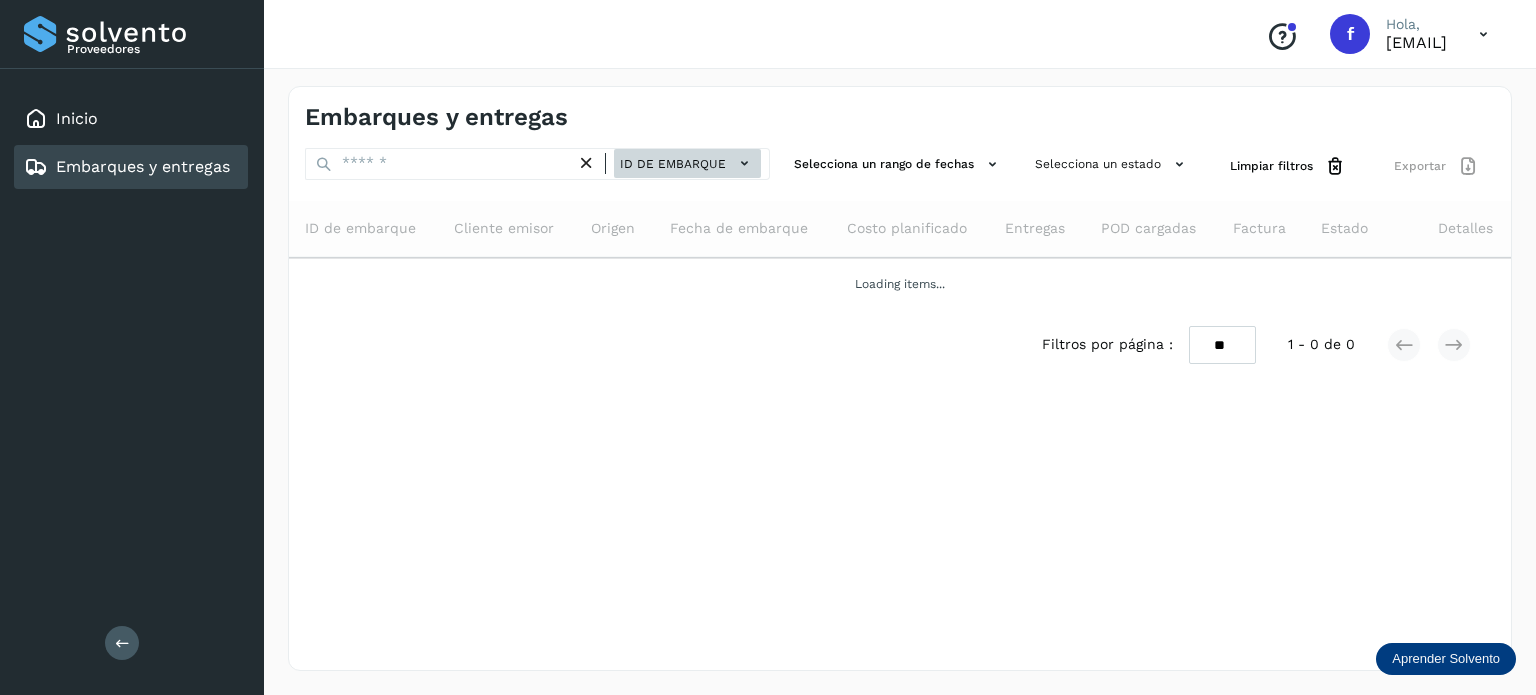 click on "ID de embarque" 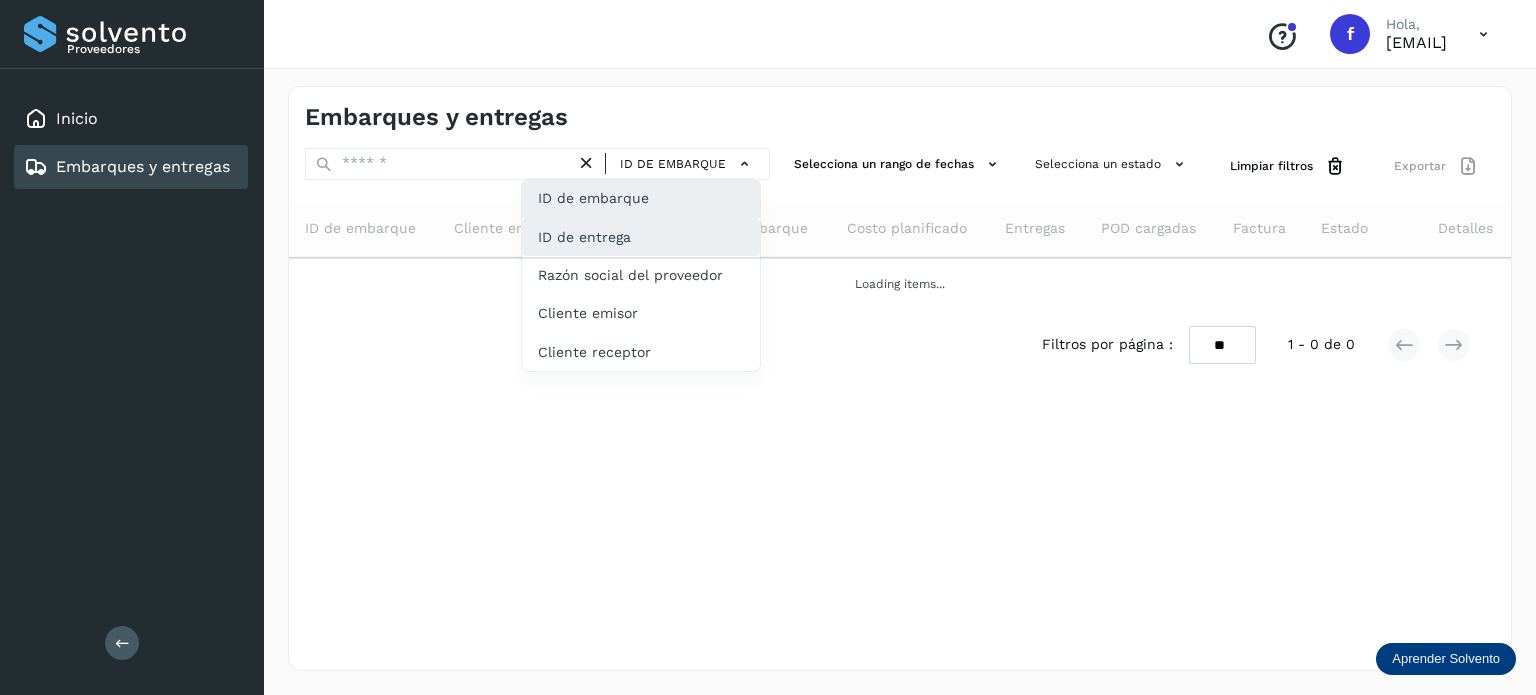 click on "ID de entrega" 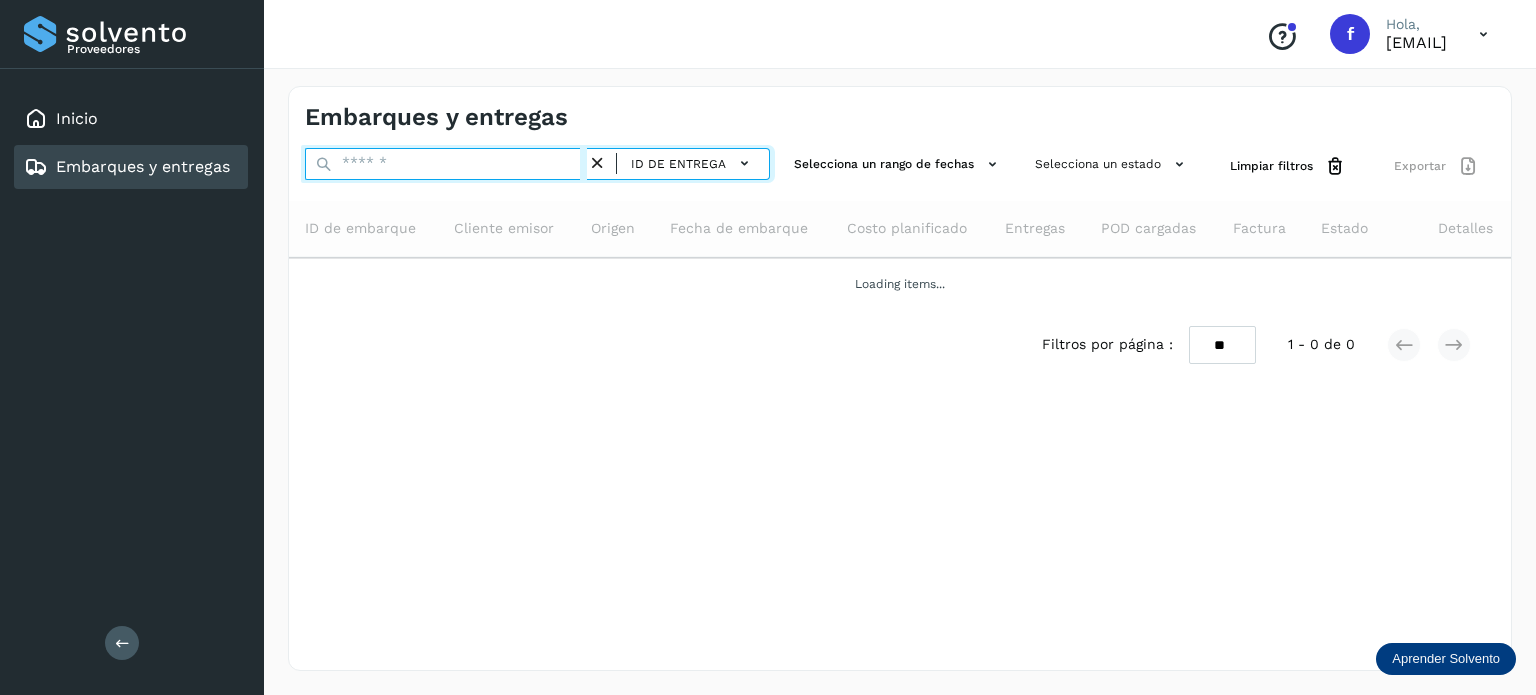 click at bounding box center [446, 164] 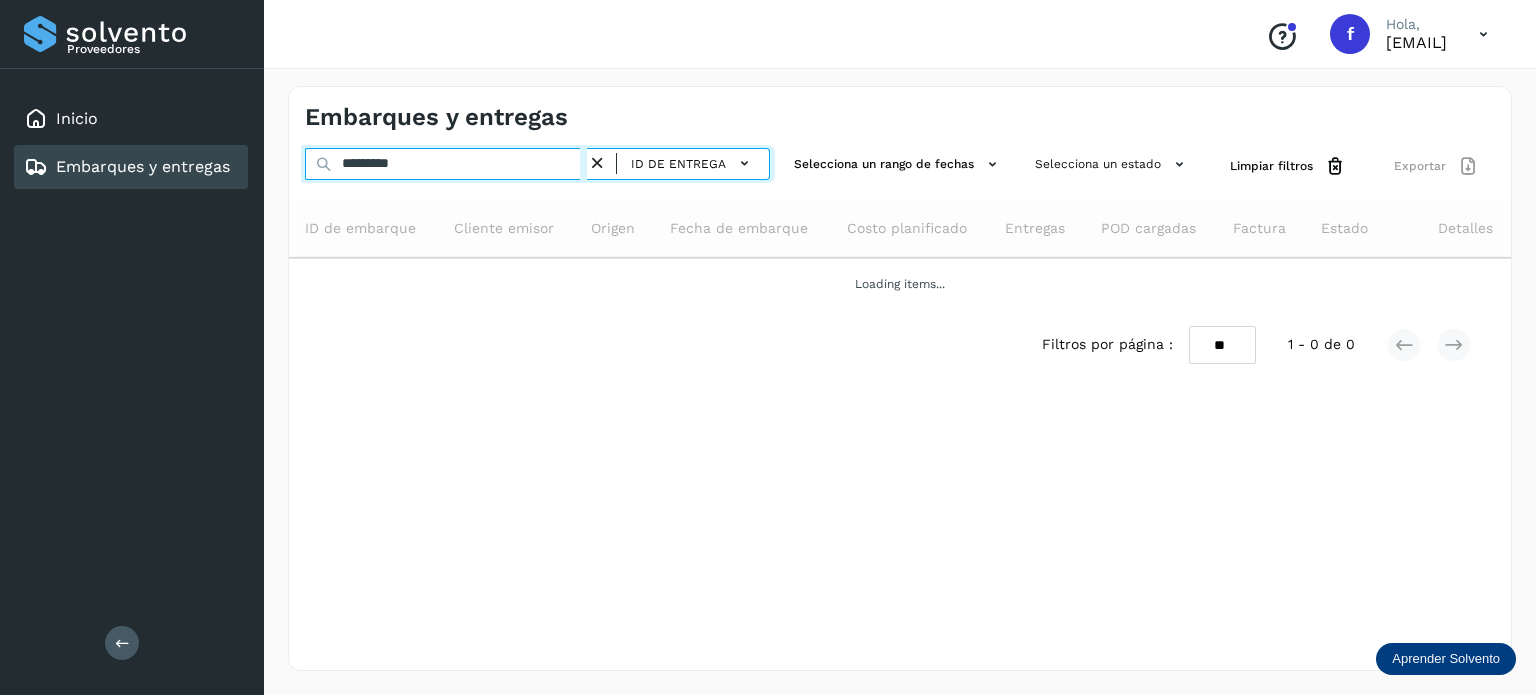 type on "*********" 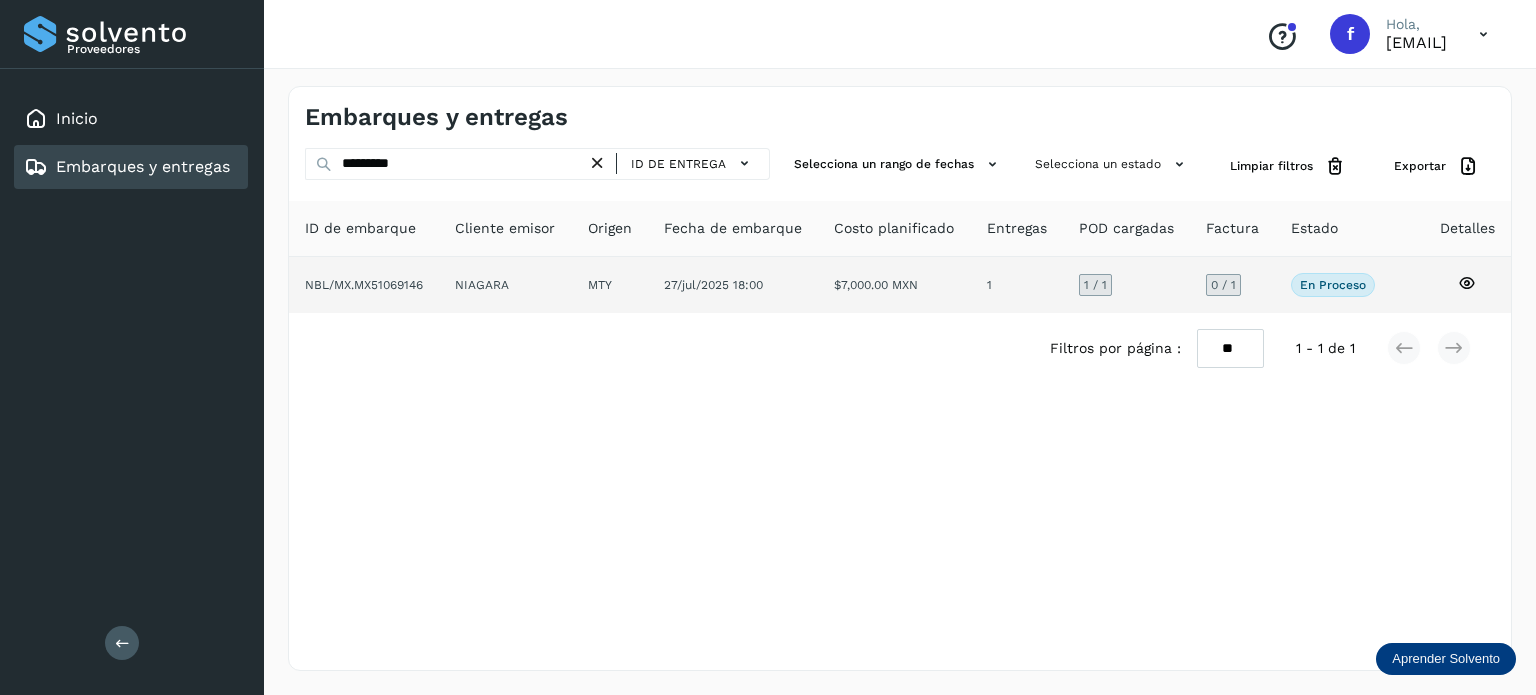 click 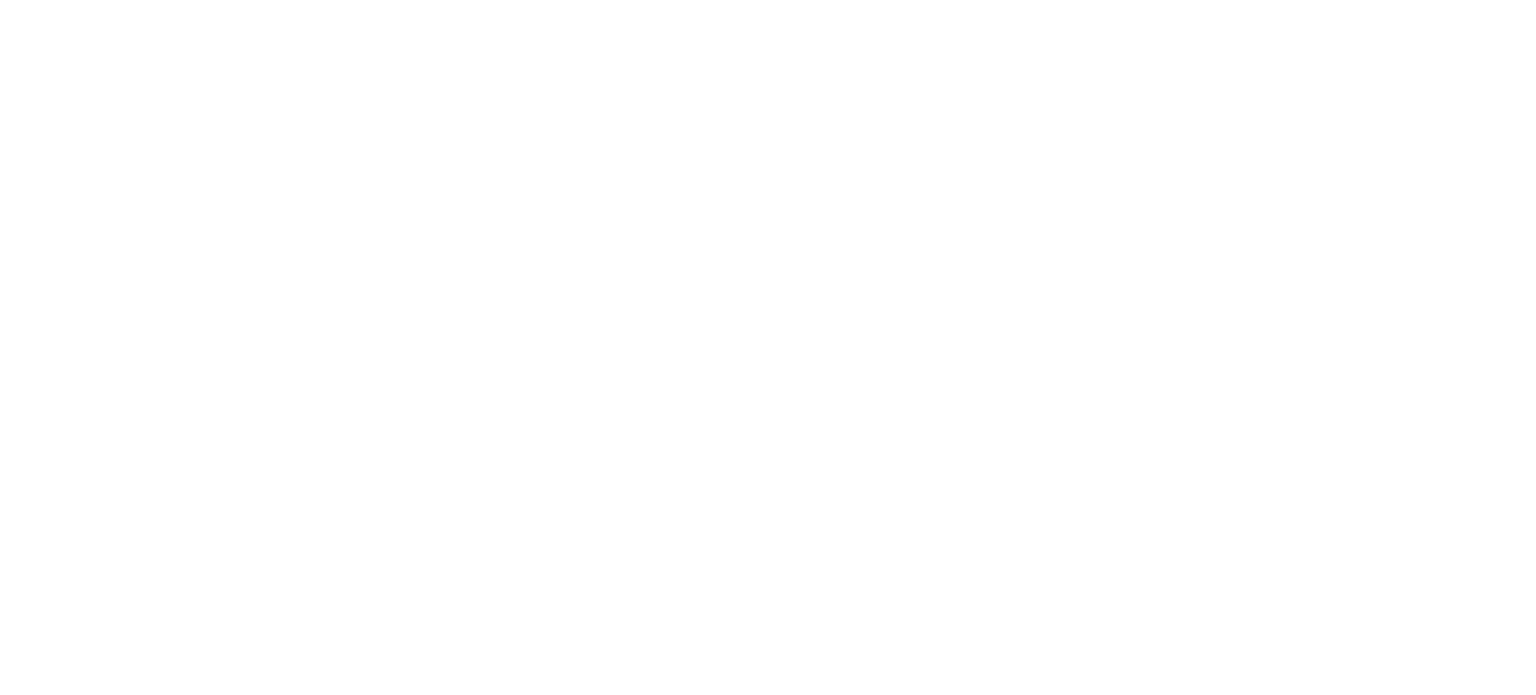 scroll, scrollTop: 0, scrollLeft: 0, axis: both 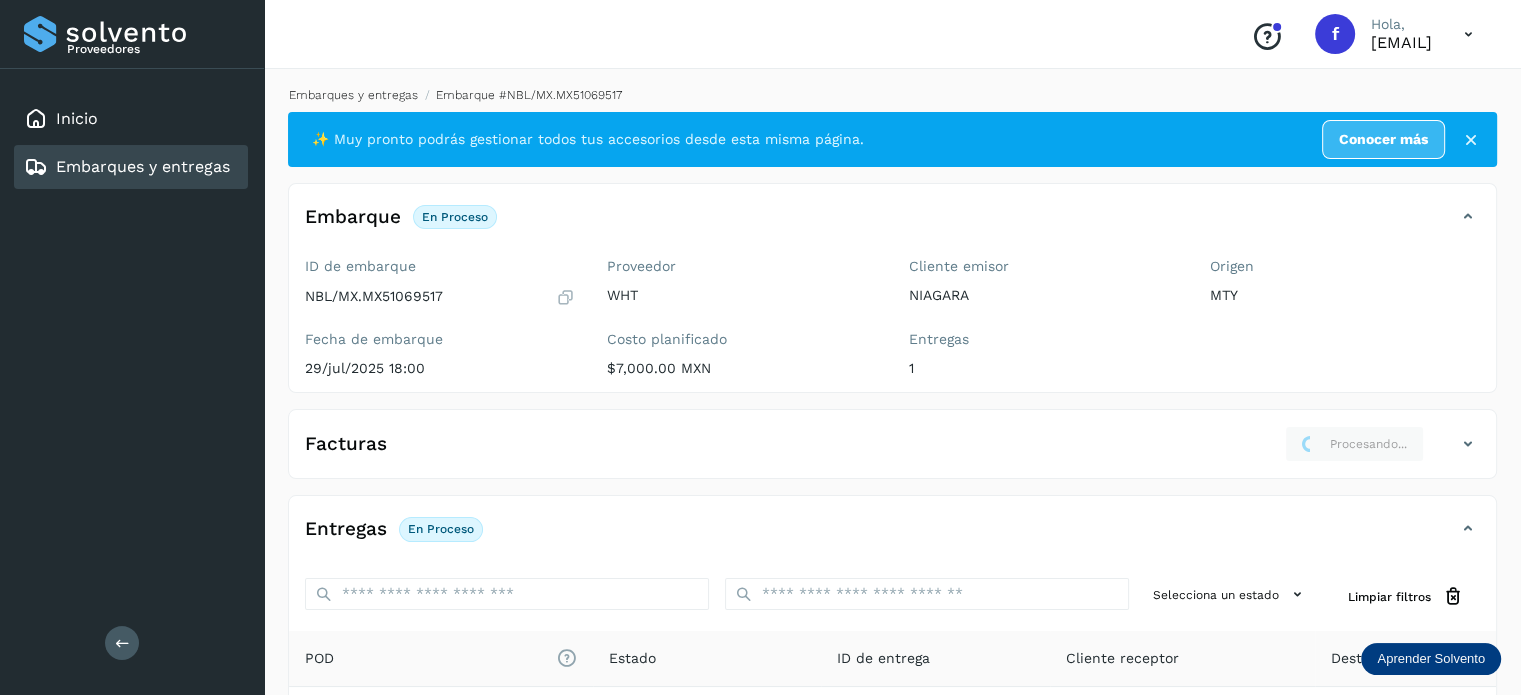 click on "Embarques y entregas" at bounding box center (353, 95) 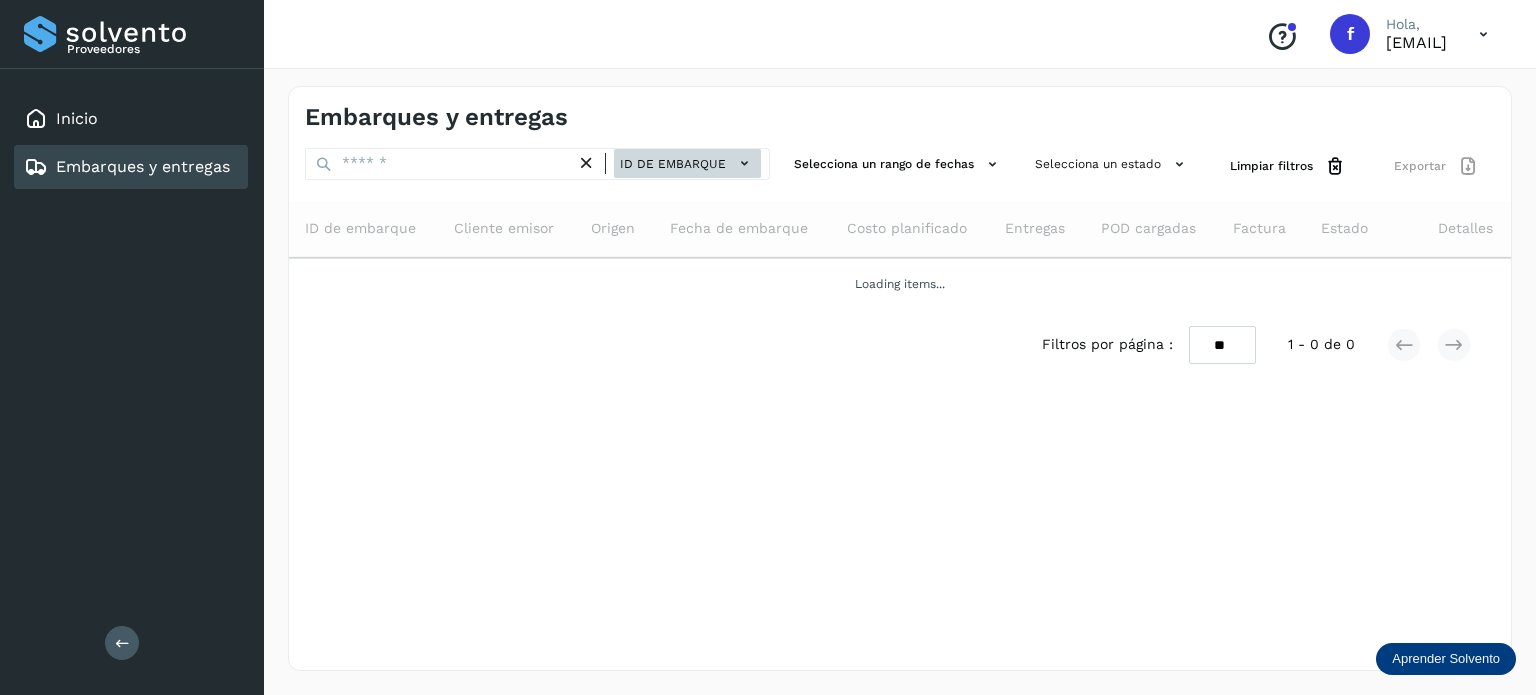 click on "ID de embarque" 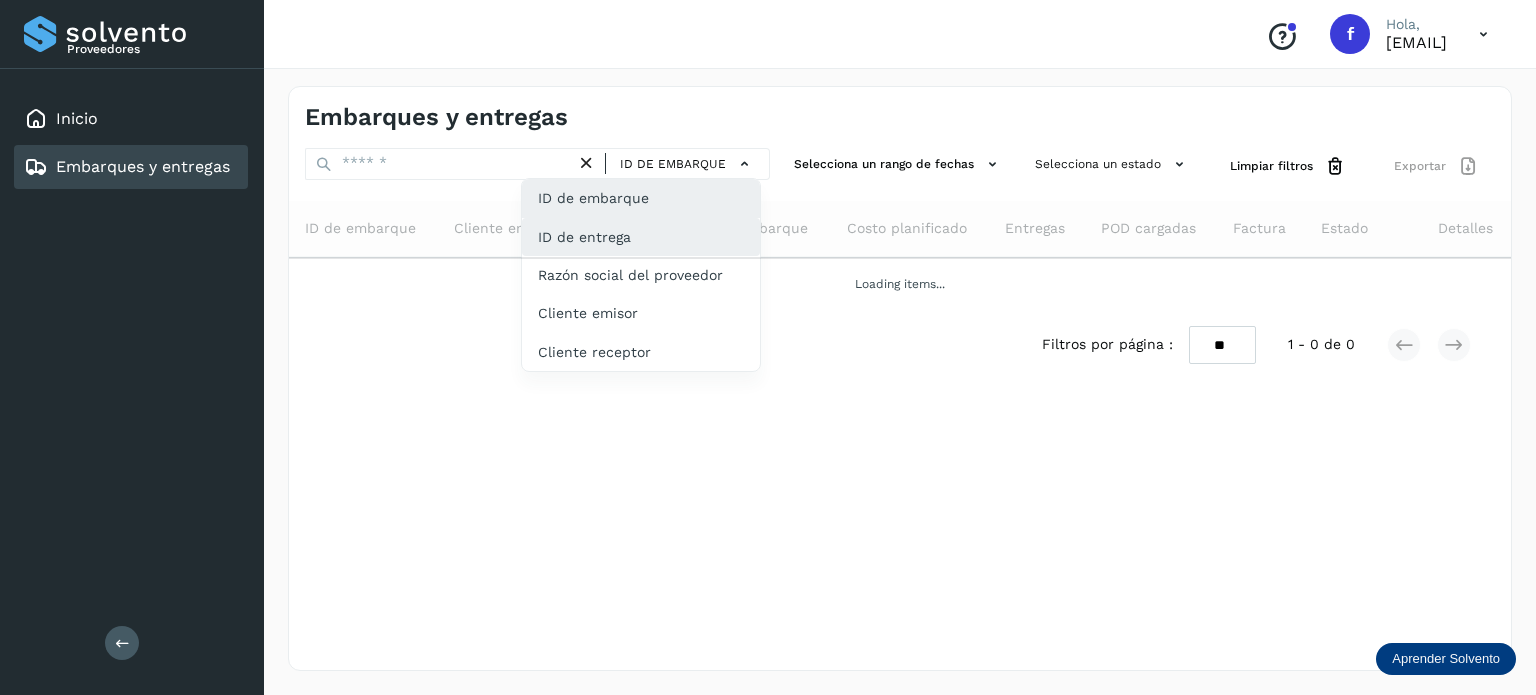 click on "ID de entrega" 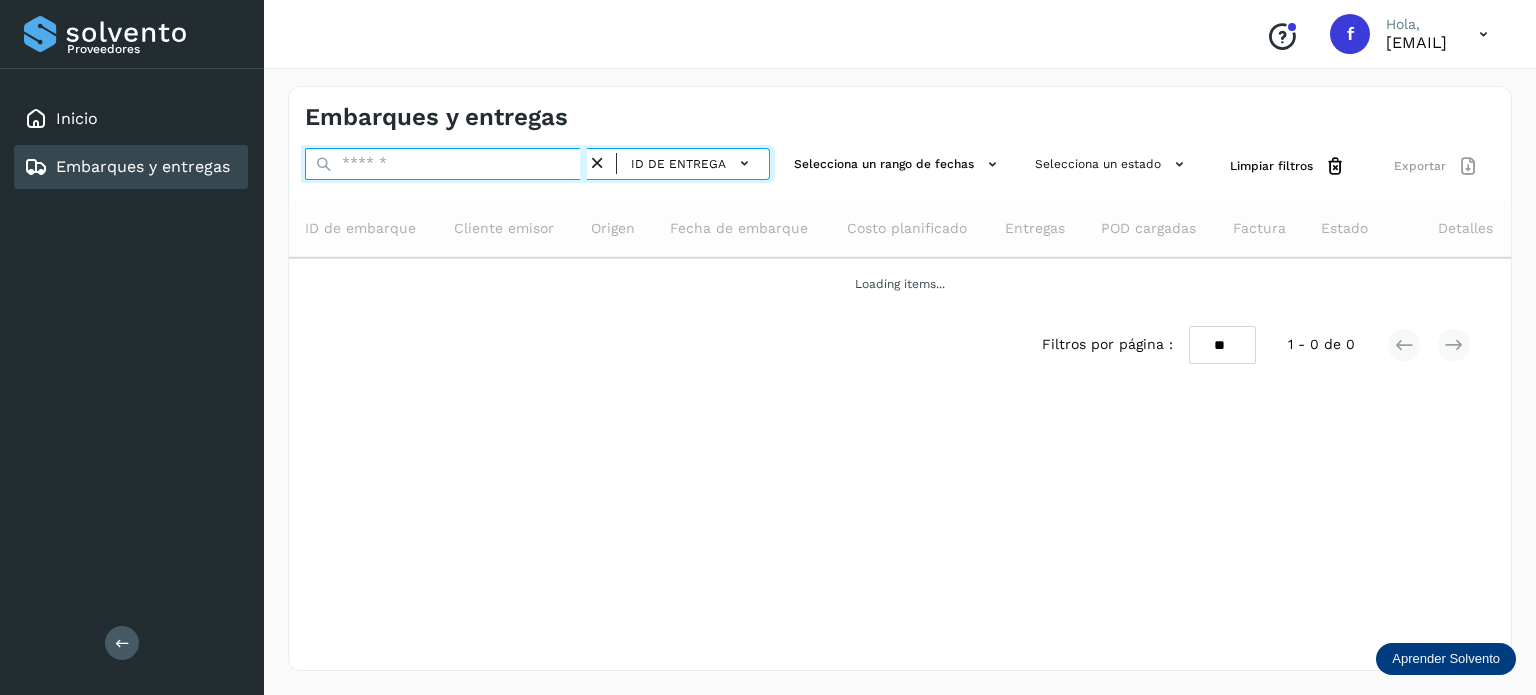 click at bounding box center (446, 164) 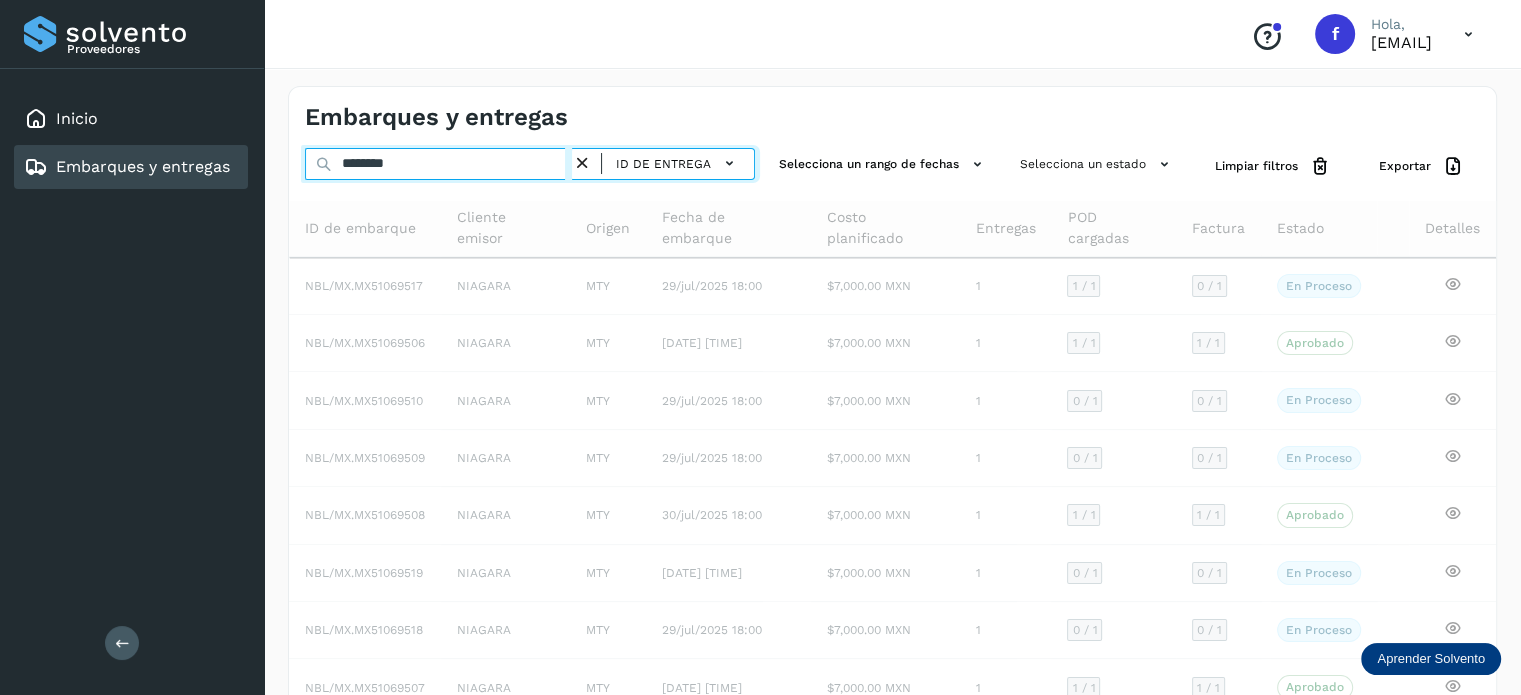 type on "*********" 